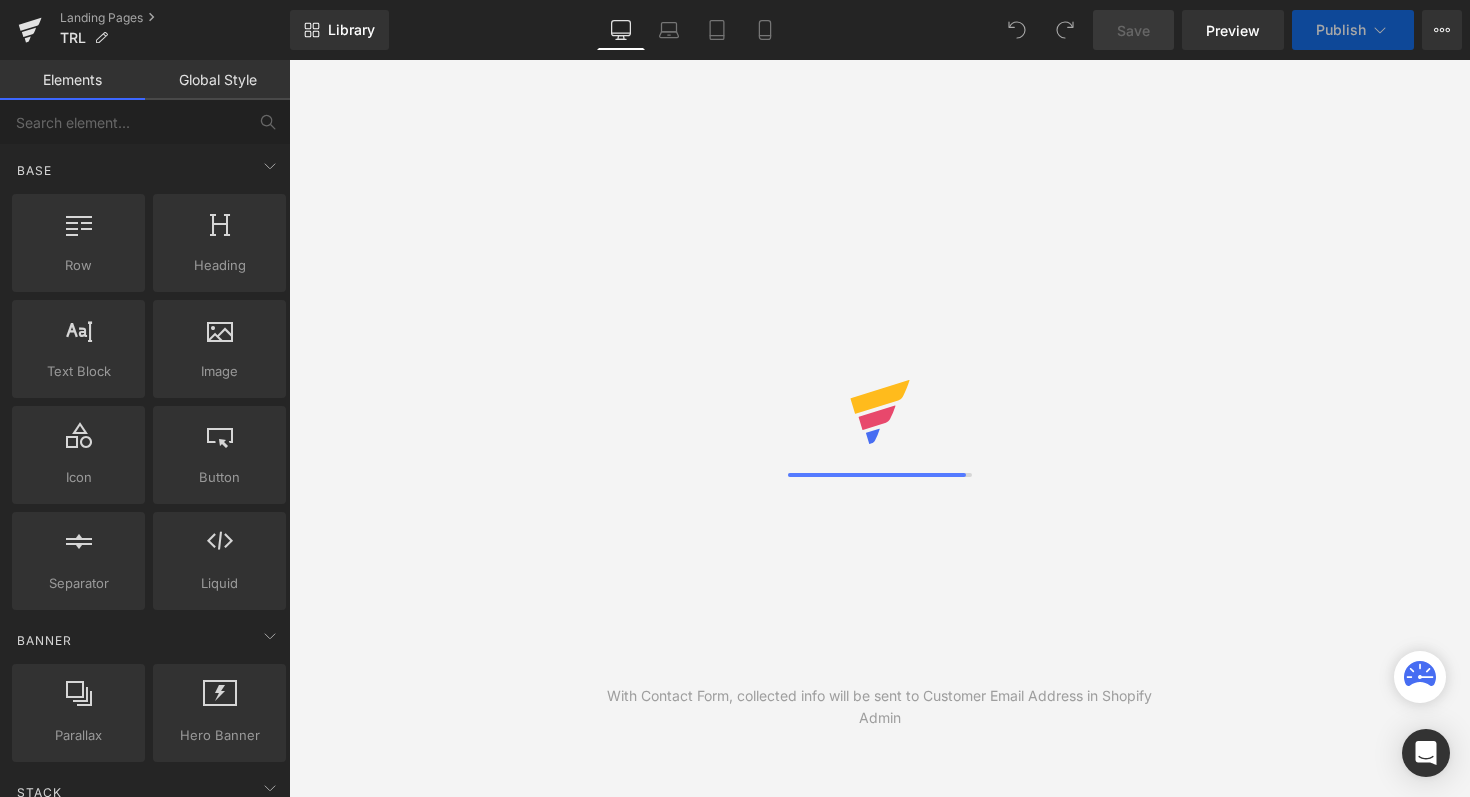 scroll, scrollTop: 0, scrollLeft: 0, axis: both 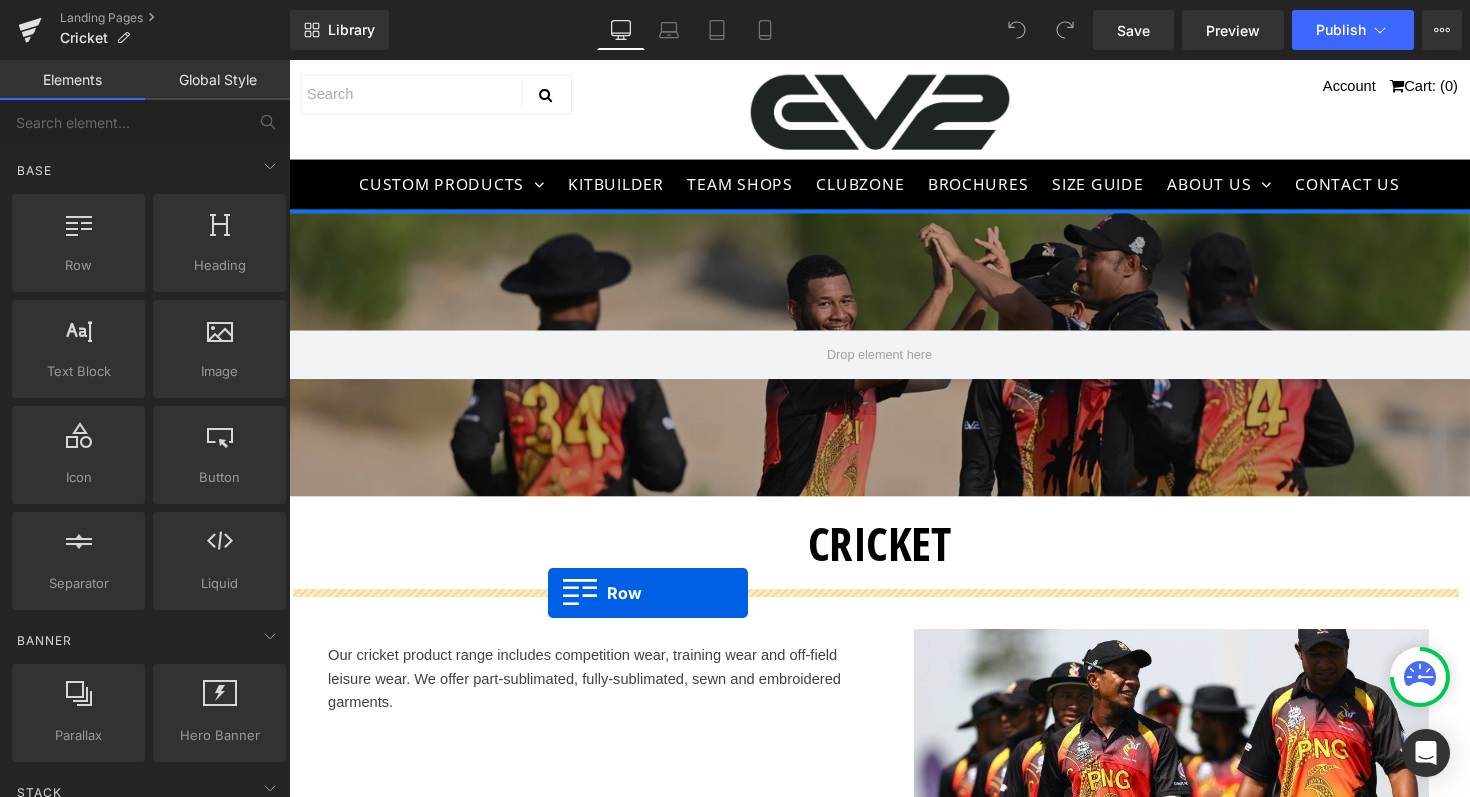 drag, startPoint x: 361, startPoint y: 324, endPoint x: 554, endPoint y: 606, distance: 341.72064 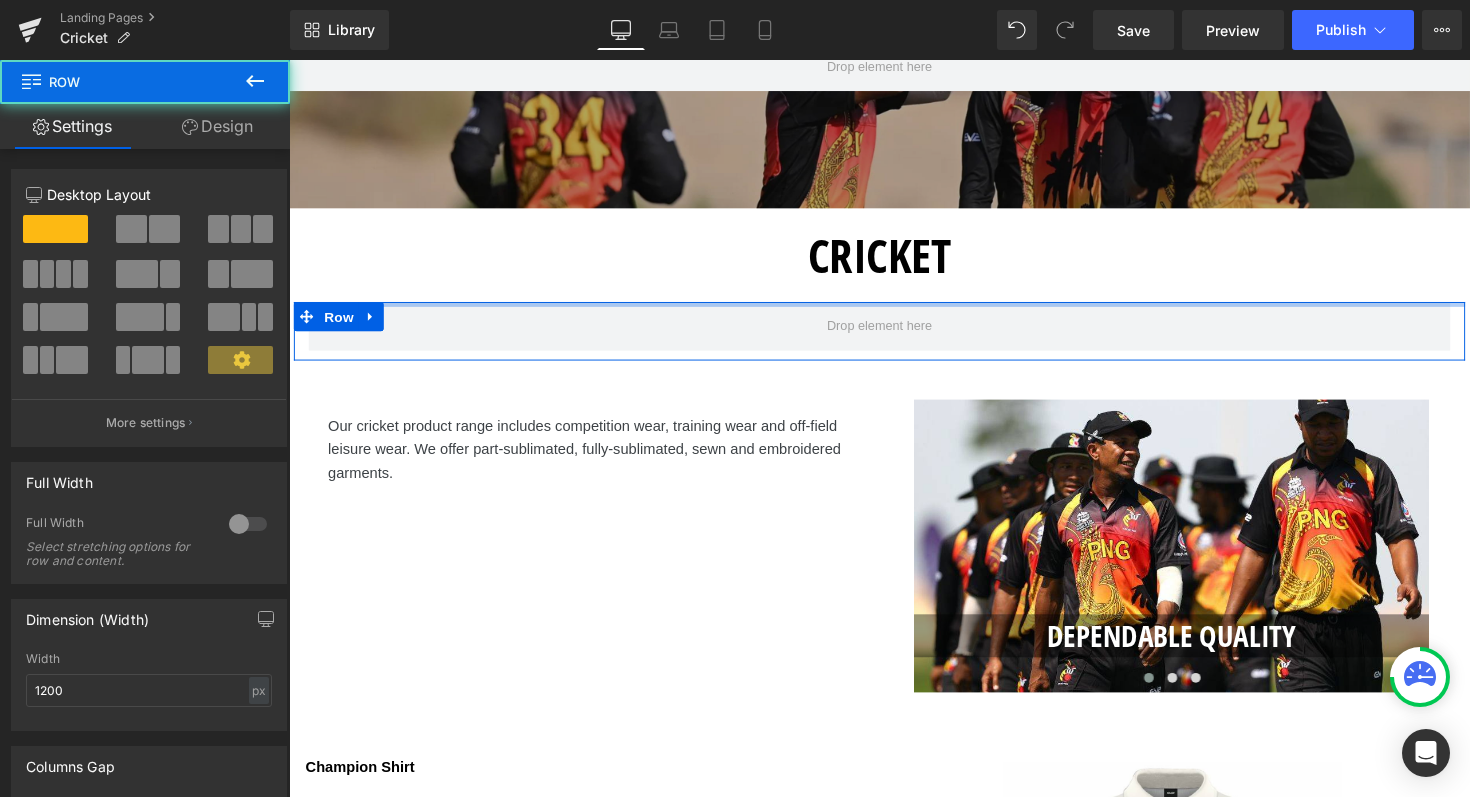 scroll, scrollTop: 324, scrollLeft: 0, axis: vertical 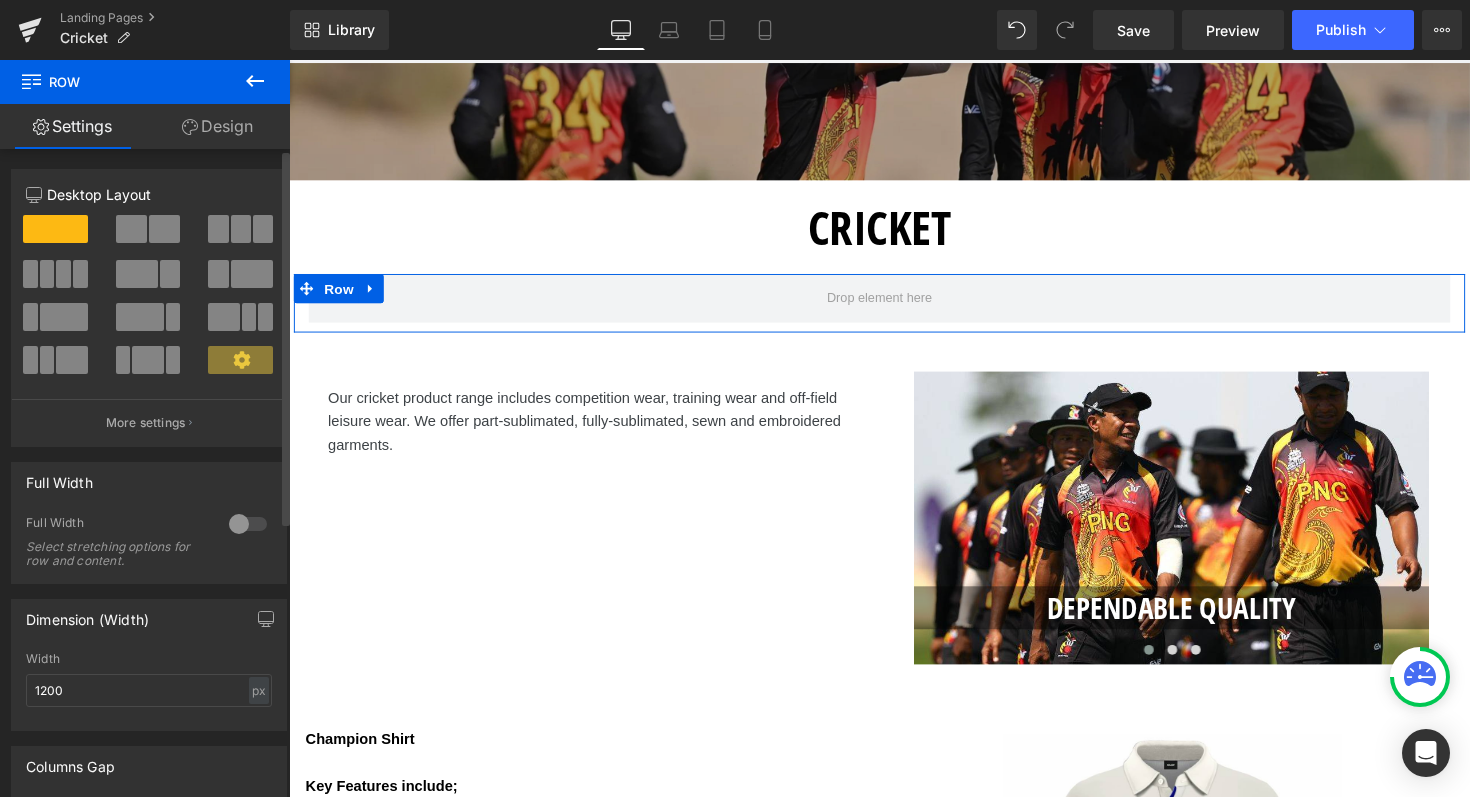 click at bounding box center [241, 229] 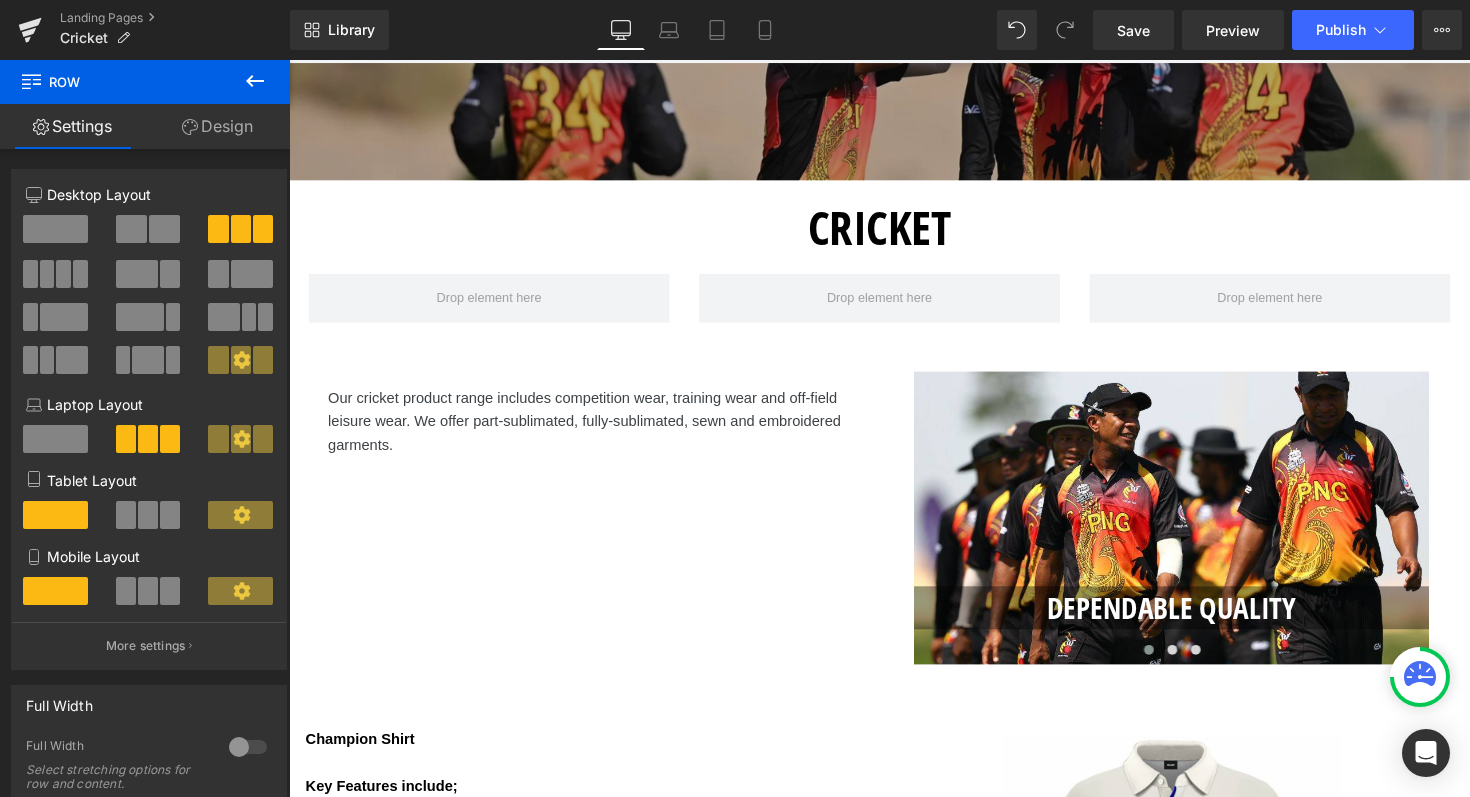 click 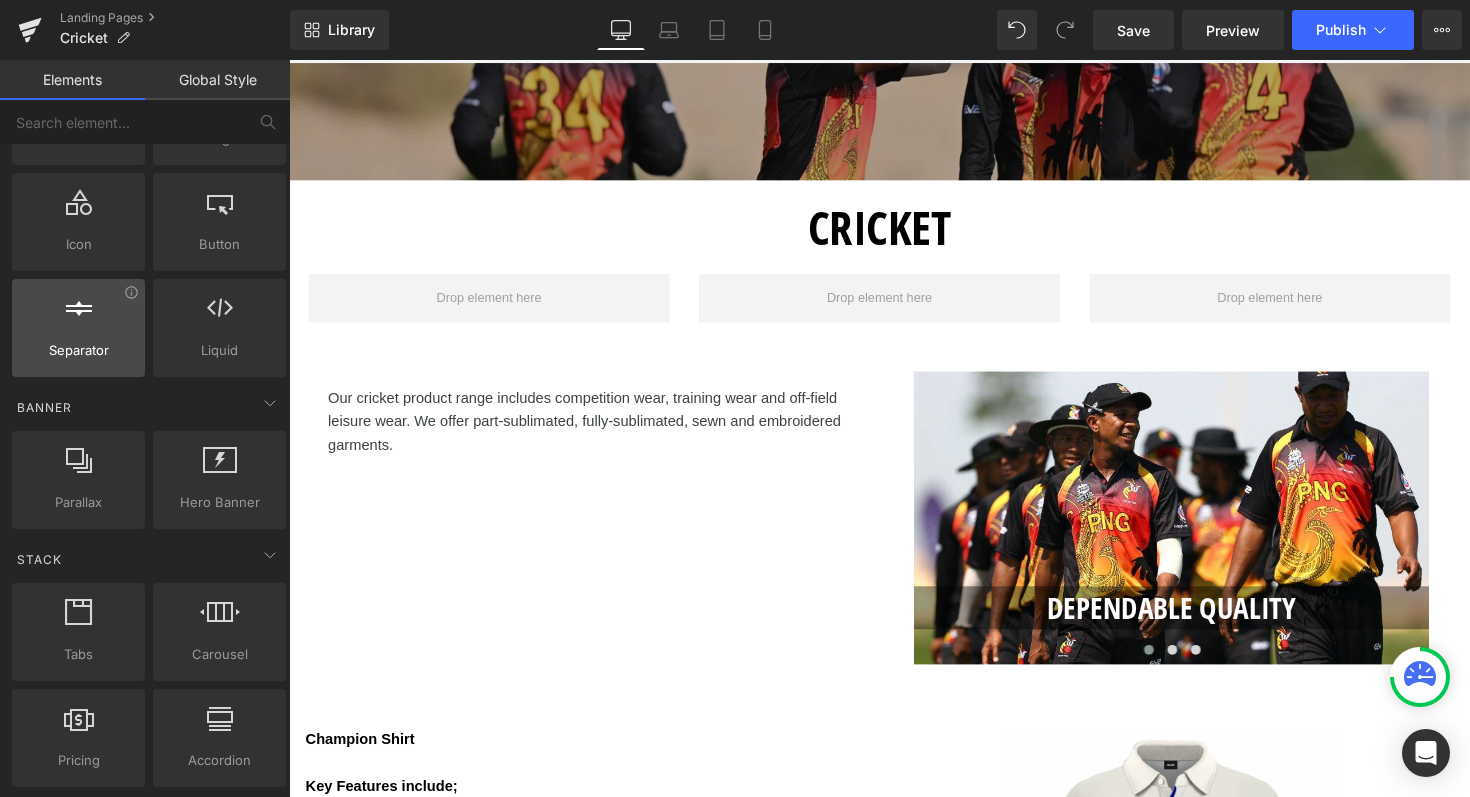 scroll, scrollTop: 244, scrollLeft: 0, axis: vertical 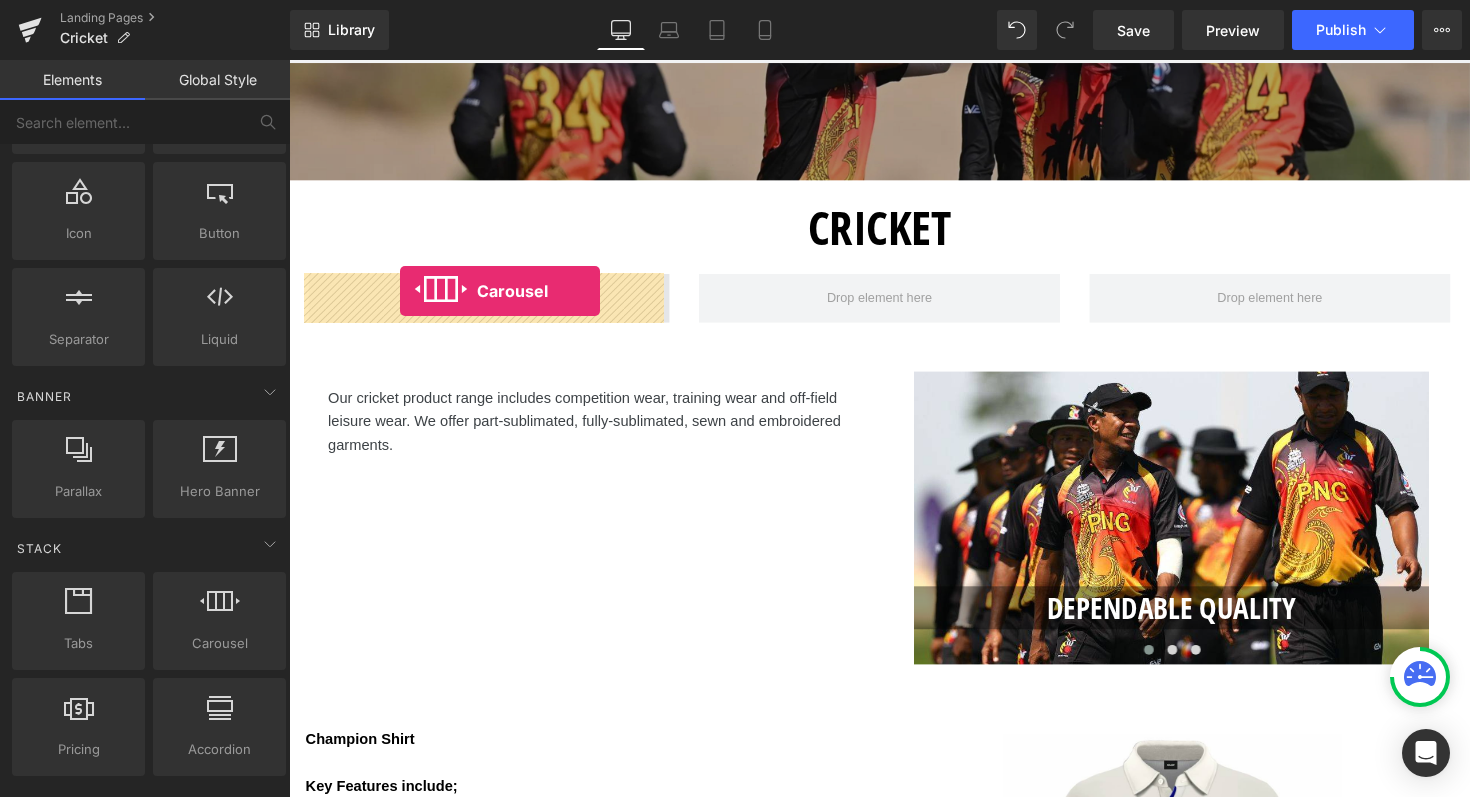 drag, startPoint x: 509, startPoint y: 667, endPoint x: 403, endPoint y: 297, distance: 384.8844 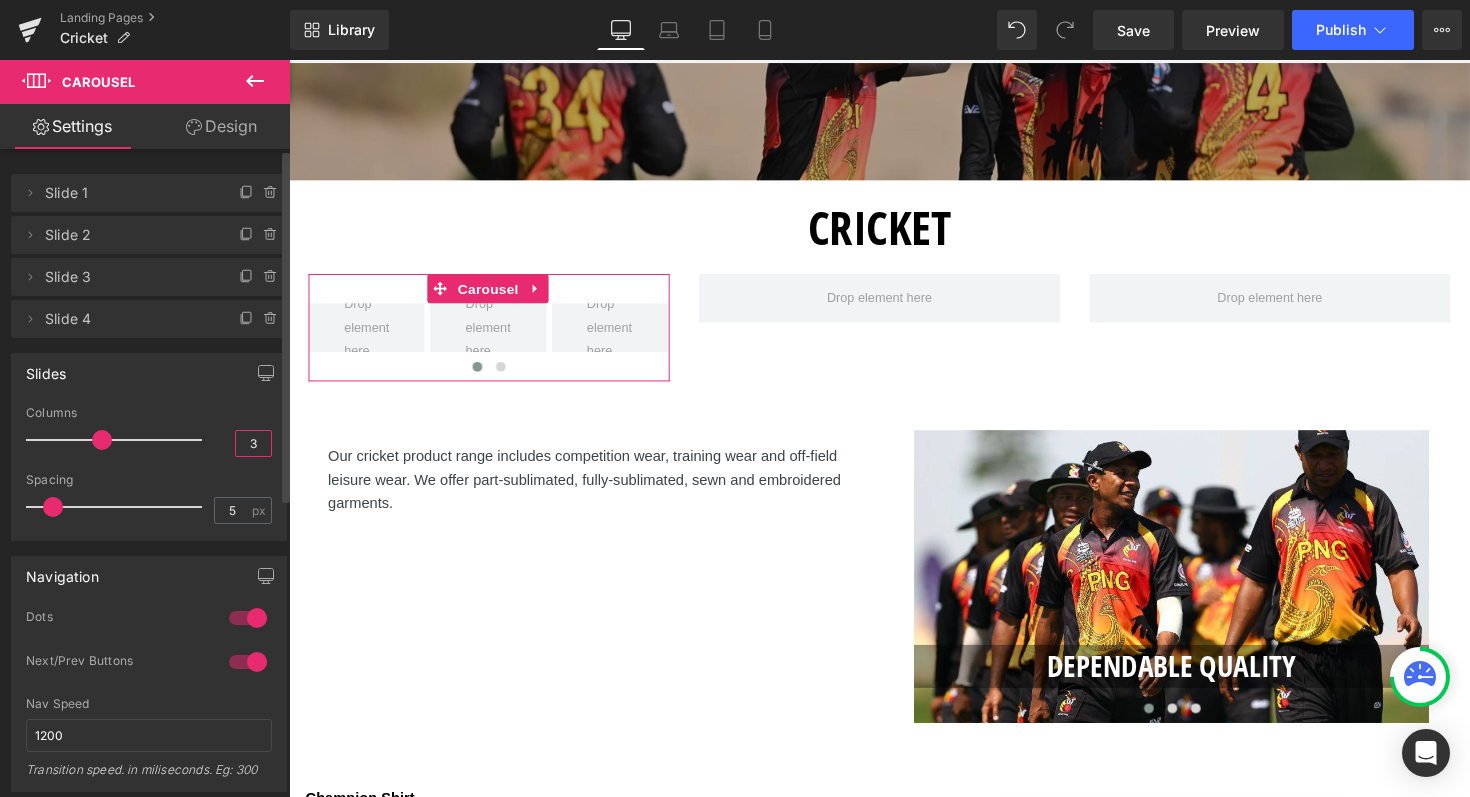 click on "3" at bounding box center [253, 443] 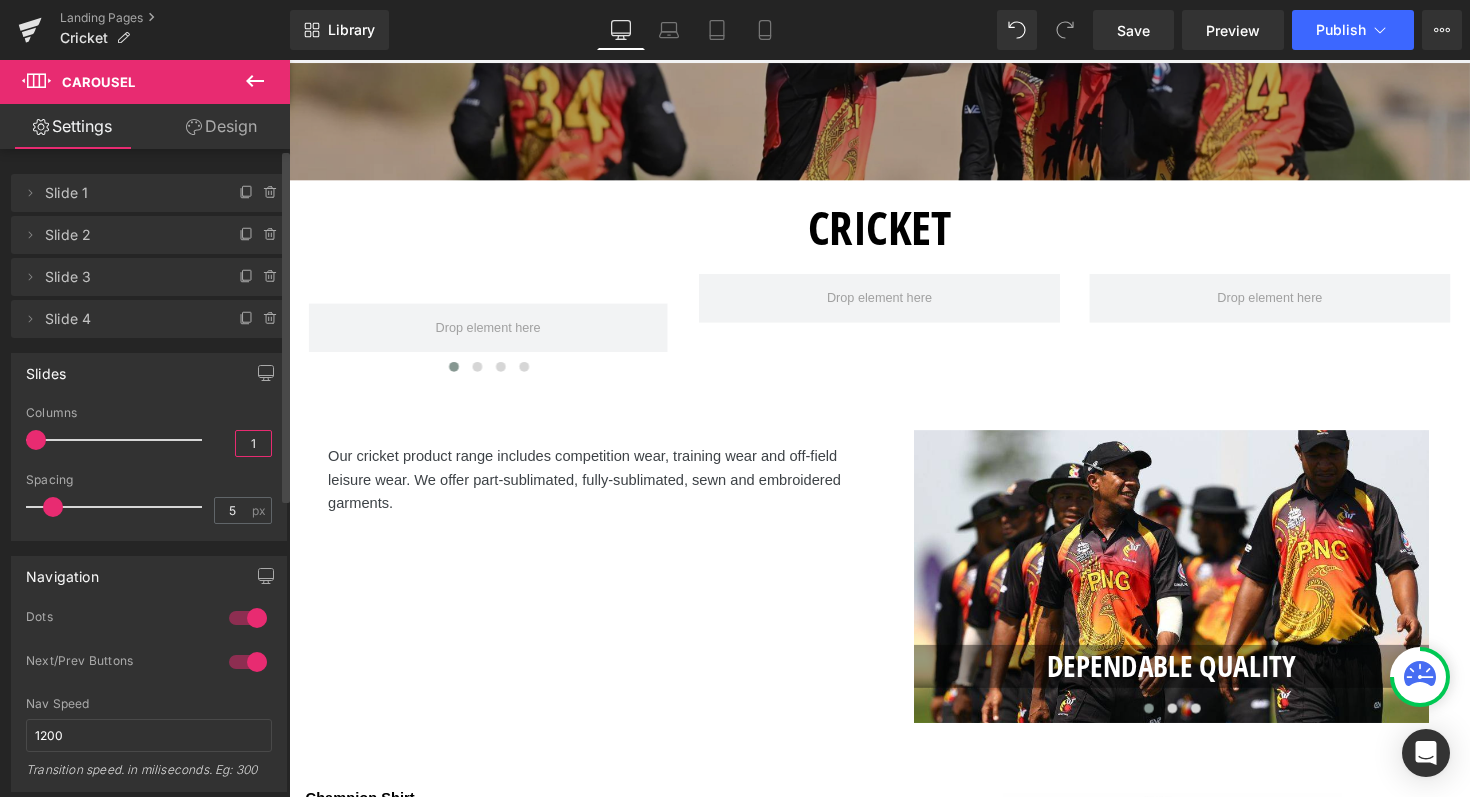 type on "1" 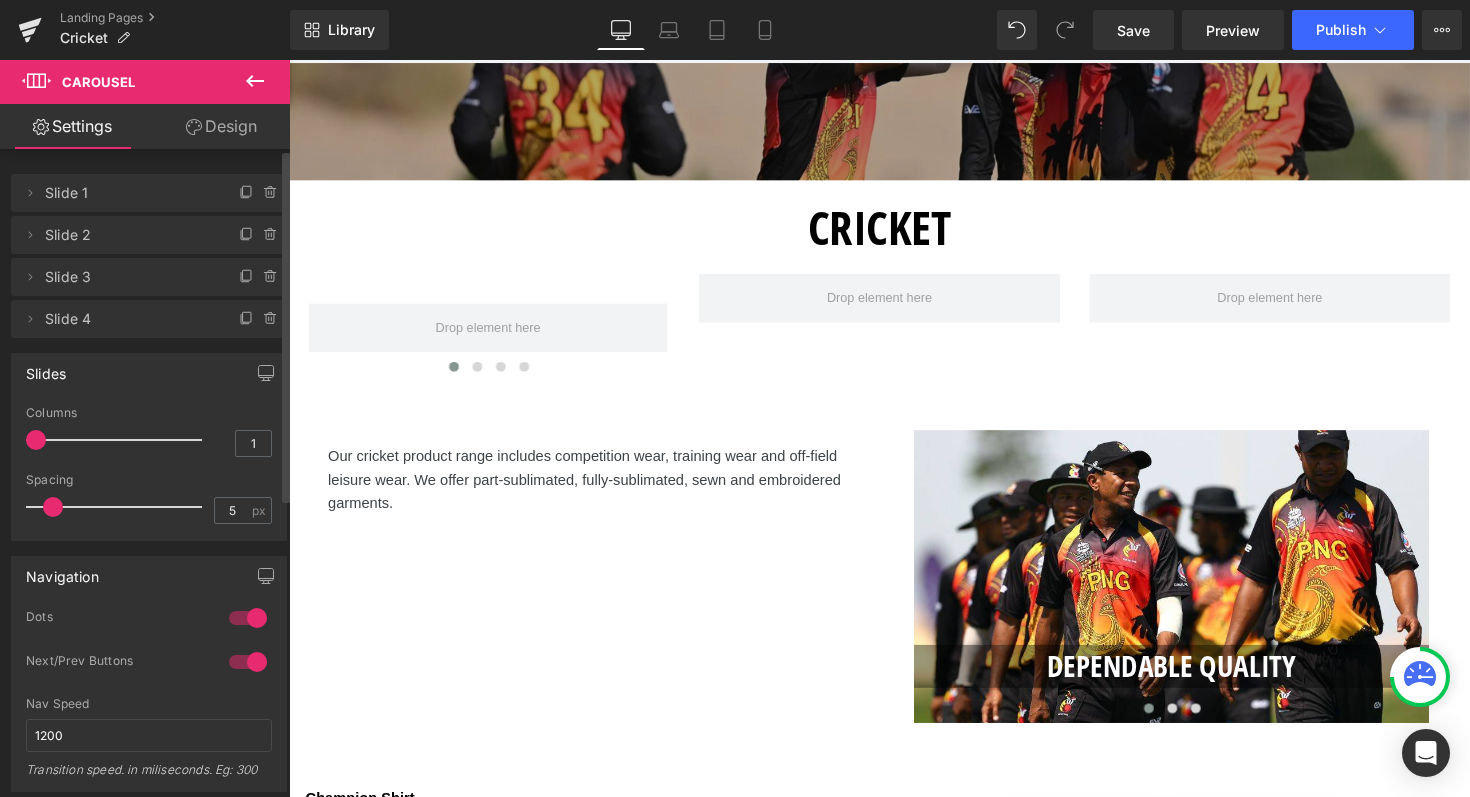 click on "Slides" at bounding box center (149, 373) 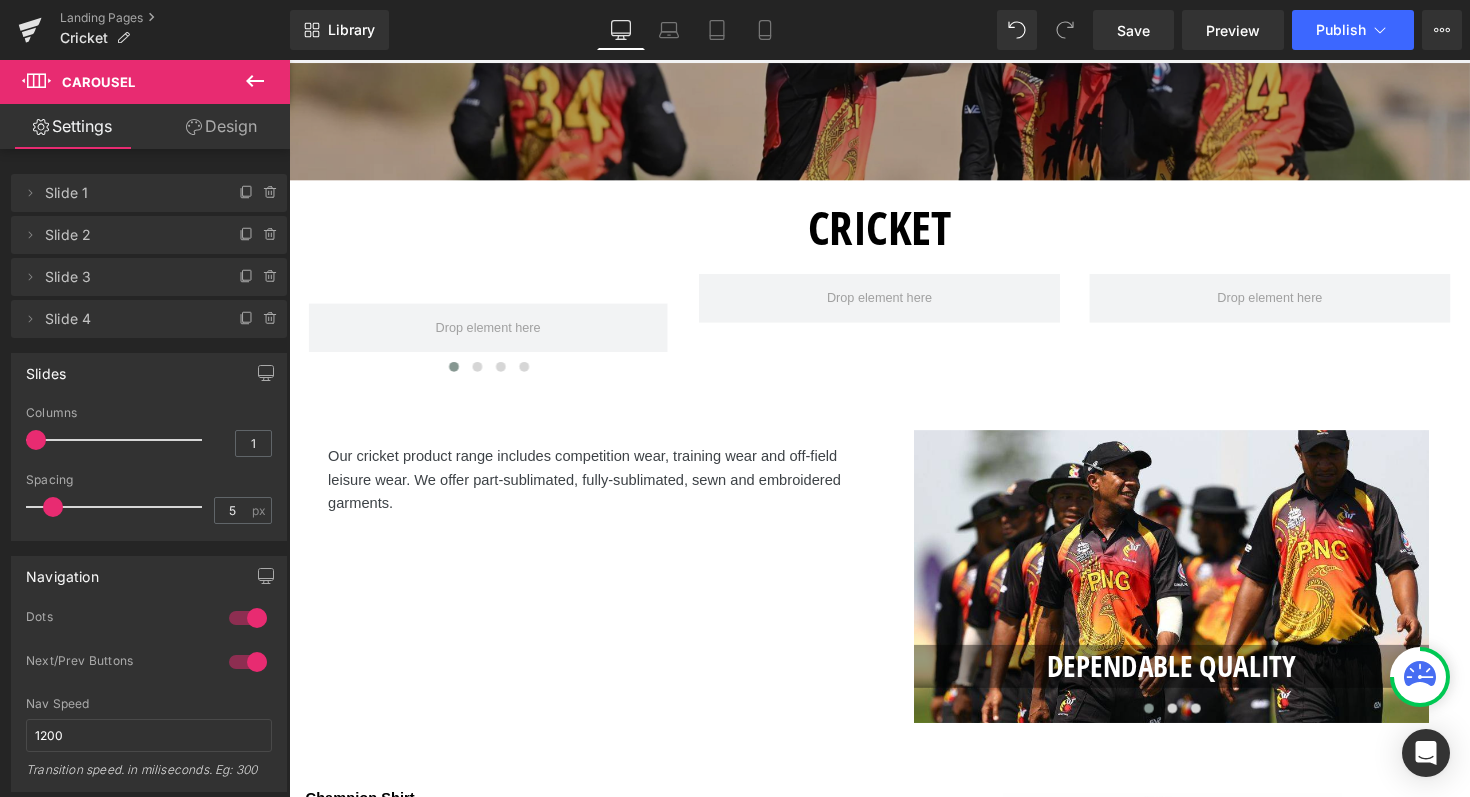 click 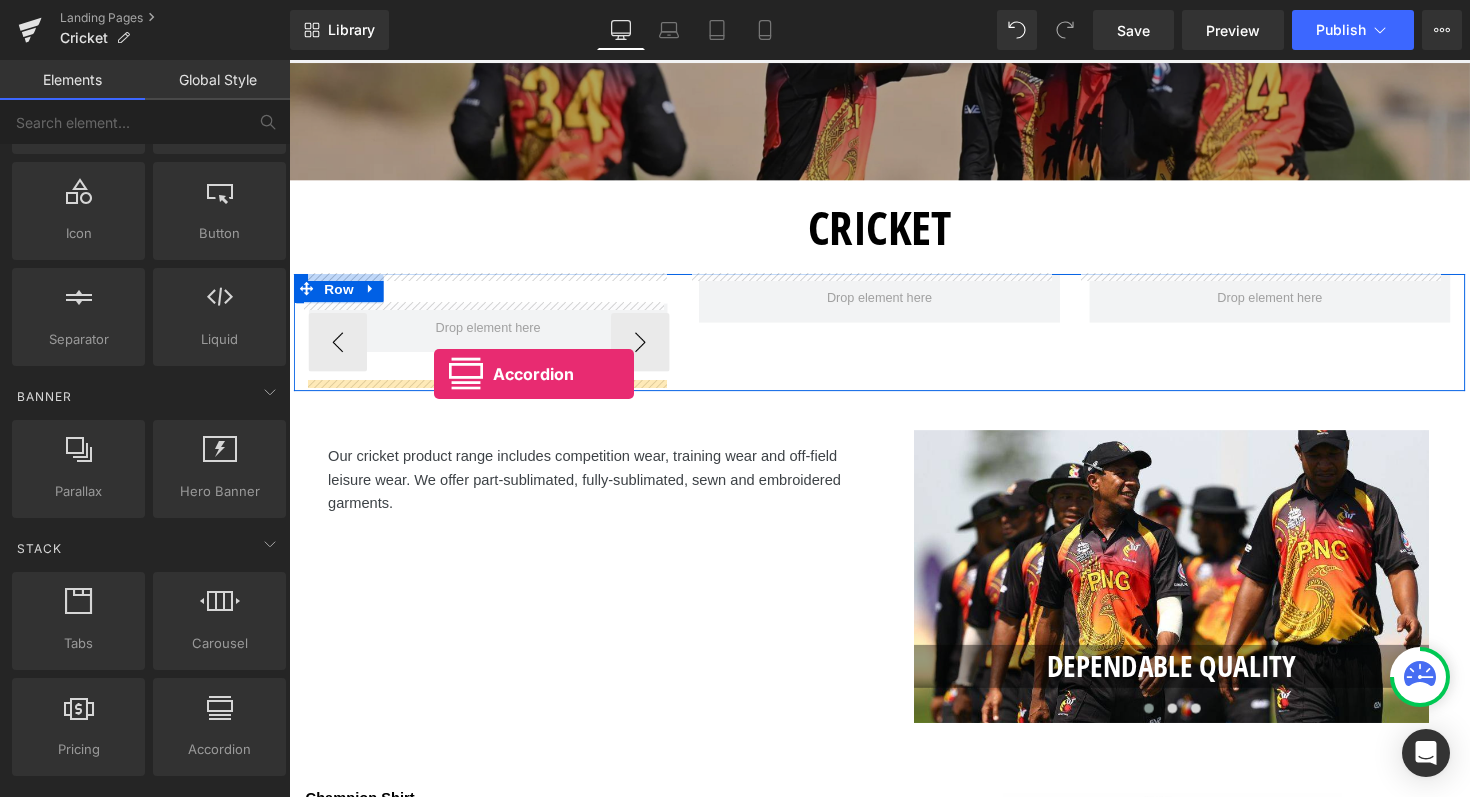 drag, startPoint x: 505, startPoint y: 804, endPoint x: 436, endPoint y: 386, distance: 423.6567 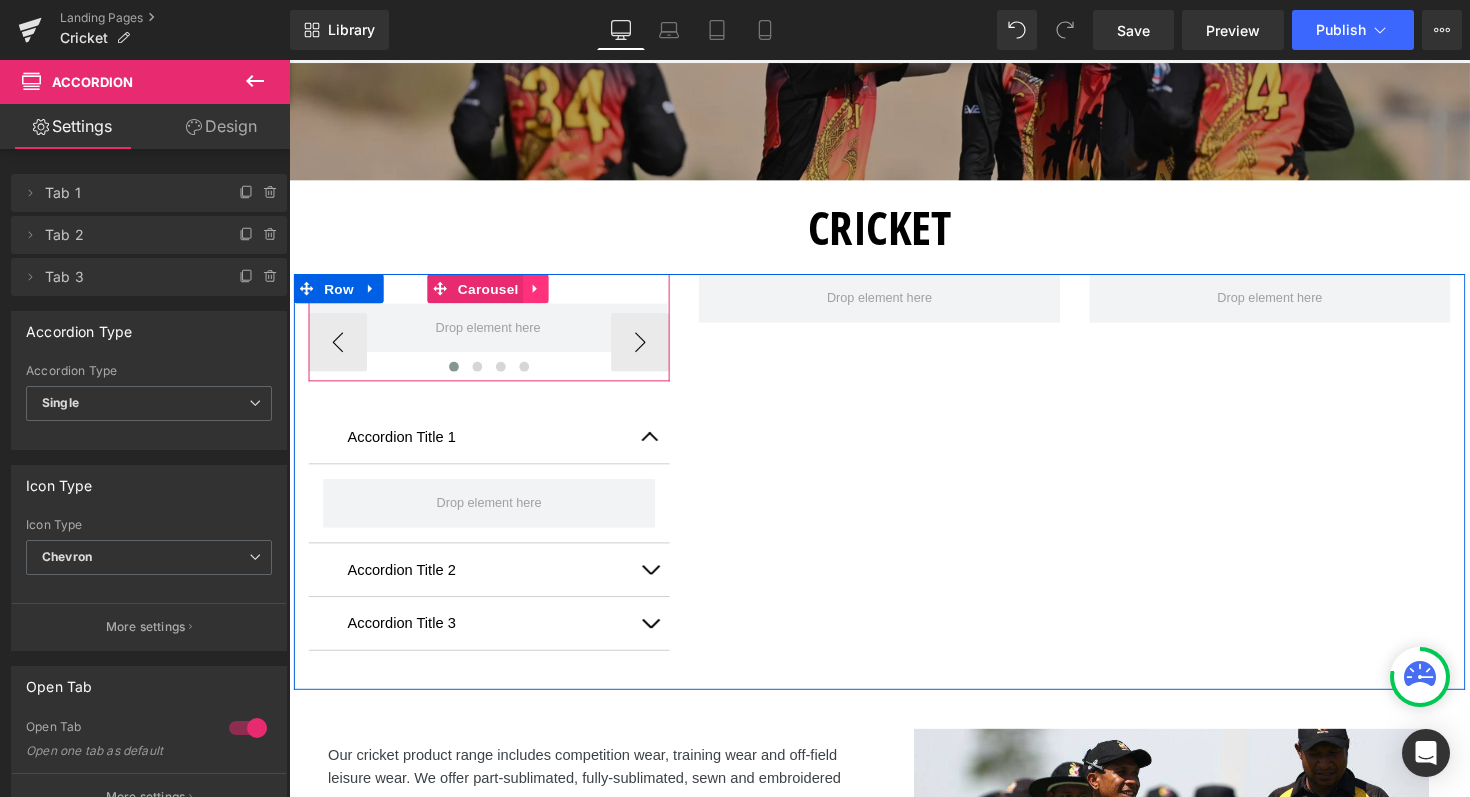 click 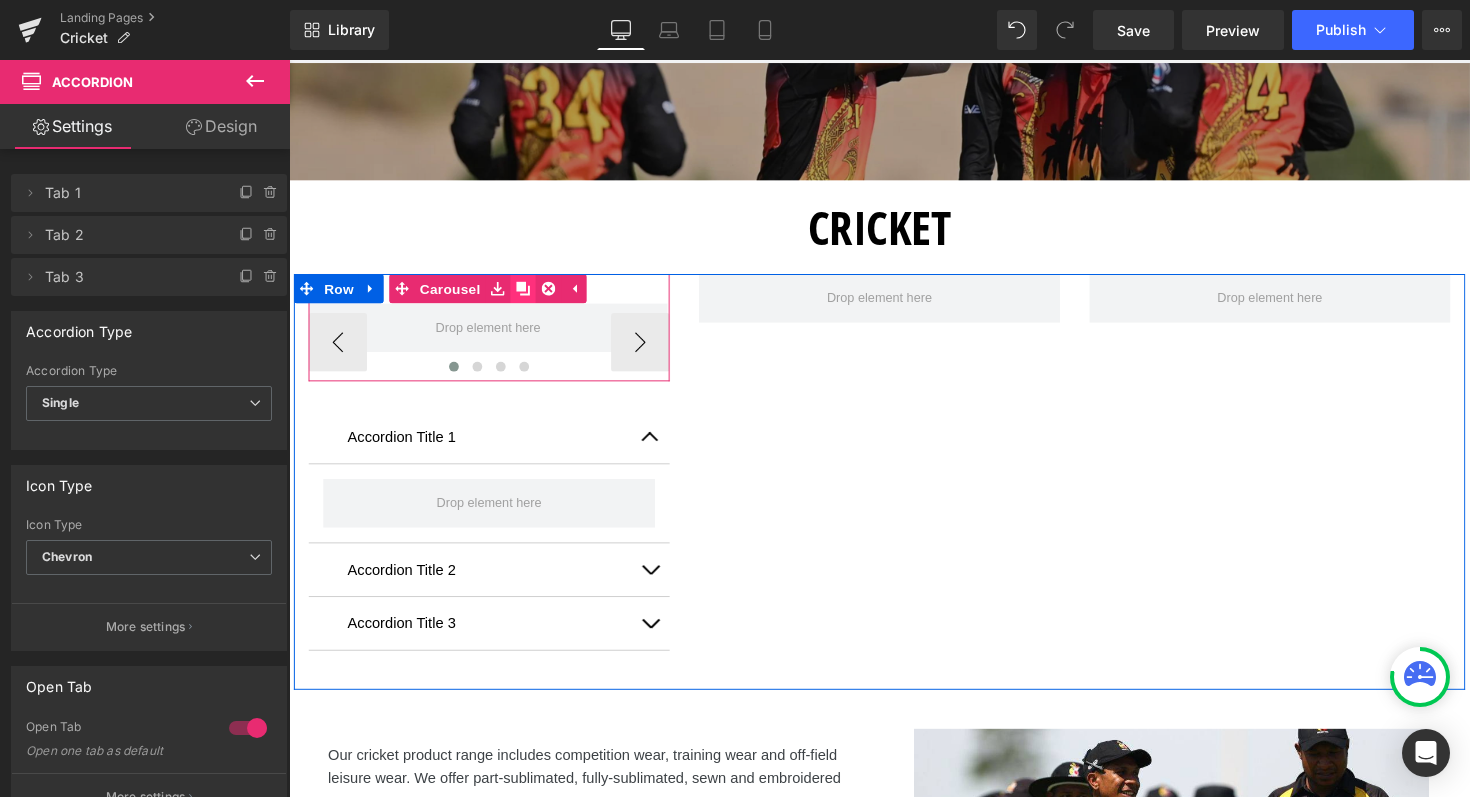 click 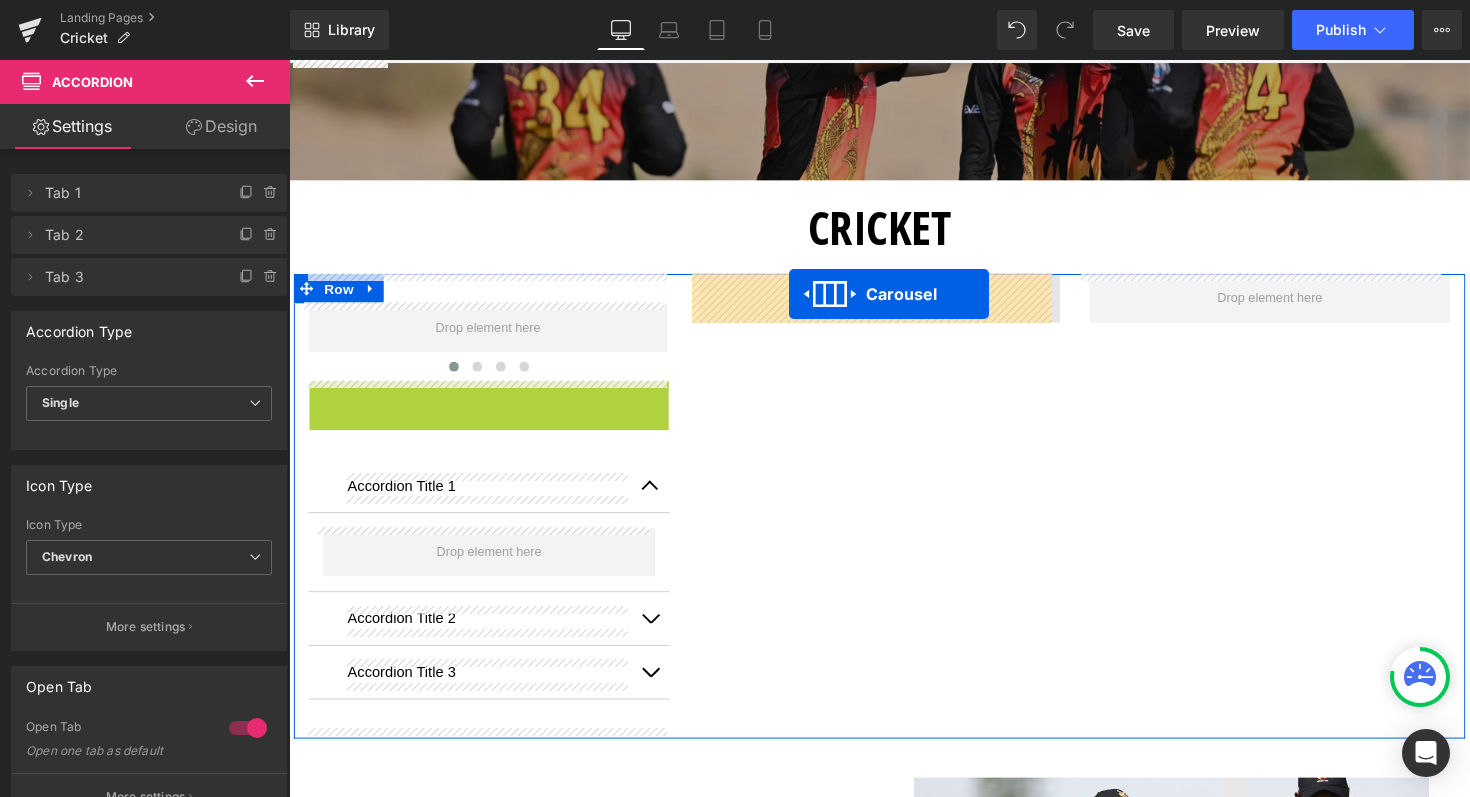 drag, startPoint x: 443, startPoint y: 398, endPoint x: 801, endPoint y: 300, distance: 371.1711 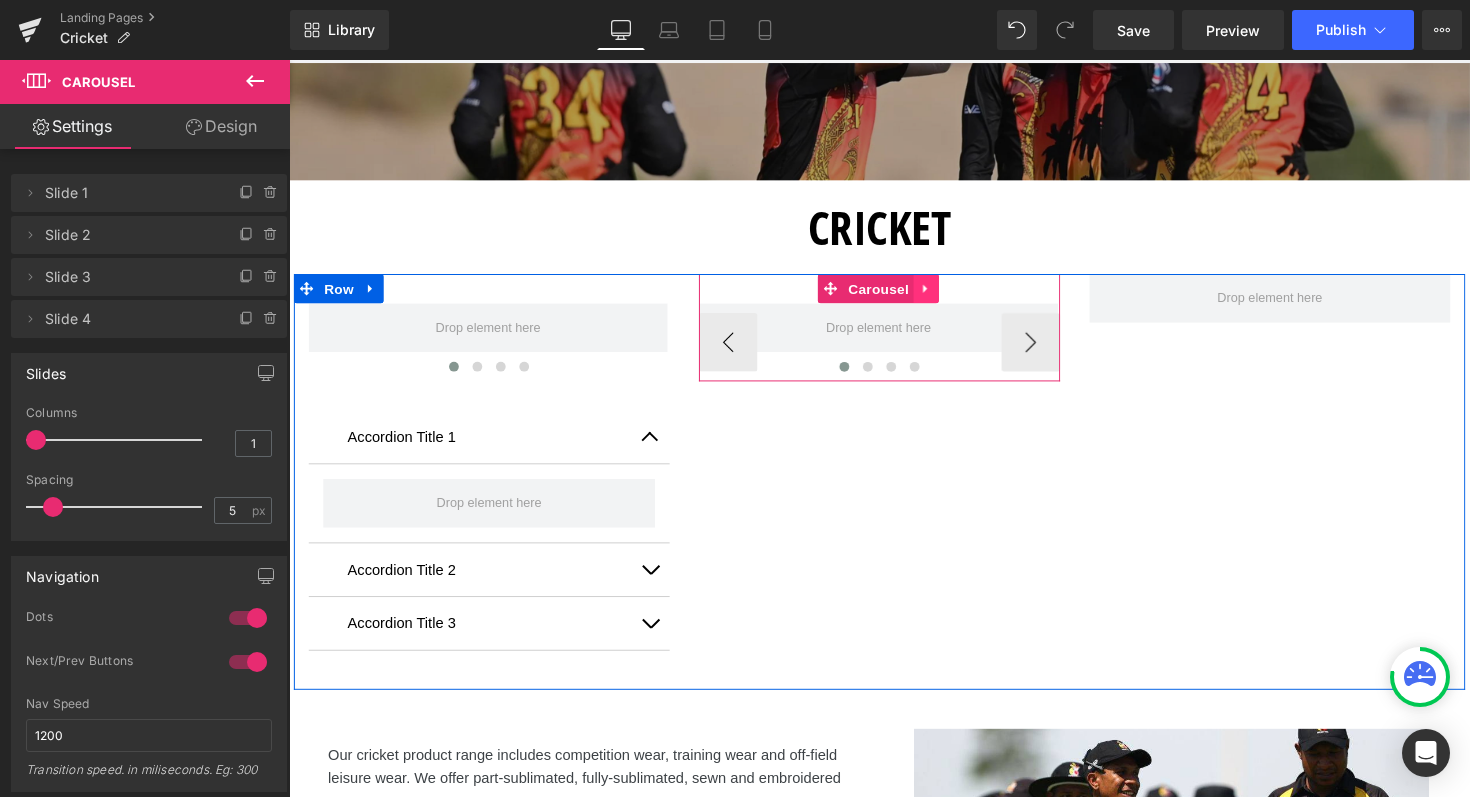 click 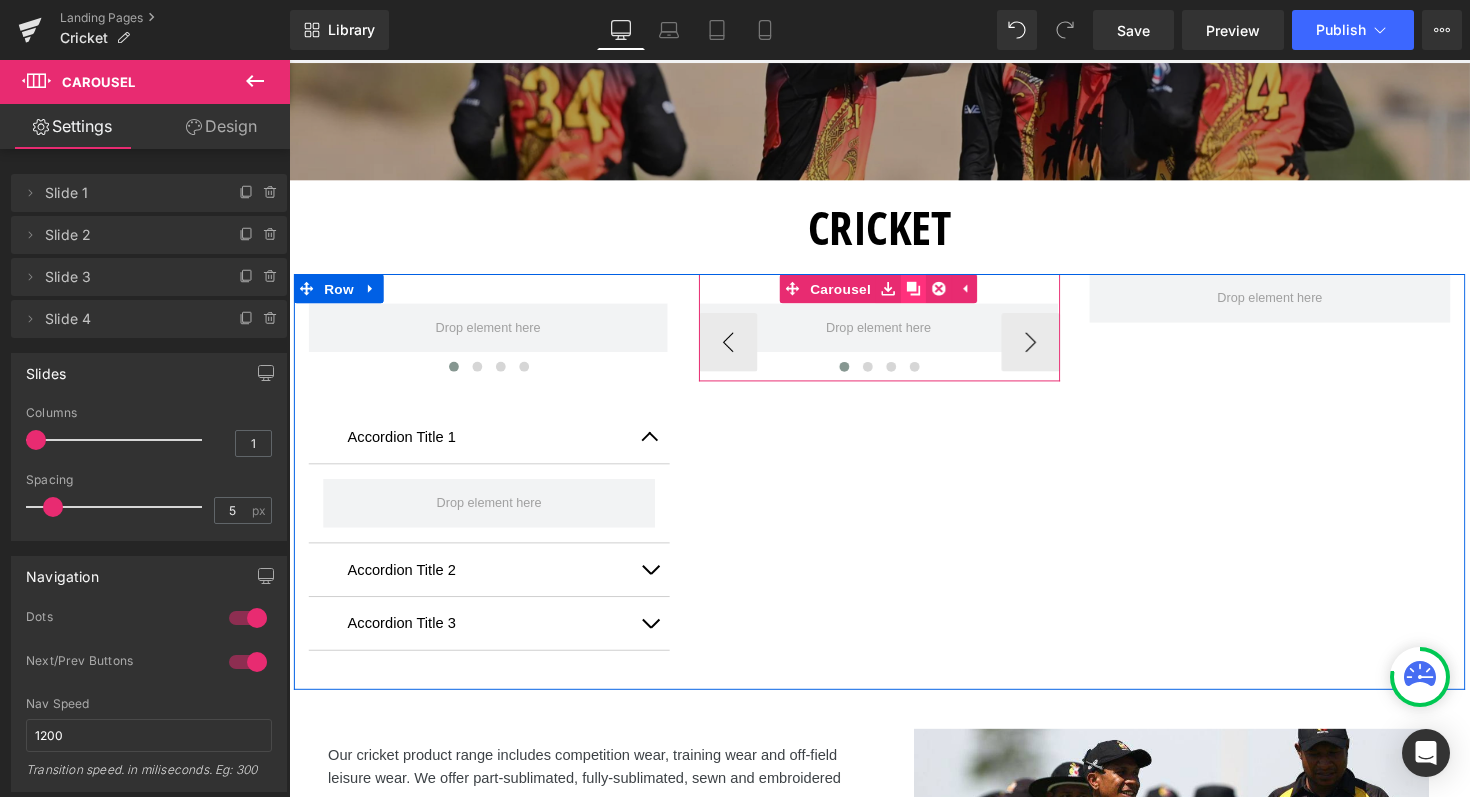 click 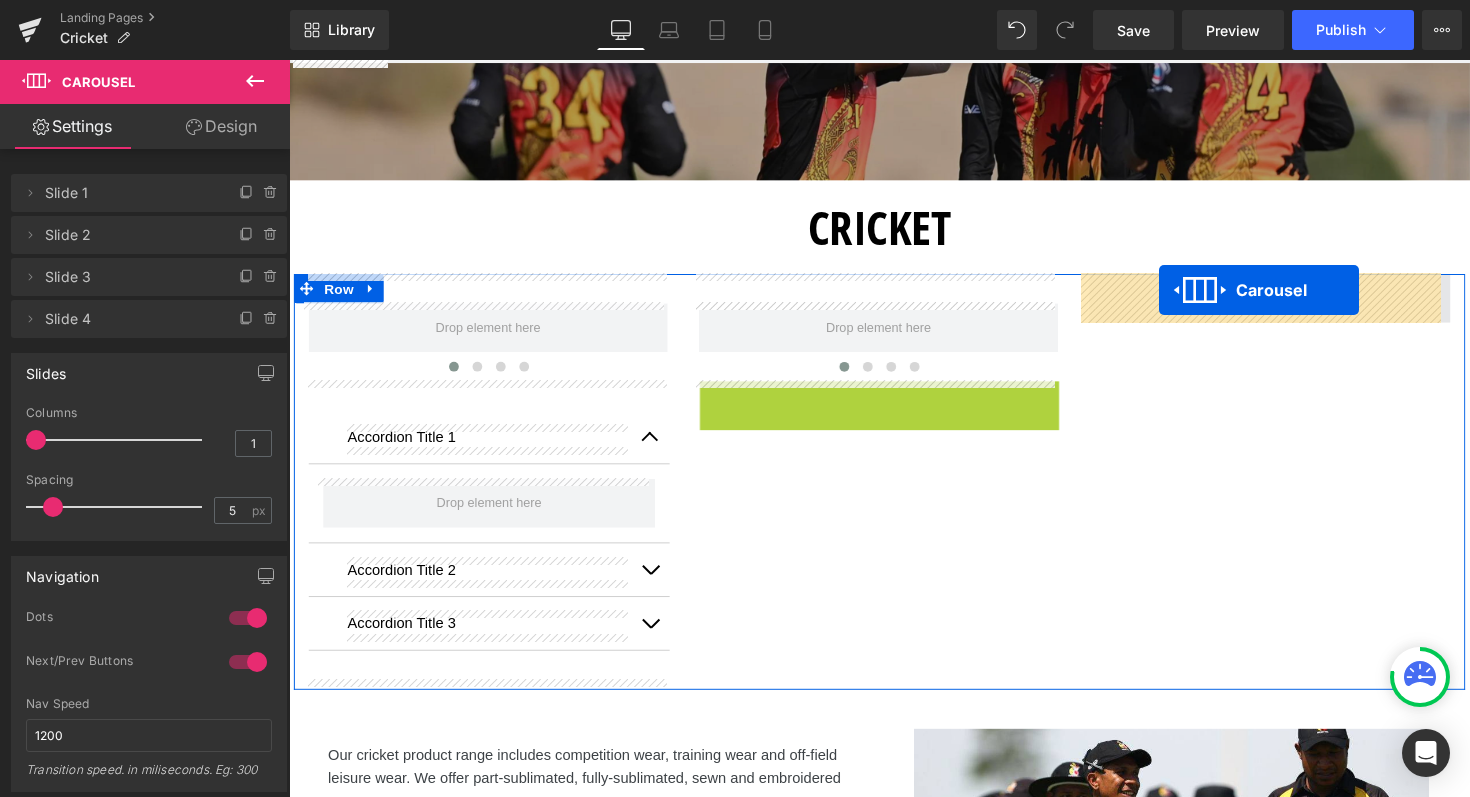drag, startPoint x: 838, startPoint y: 404, endPoint x: 1178, endPoint y: 301, distance: 355.25906 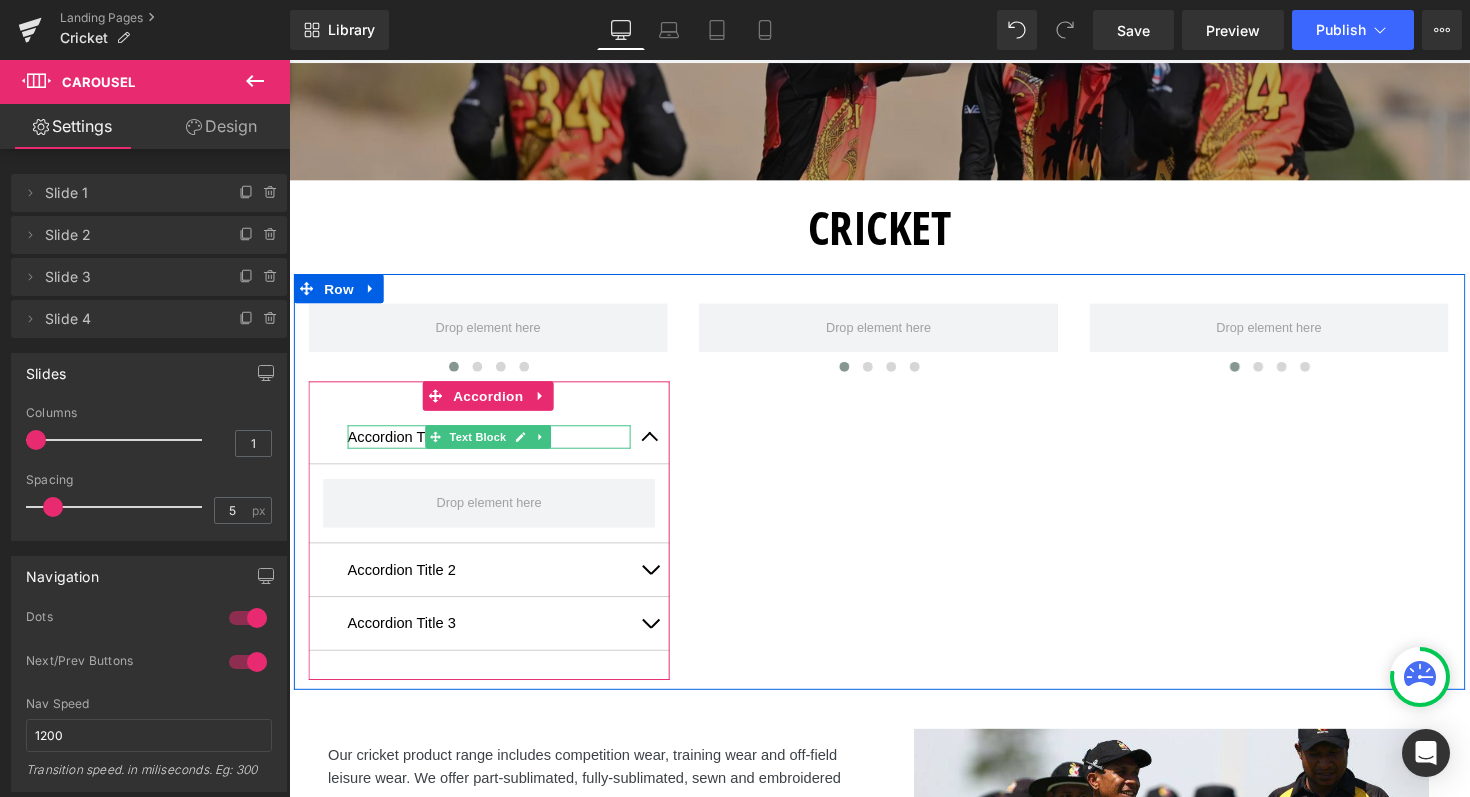 click on "Accordion Title 1" at bounding box center [494, 446] 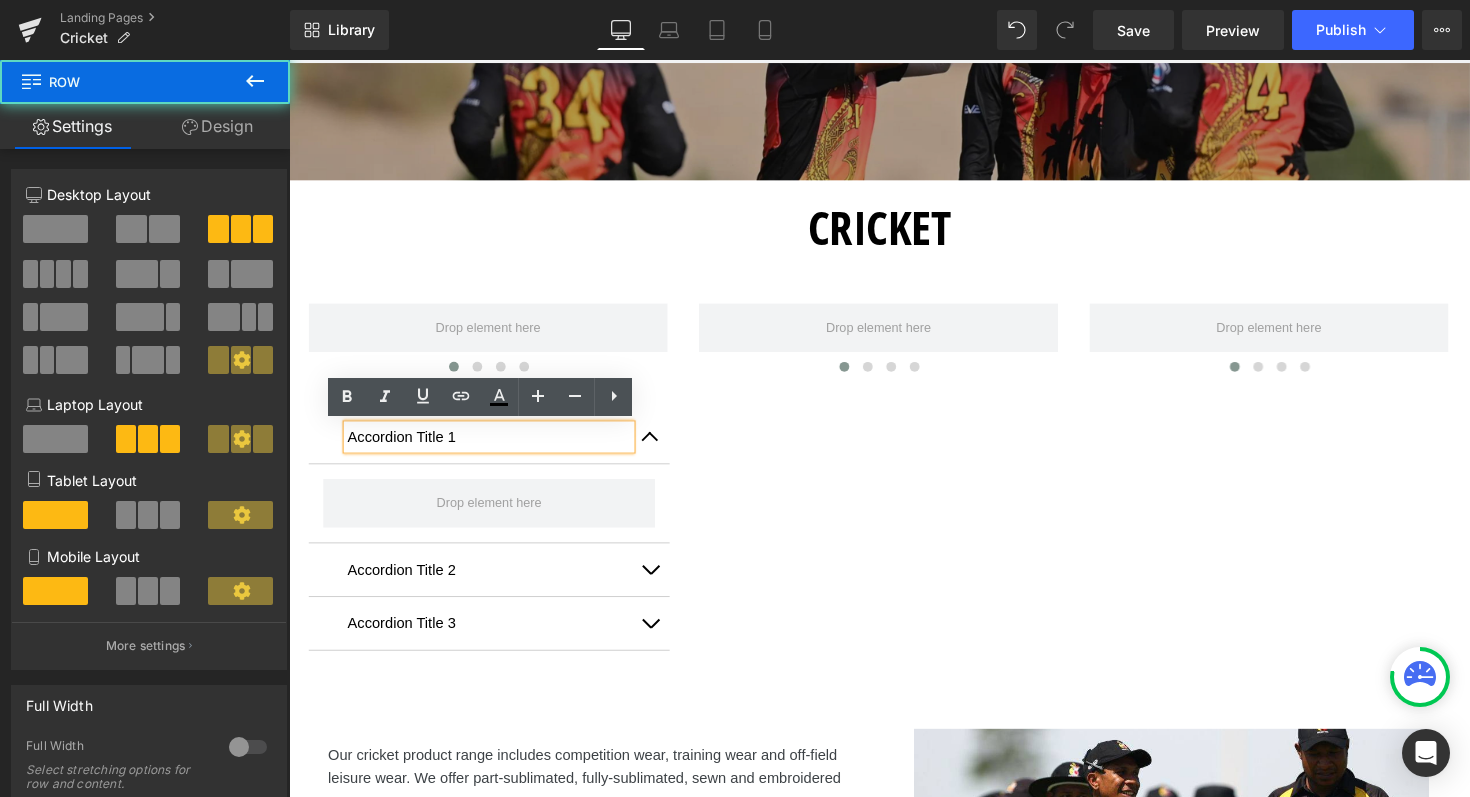 click on "‹ ›
Carousel
Accordion Title 1
Text Block
Accordion Title 2
Text Block
Accordion Title 3
Text Block
Accordion
‹" at bounding box center (894, 492) 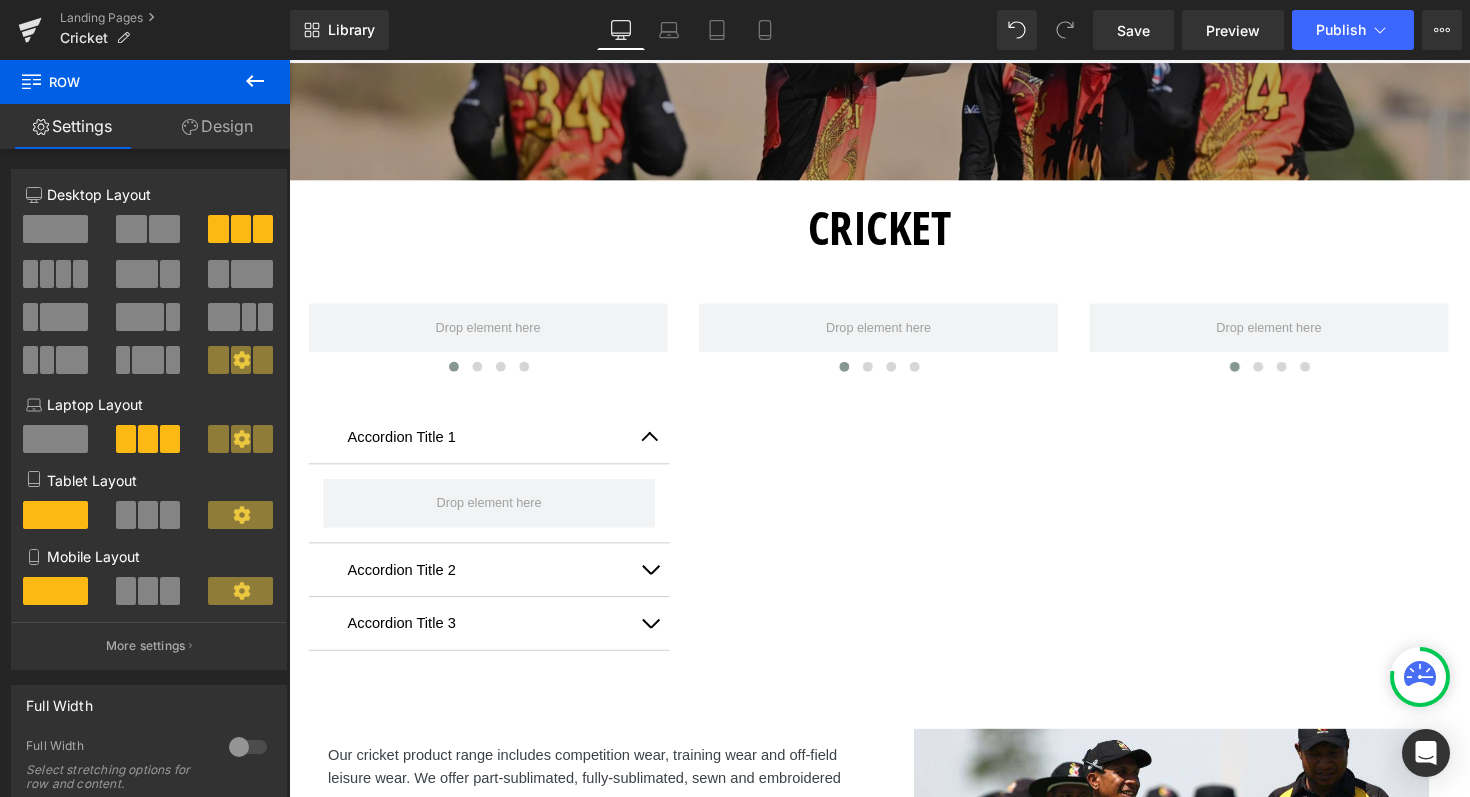 click at bounding box center [255, 82] 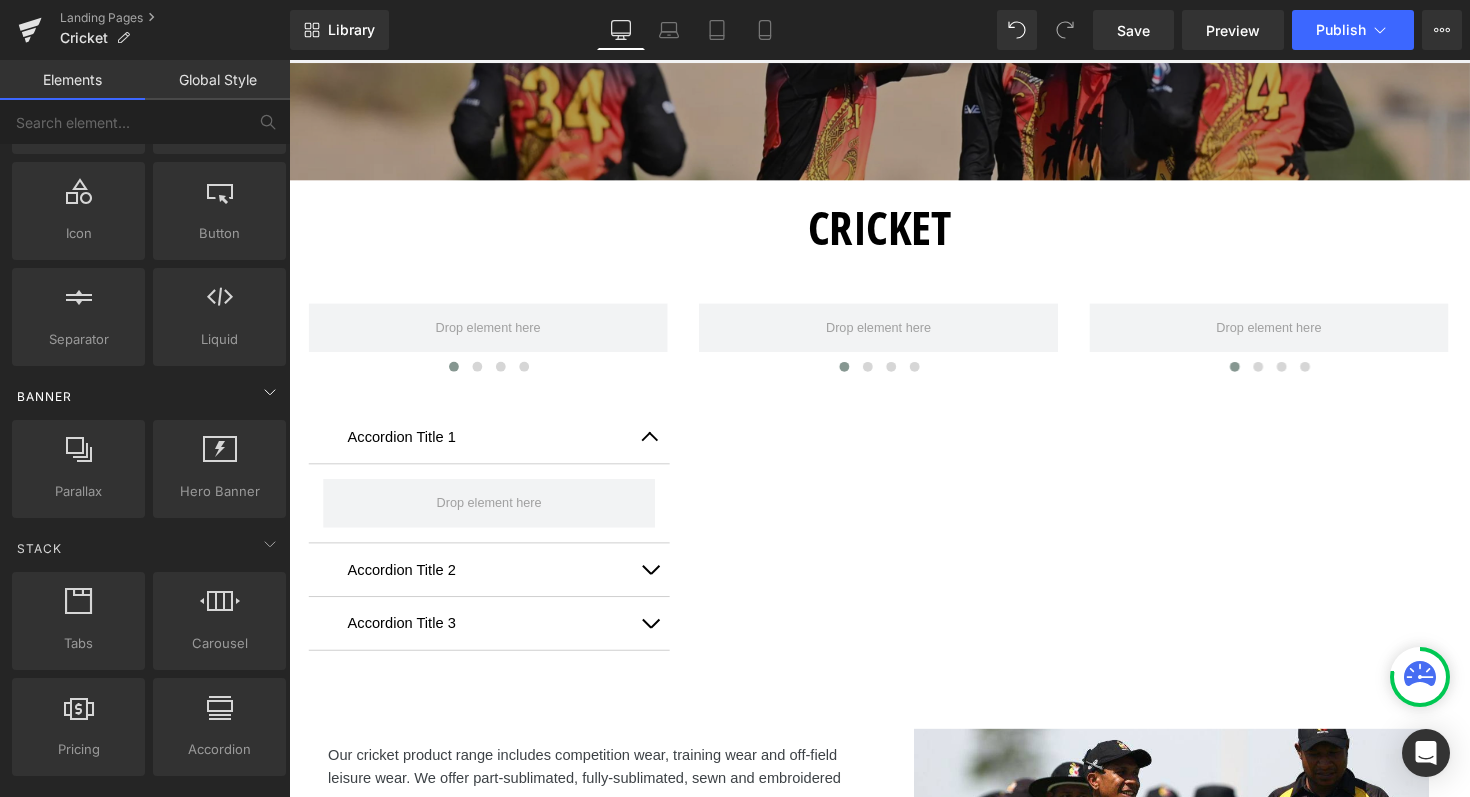 scroll, scrollTop: 0, scrollLeft: 0, axis: both 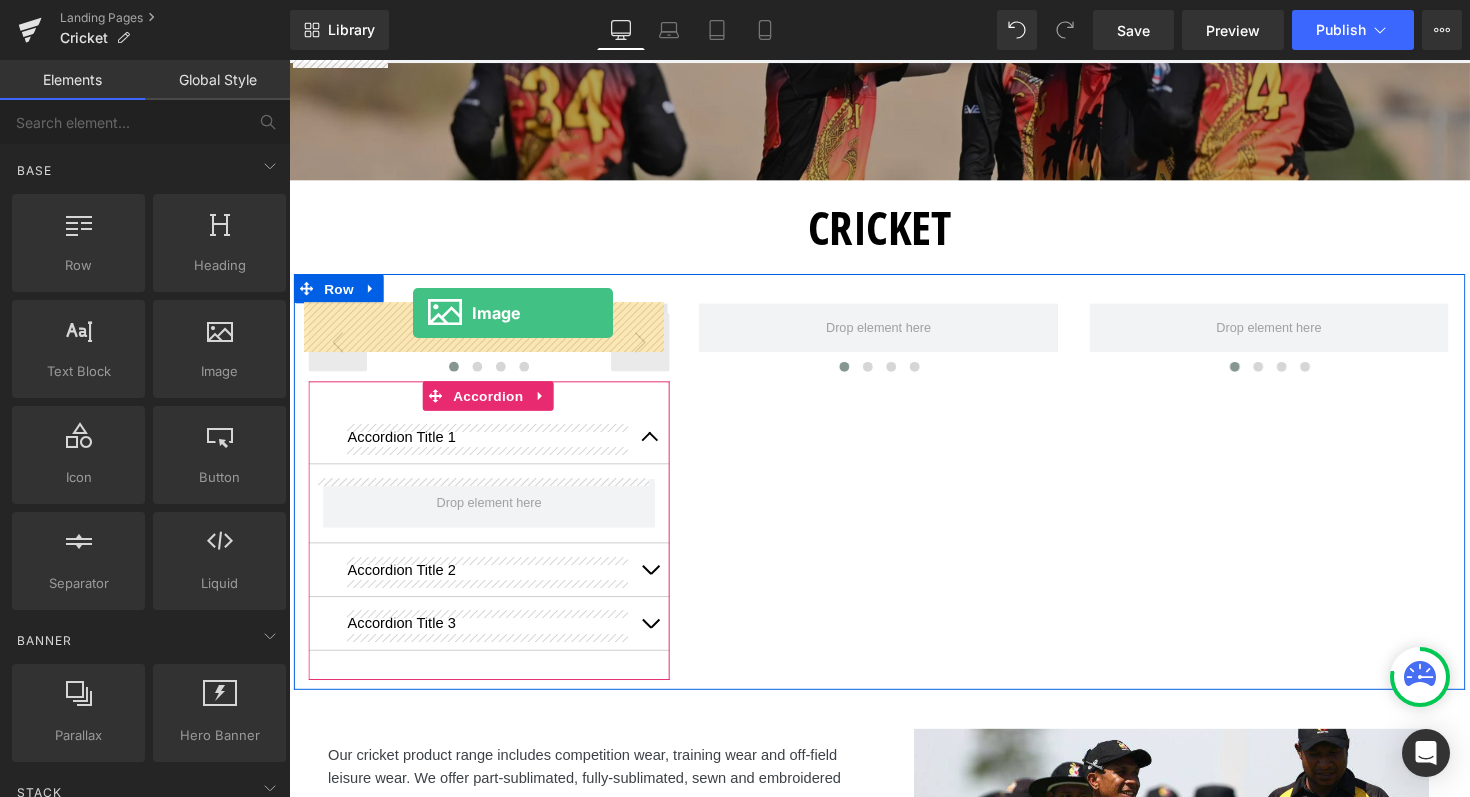 drag, startPoint x: 488, startPoint y: 414, endPoint x: 416, endPoint y: 319, distance: 119.20151 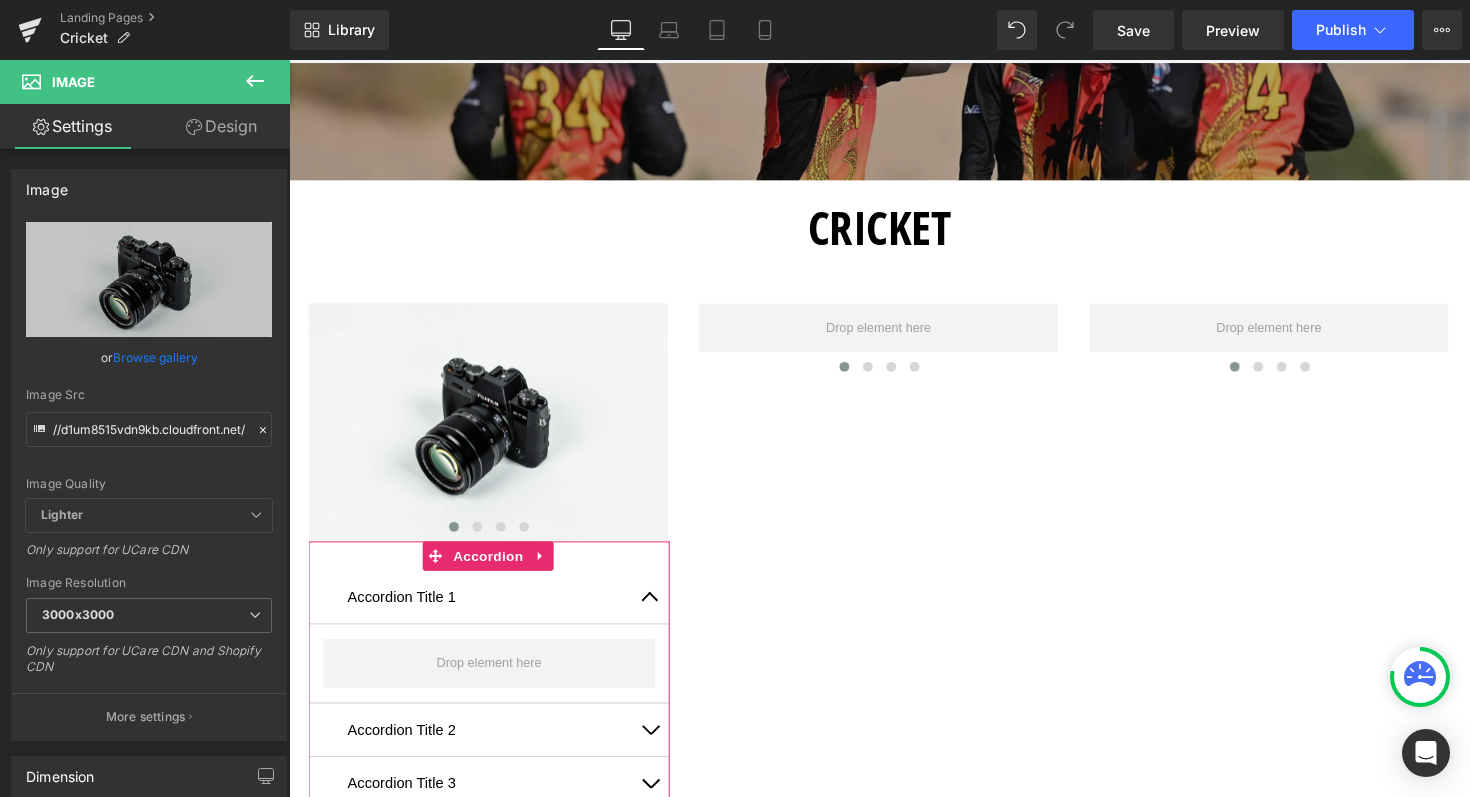 click 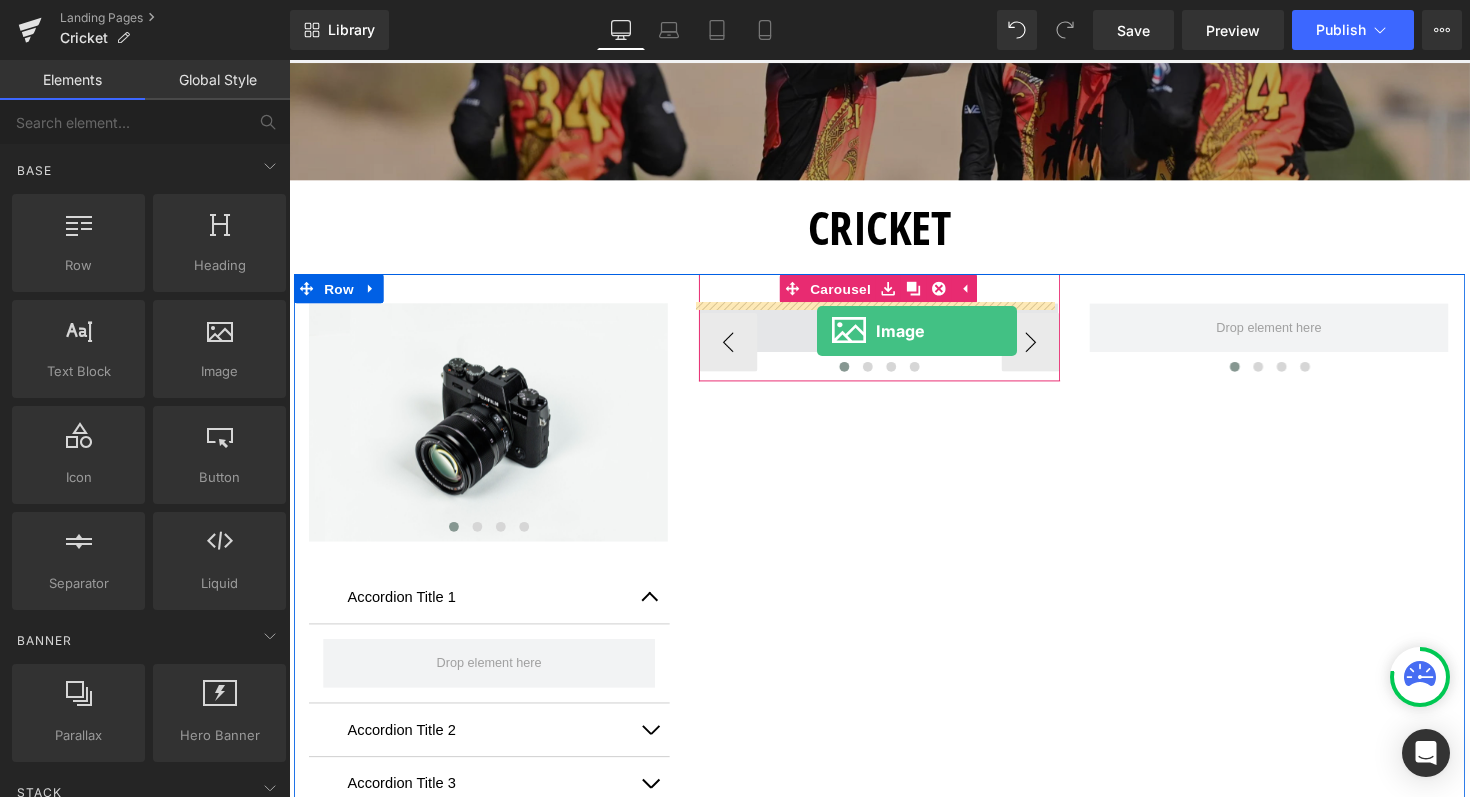 drag, startPoint x: 494, startPoint y: 436, endPoint x: 826, endPoint y: 331, distance: 348.20828 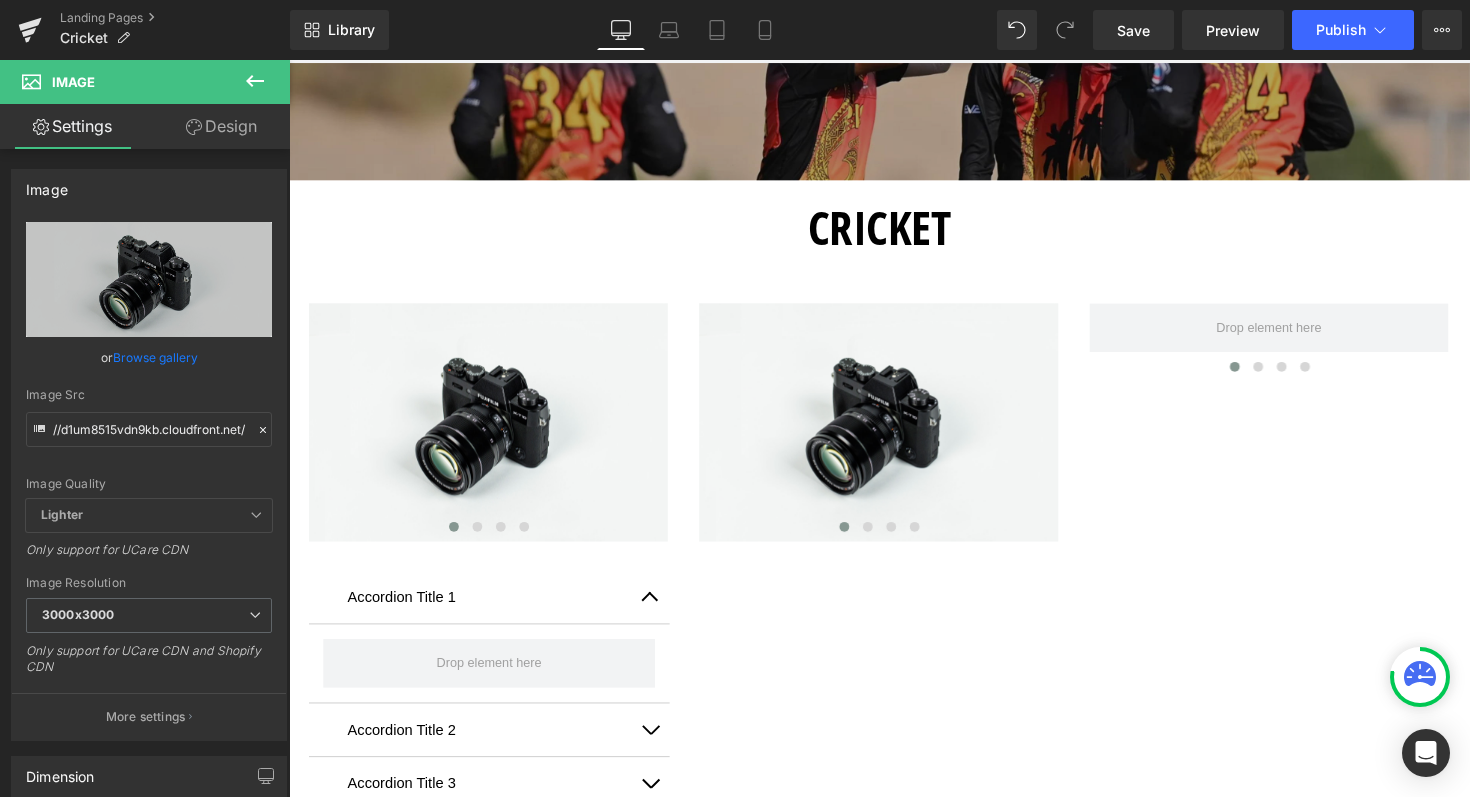 click 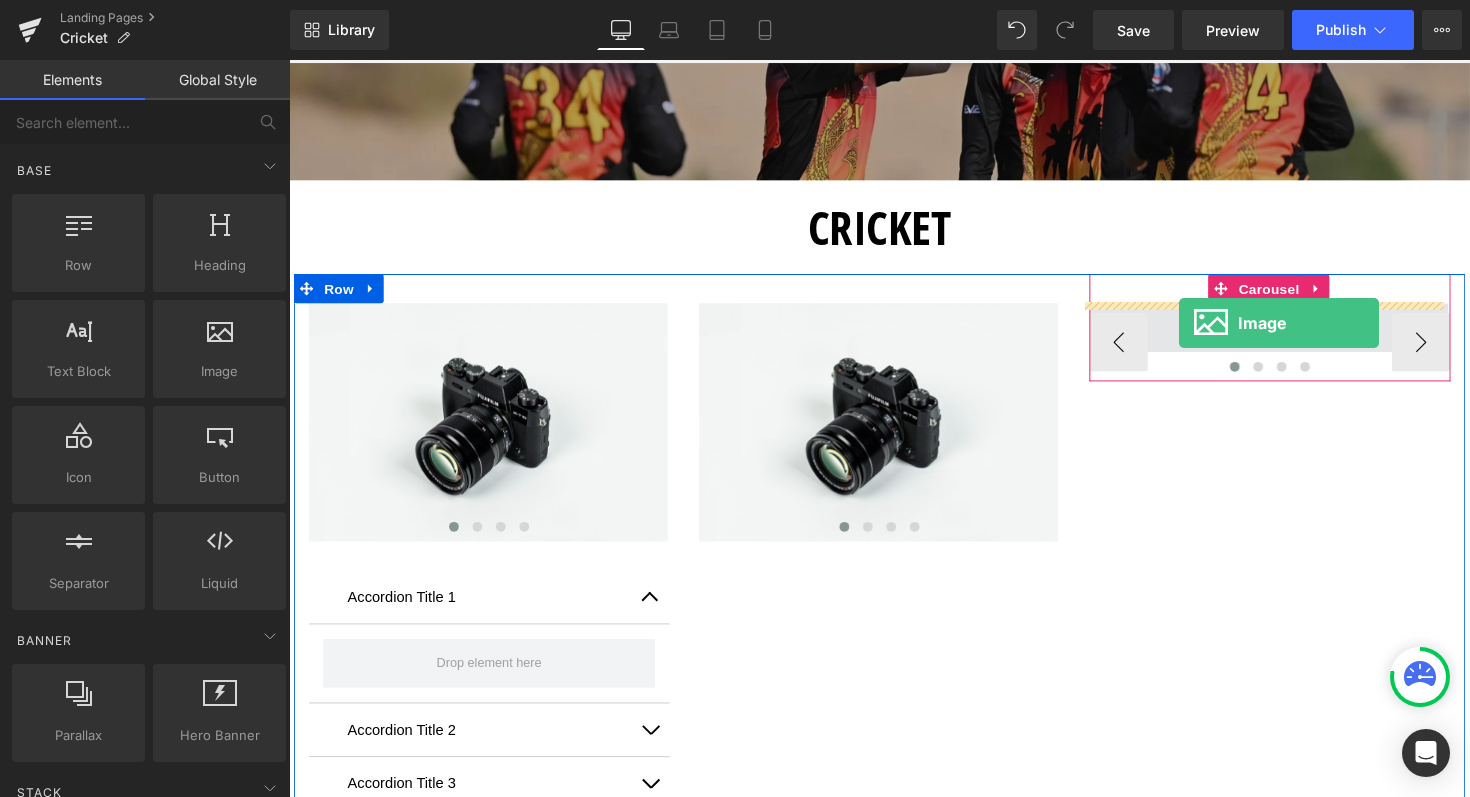 drag, startPoint x: 480, startPoint y: 426, endPoint x: 1202, endPoint y: 329, distance: 728.4868 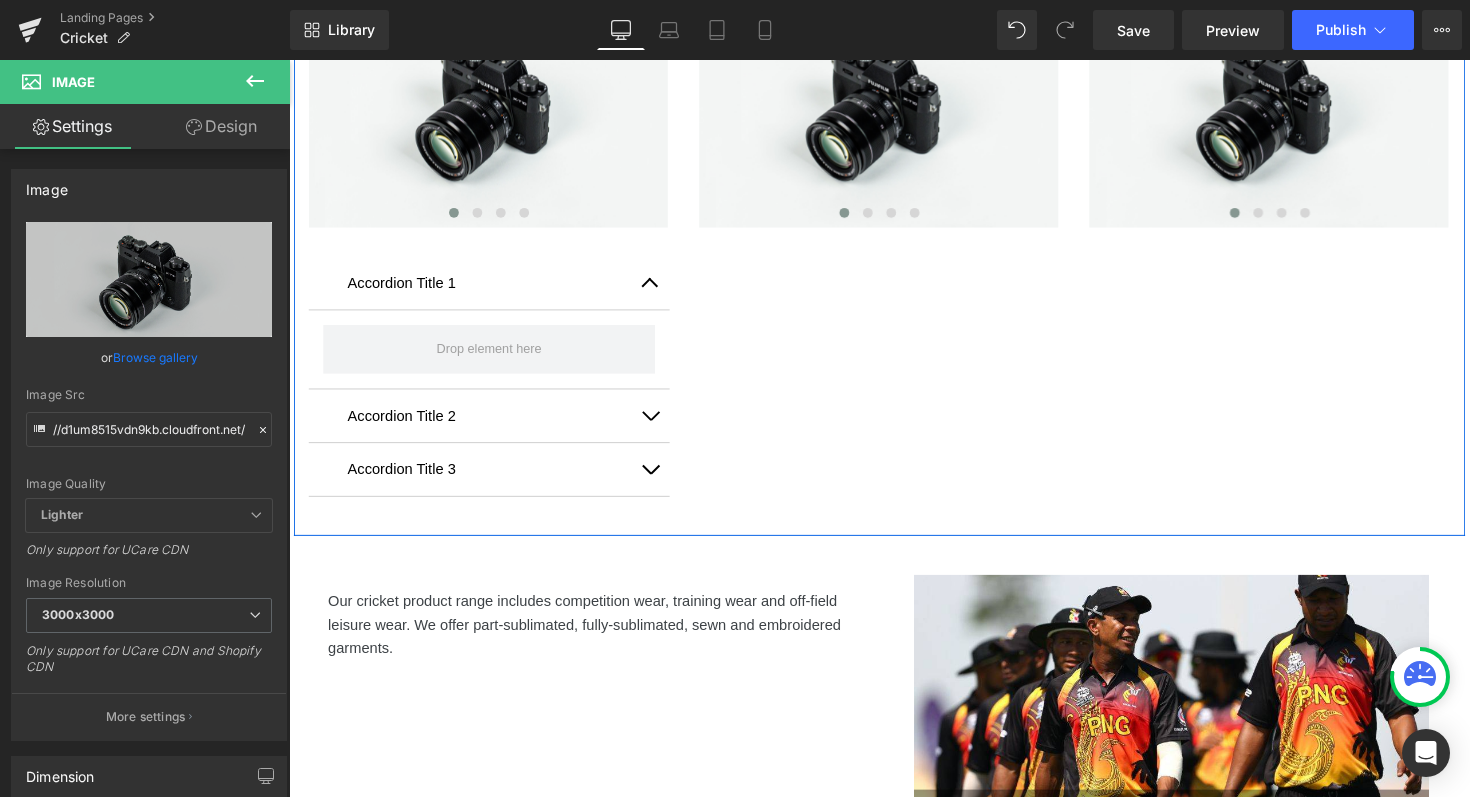 scroll, scrollTop: 662, scrollLeft: 0, axis: vertical 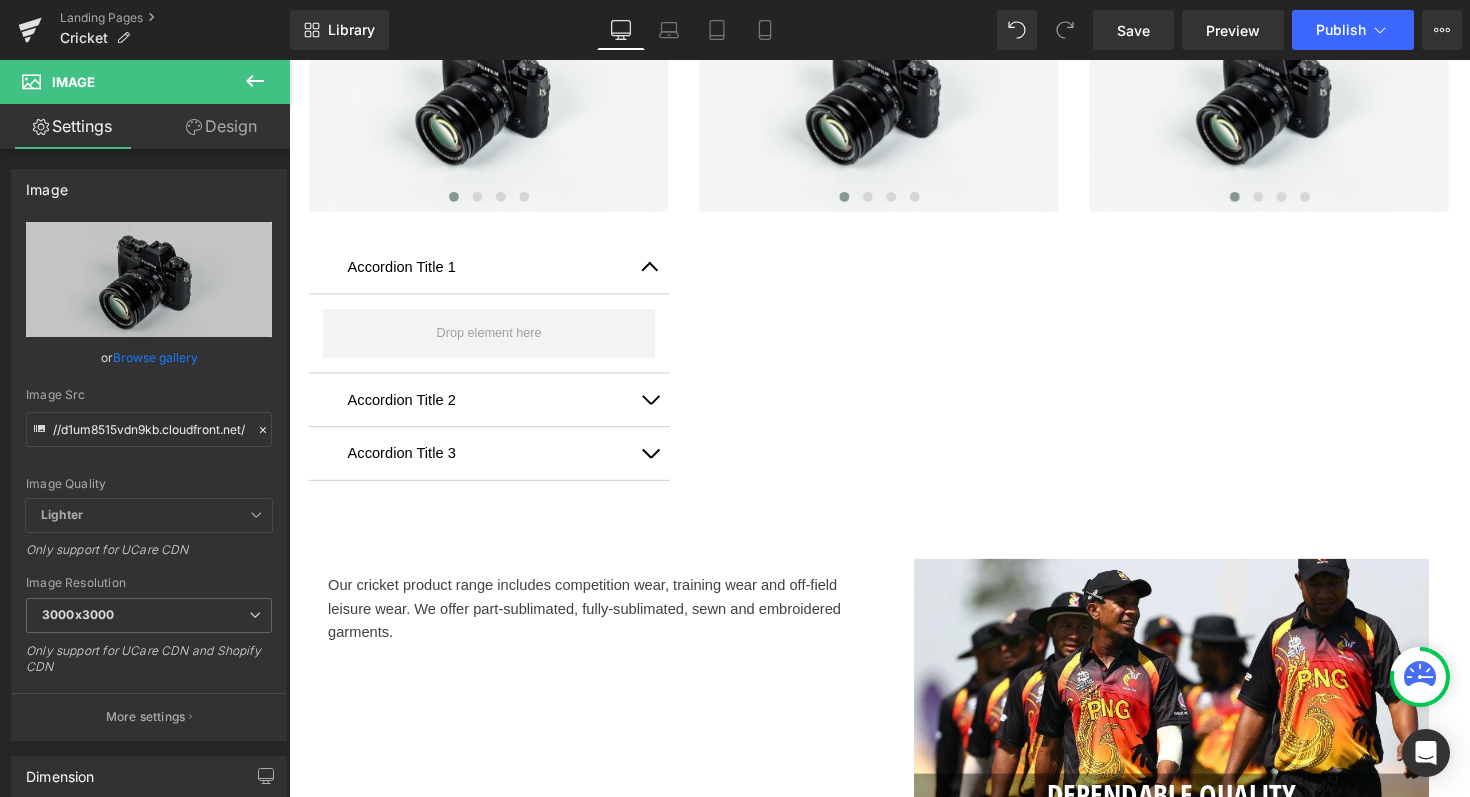 click 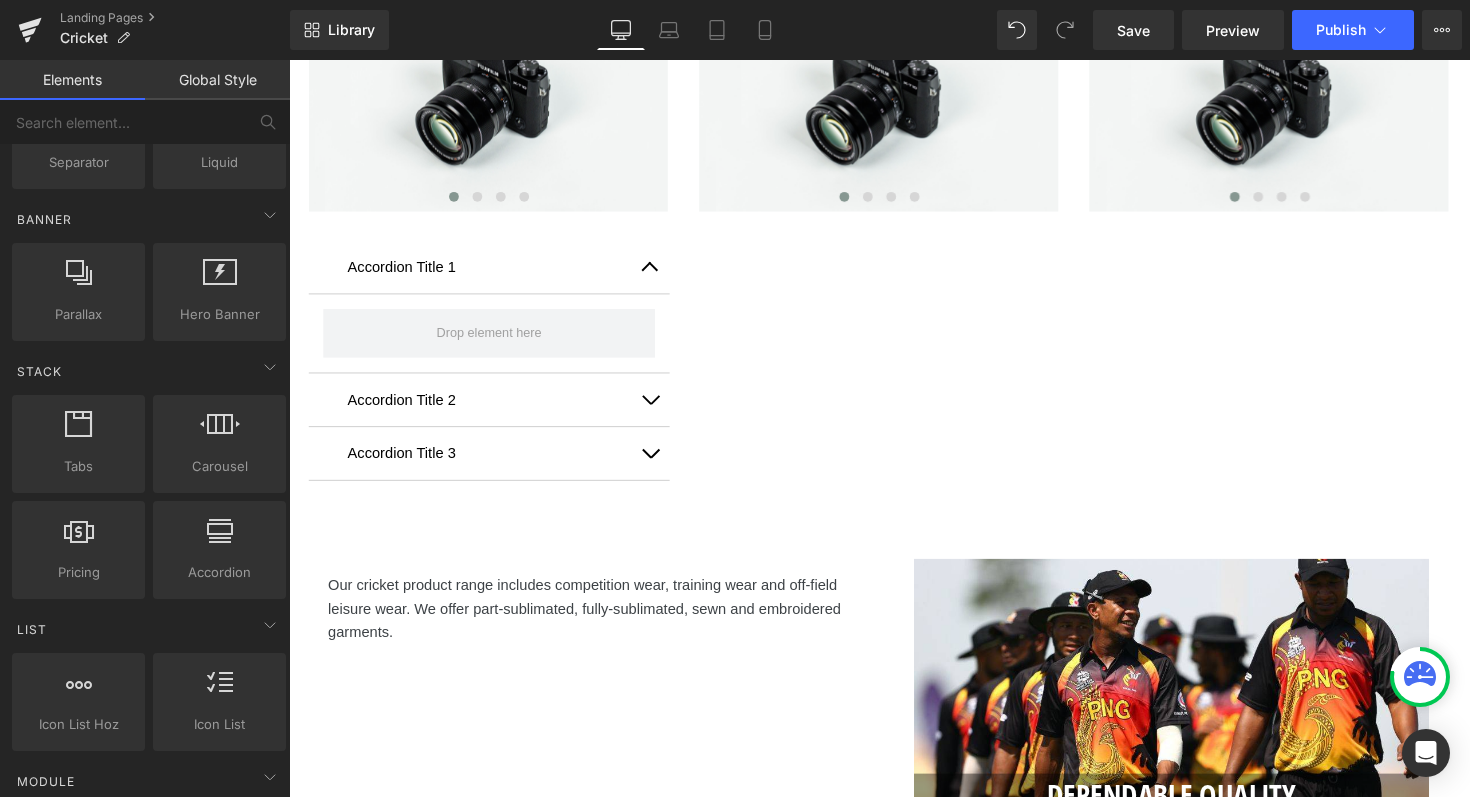scroll, scrollTop: 423, scrollLeft: 0, axis: vertical 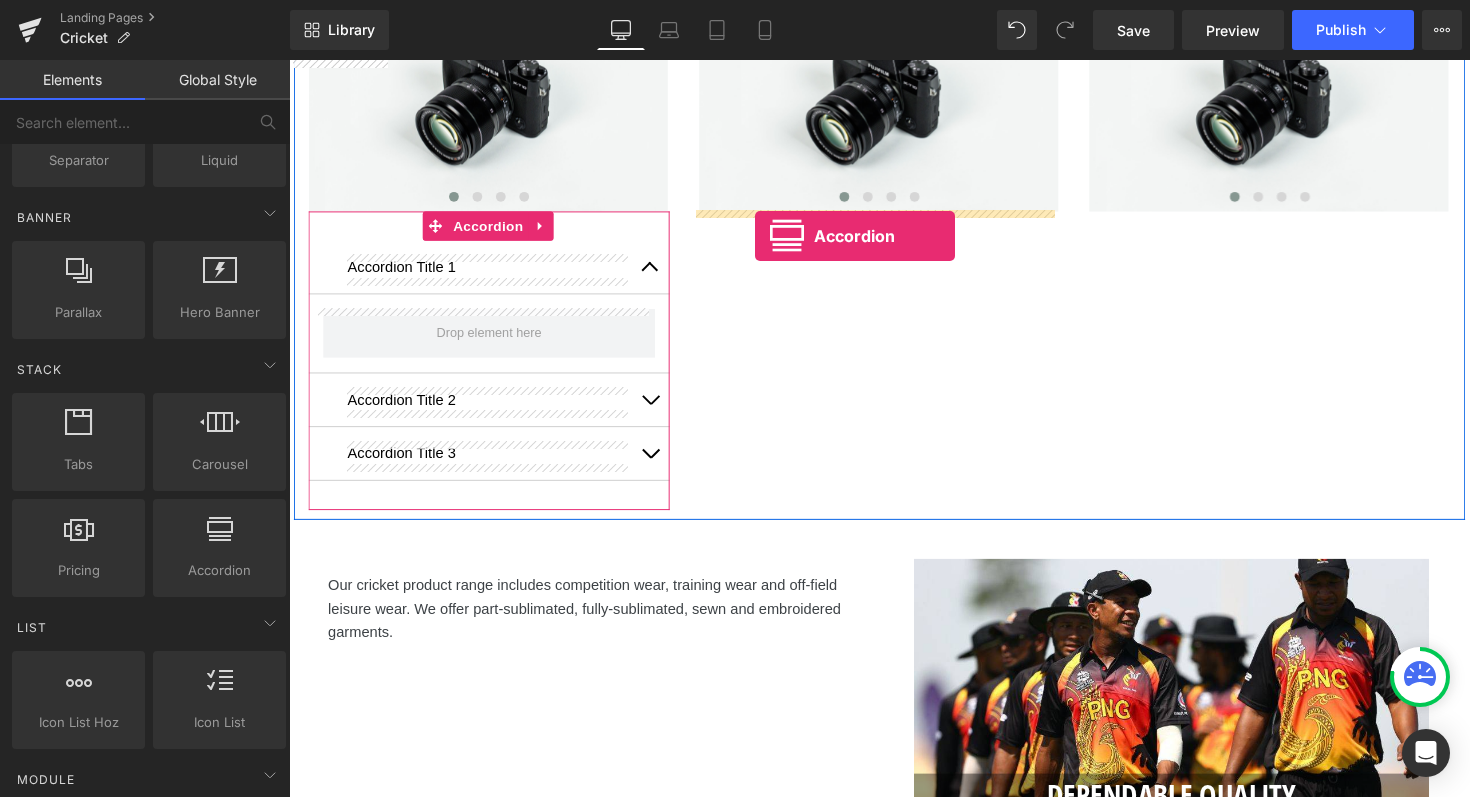 drag, startPoint x: 496, startPoint y: 607, endPoint x: 767, endPoint y: 240, distance: 456.21268 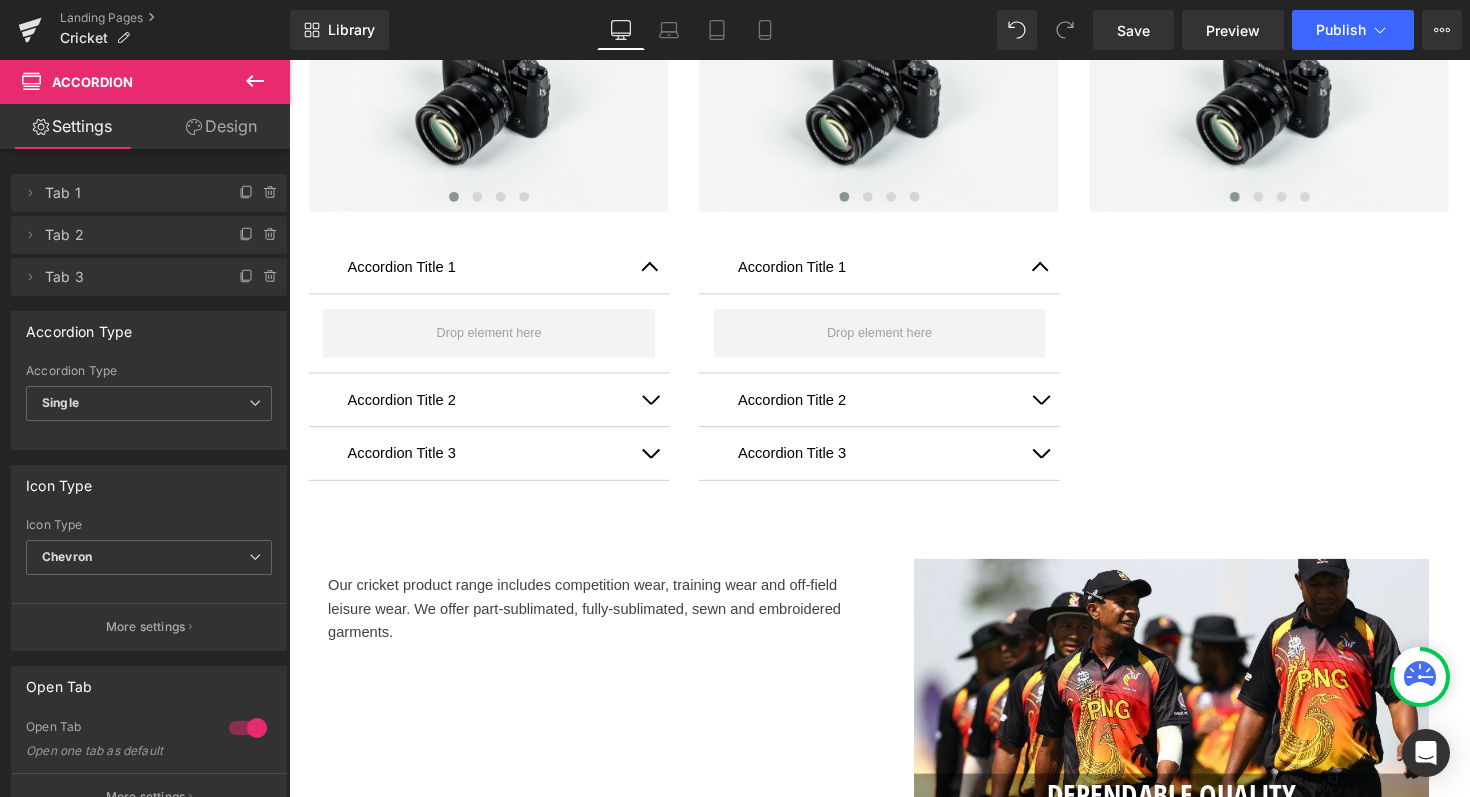 click 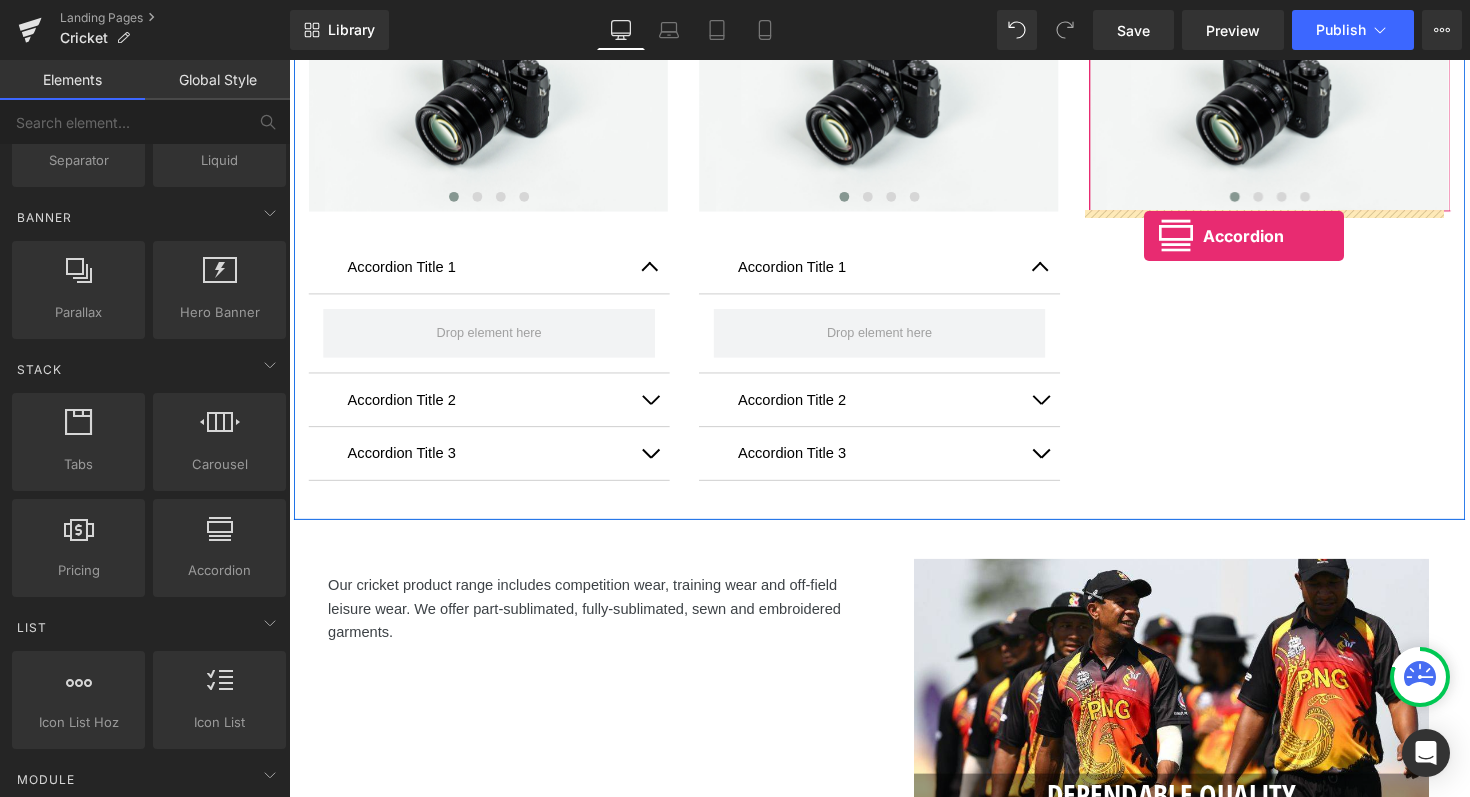 drag, startPoint x: 486, startPoint y: 637, endPoint x: 1165, endPoint y: 240, distance: 786.5431 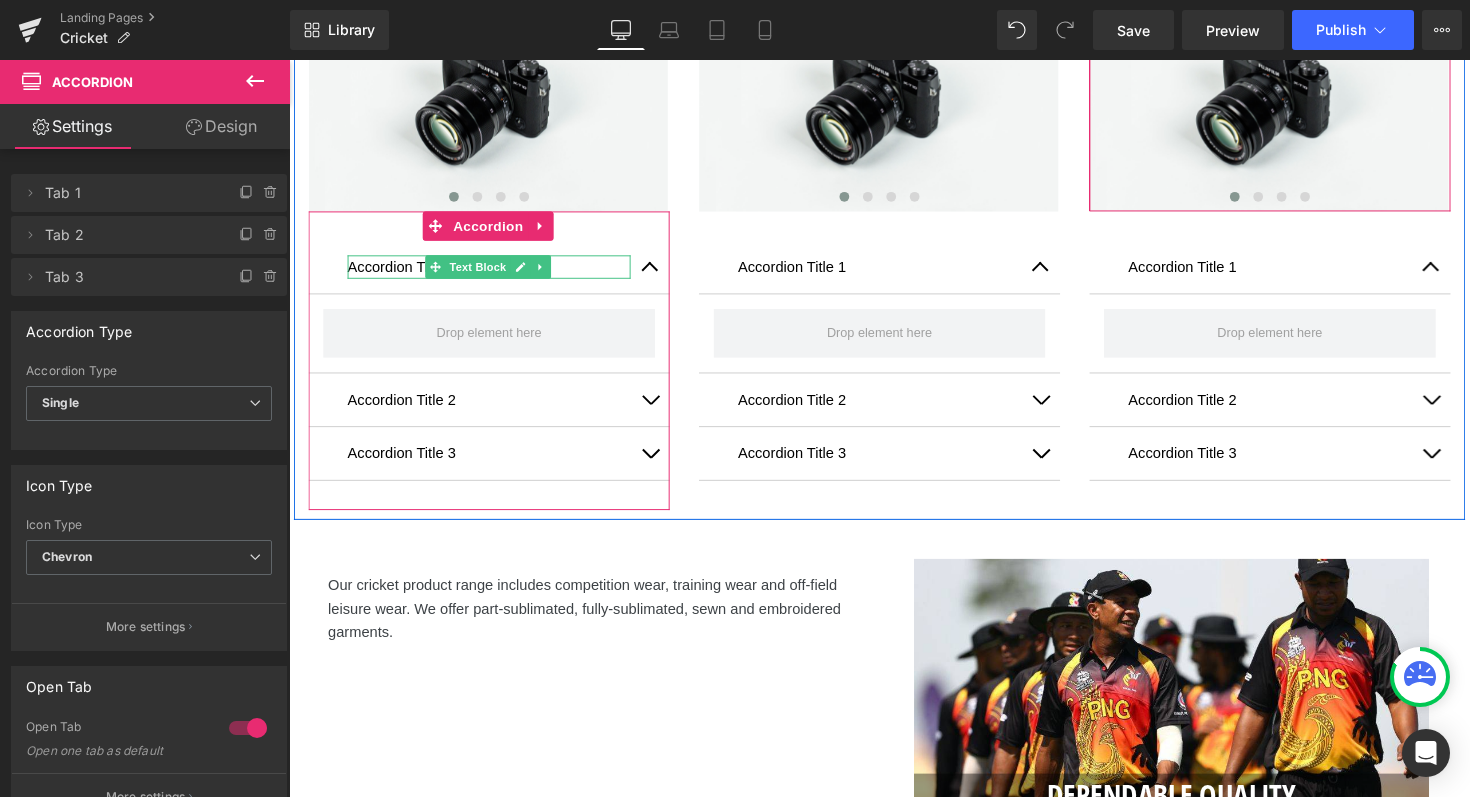 click on "Accordion Title 1" at bounding box center [494, 272] 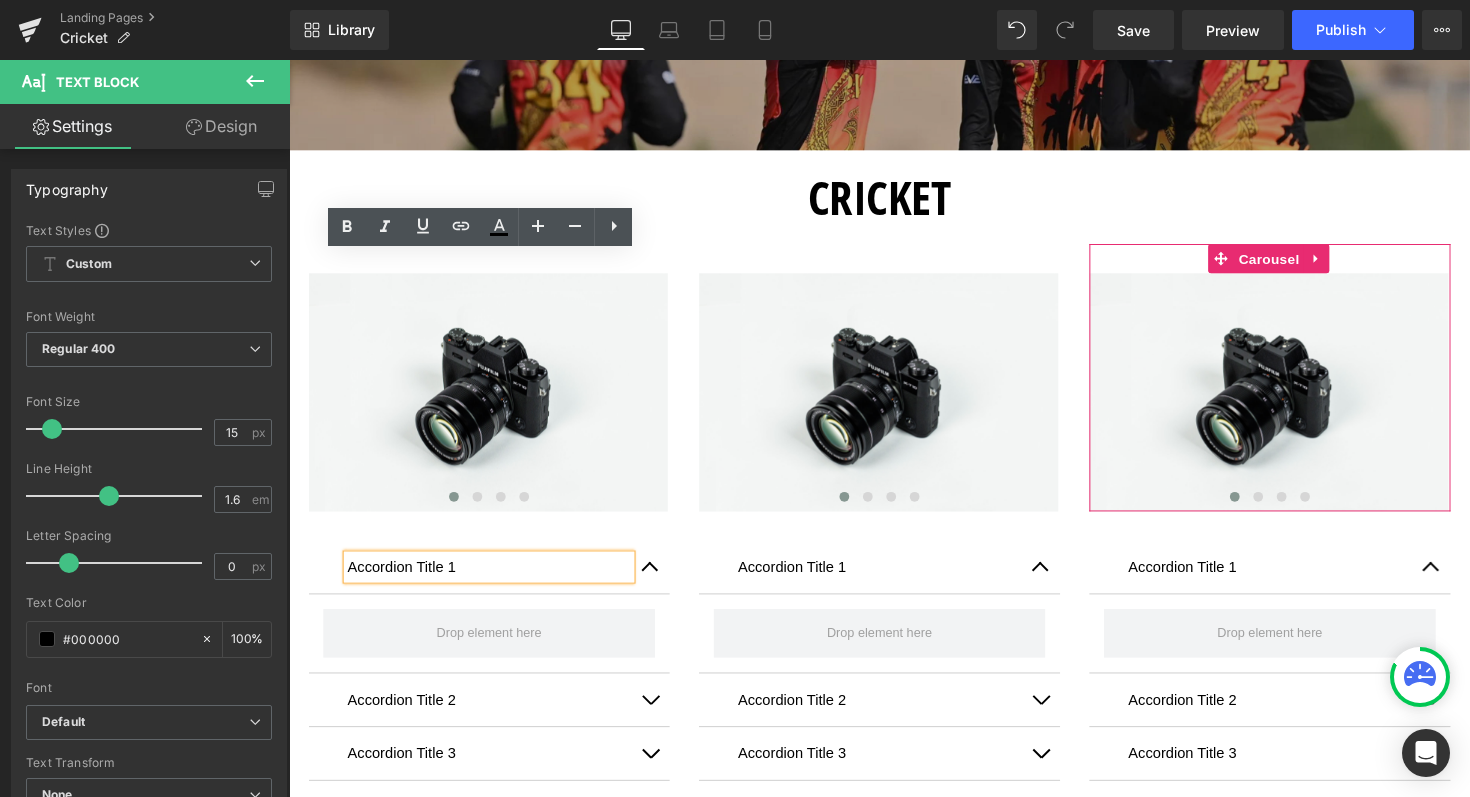 scroll, scrollTop: 352, scrollLeft: 0, axis: vertical 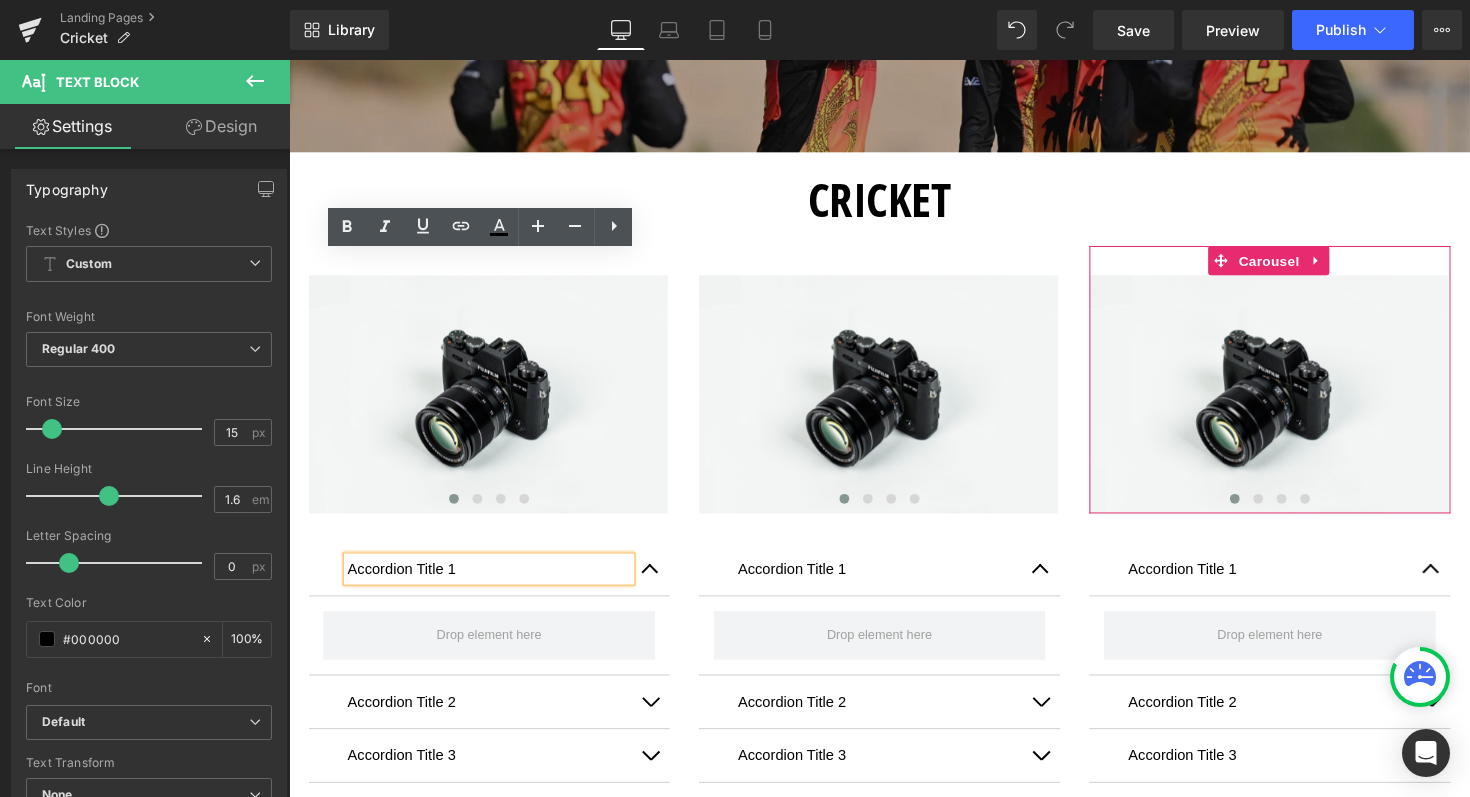 type 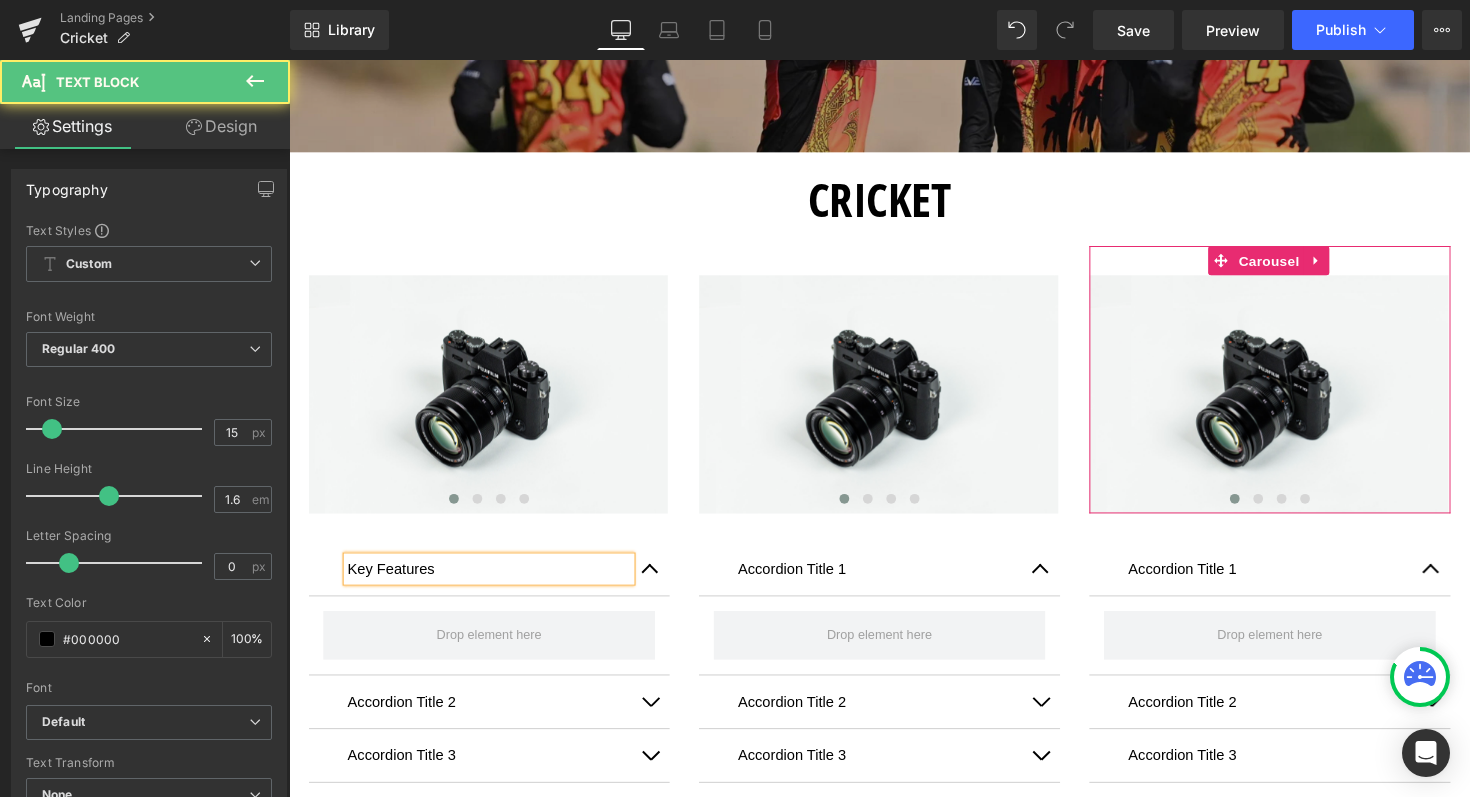 drag, startPoint x: 446, startPoint y: 577, endPoint x: 341, endPoint y: 574, distance: 105.04285 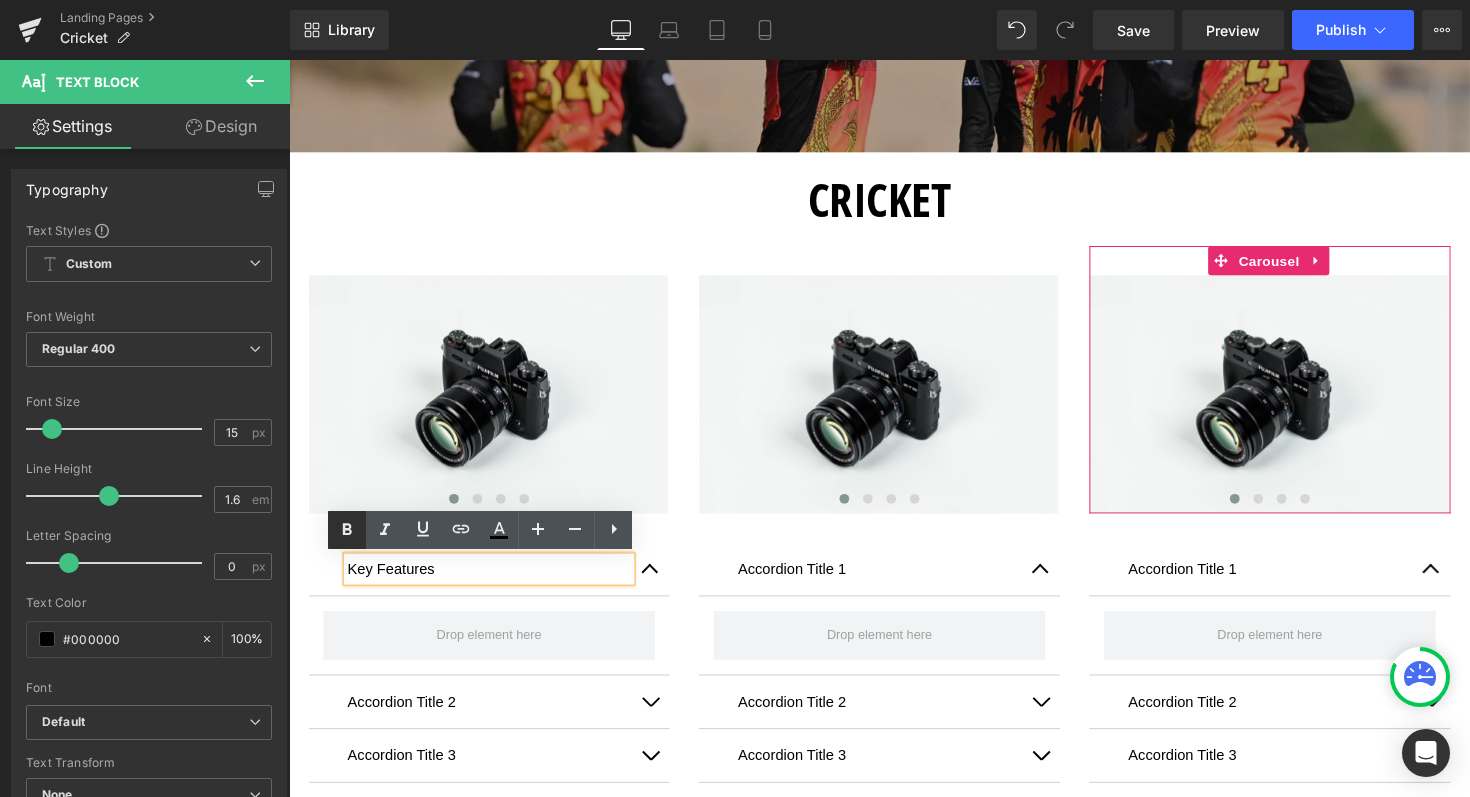 click 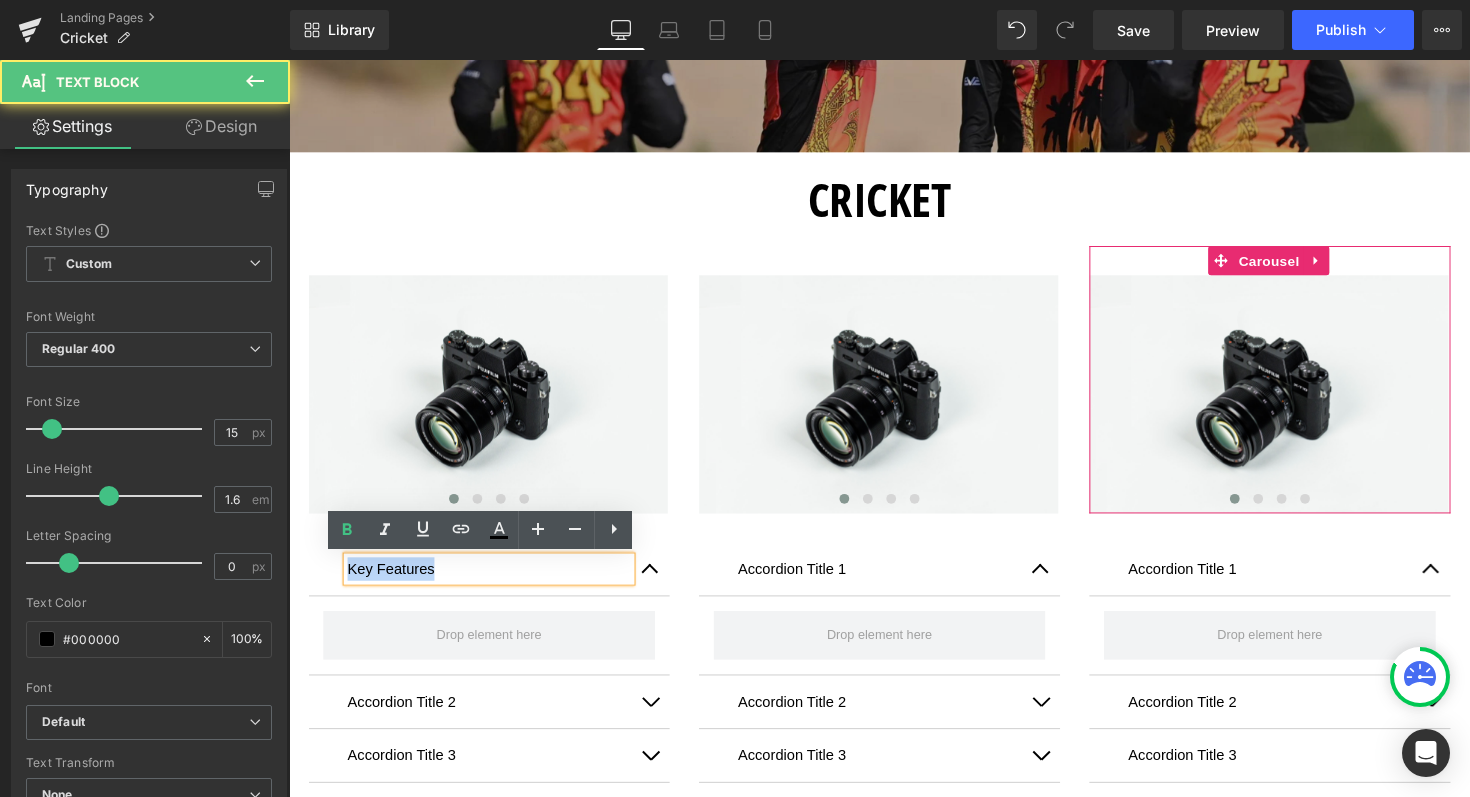 drag, startPoint x: 438, startPoint y: 585, endPoint x: 330, endPoint y: 585, distance: 108 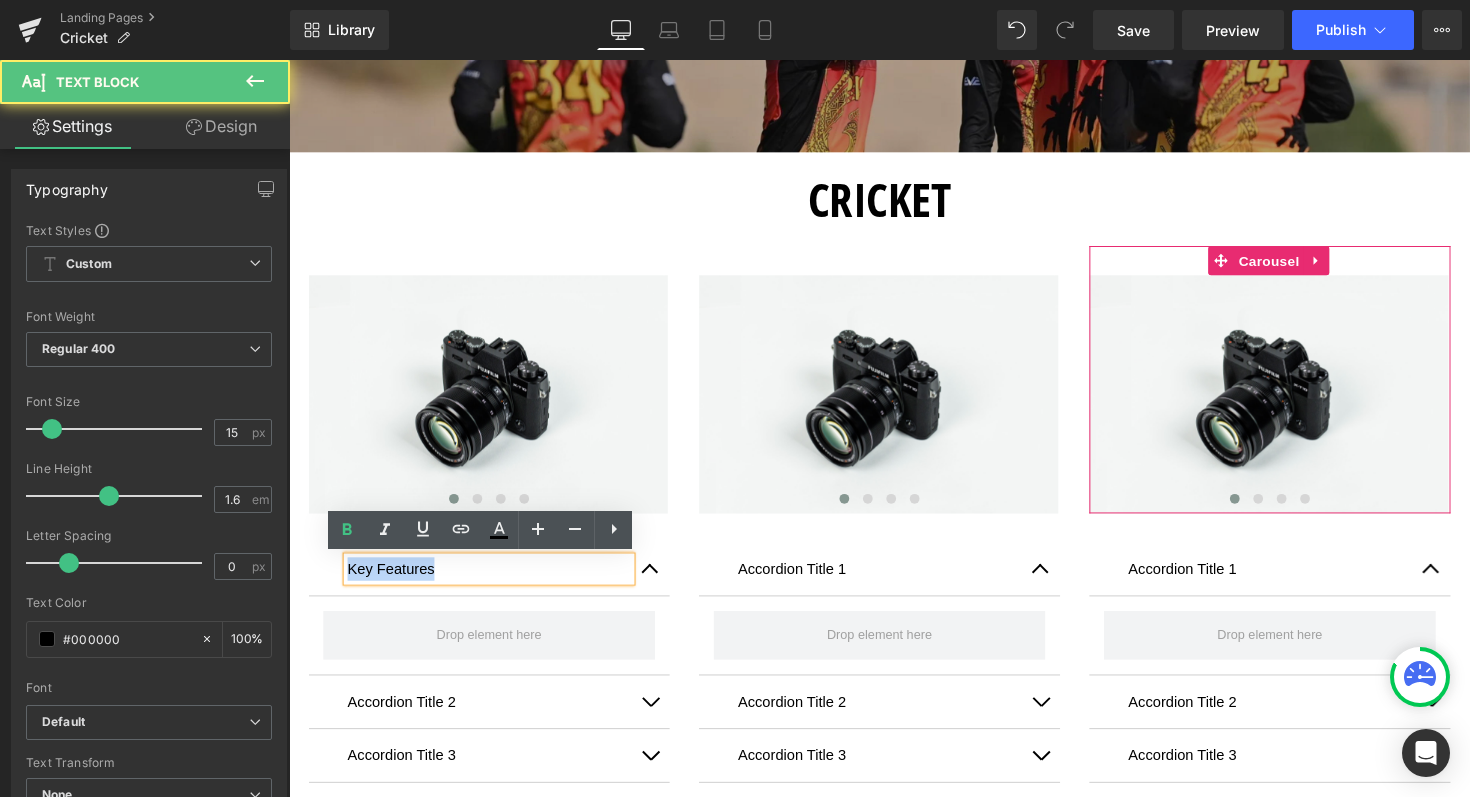 click on "Key Features
Text Block" at bounding box center [494, 582] 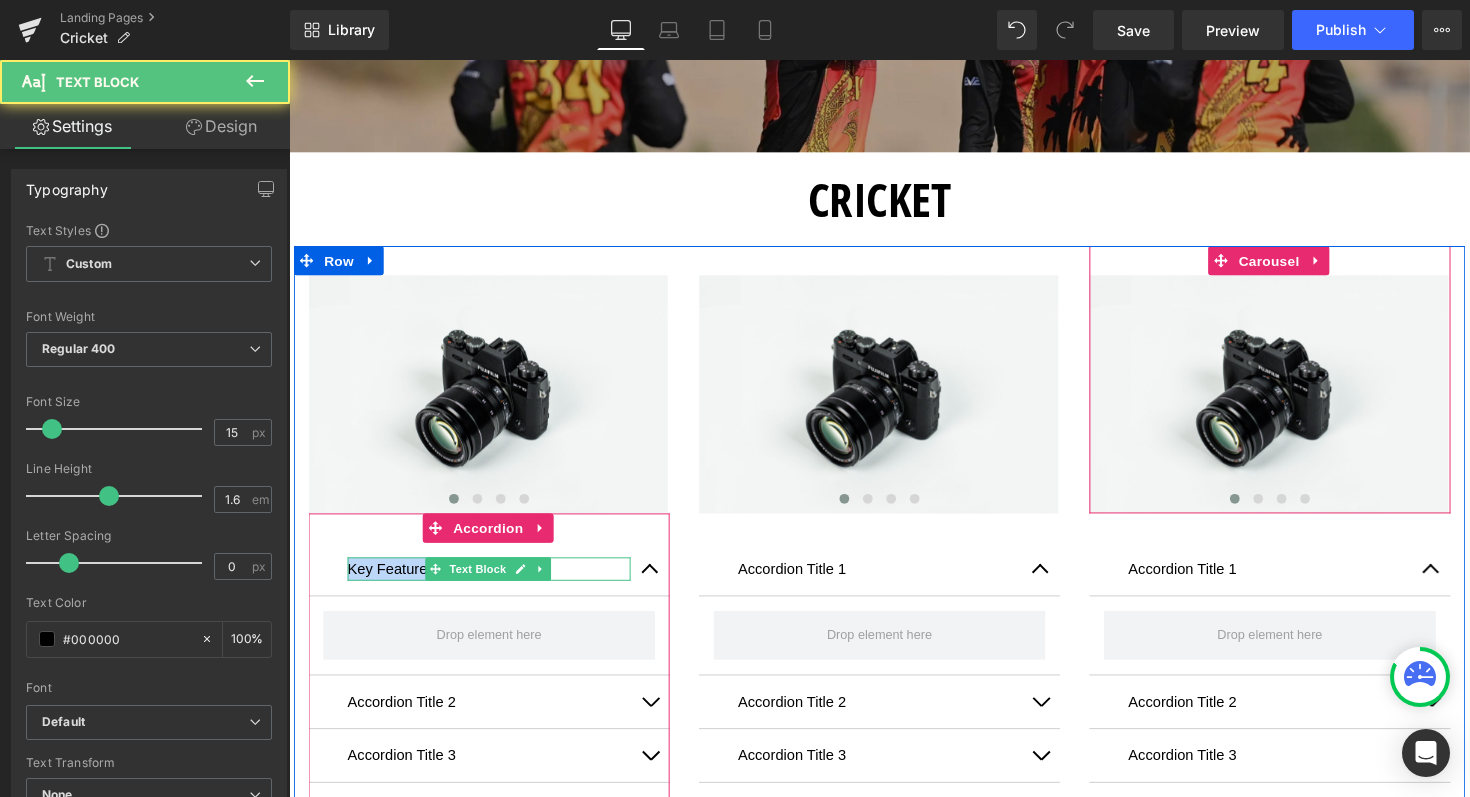 click on "Key Features" at bounding box center (494, 582) 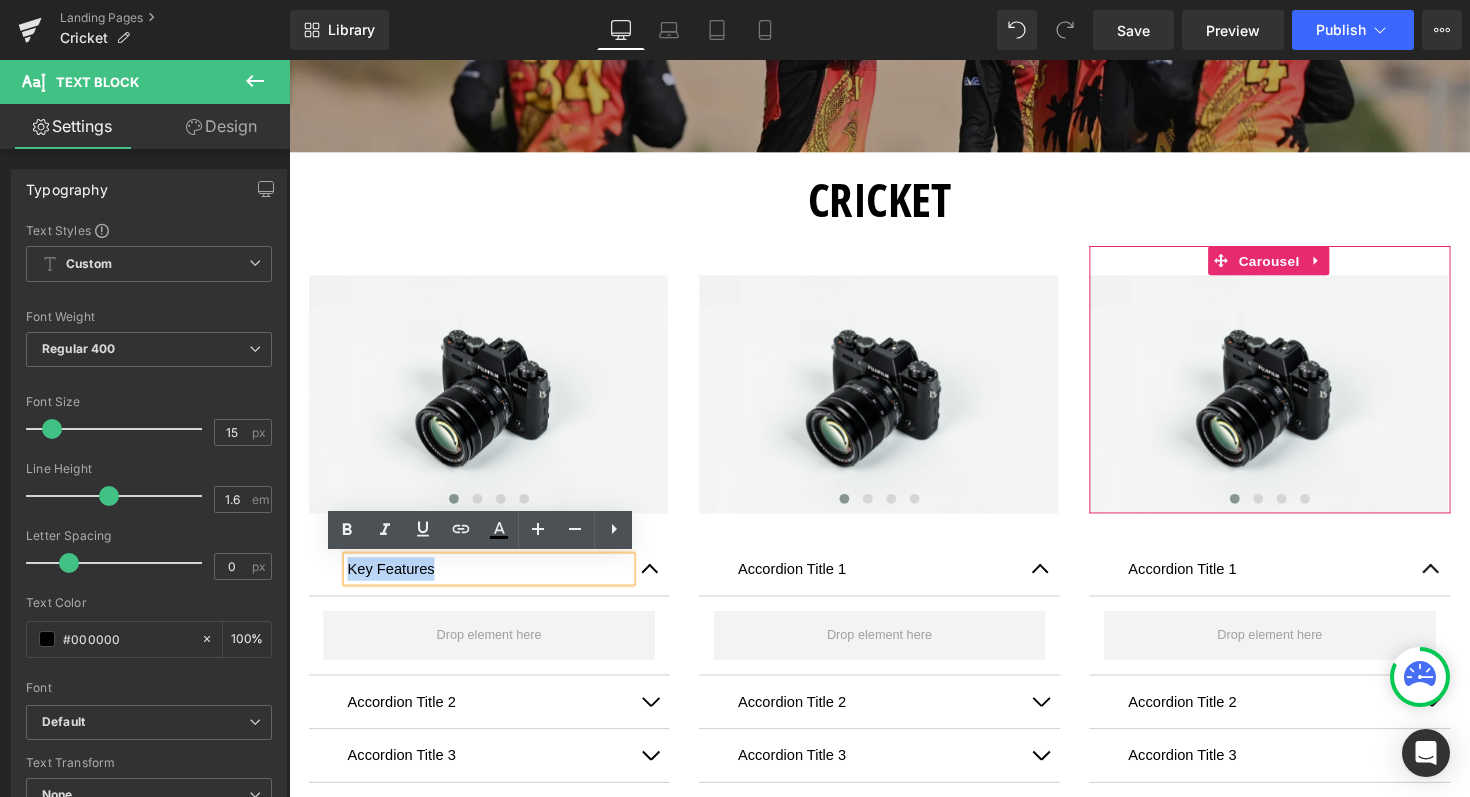 drag, startPoint x: 476, startPoint y: 579, endPoint x: 325, endPoint y: 581, distance: 151.01324 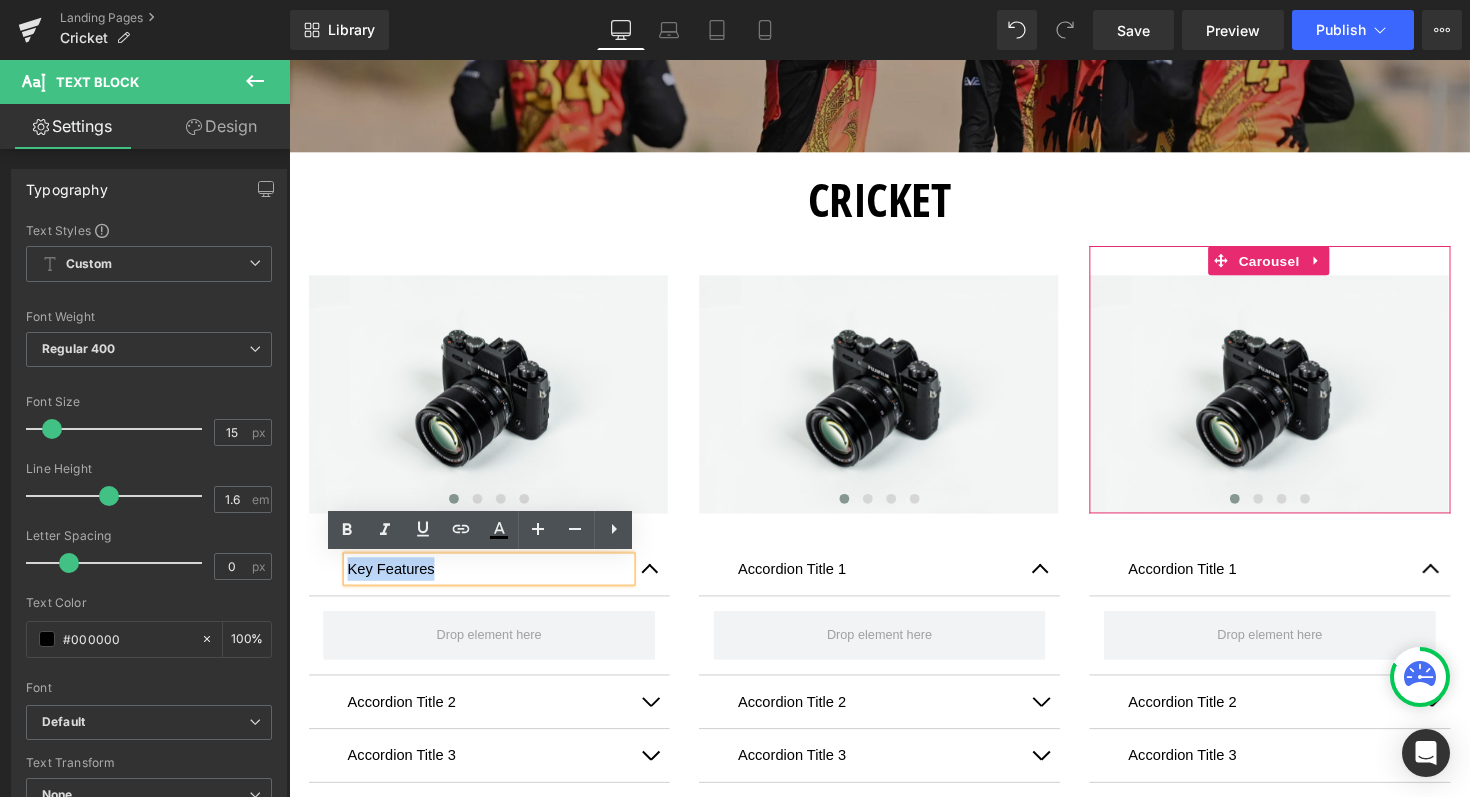 click on "Key Features
Text Block" at bounding box center [494, 582] 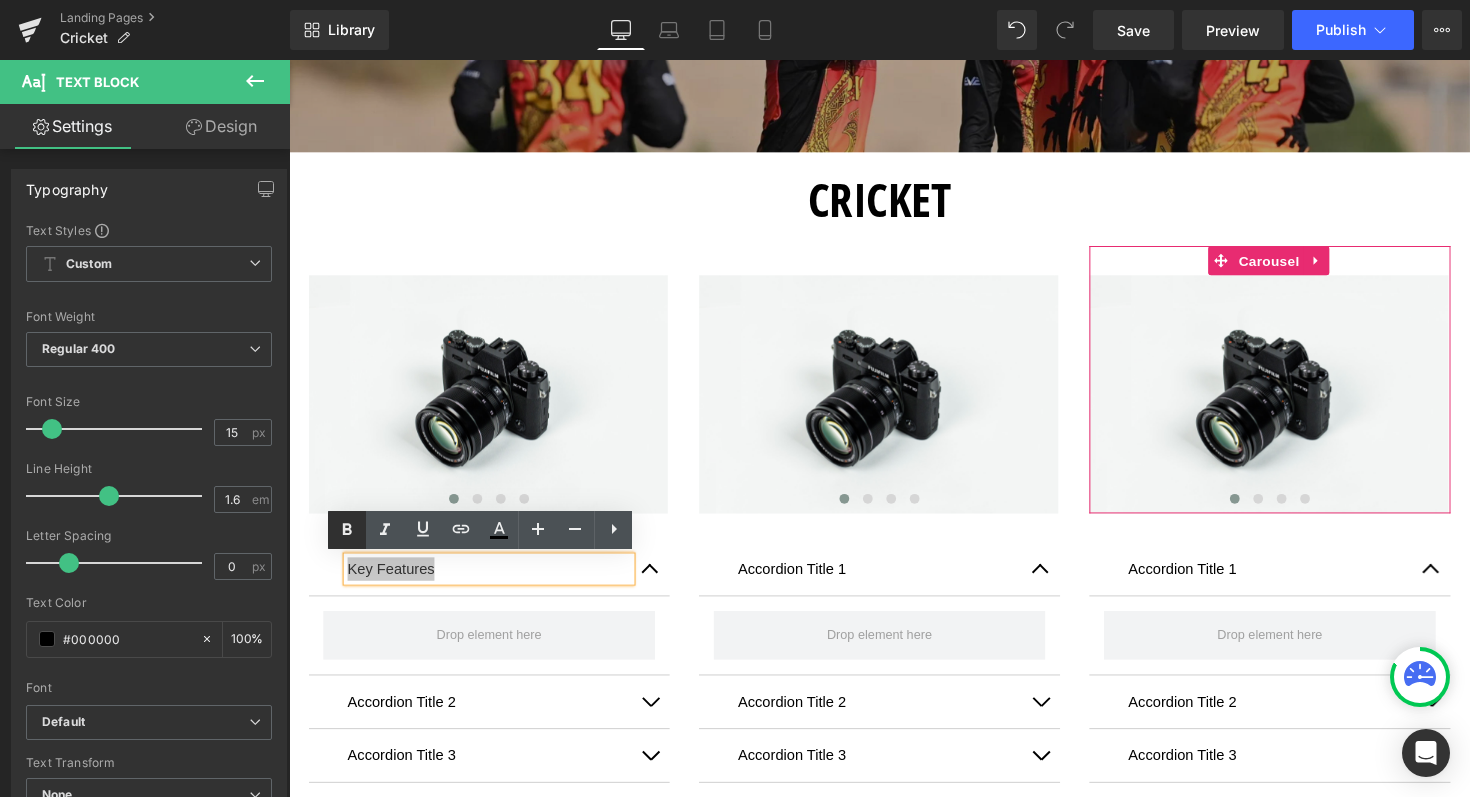 click 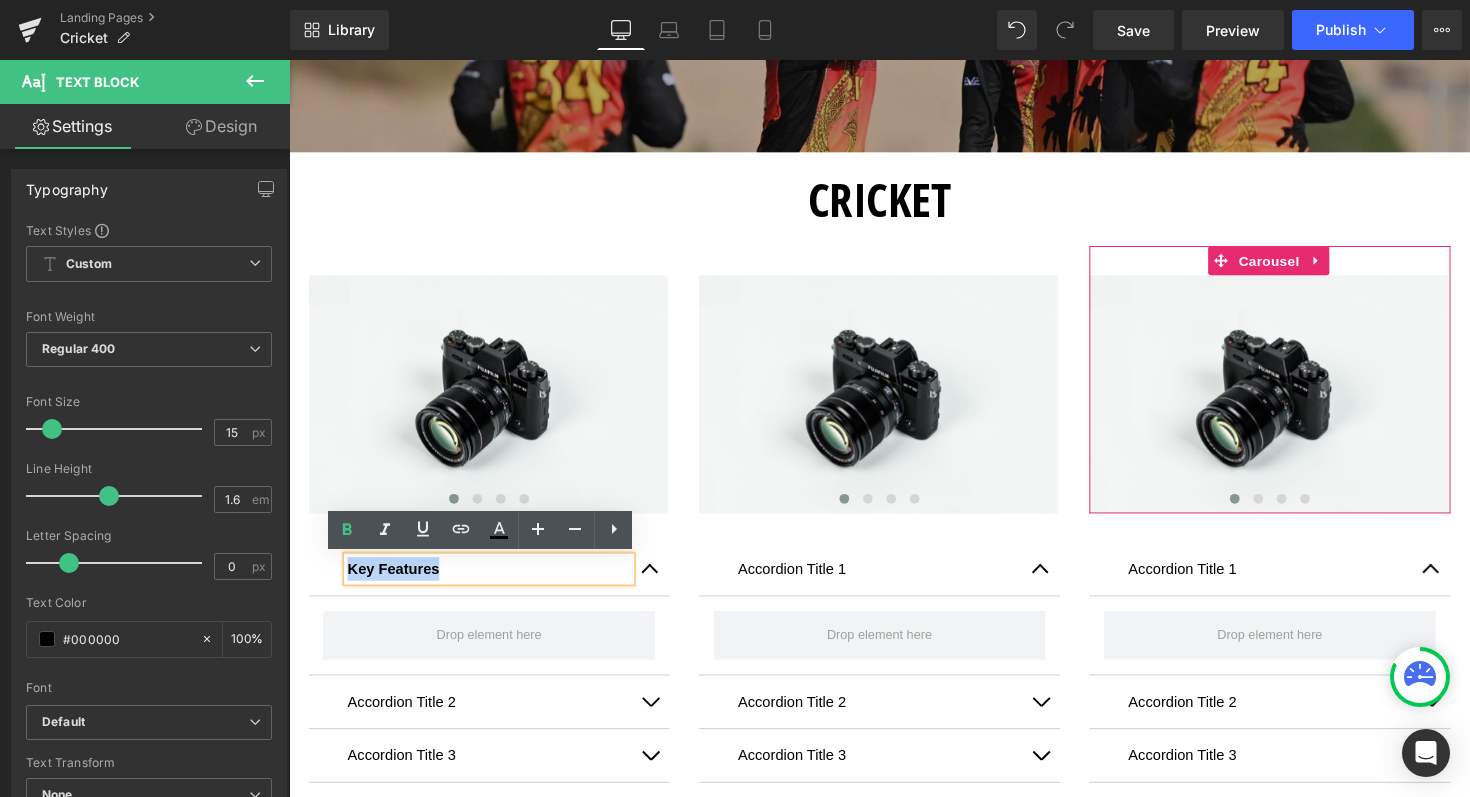 drag, startPoint x: 444, startPoint y: 586, endPoint x: 346, endPoint y: 584, distance: 98.02041 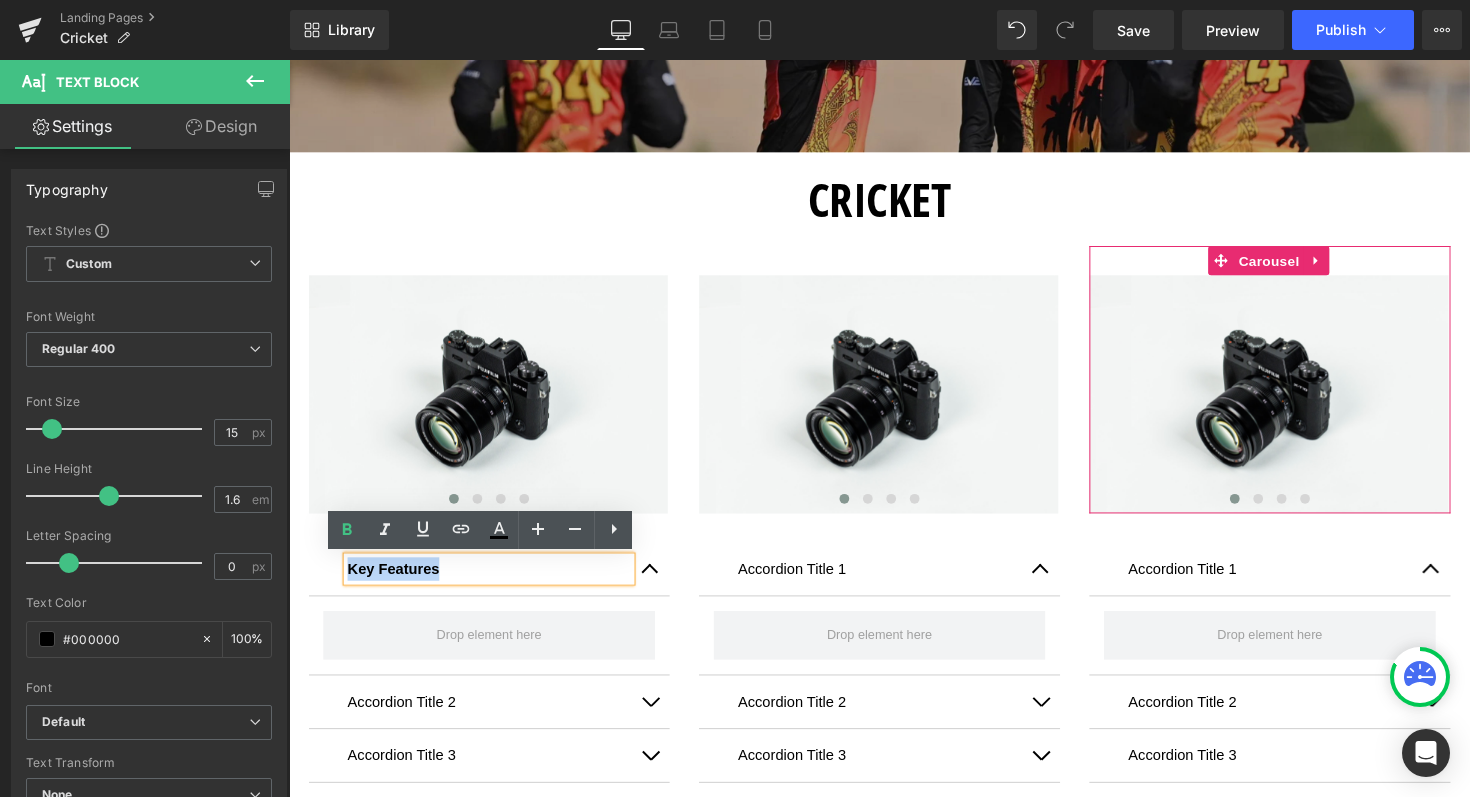 click on "Key Features" at bounding box center (494, 582) 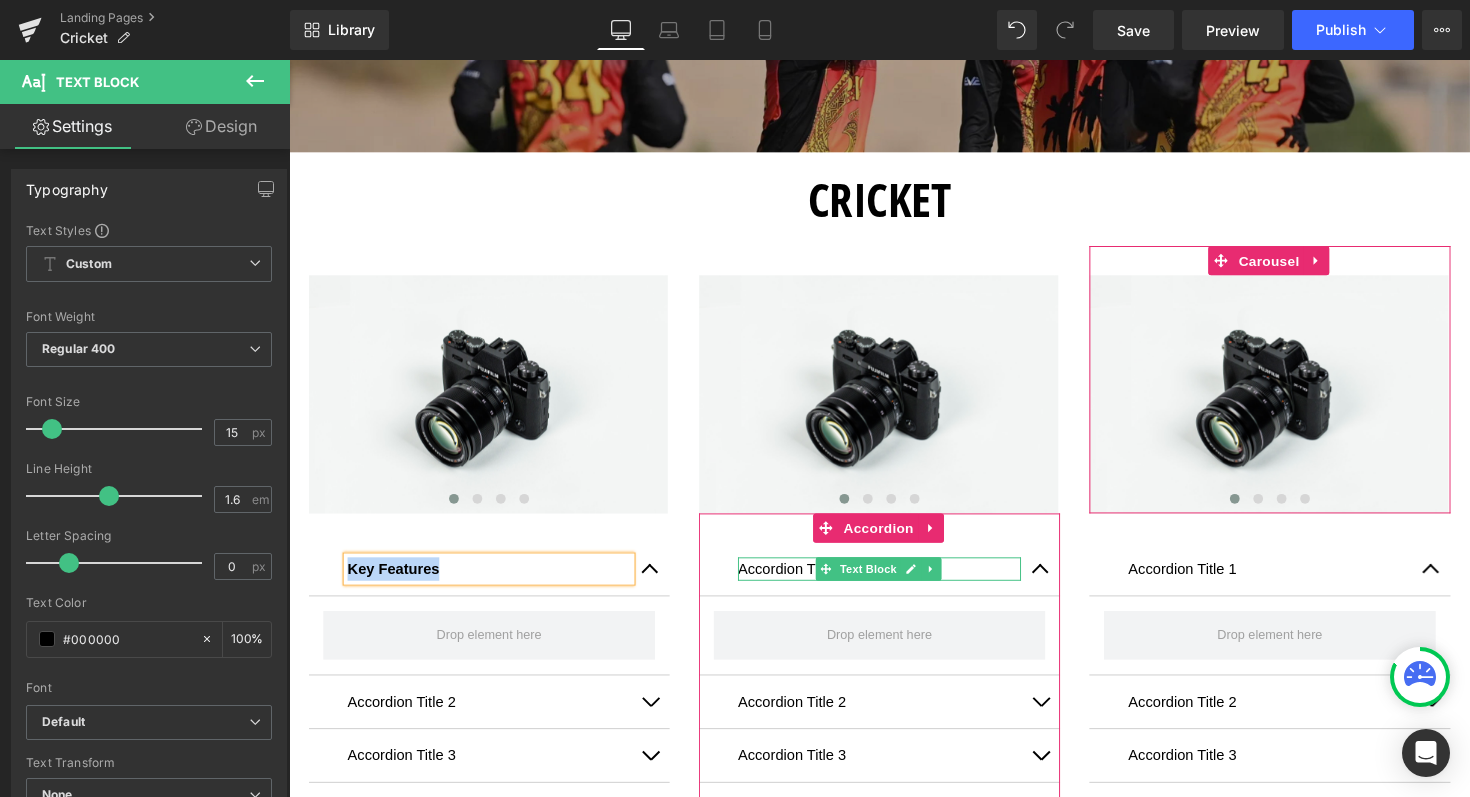click on "Accordion Title 1" at bounding box center (894, 582) 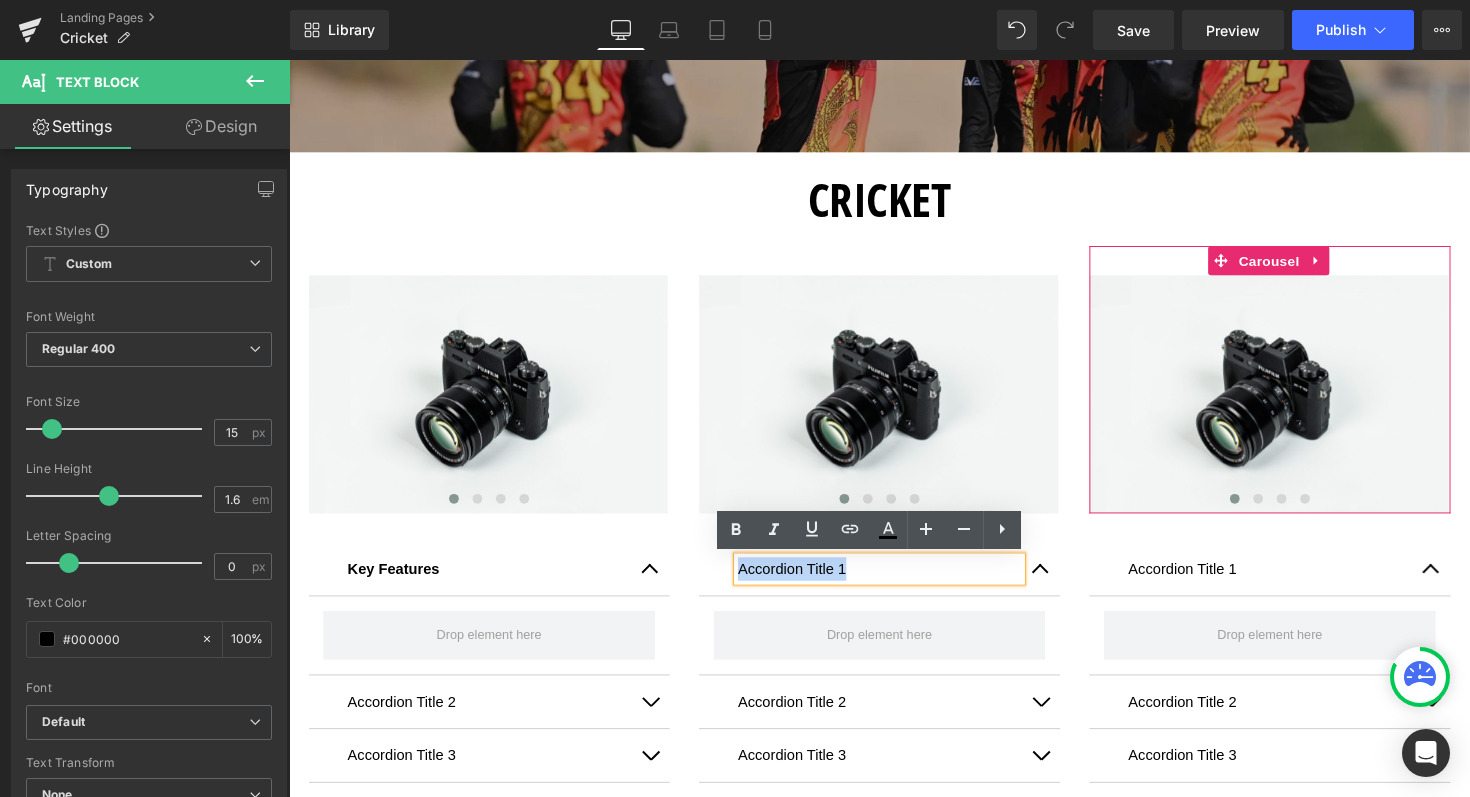 drag, startPoint x: 881, startPoint y: 581, endPoint x: 666, endPoint y: 581, distance: 215 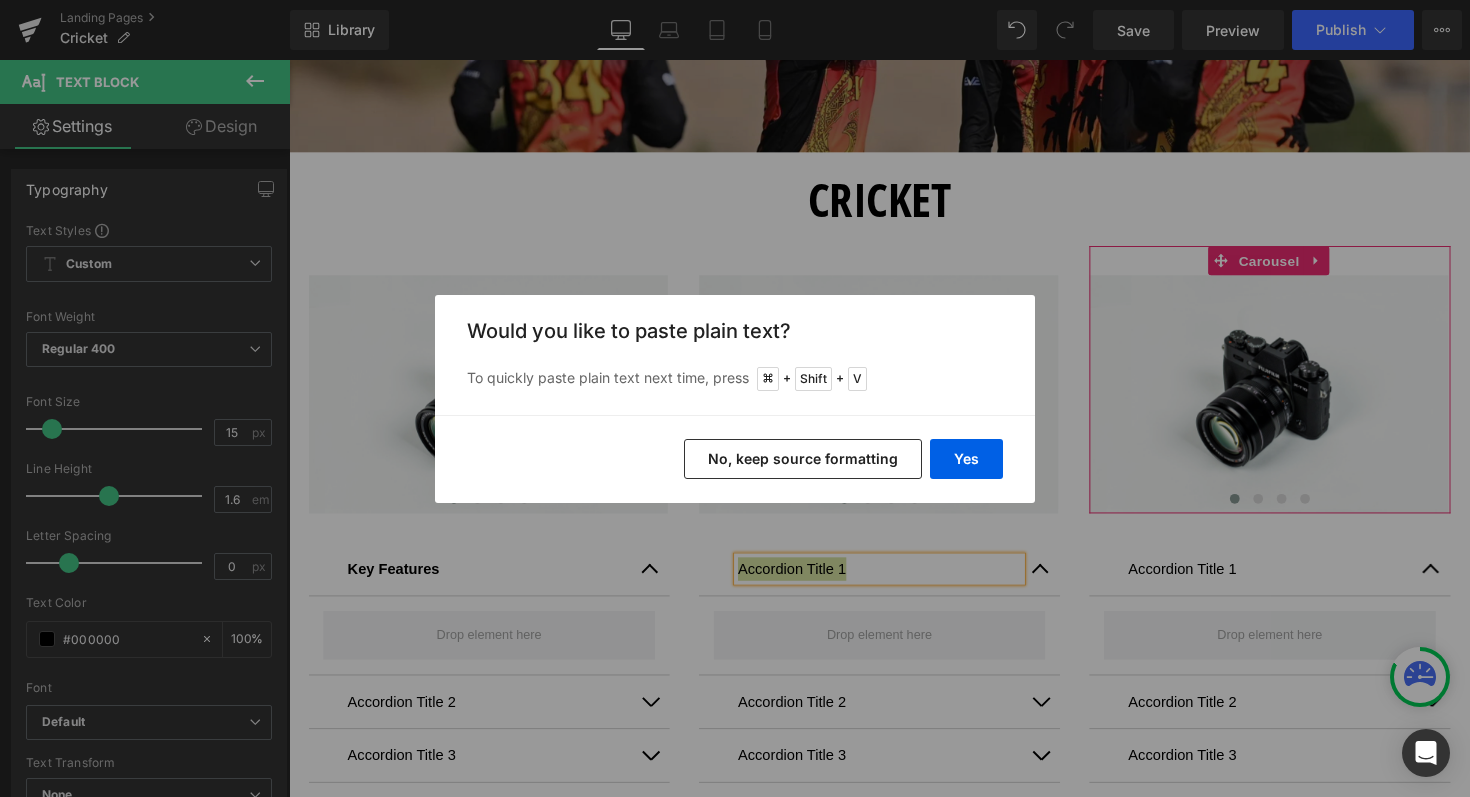 click on "No, keep source formatting" at bounding box center [803, 459] 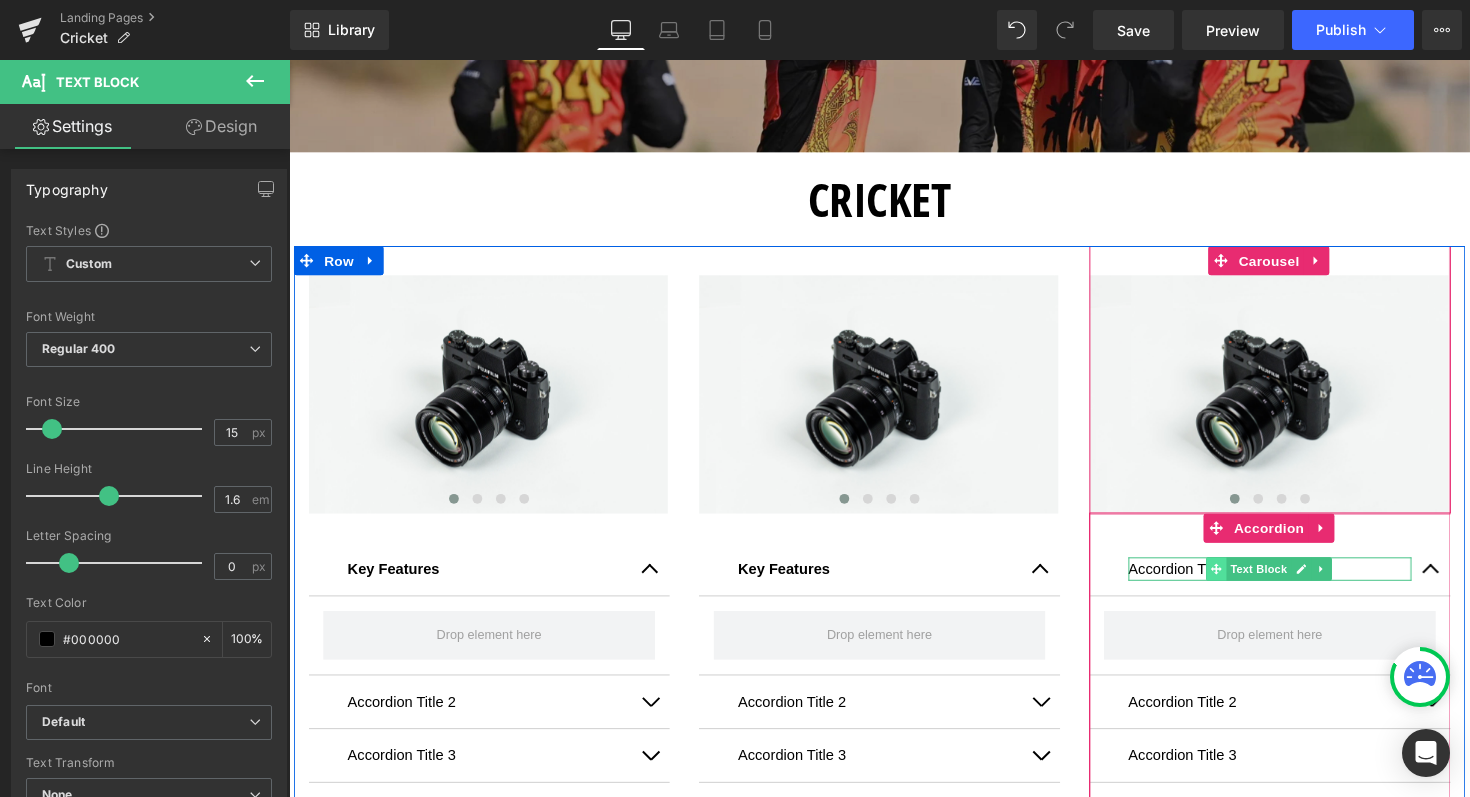 click 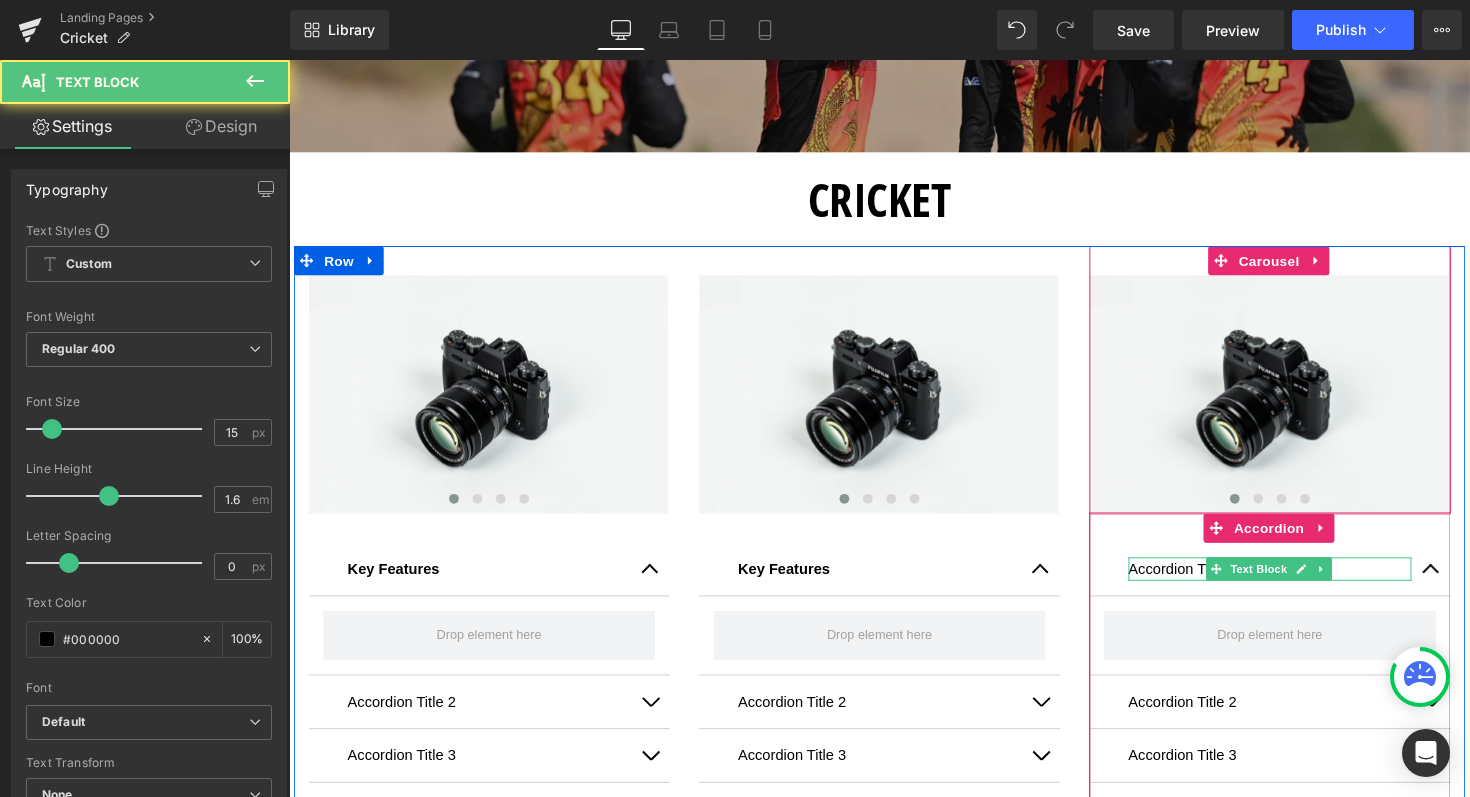 click on "Accordion Title 1" at bounding box center (1294, 582) 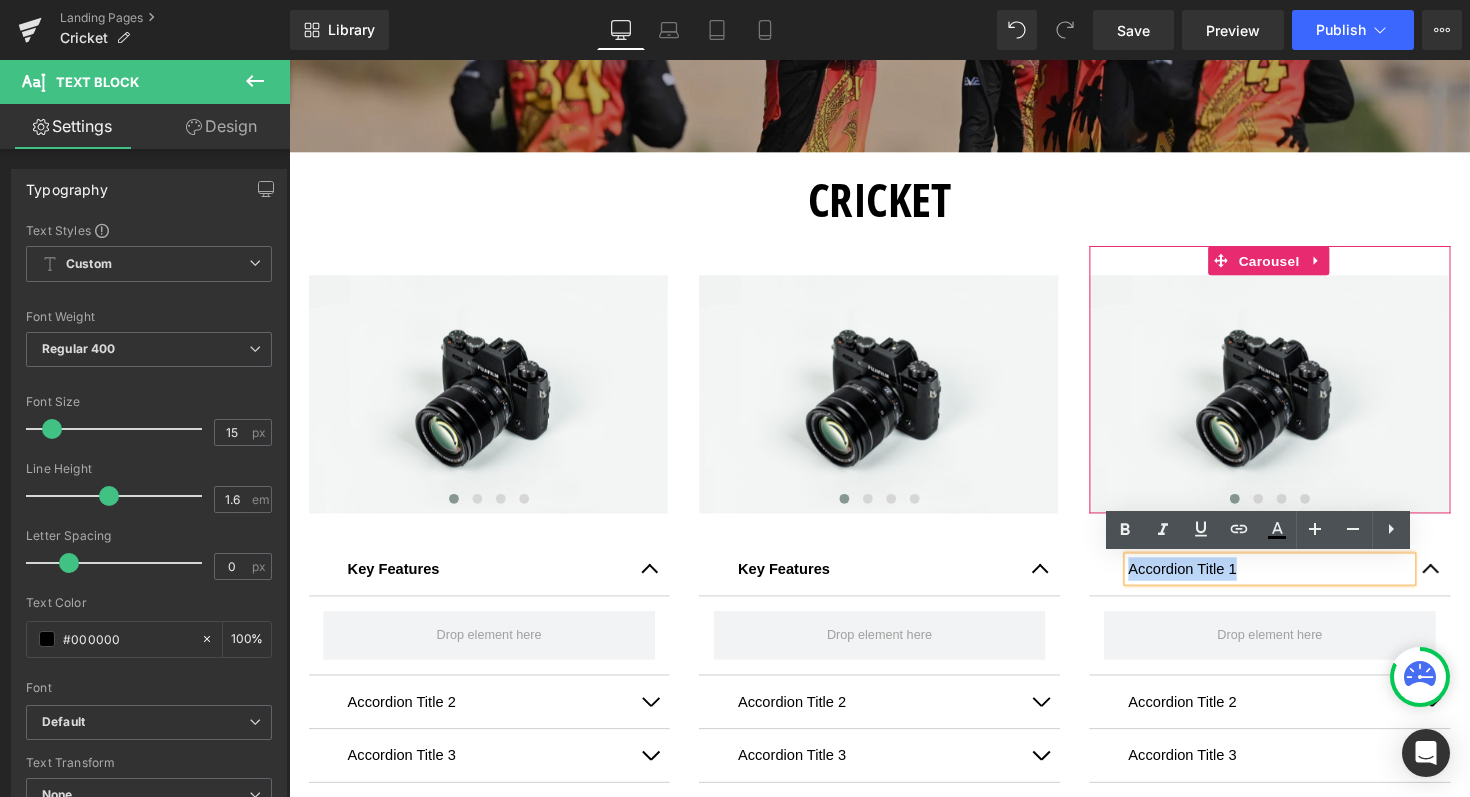drag, startPoint x: 1270, startPoint y: 583, endPoint x: 1122, endPoint y: 583, distance: 148 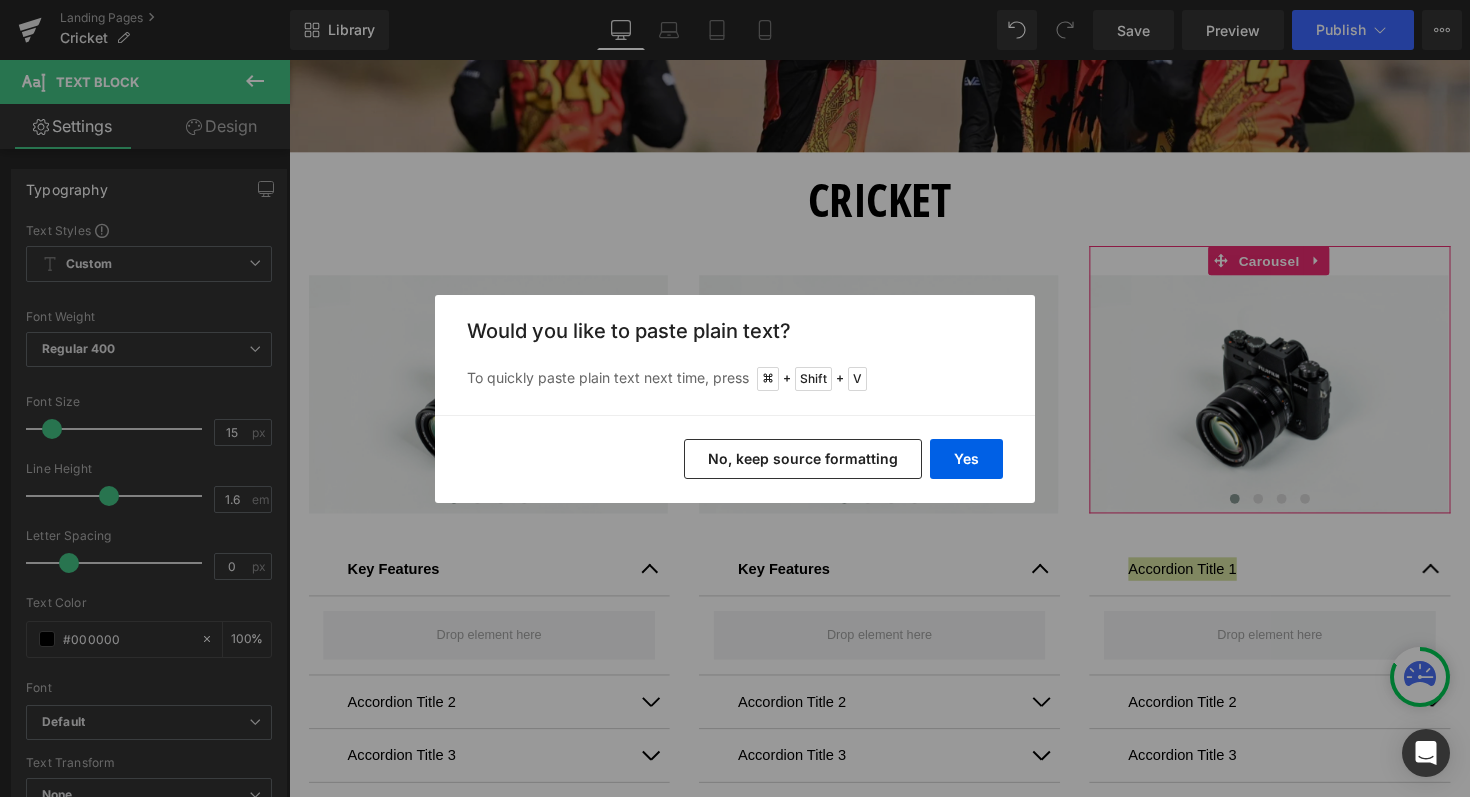 click on "No, keep source formatting" at bounding box center [803, 459] 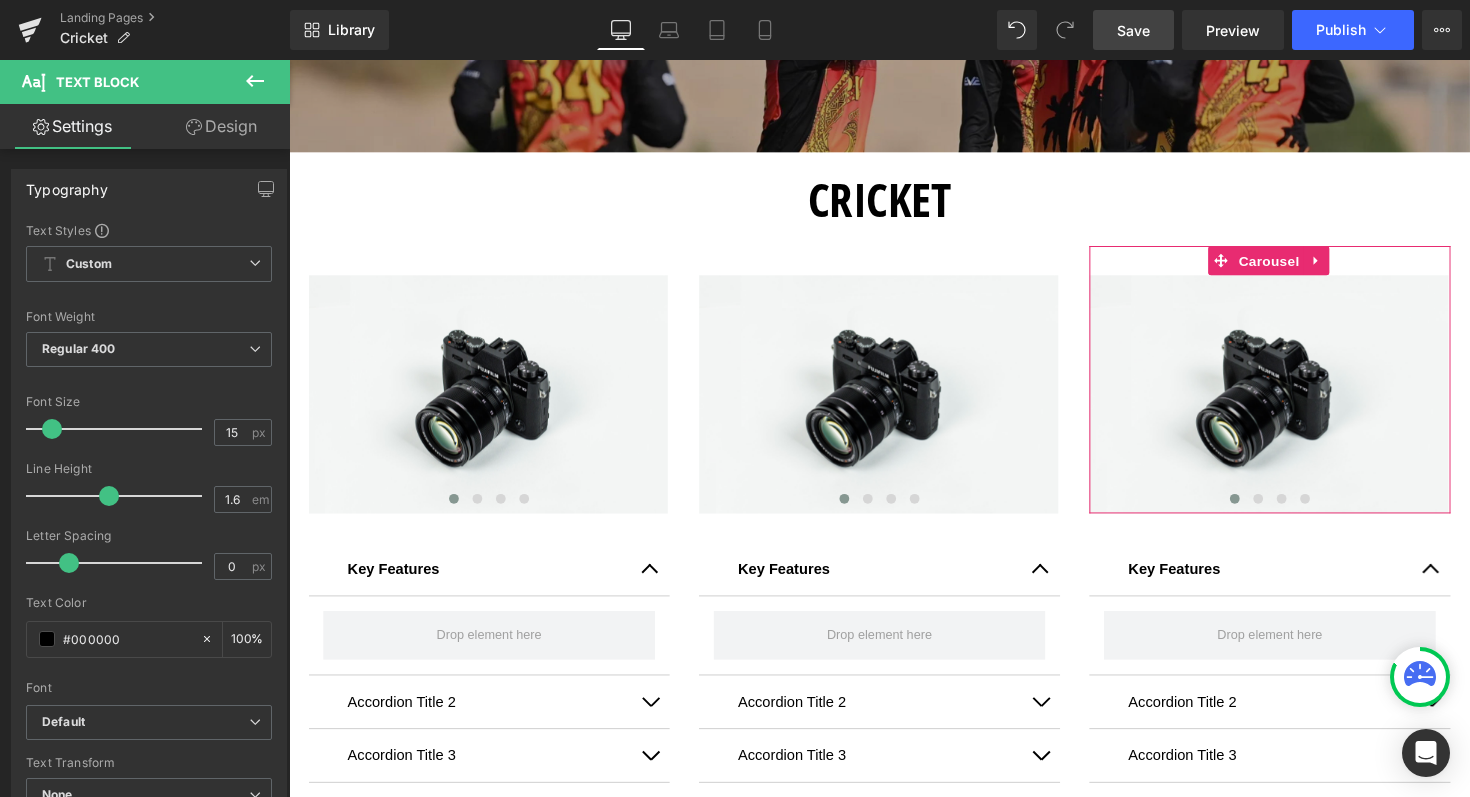 click on "Save" at bounding box center (1133, 30) 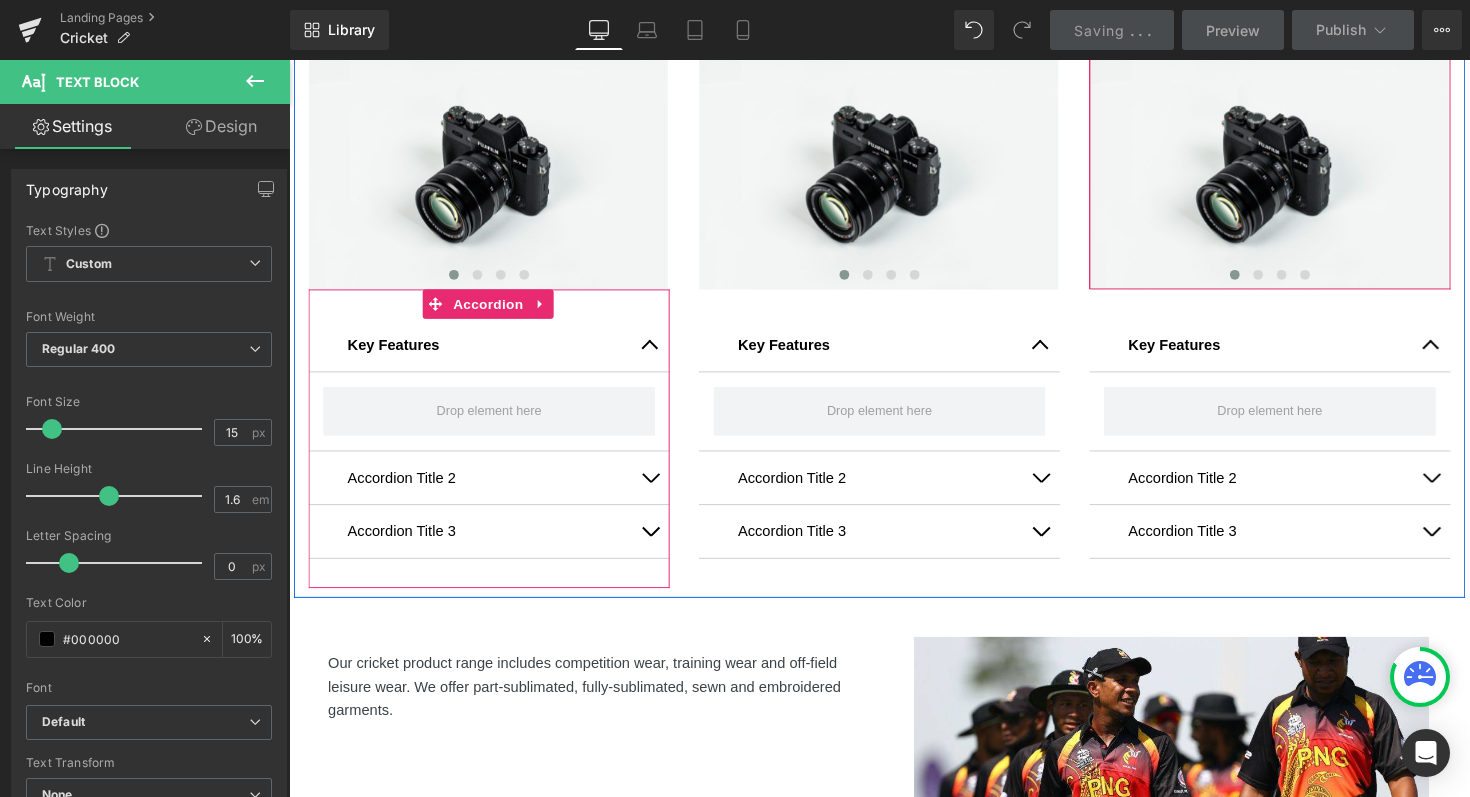 scroll, scrollTop: 585, scrollLeft: 0, axis: vertical 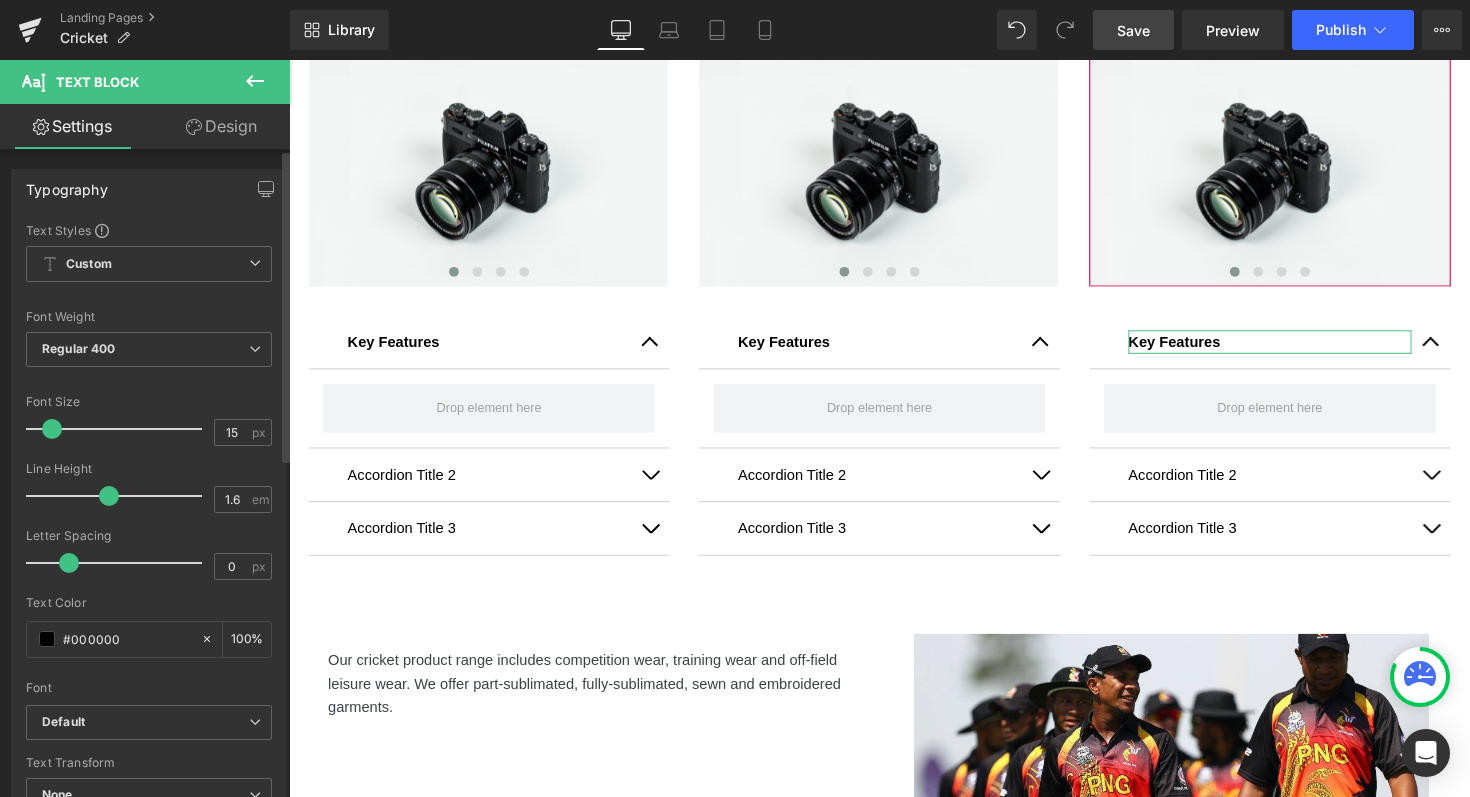click on "Typography" at bounding box center (149, 189) 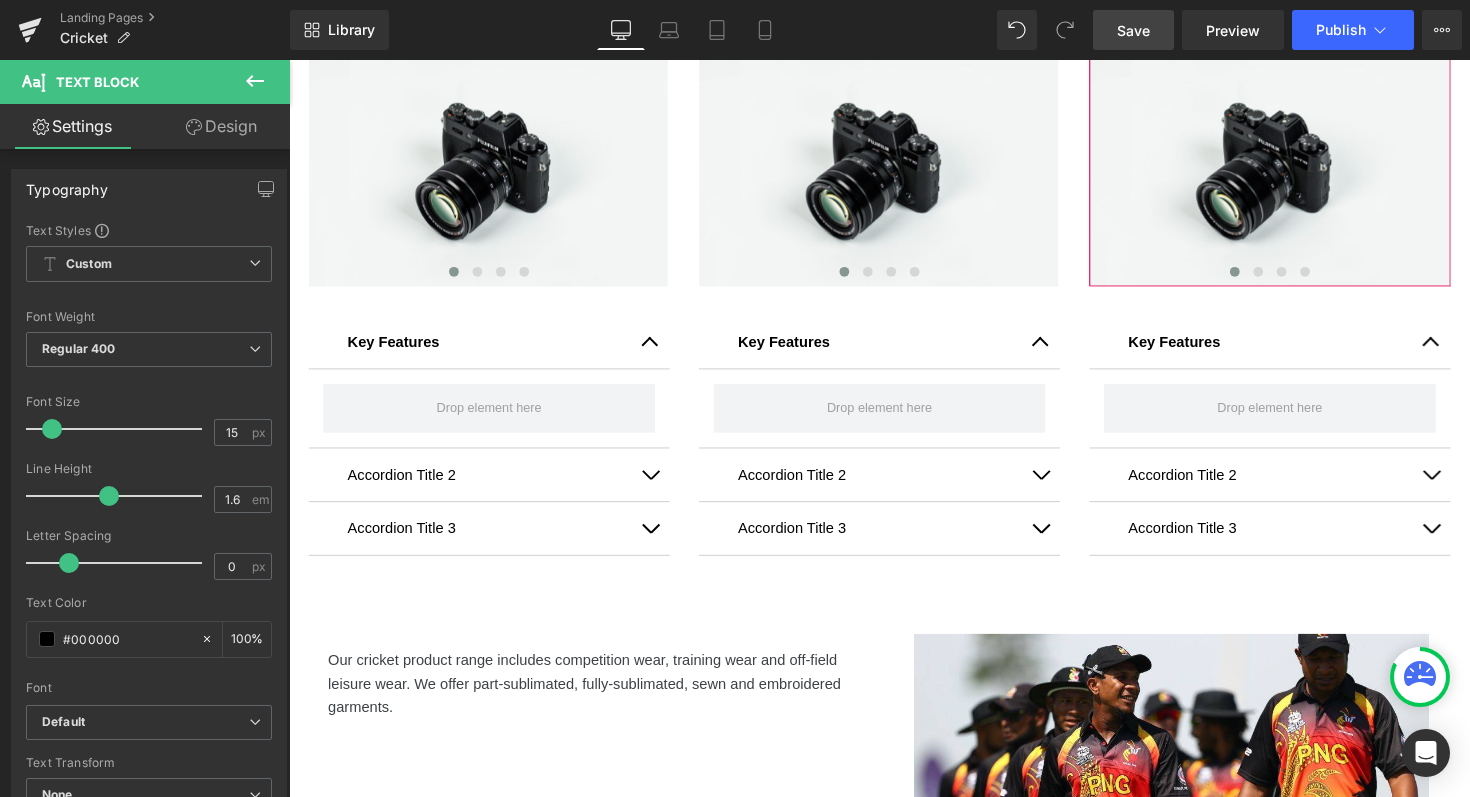 click 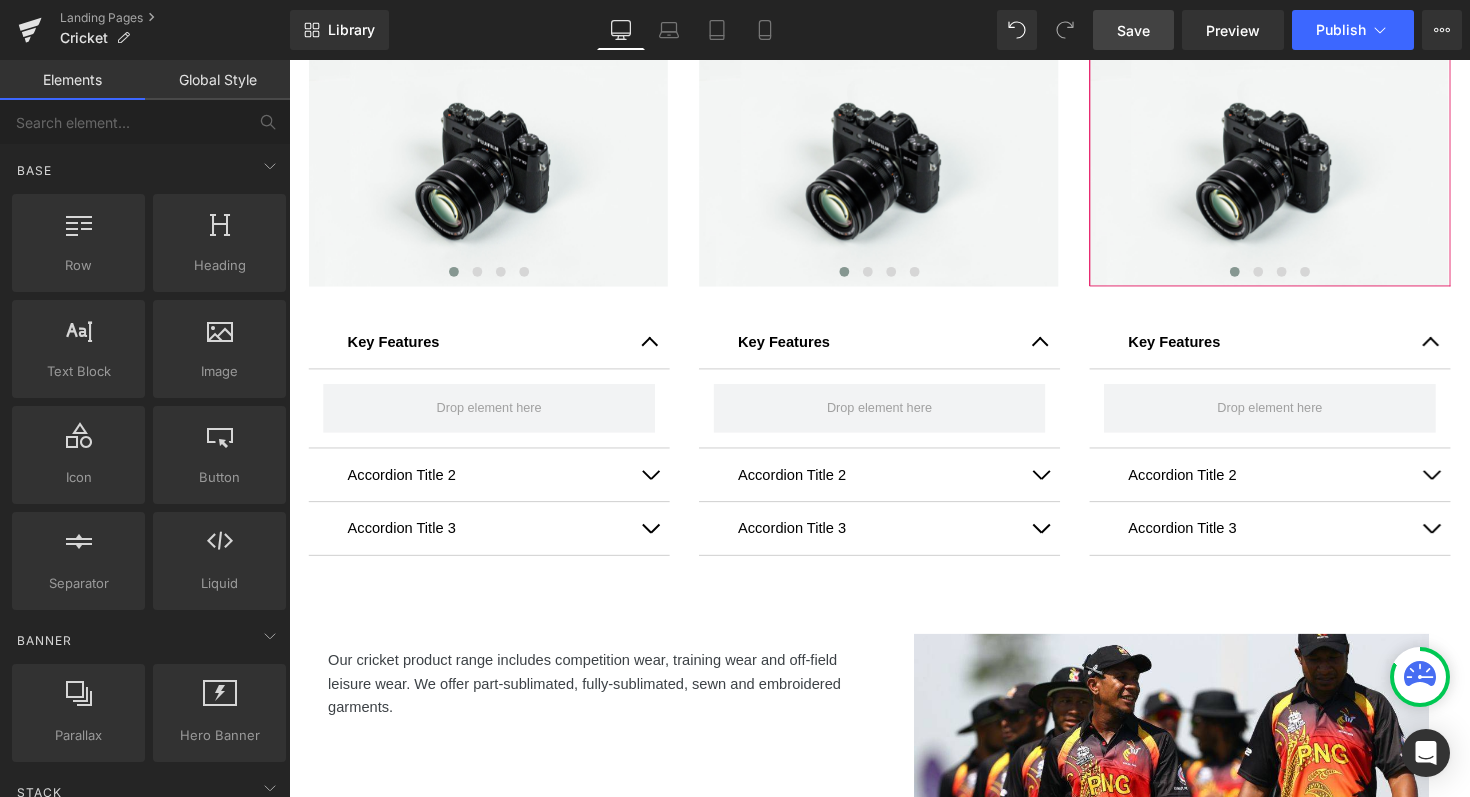 scroll, scrollTop: 1, scrollLeft: 0, axis: vertical 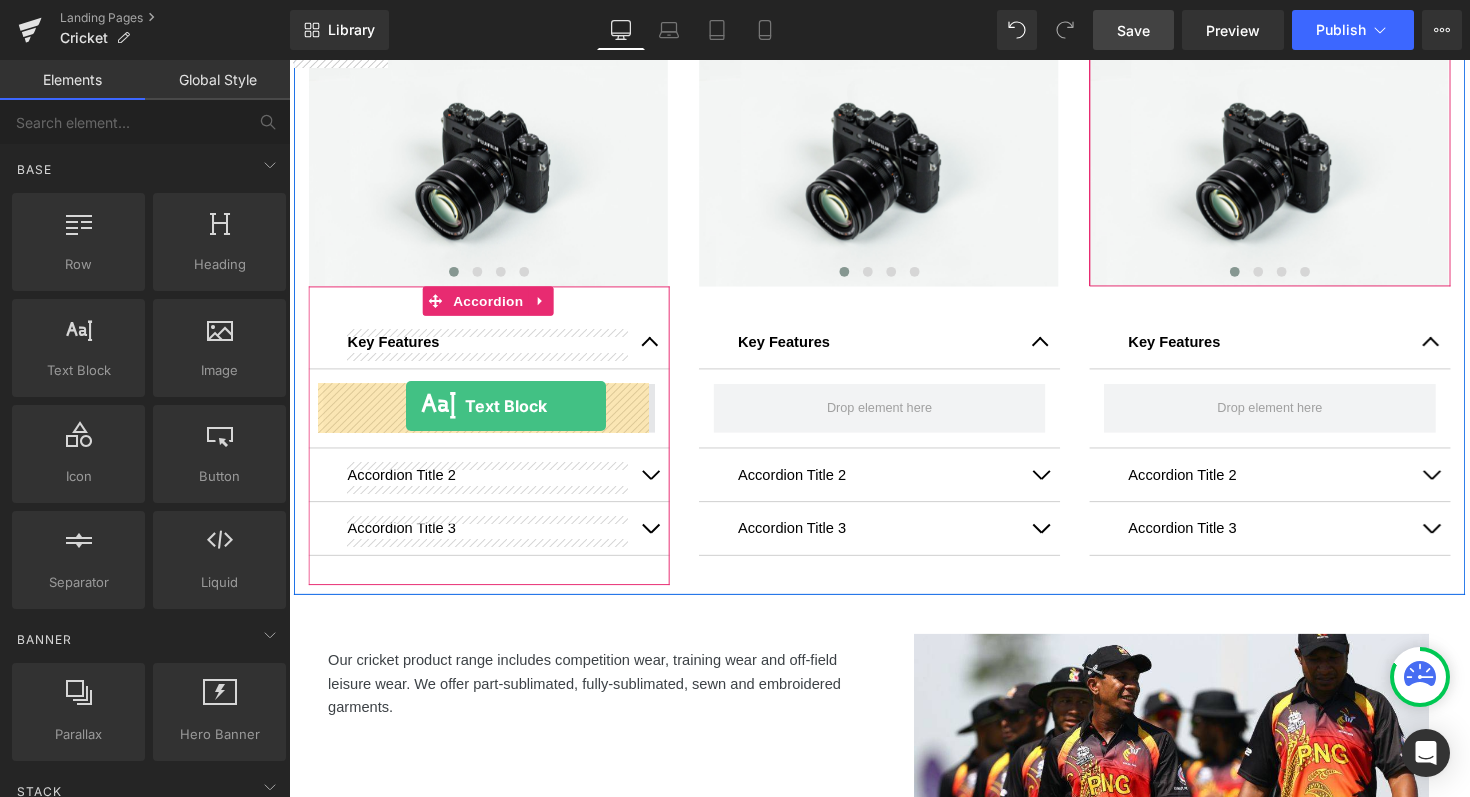 drag, startPoint x: 332, startPoint y: 409, endPoint x: 405, endPoint y: 416, distance: 73.33485 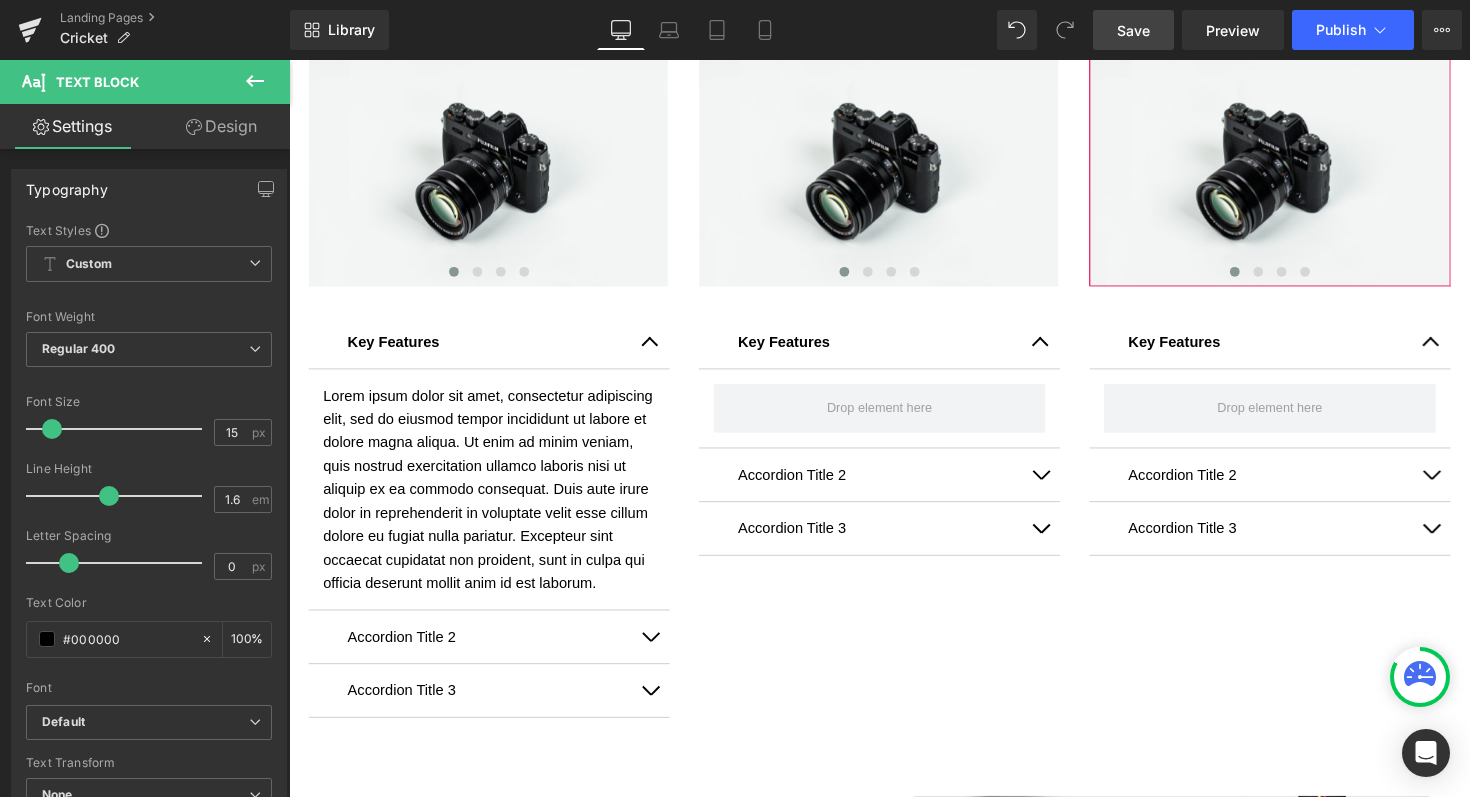 click 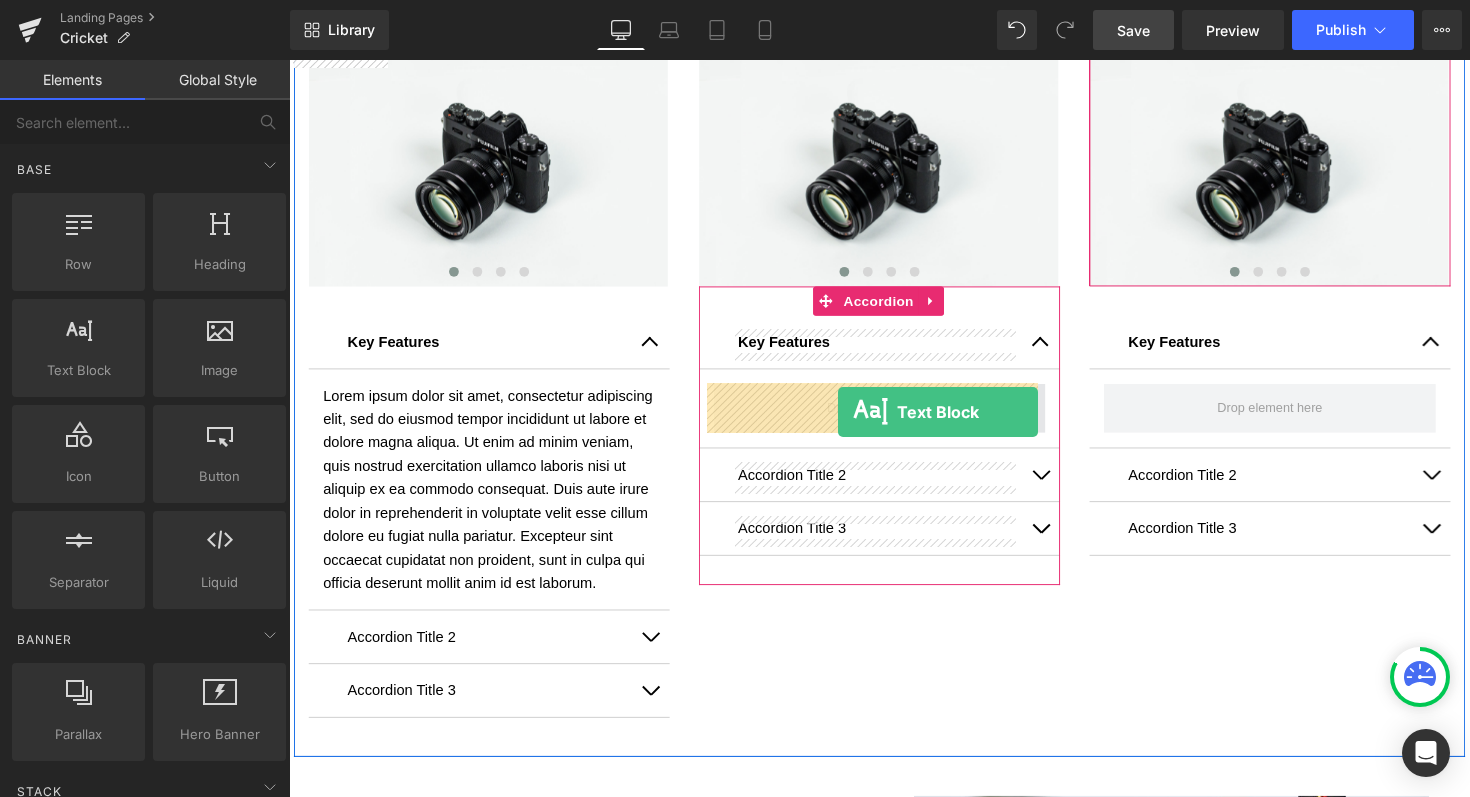drag, startPoint x: 359, startPoint y: 403, endPoint x: 846, endPoint y: 413, distance: 487.10266 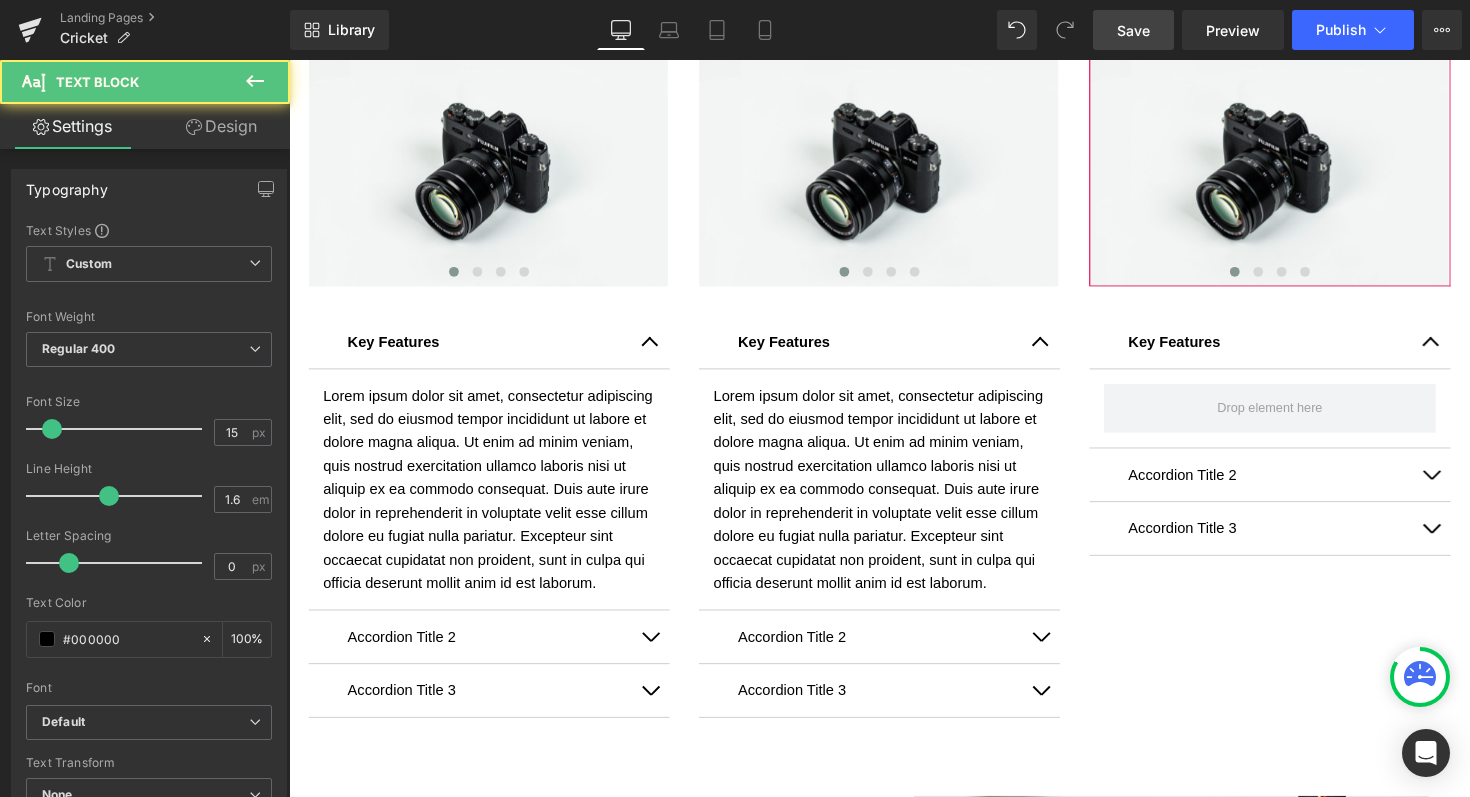 click 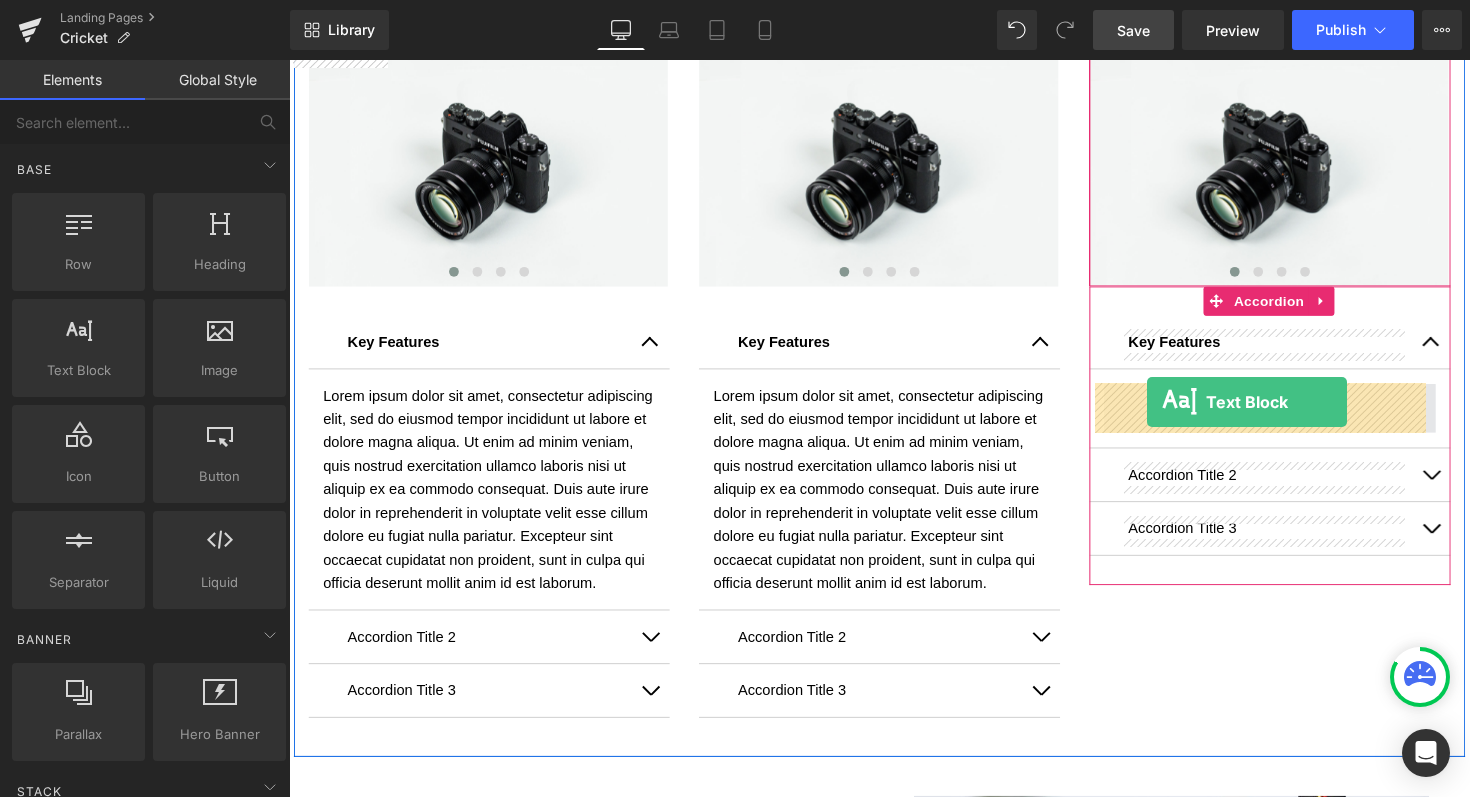 drag, startPoint x: 367, startPoint y: 431, endPoint x: 1168, endPoint y: 414, distance: 801.18036 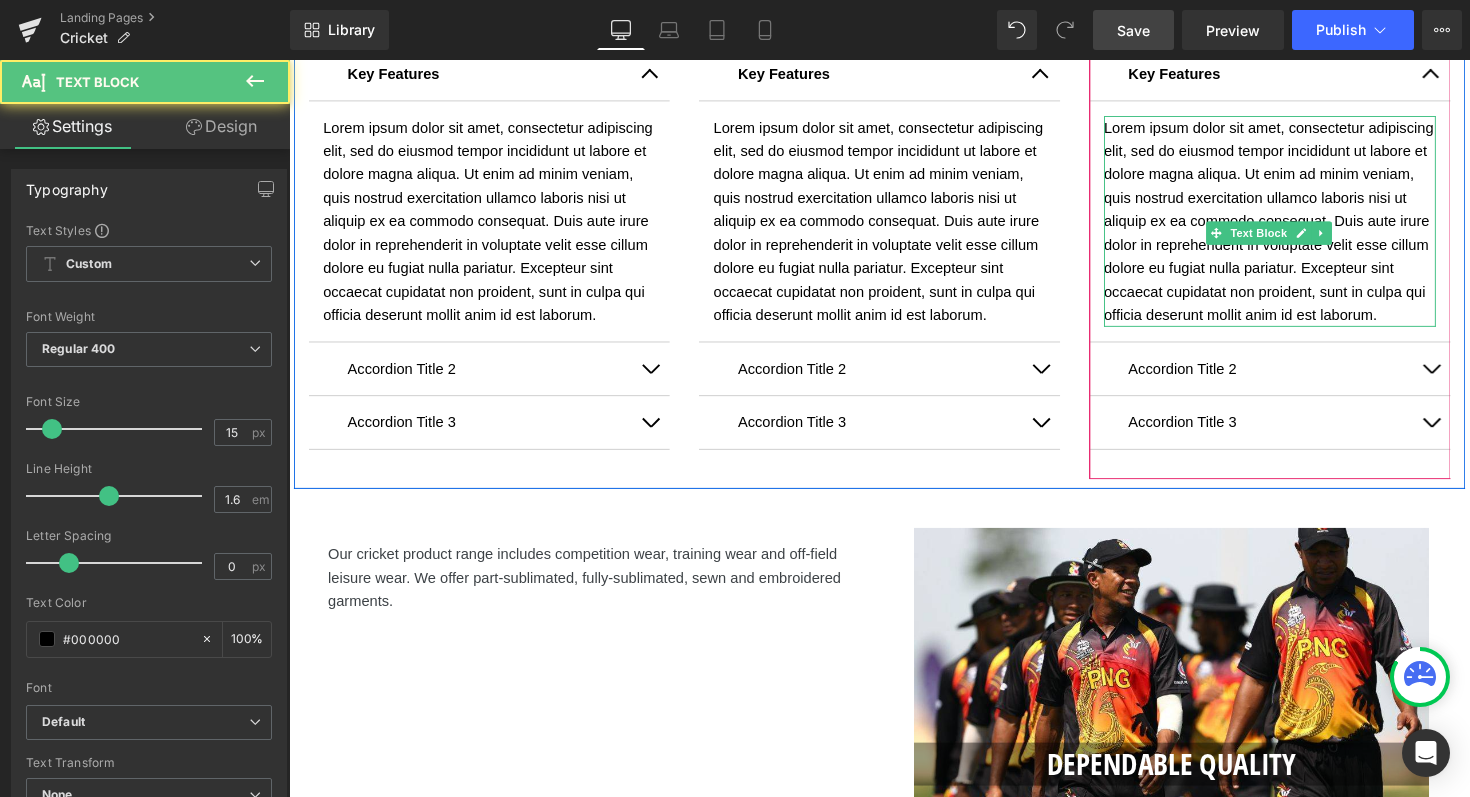 scroll, scrollTop: 864, scrollLeft: 0, axis: vertical 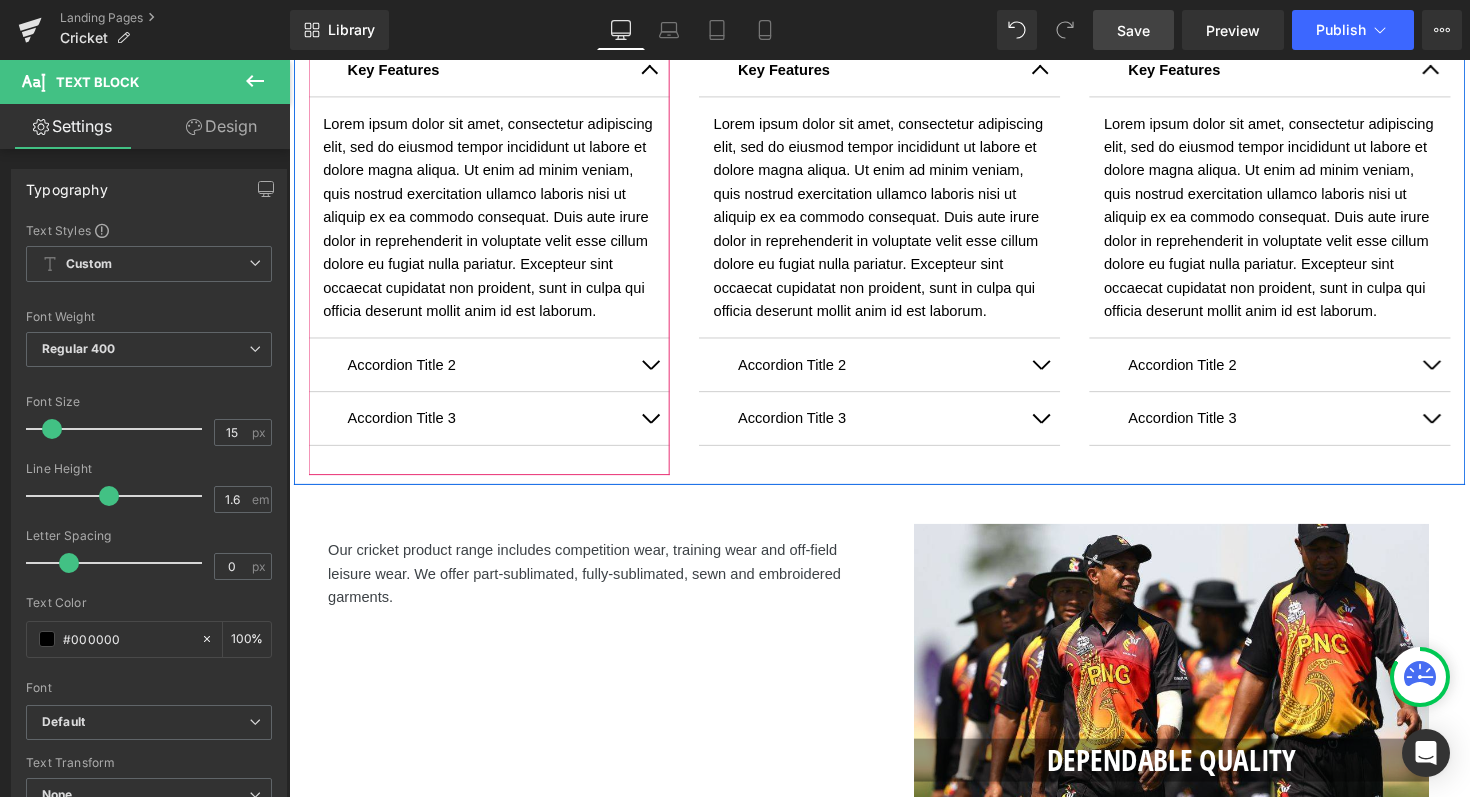 click at bounding box center [659, 372] 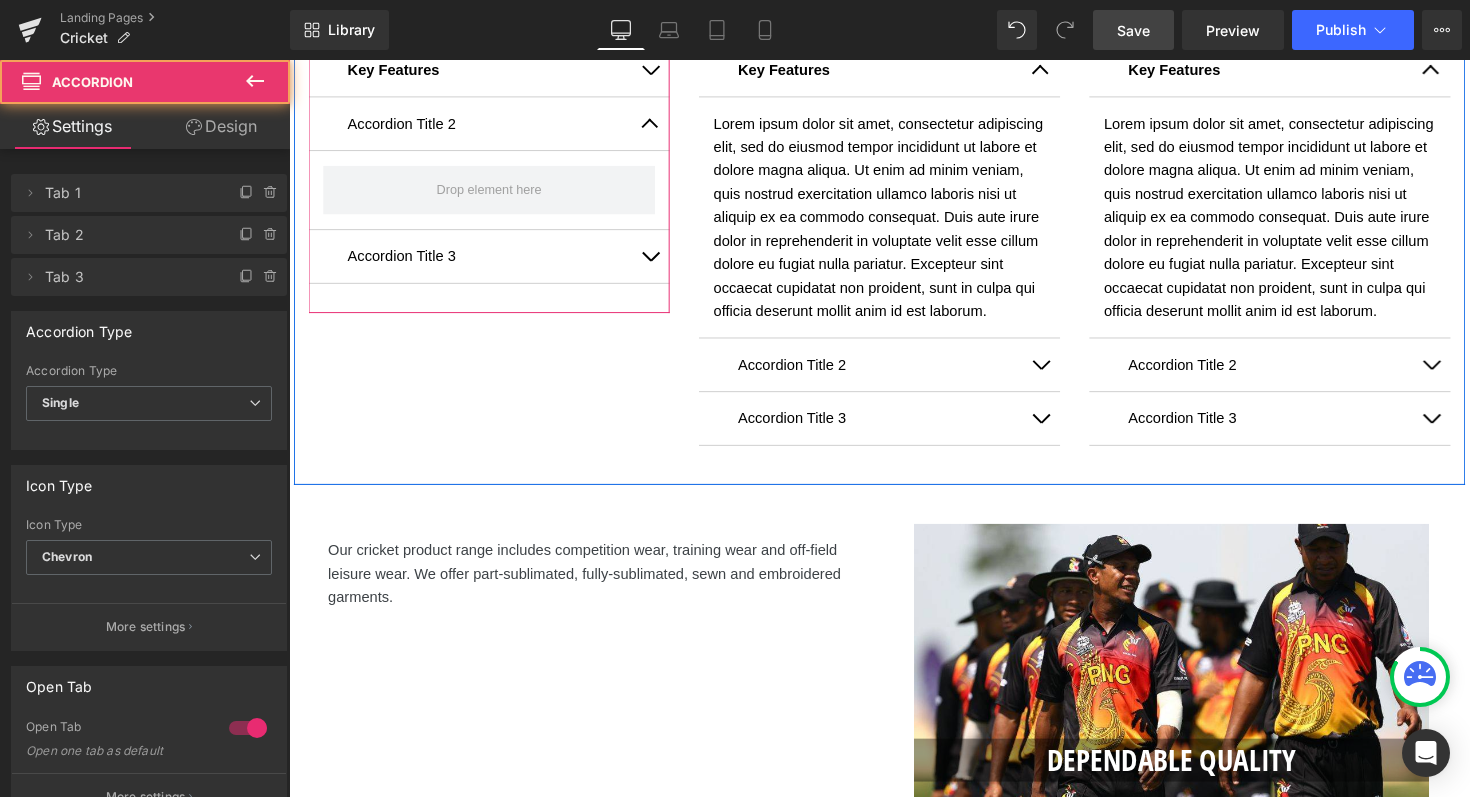 click at bounding box center [659, 125] 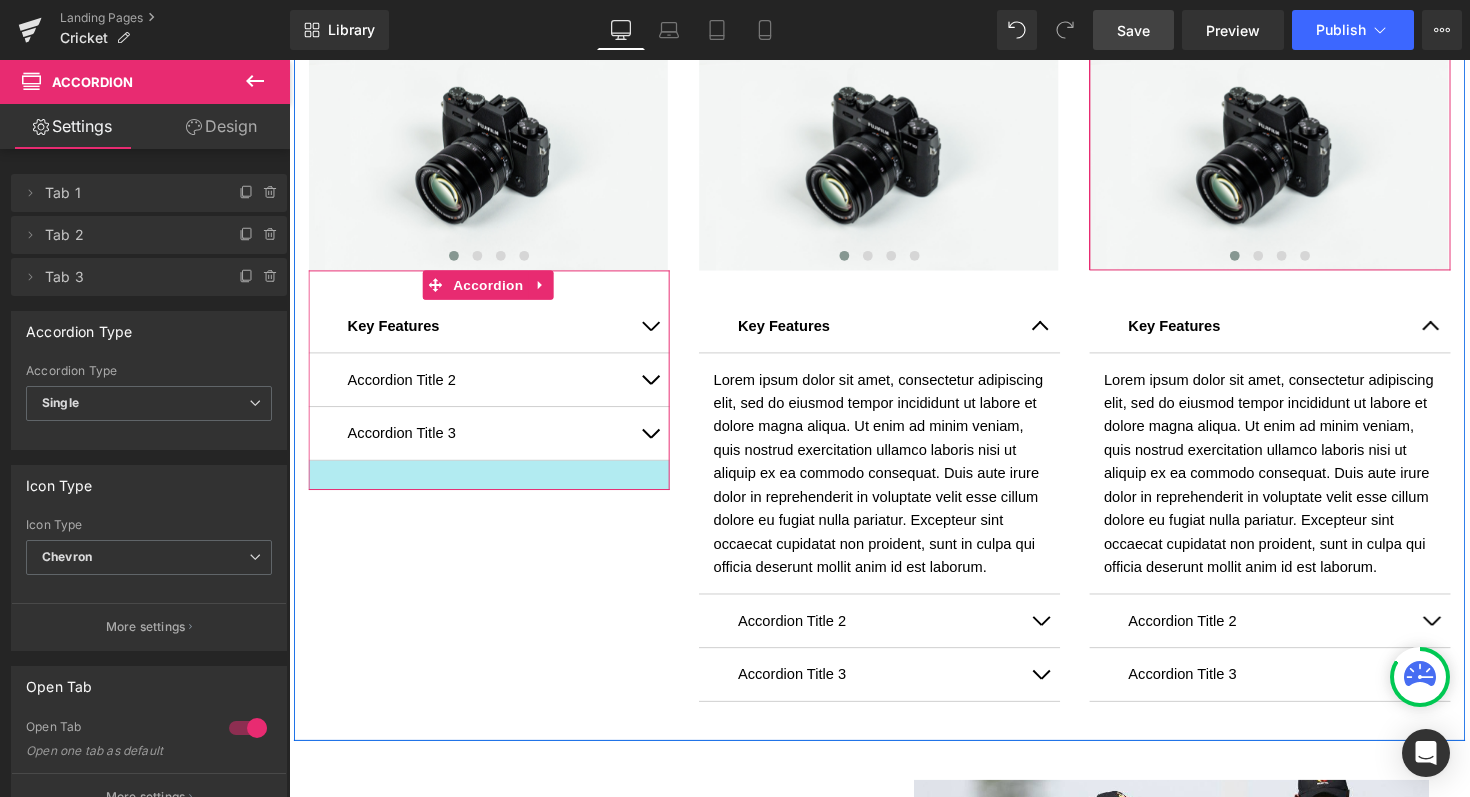 scroll, scrollTop: 573, scrollLeft: 0, axis: vertical 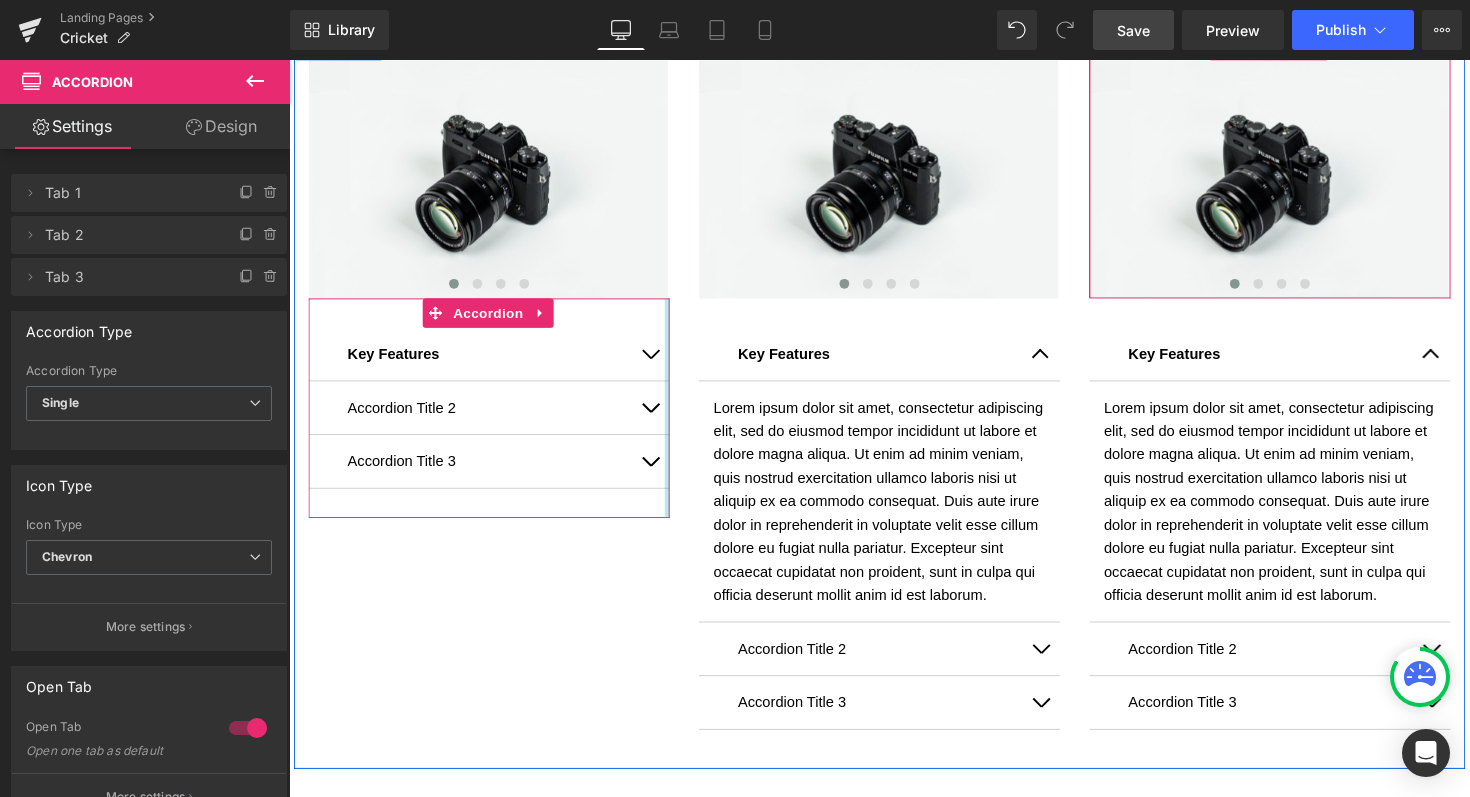 click at bounding box center [676, 416] 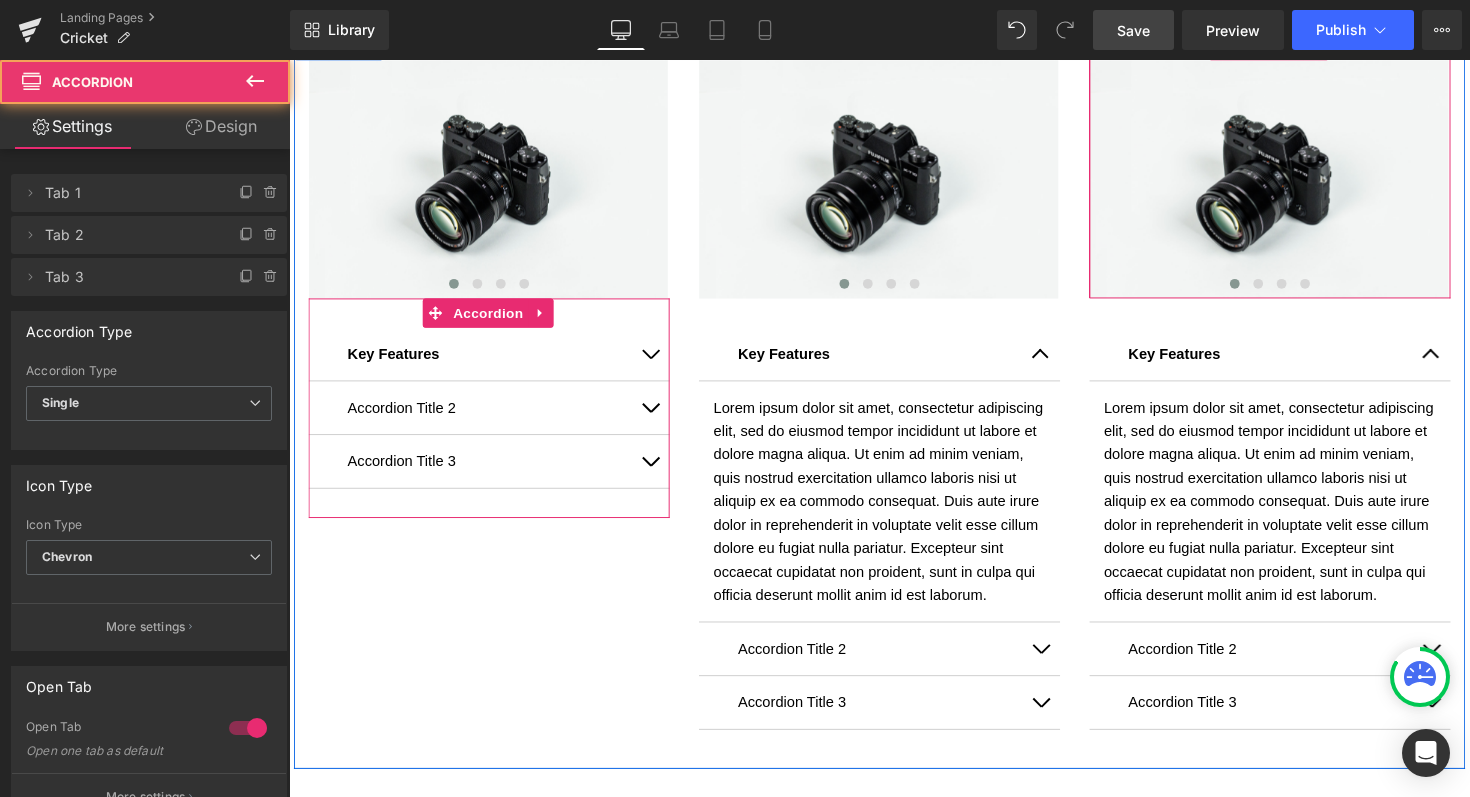 click at bounding box center (659, 361) 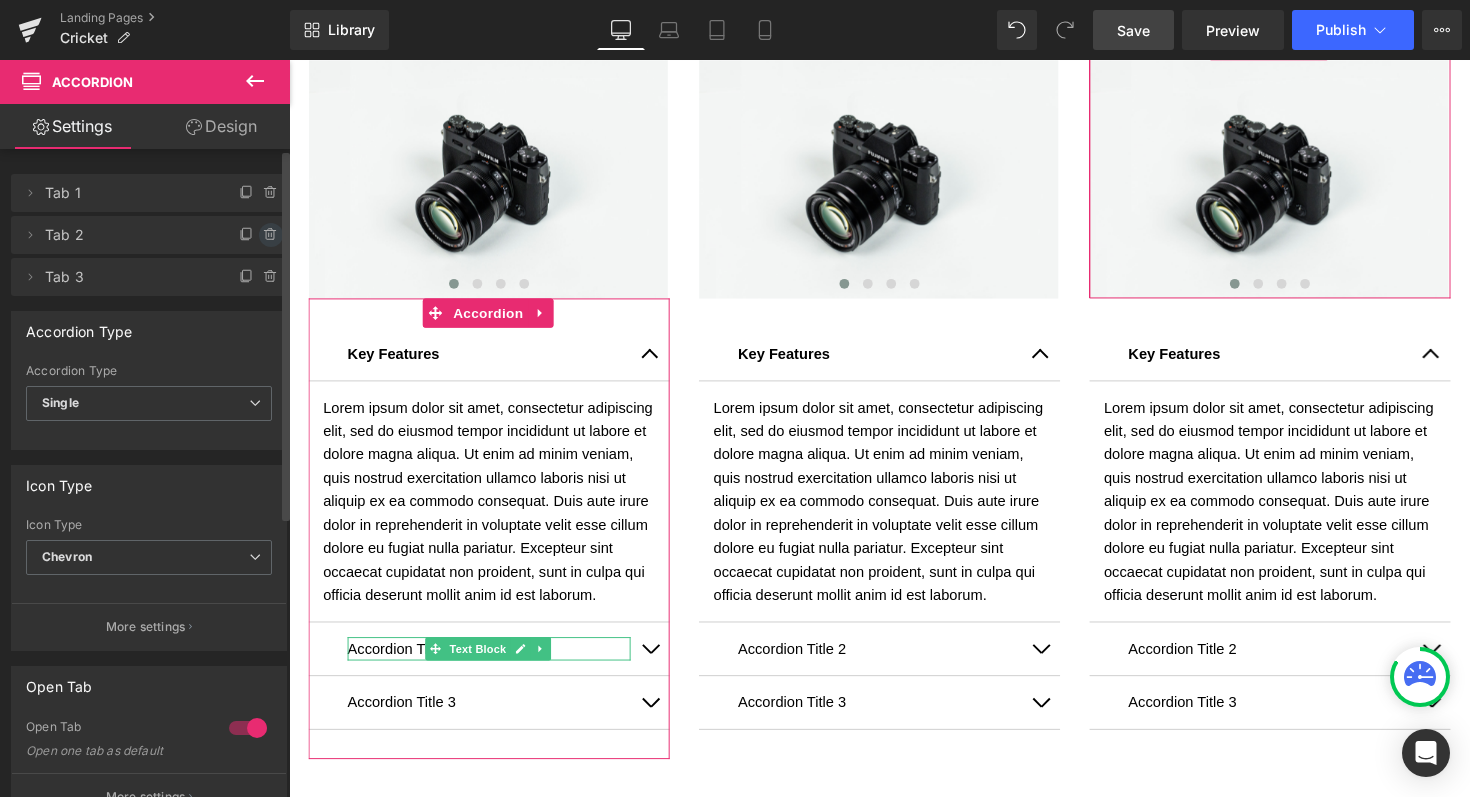 click 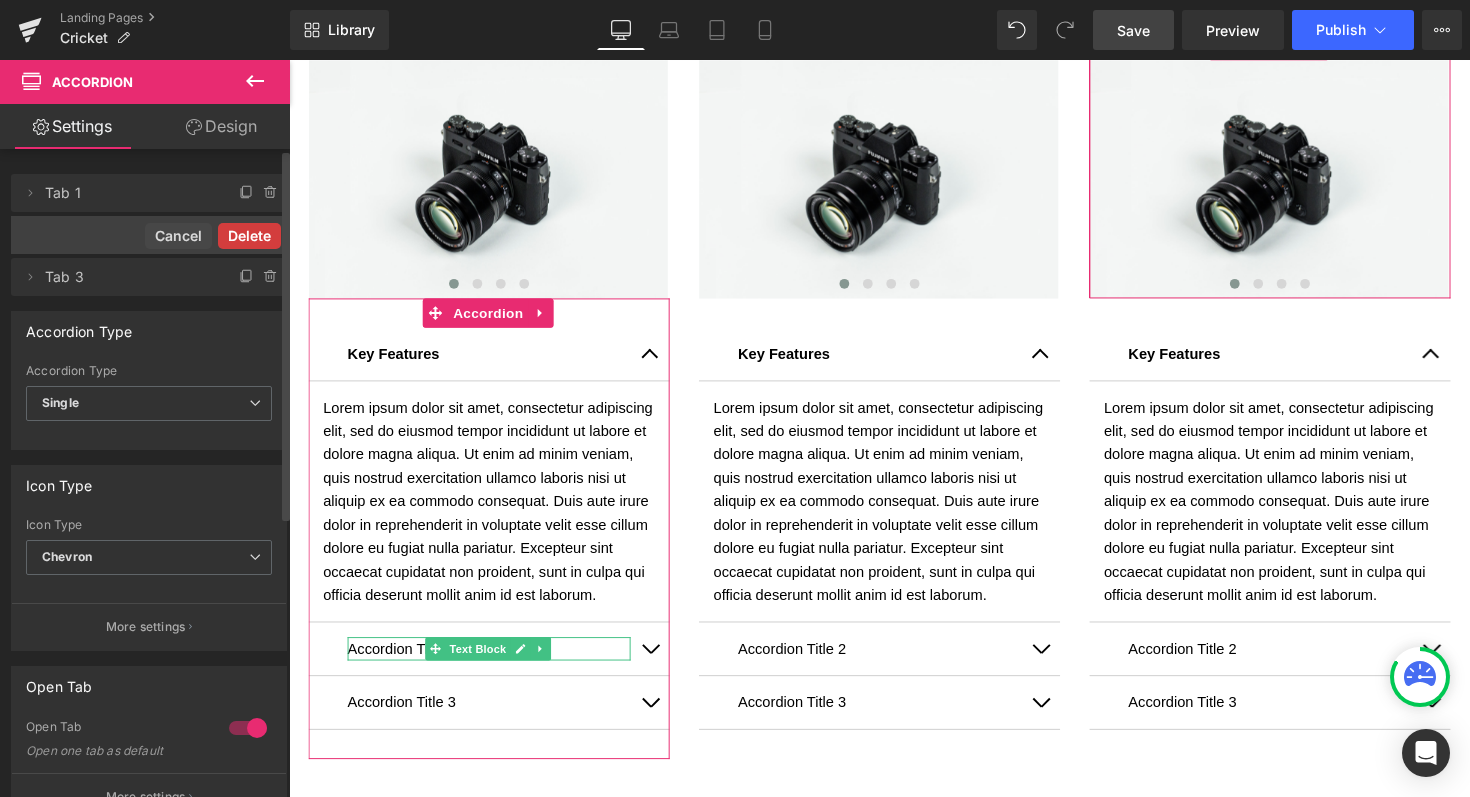 click on "Delete" at bounding box center [249, 236] 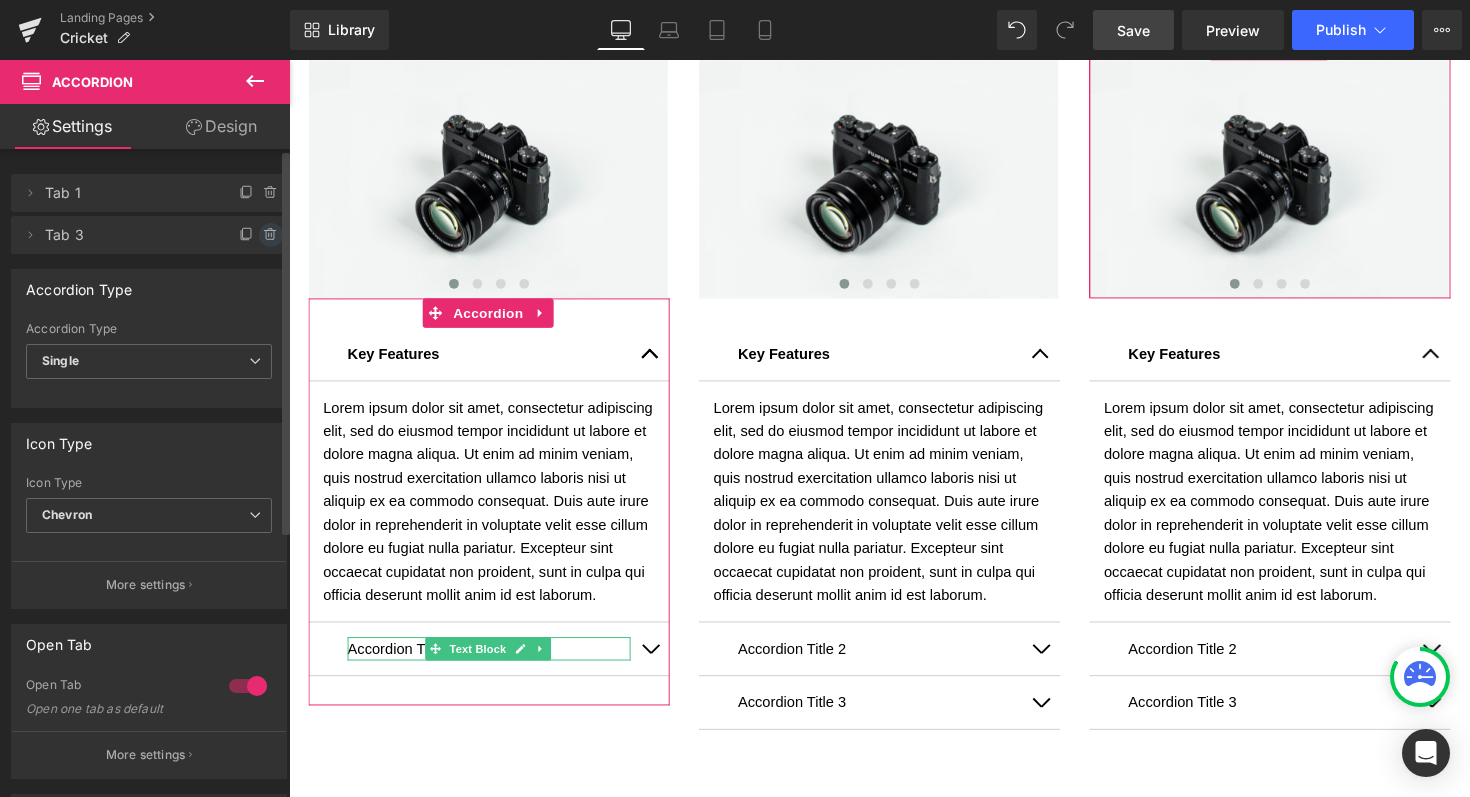 click 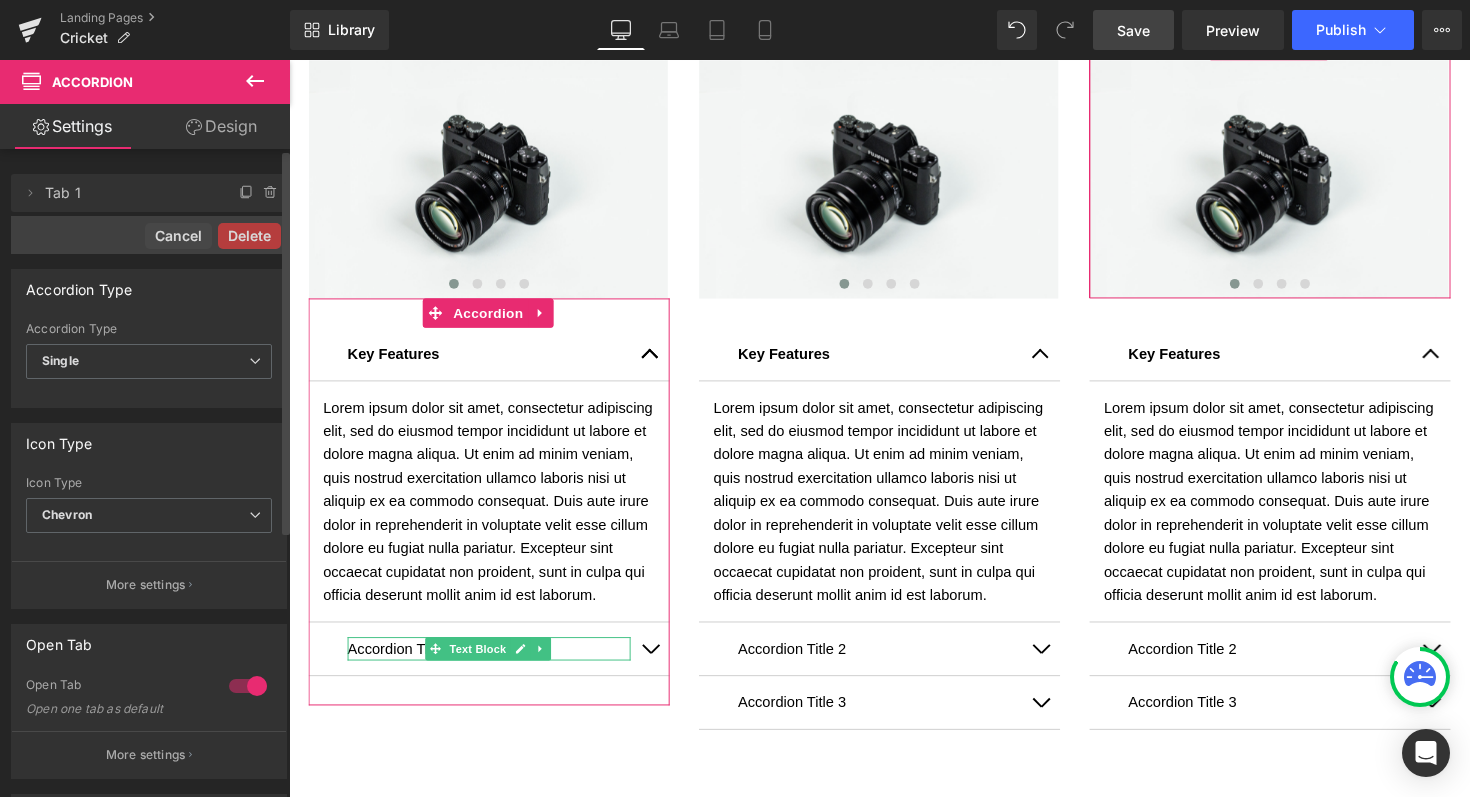 click on "Delete" at bounding box center [249, 236] 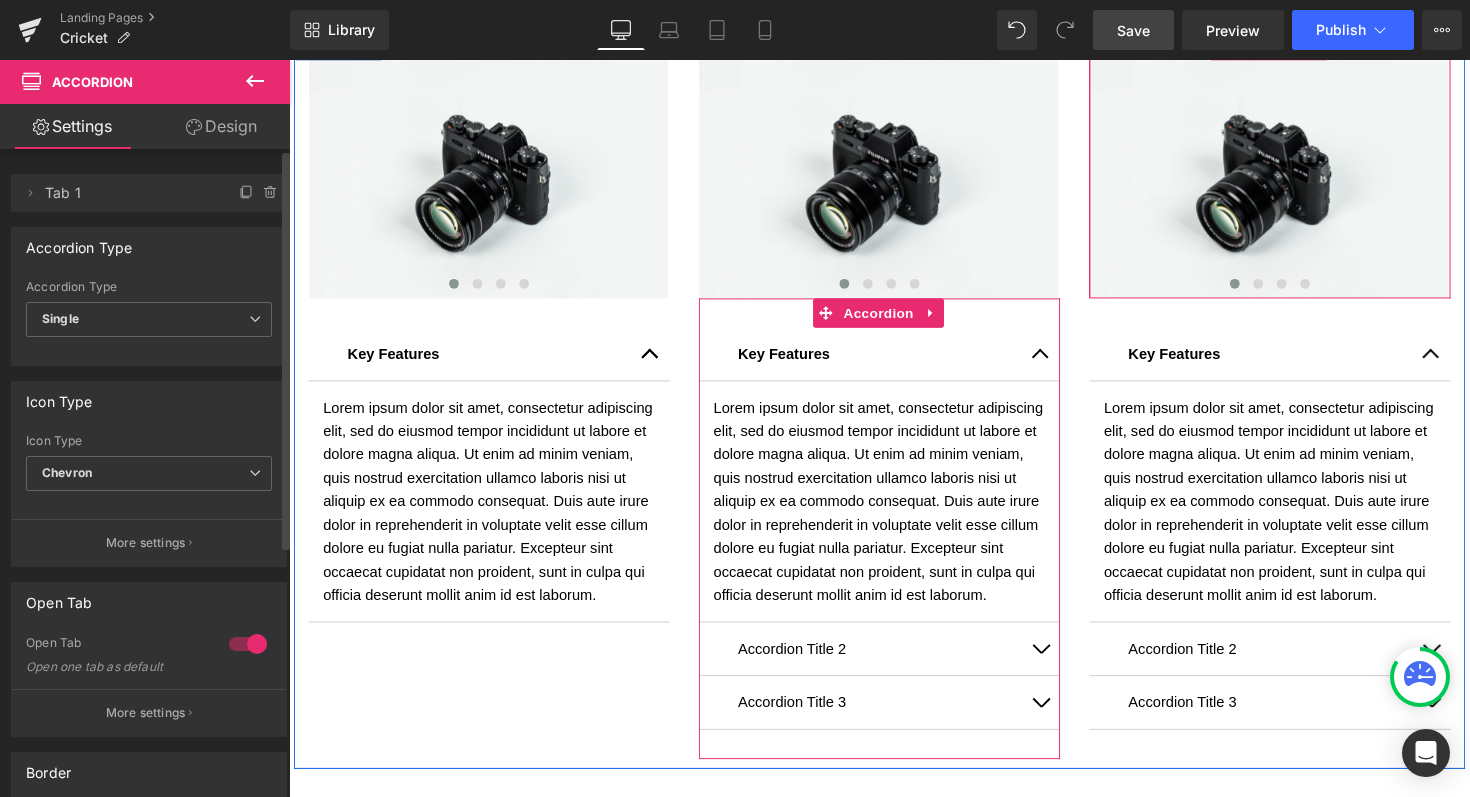 click on "Lorem ipsum dolor sit amet, consectetur adipiscing elit, sed do eiusmod tempor incididunt ut labore et dolore magna aliqua. Ut enim ad minim veniam, quis nostrud exercitation ullamco laboris nisi ut aliquip ex ea commodo consequat. Duis aute irure dolor in reprehenderit in voluptate velit esse cillum dolore eu fugiat nulla pariatur. Excepteur sint occaecat cupidatat non proident, sunt in culpa qui officia deserunt mollit anim id est laborum.
Text Block" at bounding box center (894, 512) 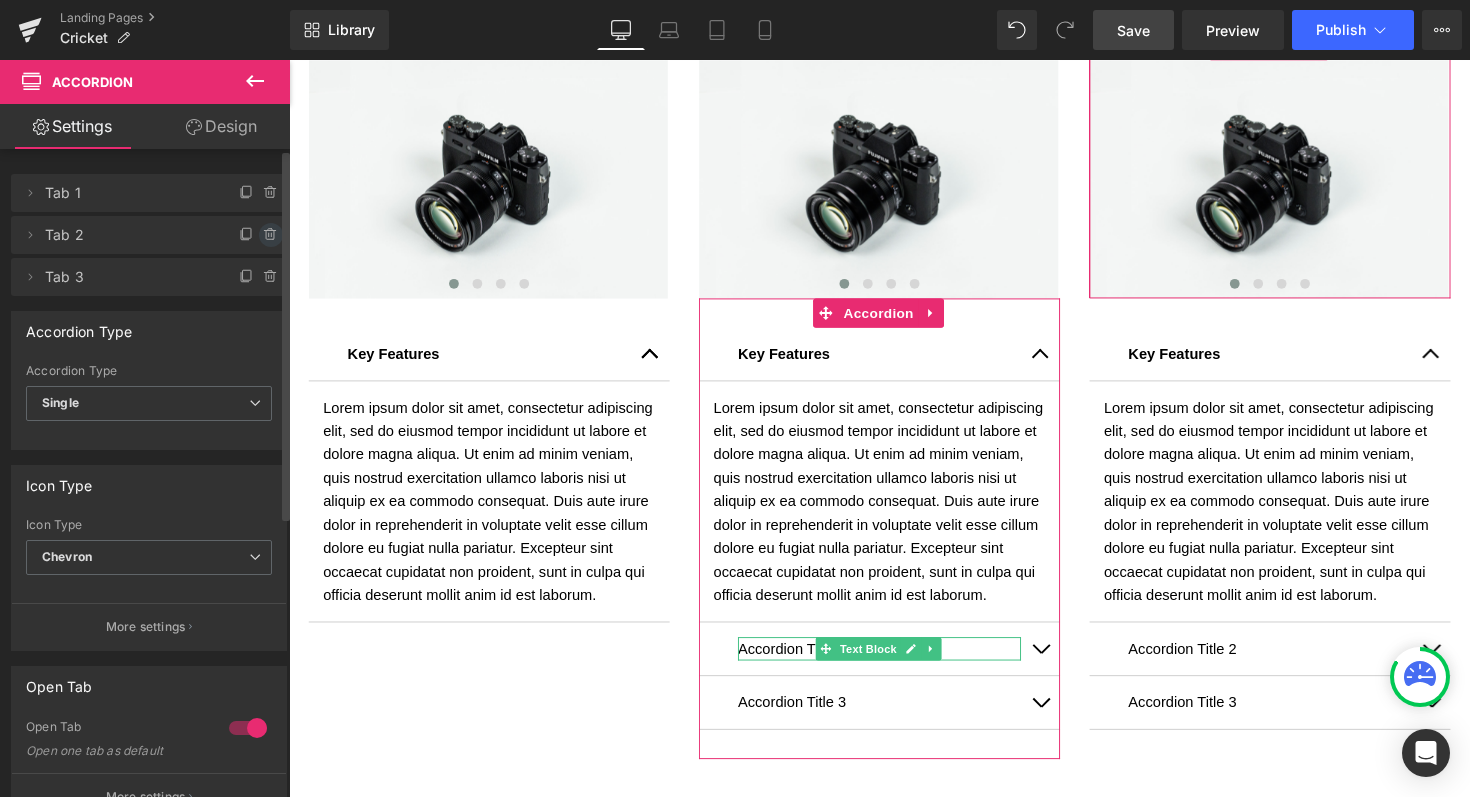 click 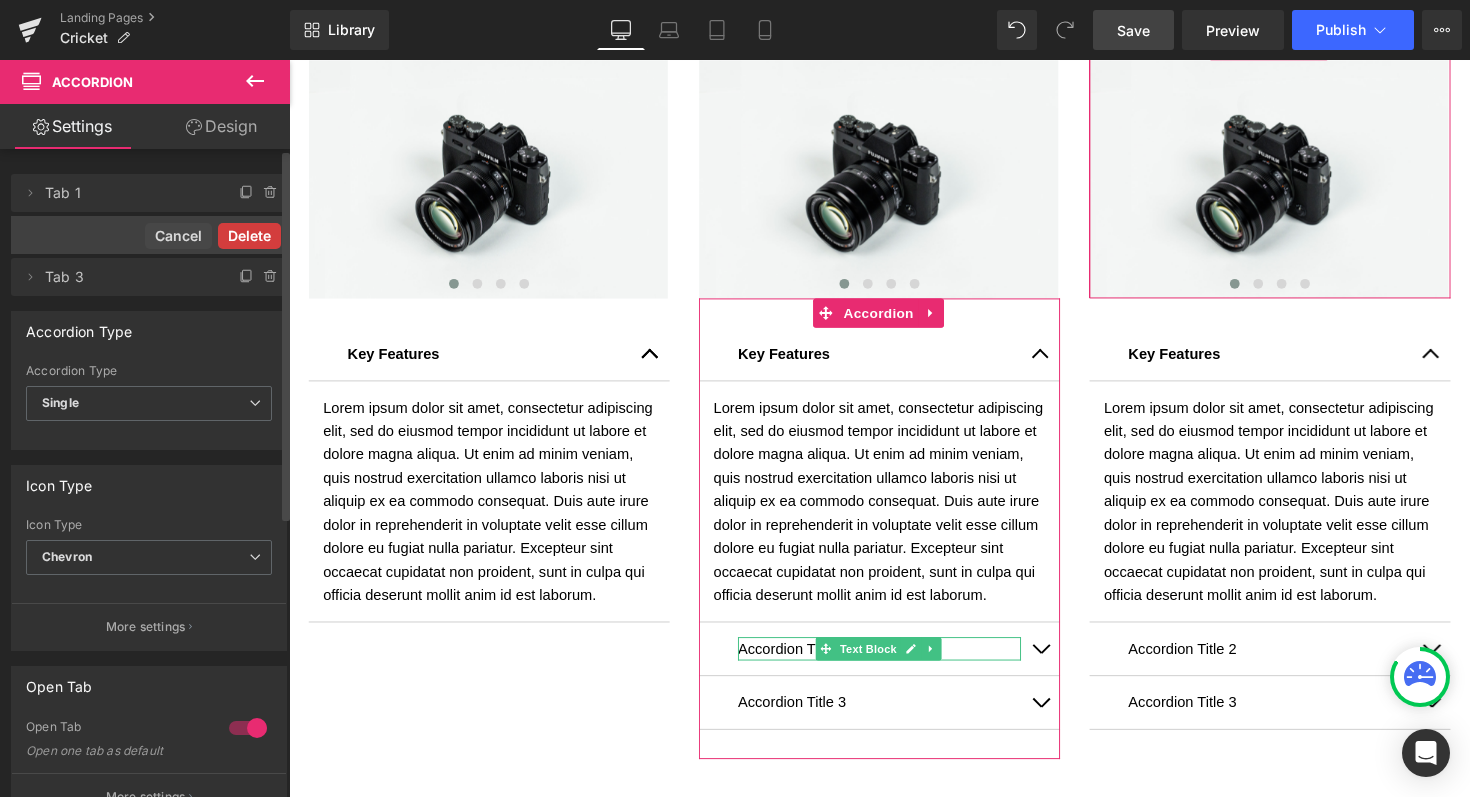 click on "Delete" at bounding box center [249, 236] 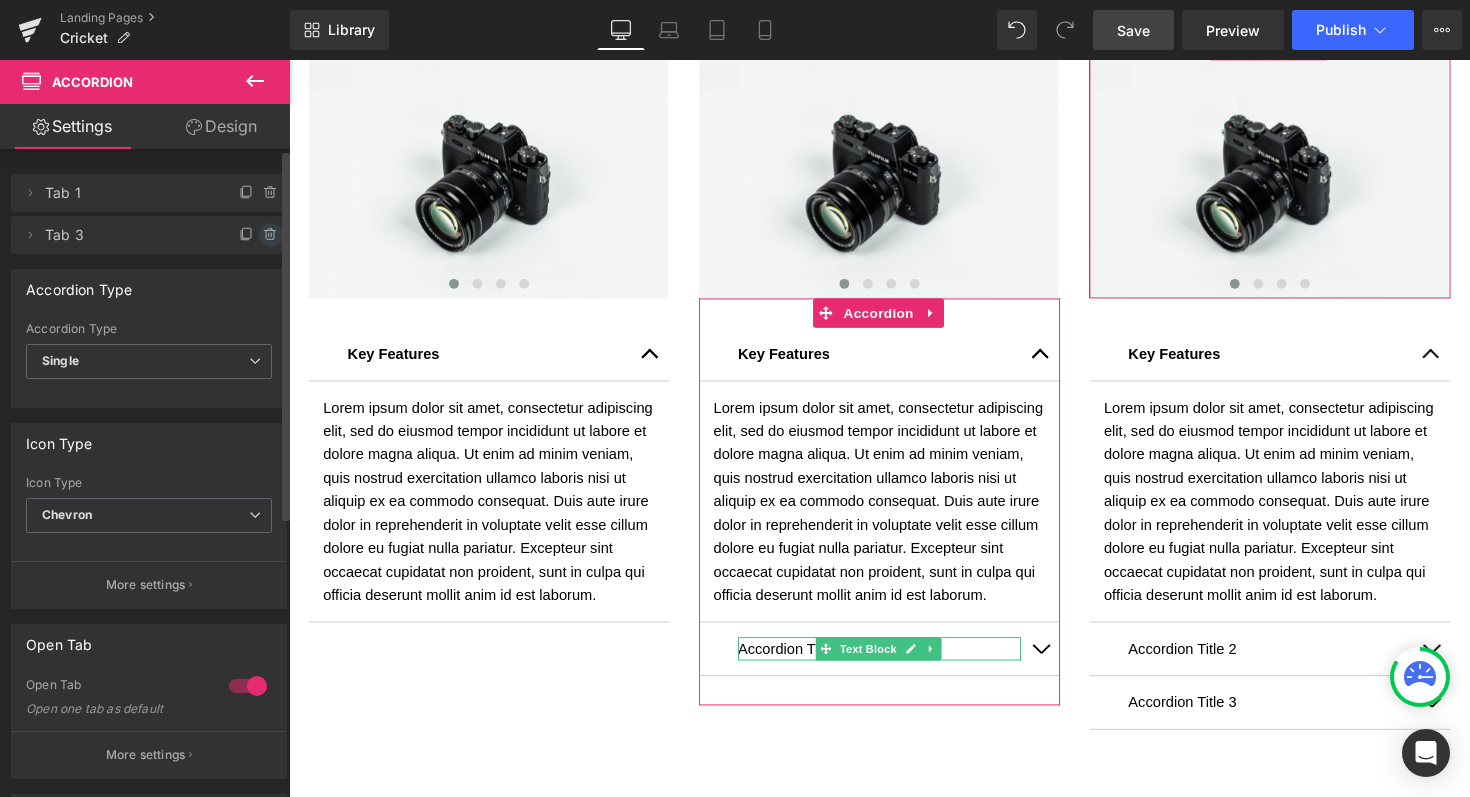 click 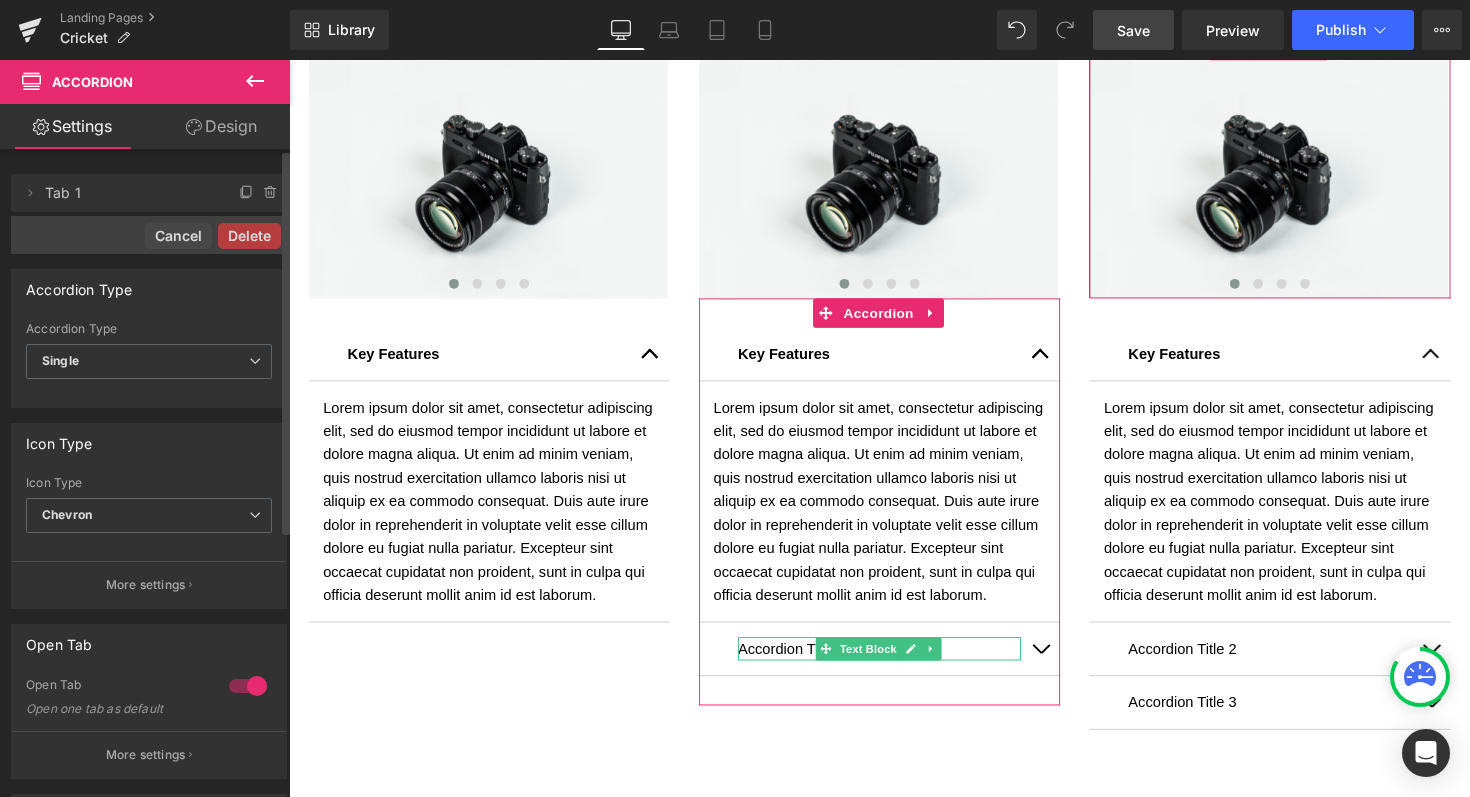 click on "Delete" at bounding box center [249, 236] 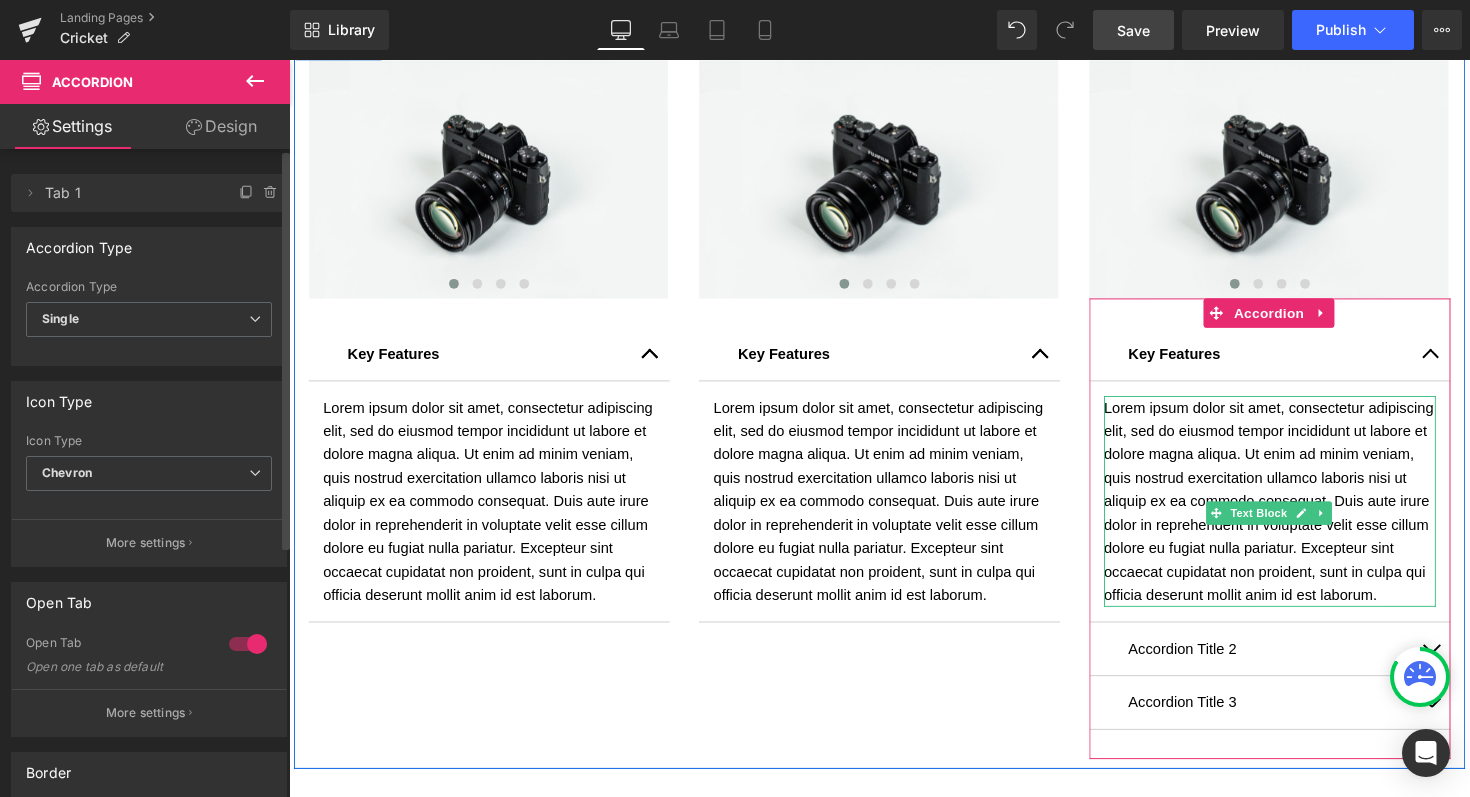 click on "Lorem ipsum dolor sit amet, consectetur adipiscing elit, sed do eiusmod tempor incididunt ut labore et dolore magna aliqua. Ut enim ad minim veniam, quis nostrud exercitation ullamco laboris nisi ut aliquip ex ea commodo consequat. Duis aute irure dolor in reprehenderit in voluptate velit esse cillum dolore eu fugiat nulla pariatur. Excepteur sint occaecat cupidatat non proident, sunt in culpa qui officia deserunt mollit anim id est laborum." at bounding box center [1294, 512] 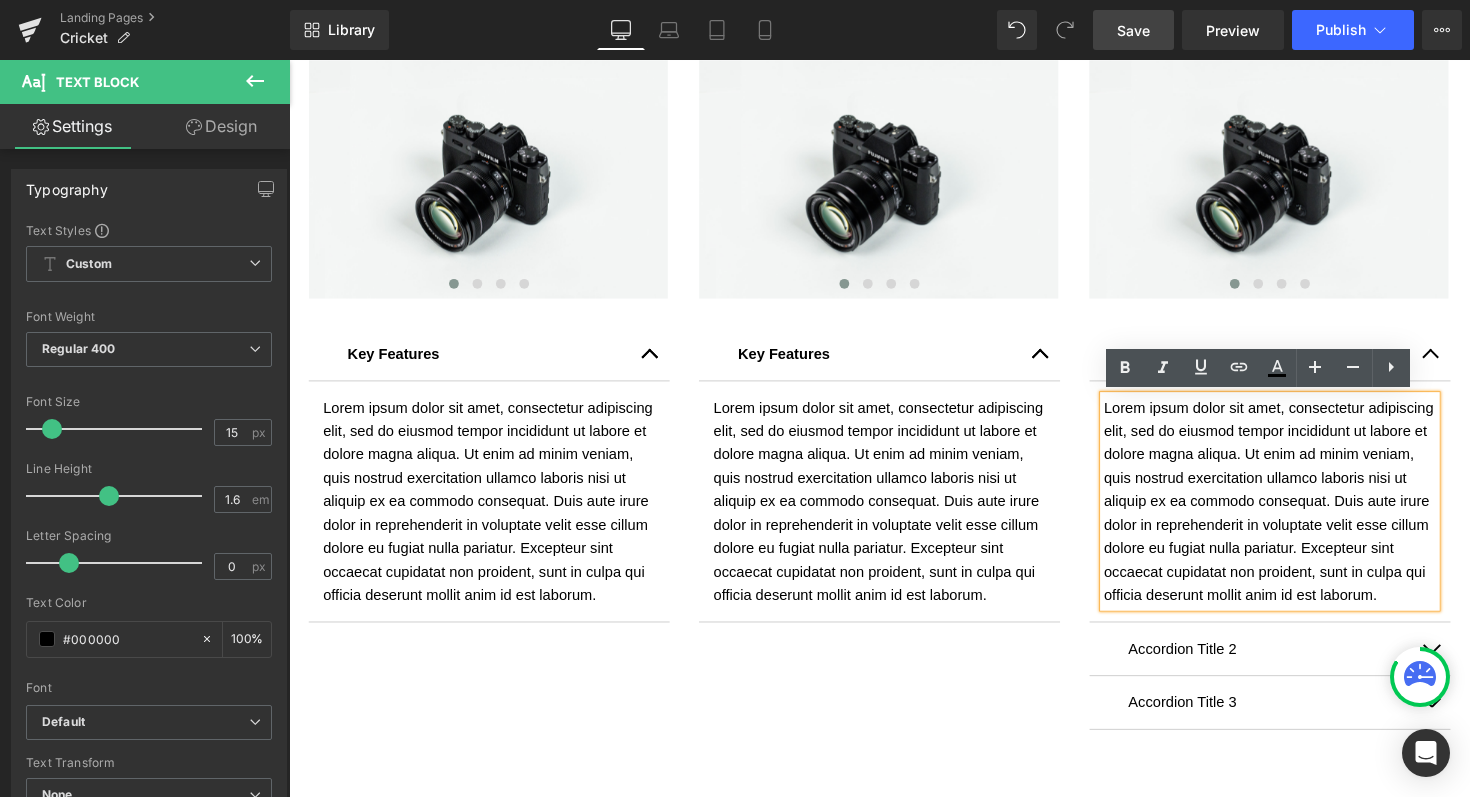 click on "Key Features
Text Block" at bounding box center (1294, 361) 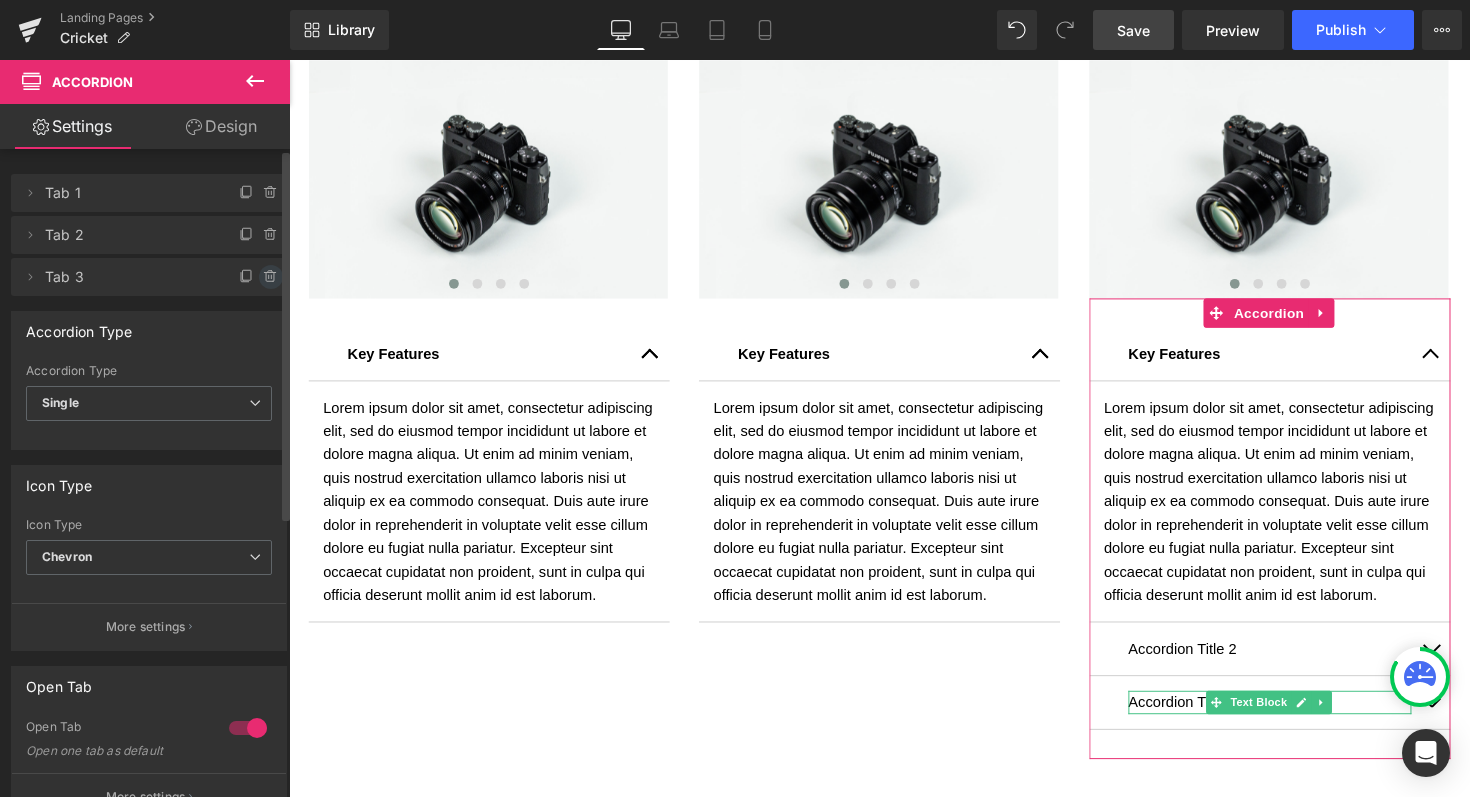 click 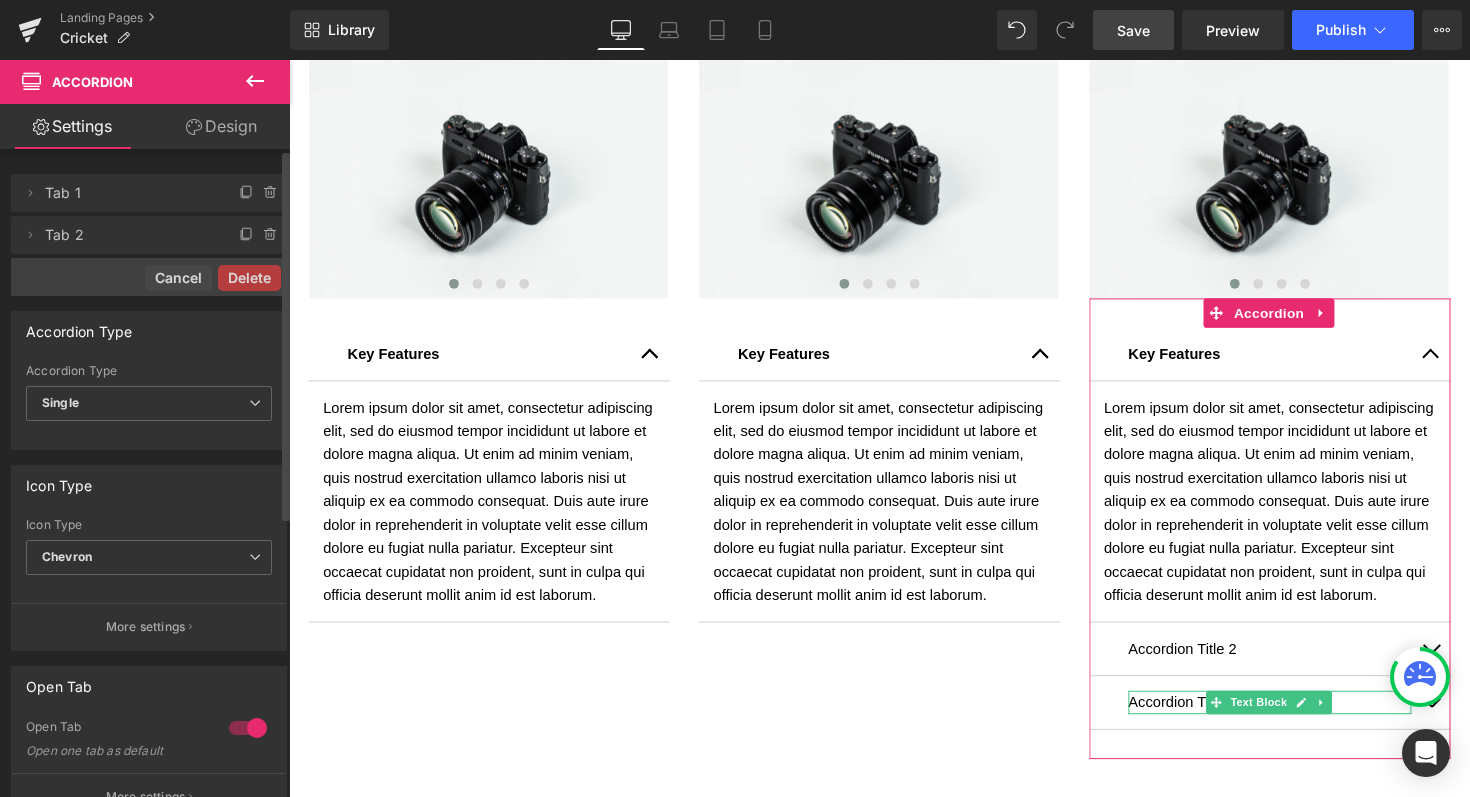 click on "Delete" at bounding box center (249, 278) 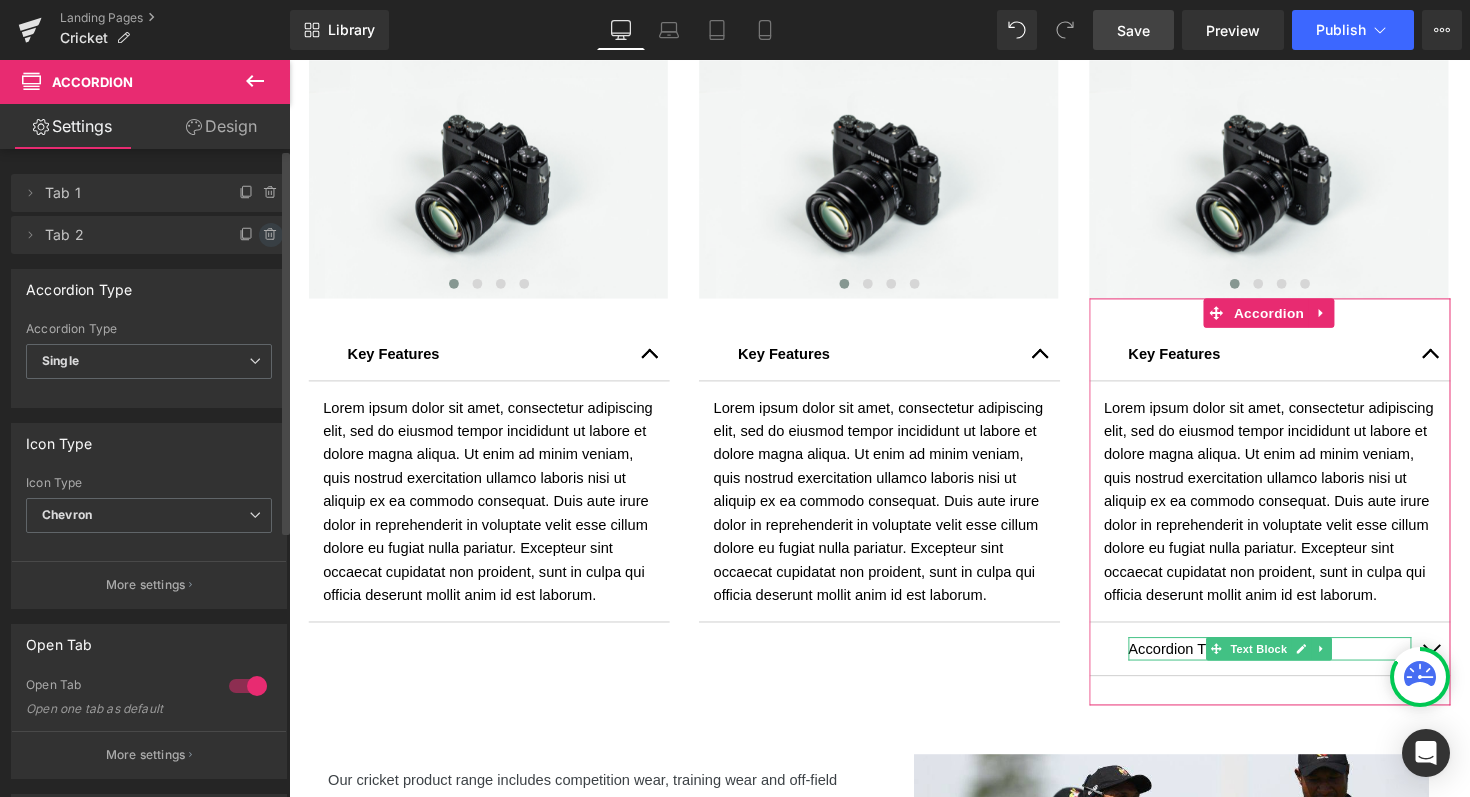 click 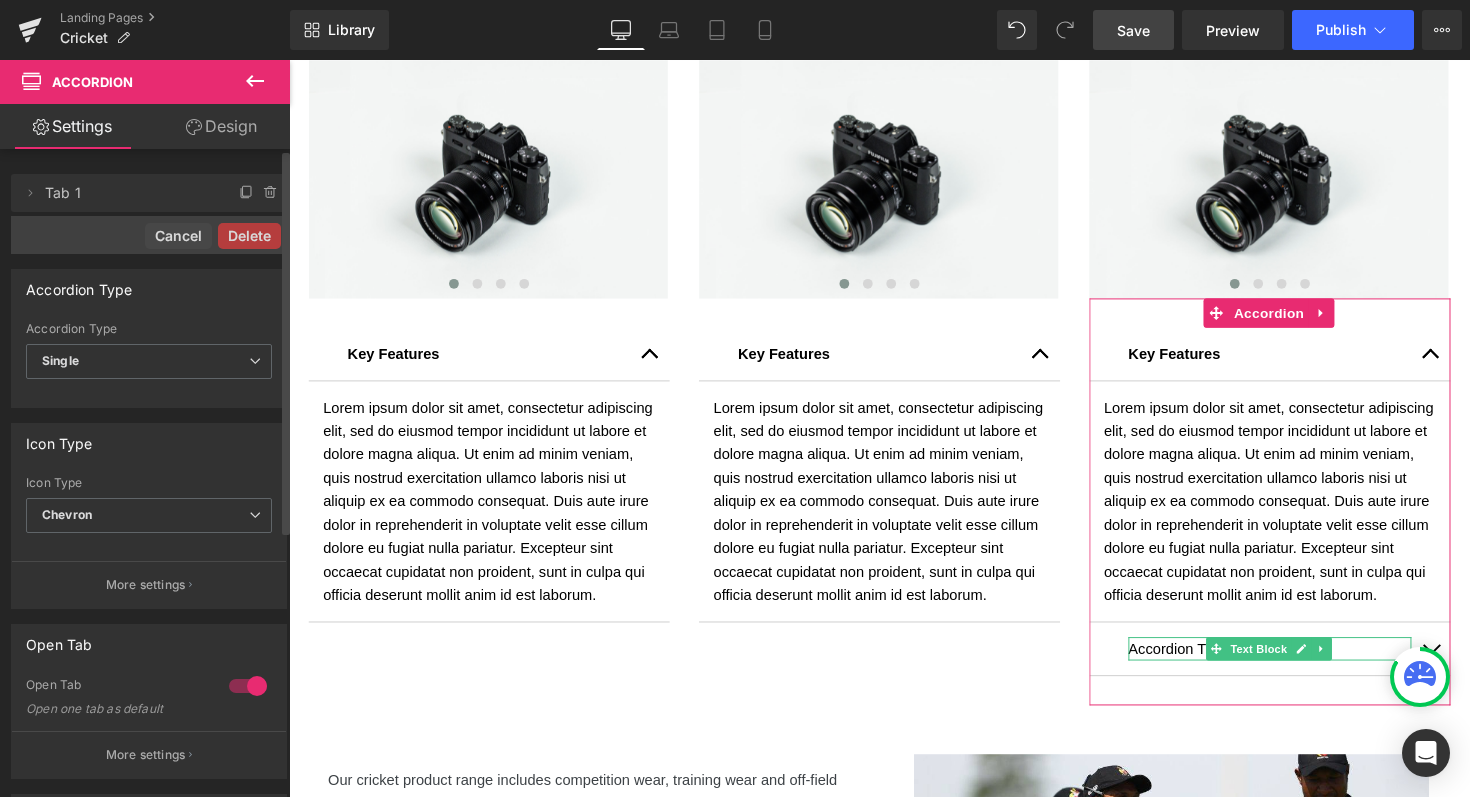 click on "Delete" at bounding box center (249, 236) 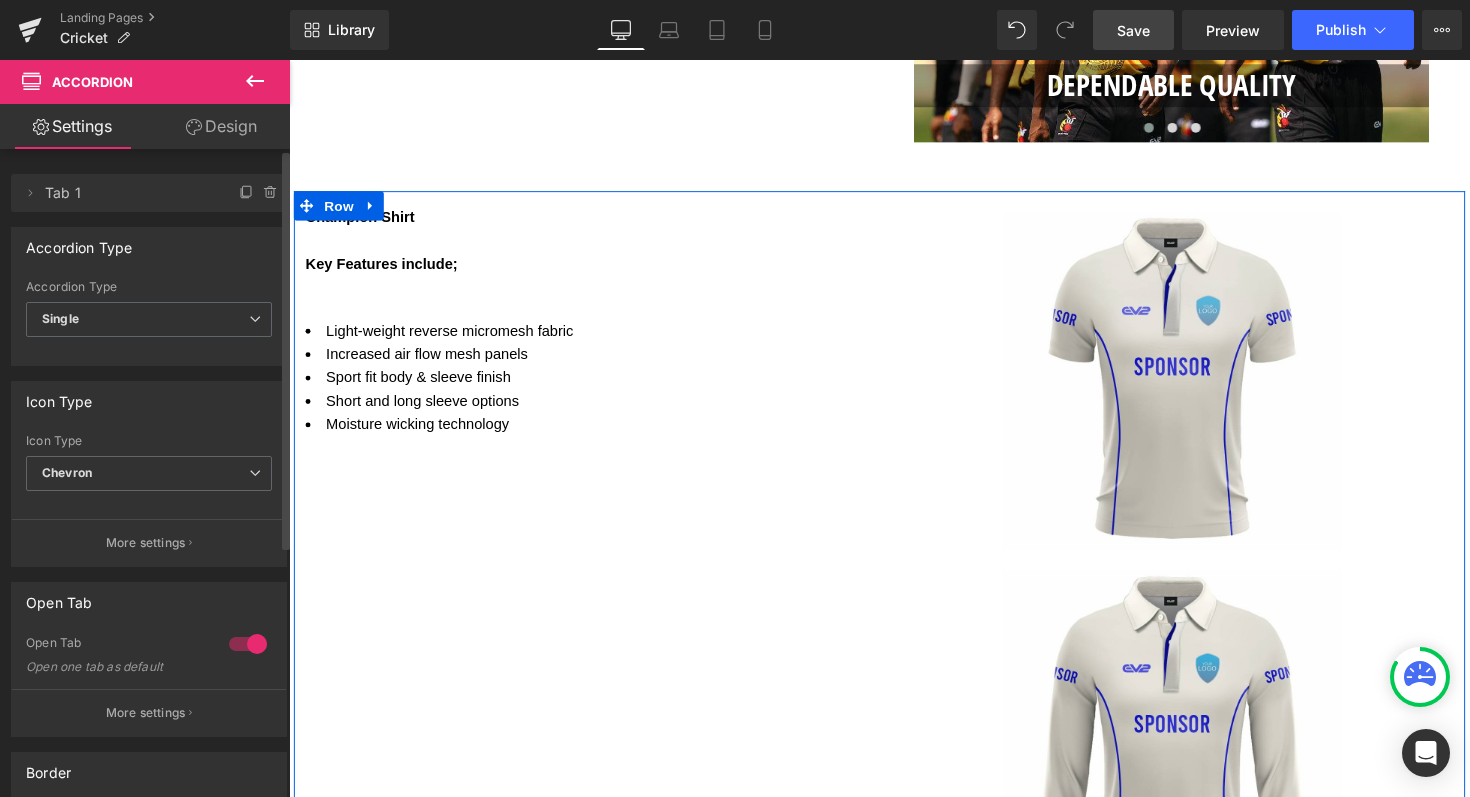 scroll, scrollTop: 1441, scrollLeft: 0, axis: vertical 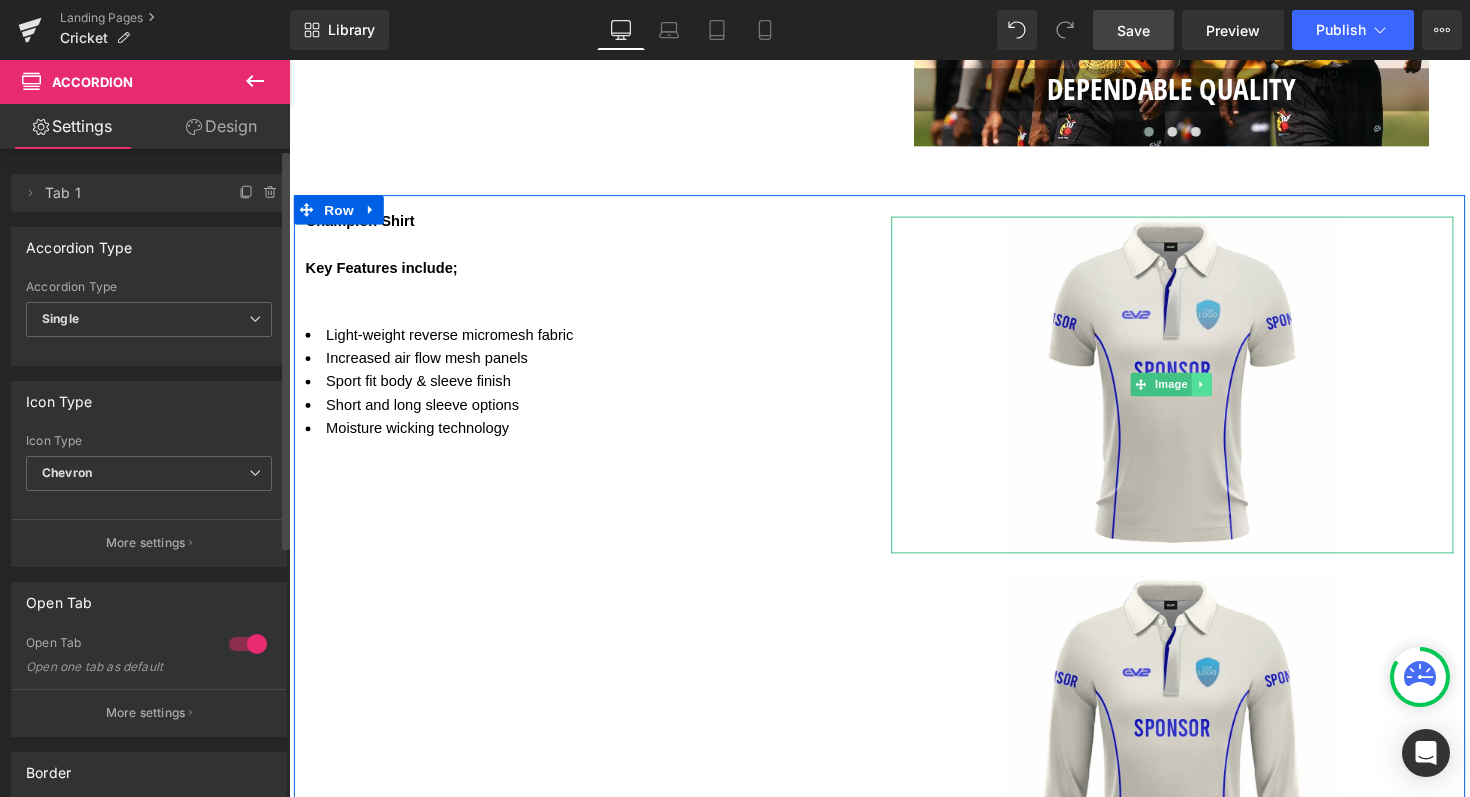 click 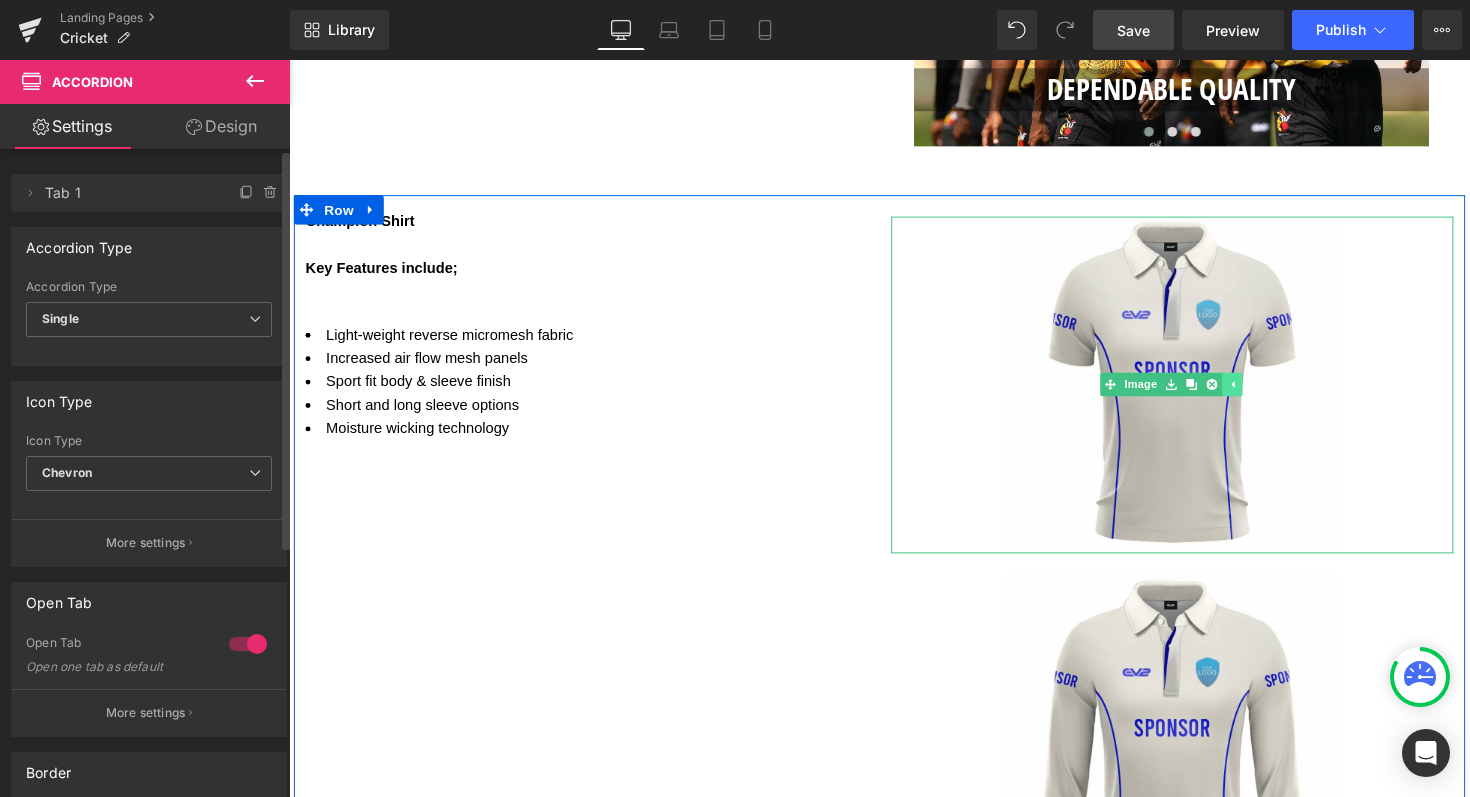 click 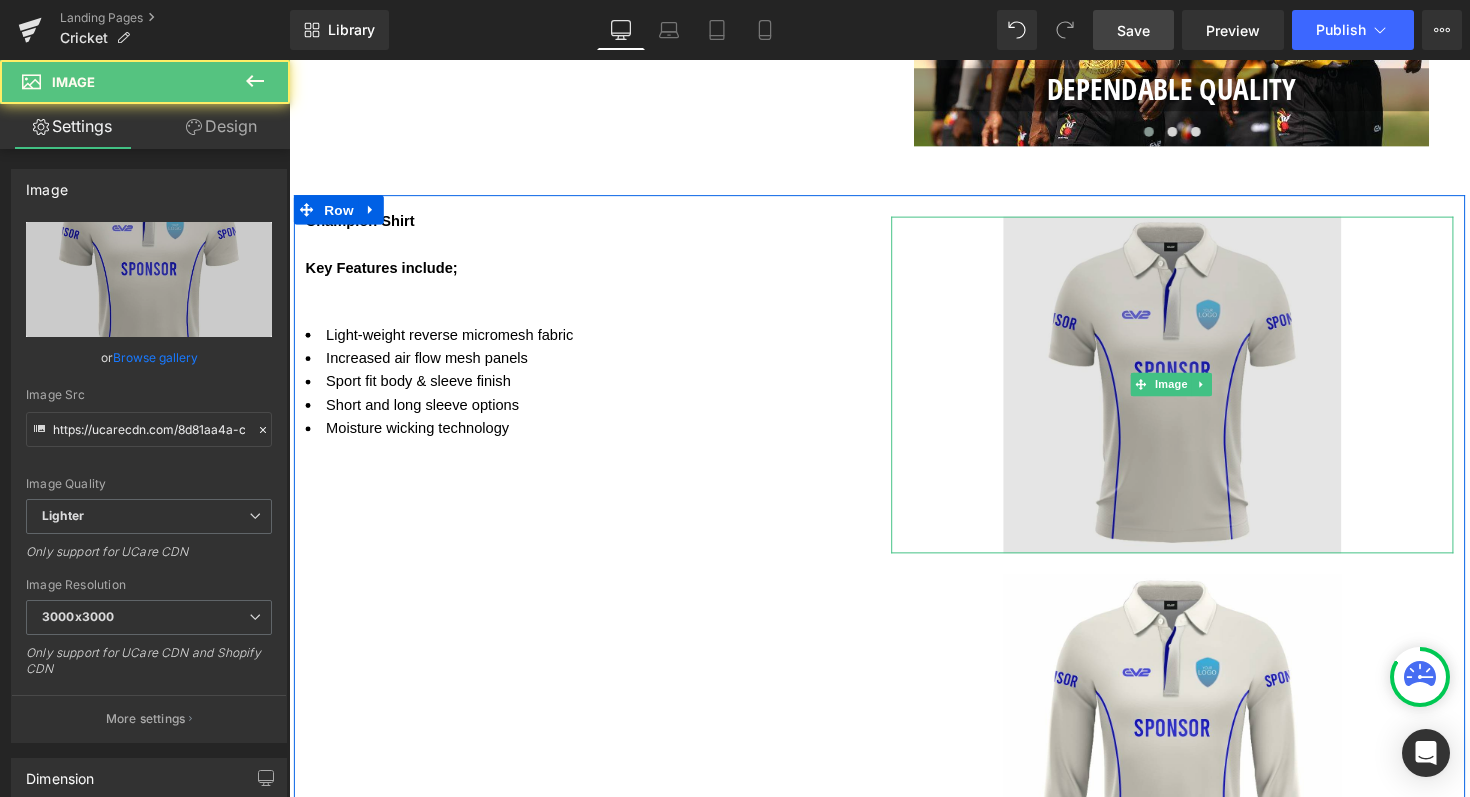 click at bounding box center [1194, 393] 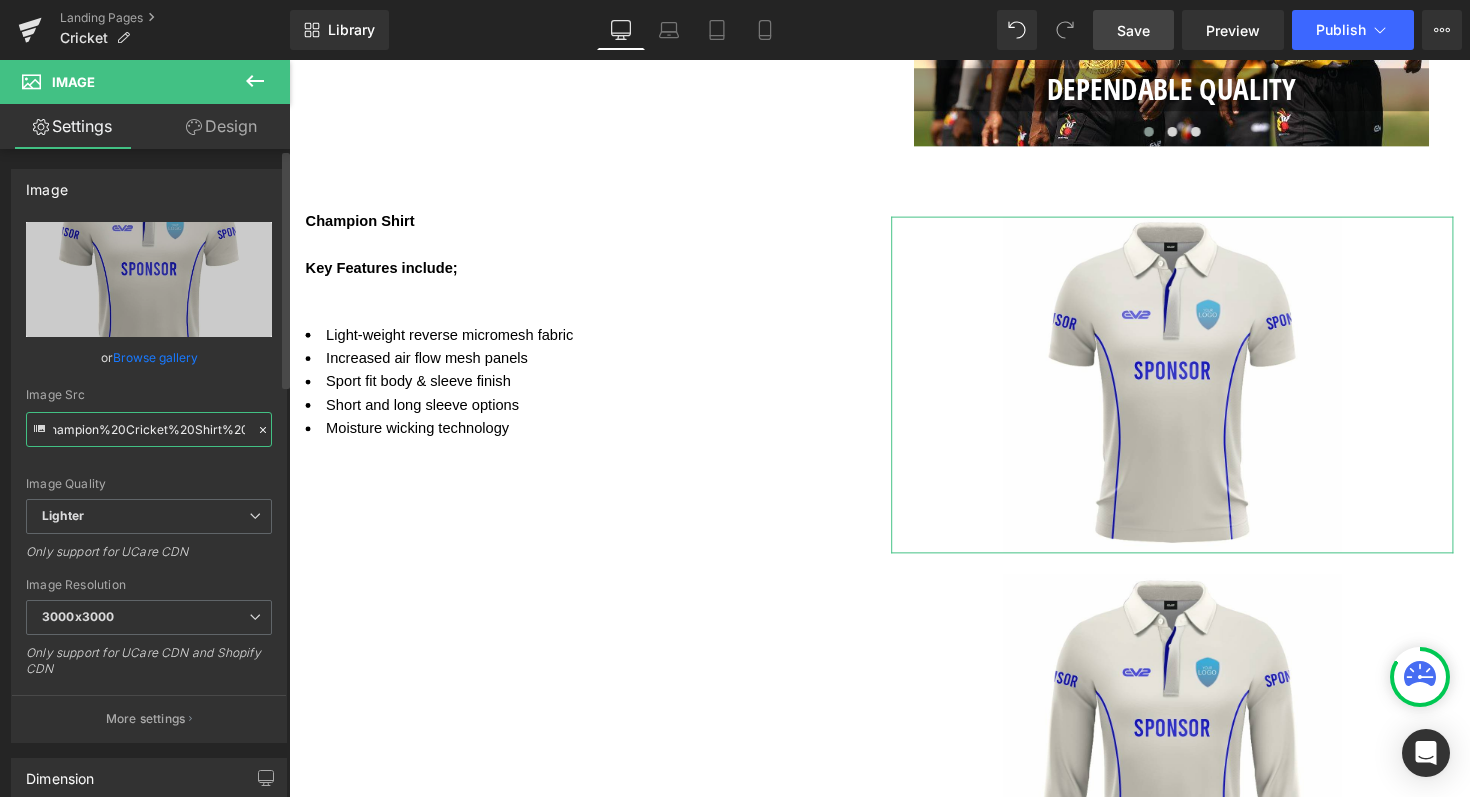 scroll, scrollTop: 0, scrollLeft: 740, axis: horizontal 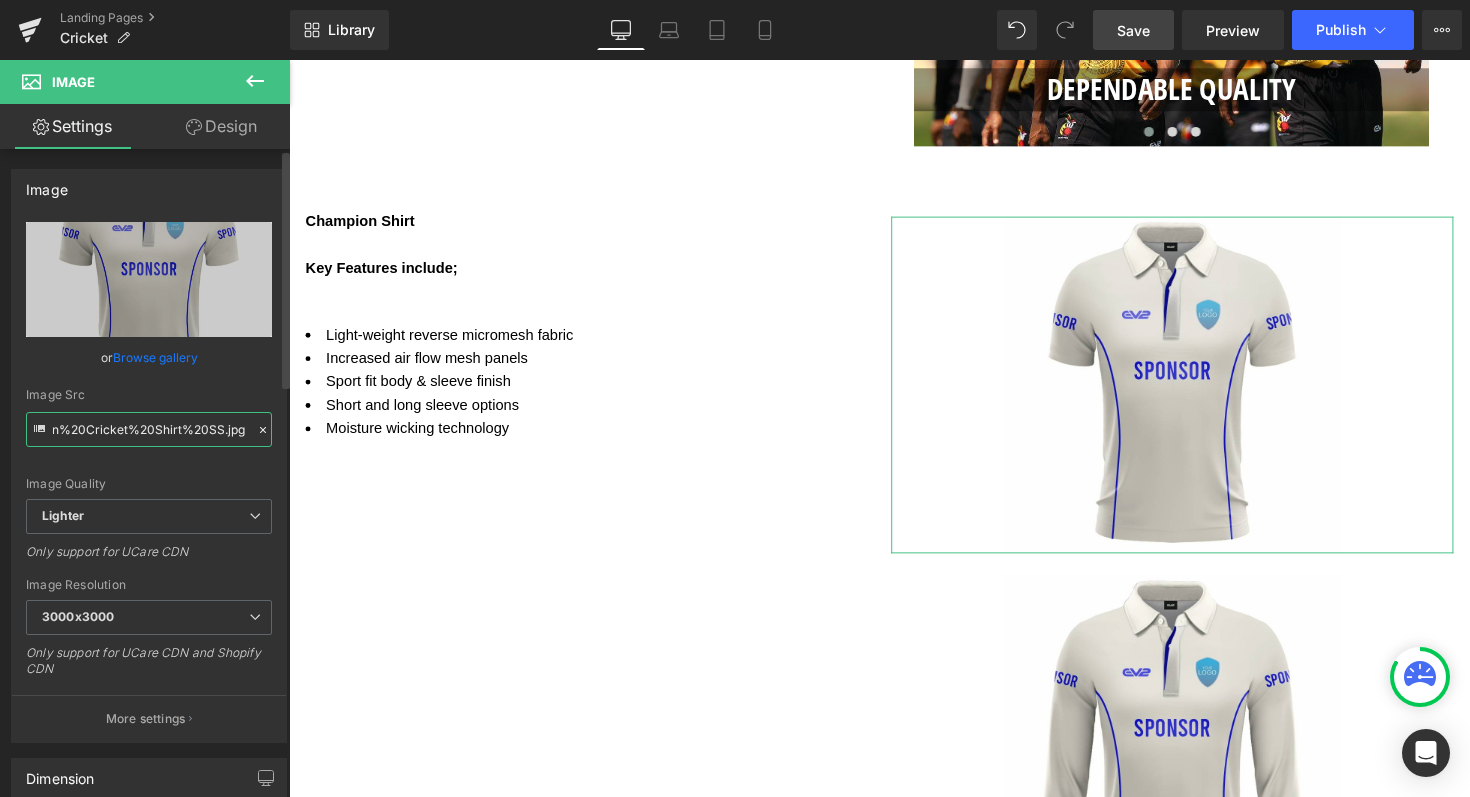 drag, startPoint x: 53, startPoint y: 429, endPoint x: 240, endPoint y: 436, distance: 187.13097 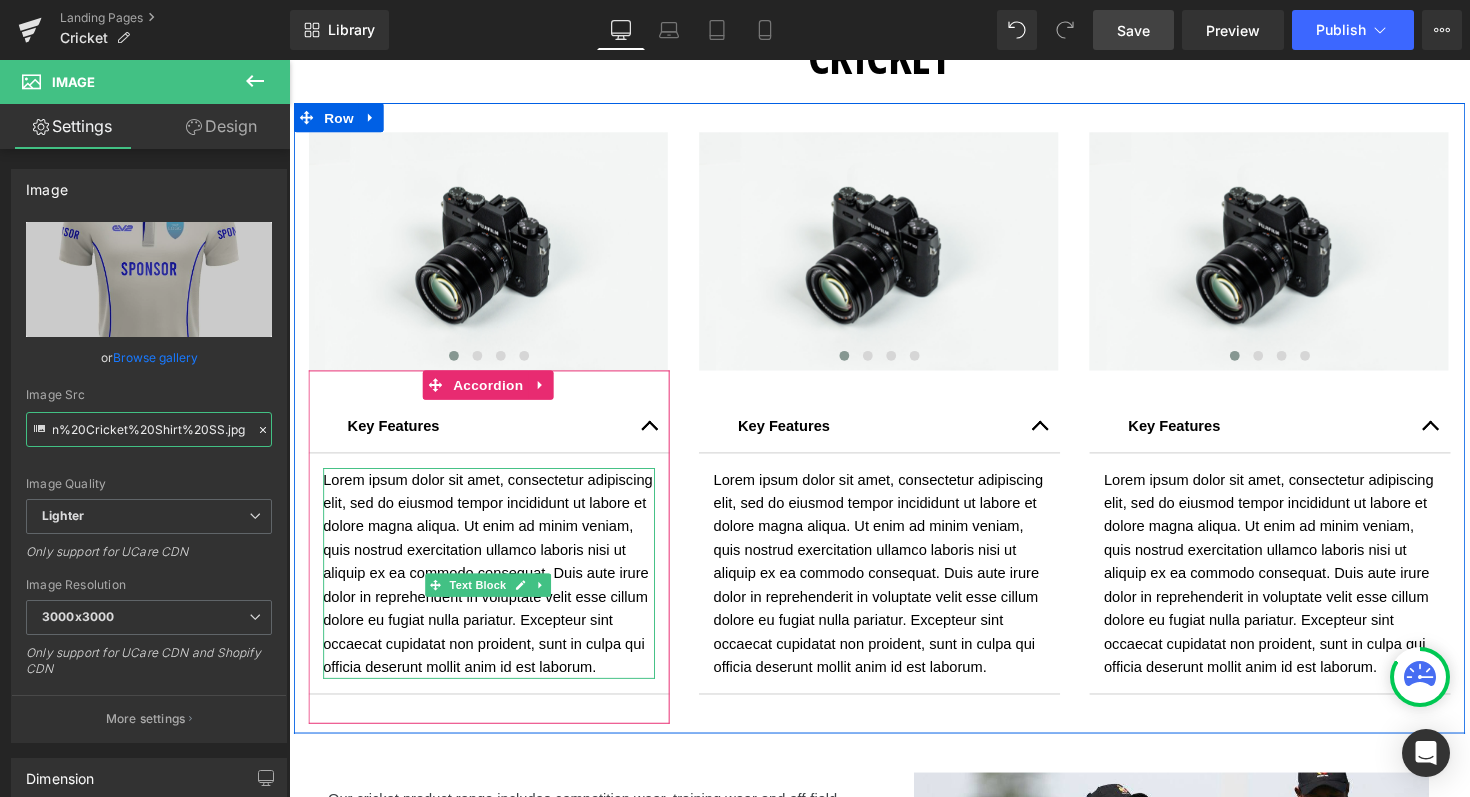 scroll, scrollTop: 333, scrollLeft: 0, axis: vertical 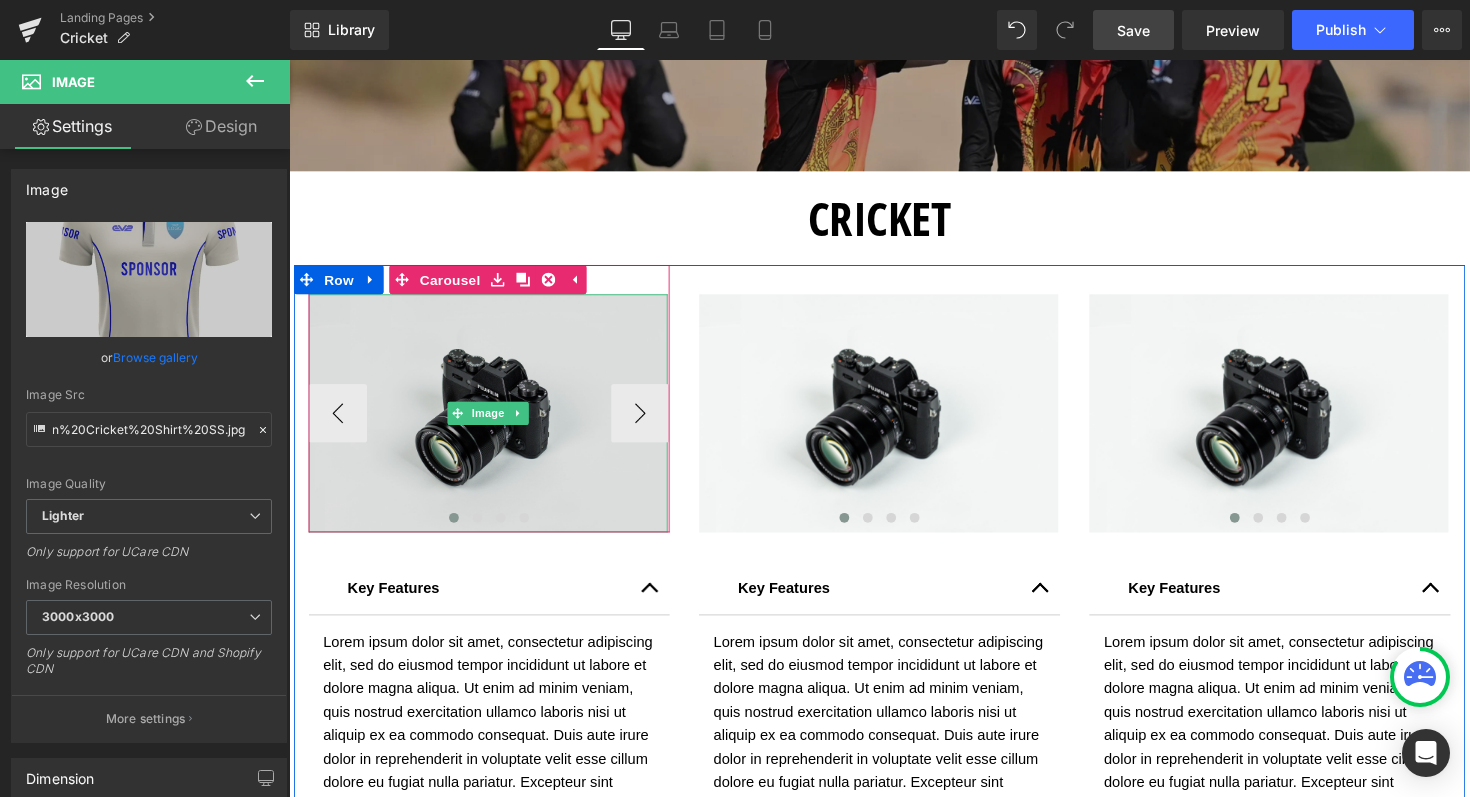 click at bounding box center (493, 422) 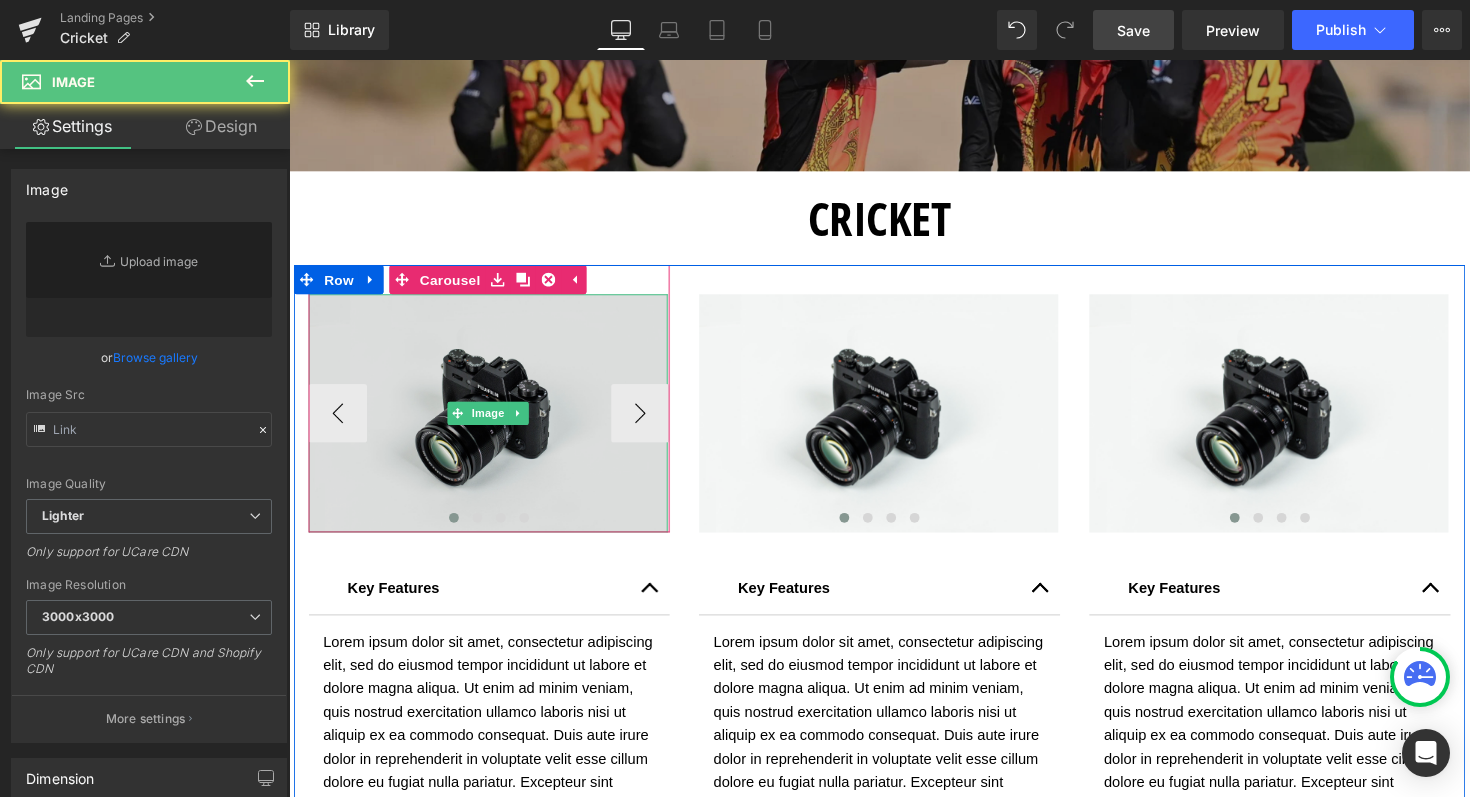 type on "//d1um8515vdn9kb.cloudfront.net/images/parallax.jpg" 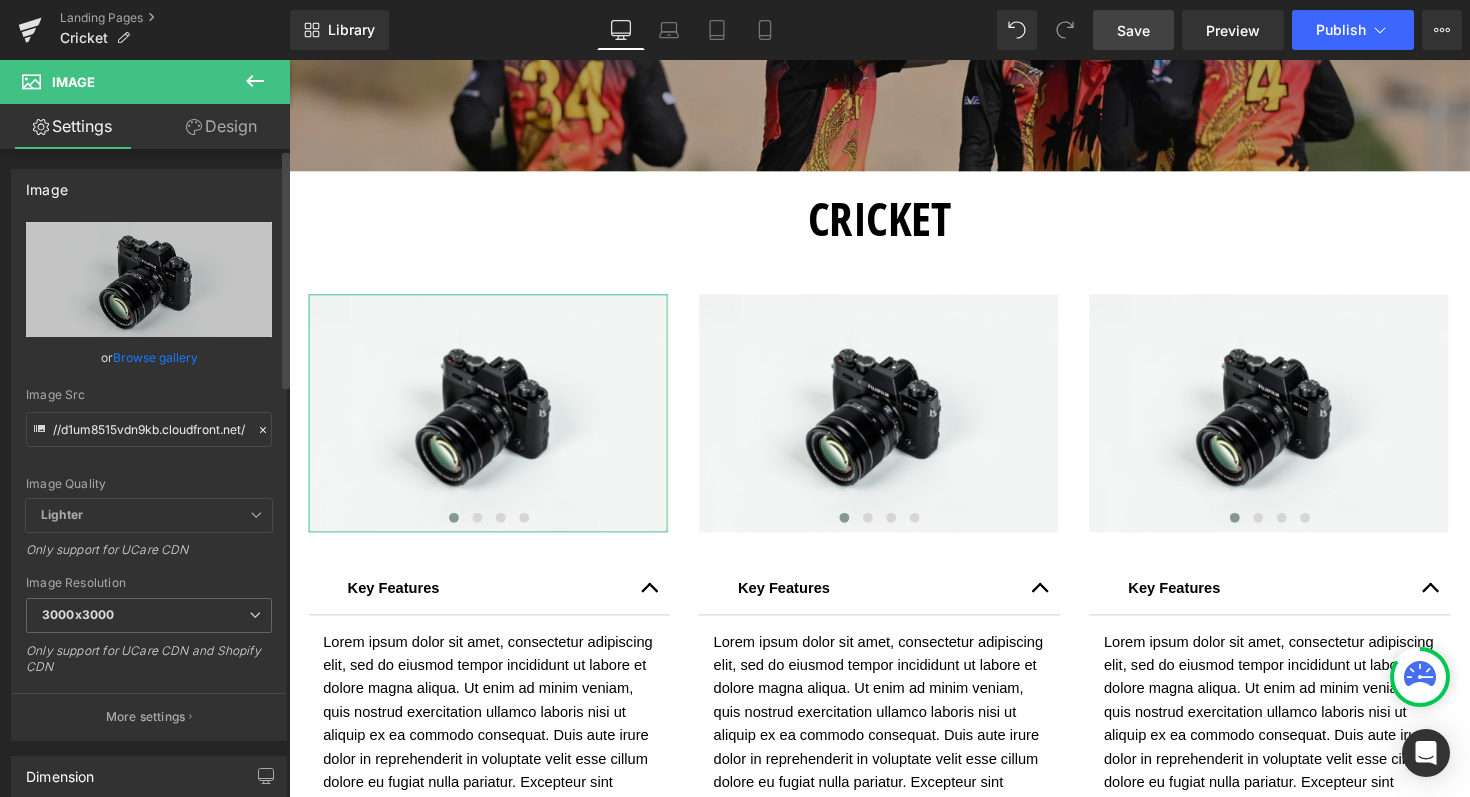 click 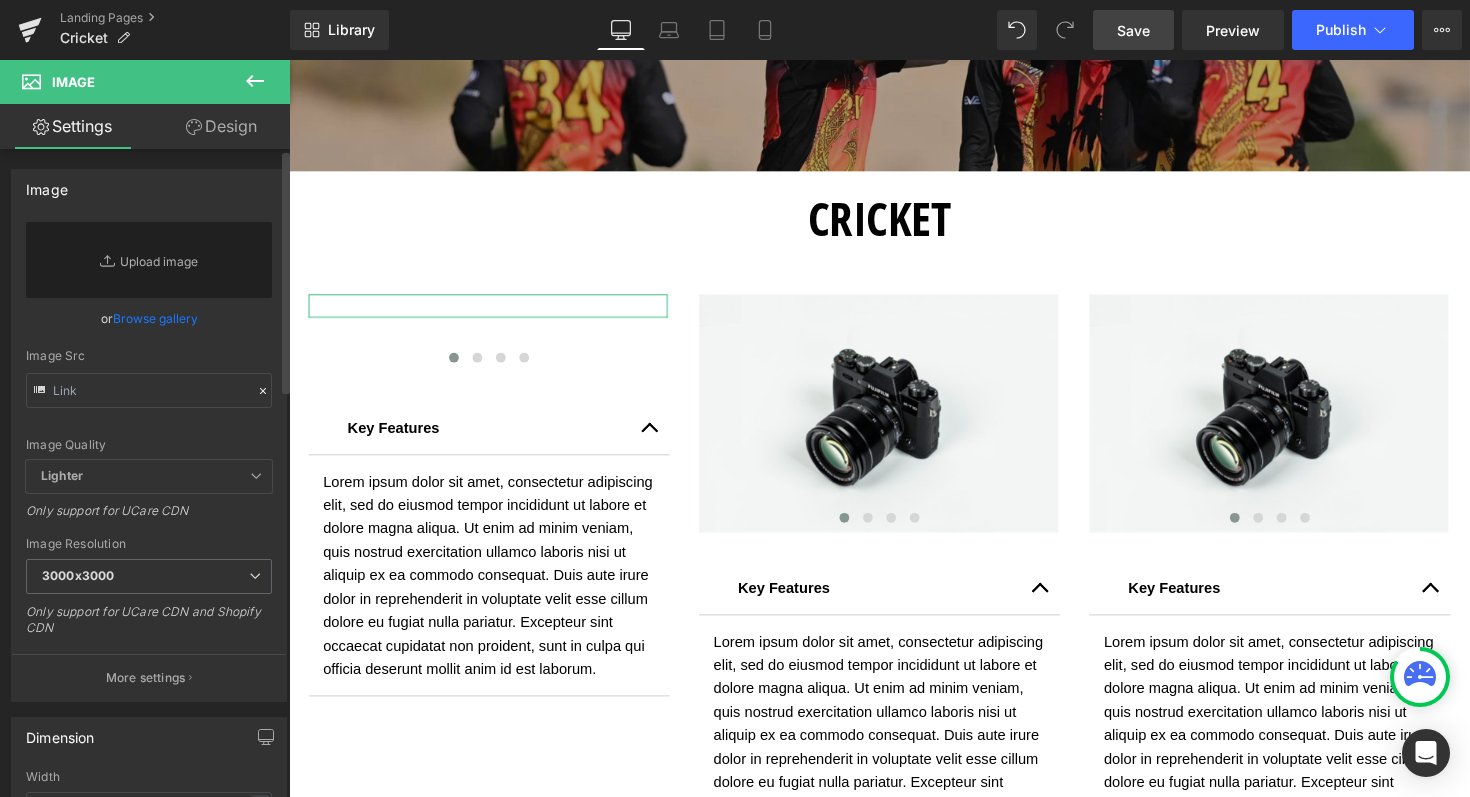 click on "Image Src" at bounding box center (149, 378) 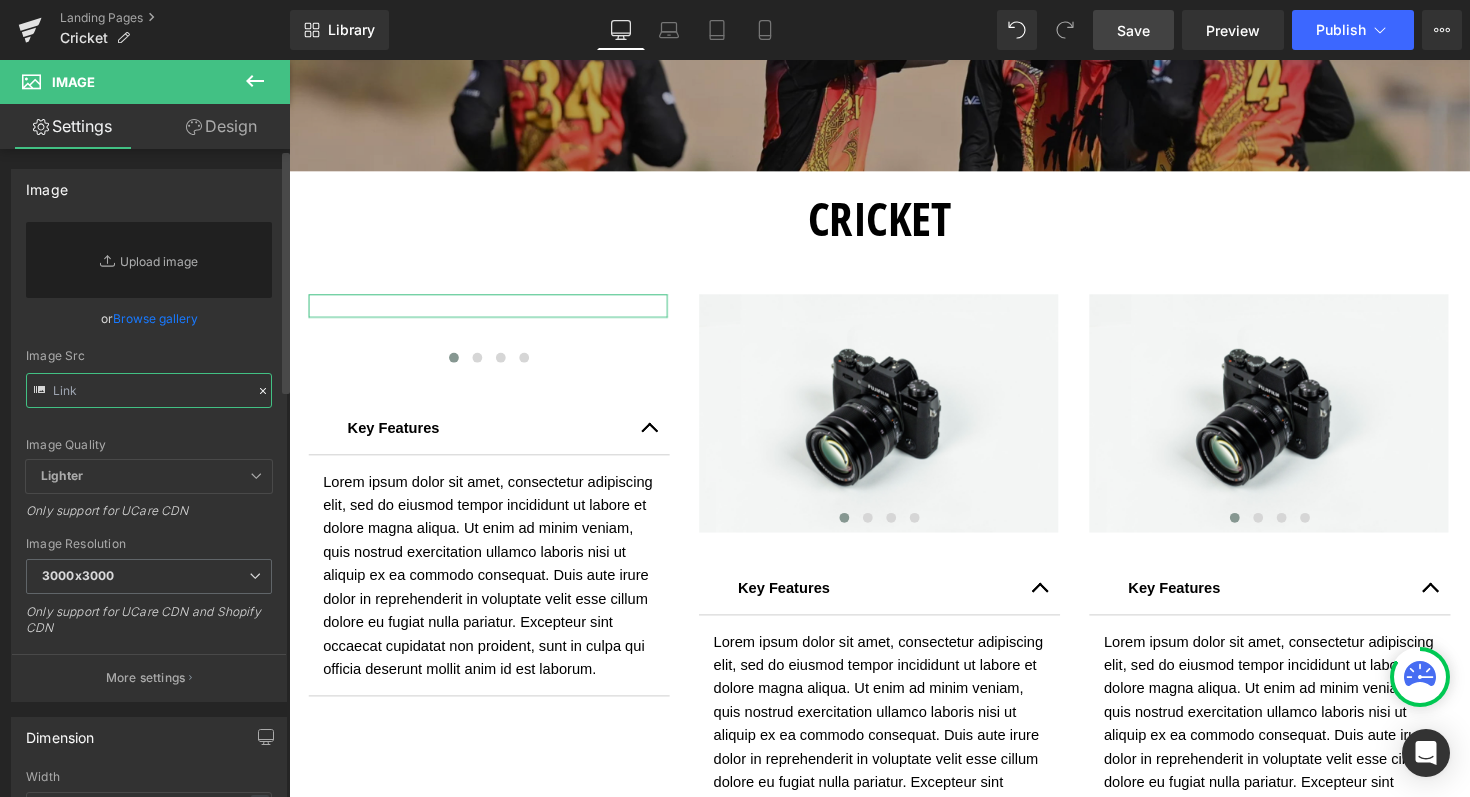 click at bounding box center [149, 390] 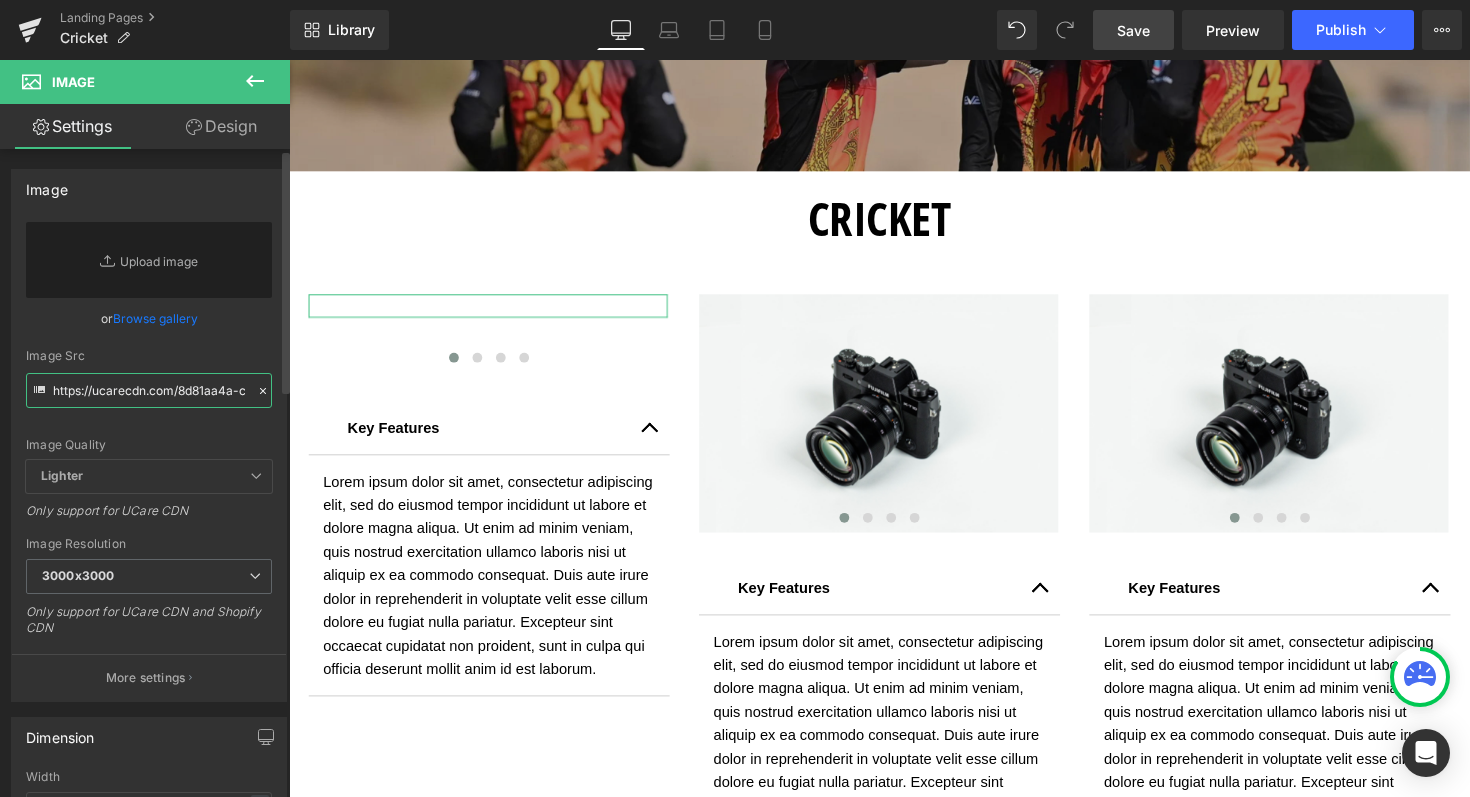 scroll, scrollTop: 0, scrollLeft: 740, axis: horizontal 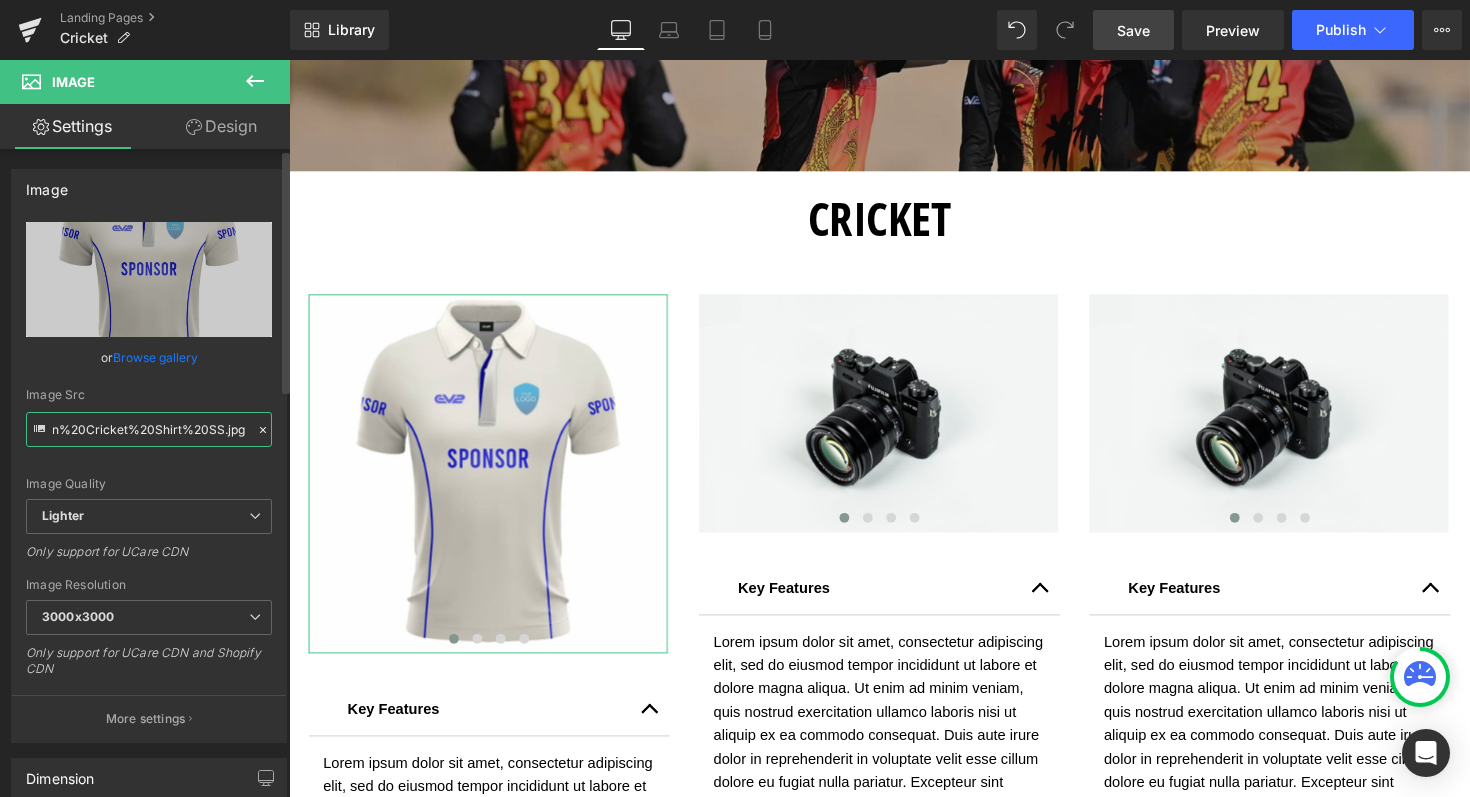 type on "https://ucarecdn.com/8d81aa4a-cbd7-44b0-b918-7ee64037429d/-/format/auto/-/preview/3000x3000/-/quality/lighter/Champion%20Cricket%20Shirt%20SS.jpg" 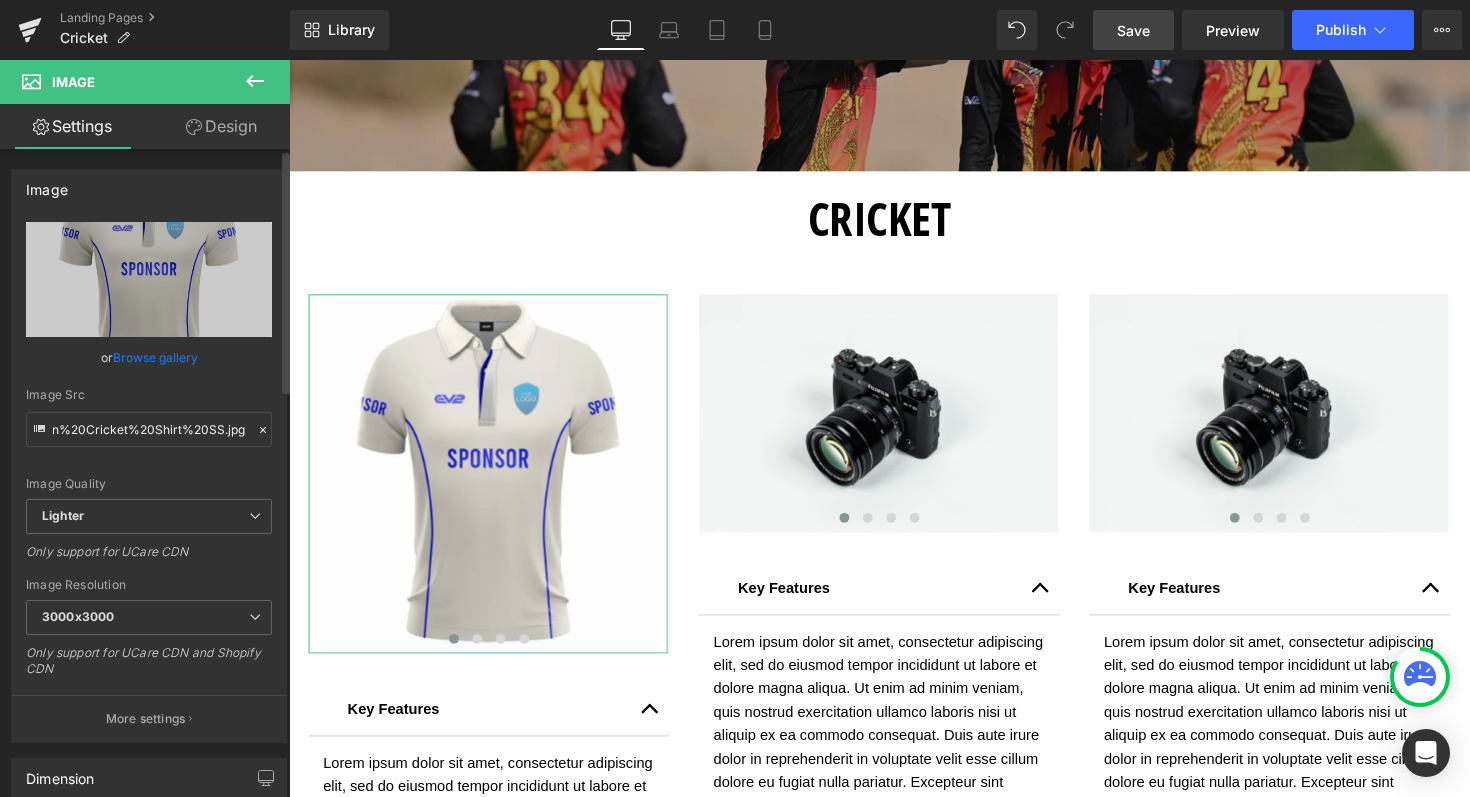 click on "or  Browse gallery" at bounding box center [149, 357] 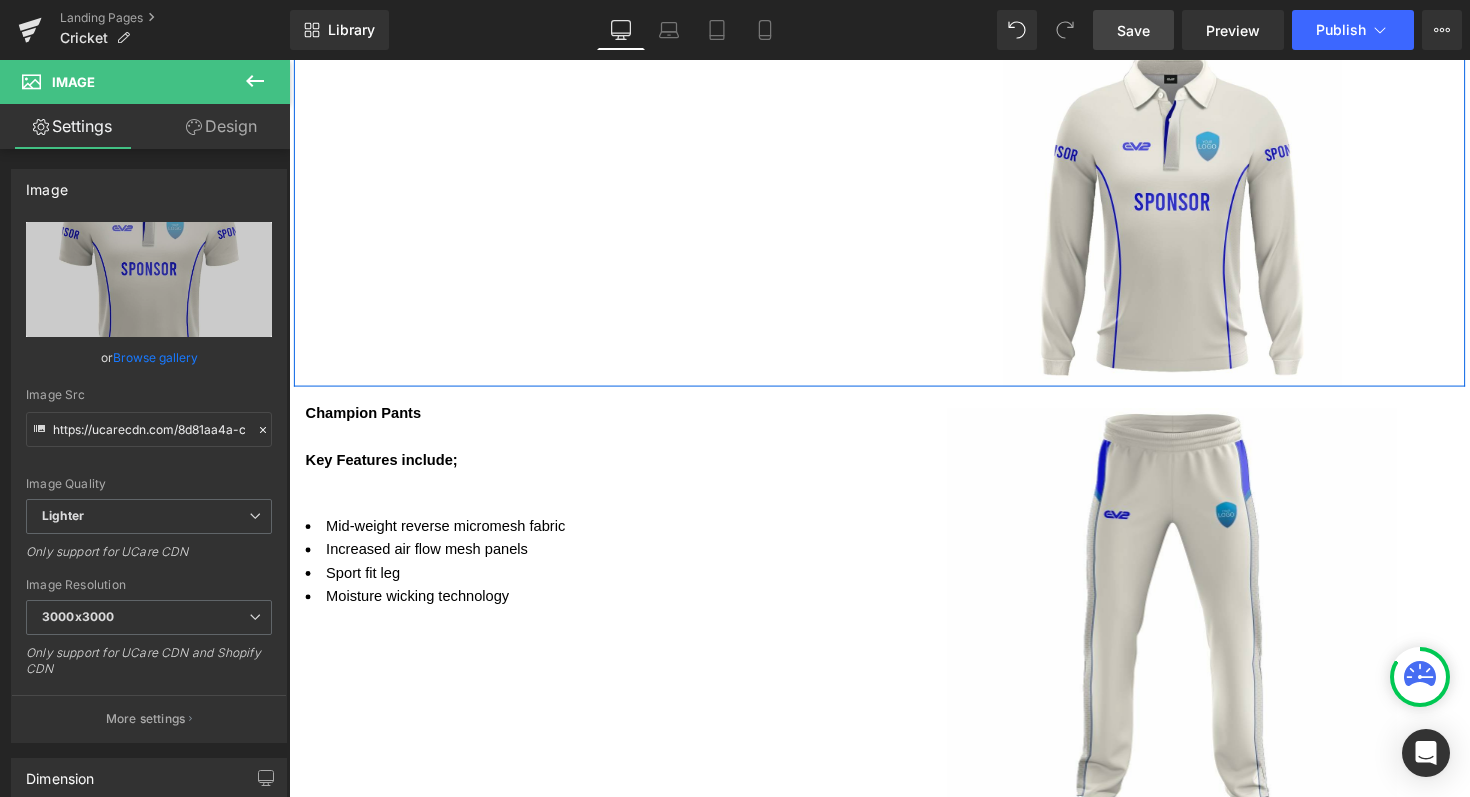 scroll, scrollTop: 2104, scrollLeft: 0, axis: vertical 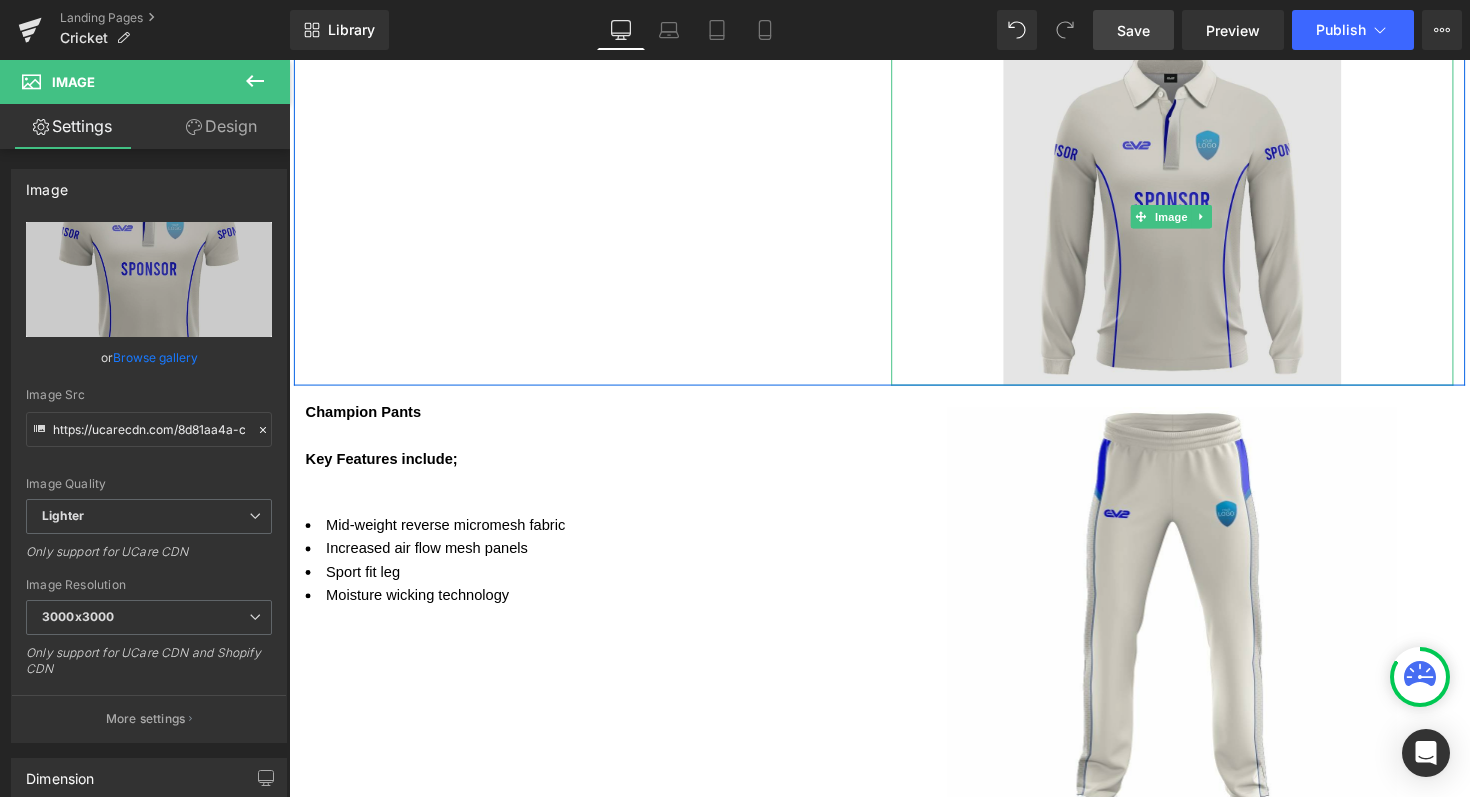click at bounding box center [1194, 221] 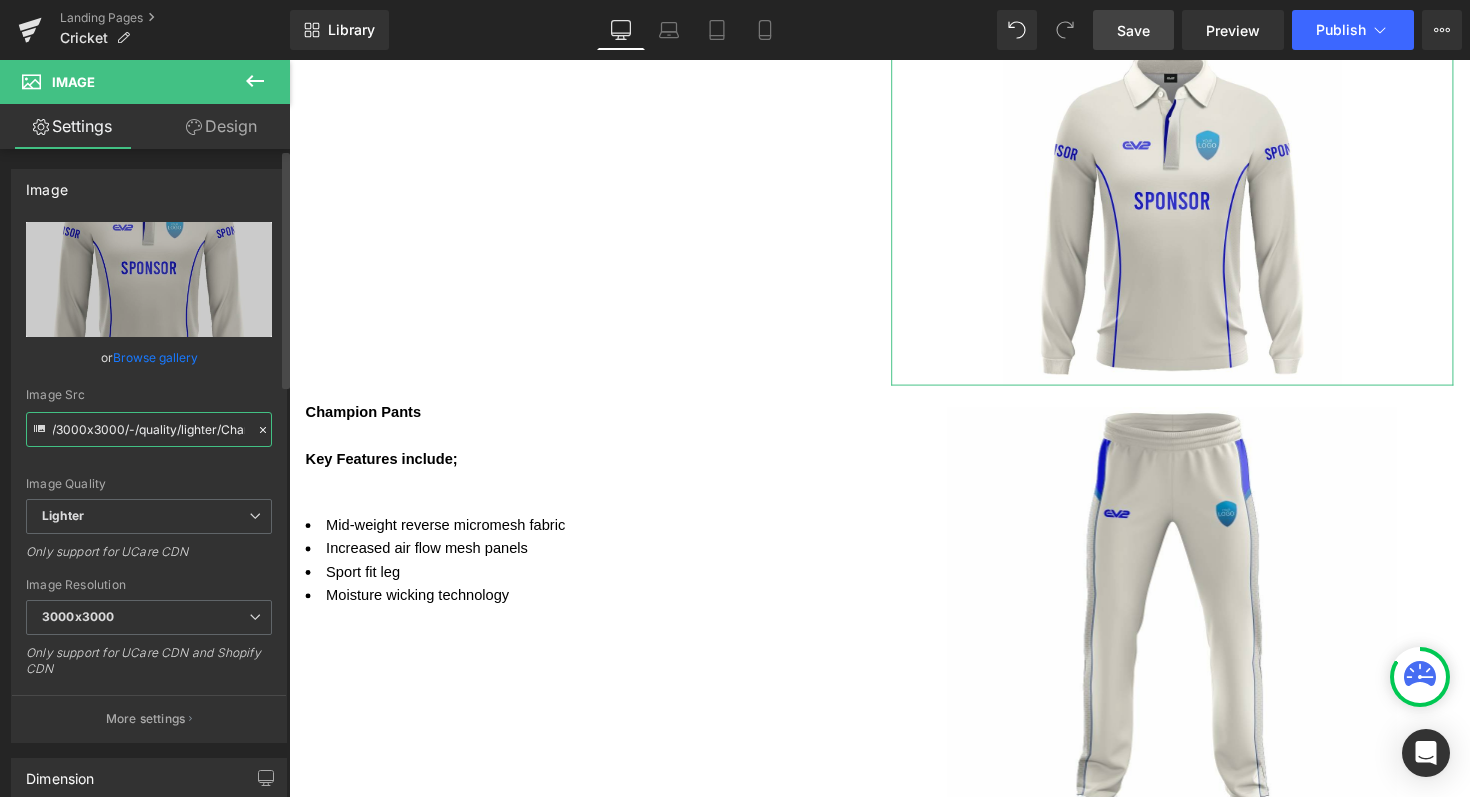 scroll, scrollTop: 0, scrollLeft: 733, axis: horizontal 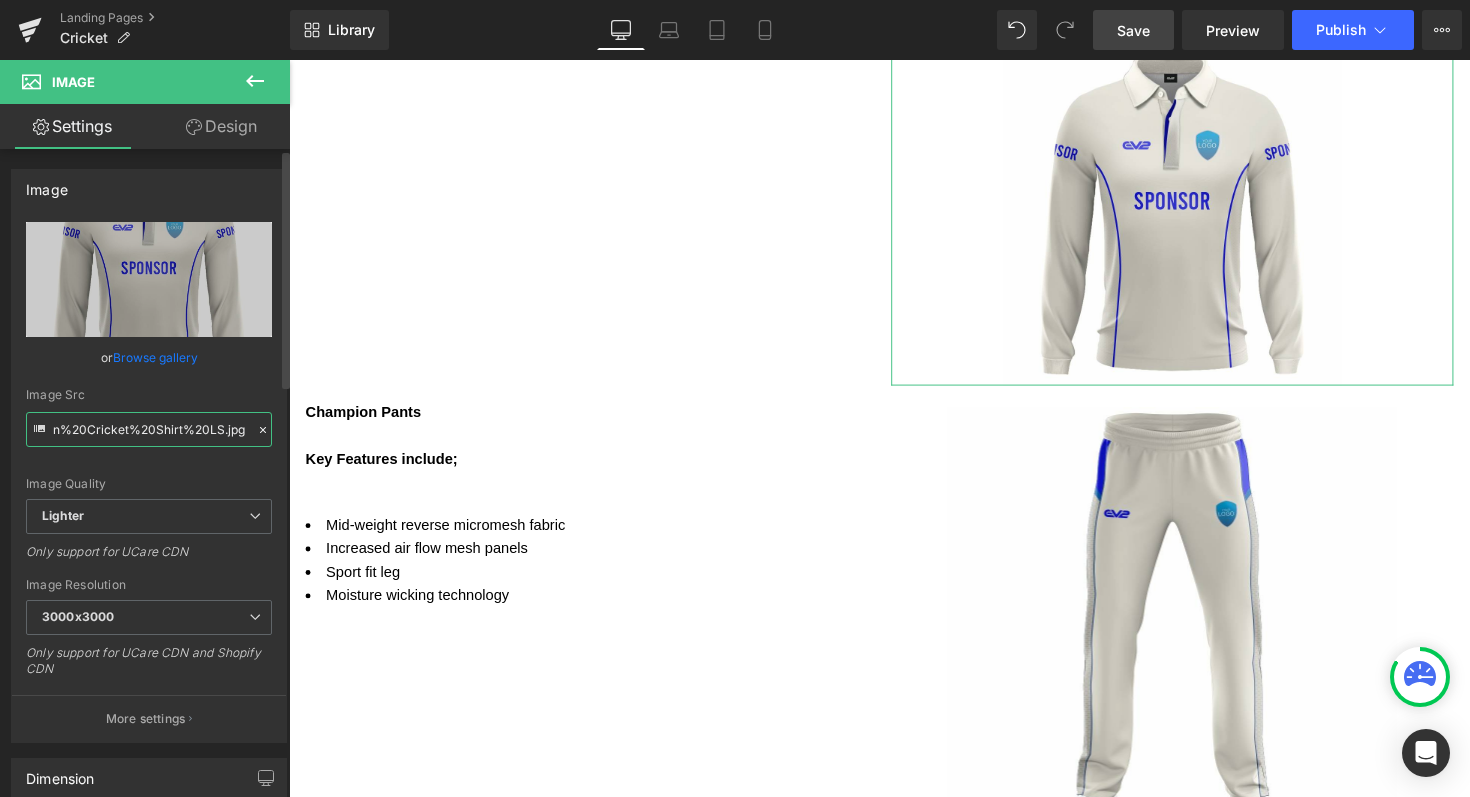drag, startPoint x: 51, startPoint y: 429, endPoint x: 237, endPoint y: 435, distance: 186.09676 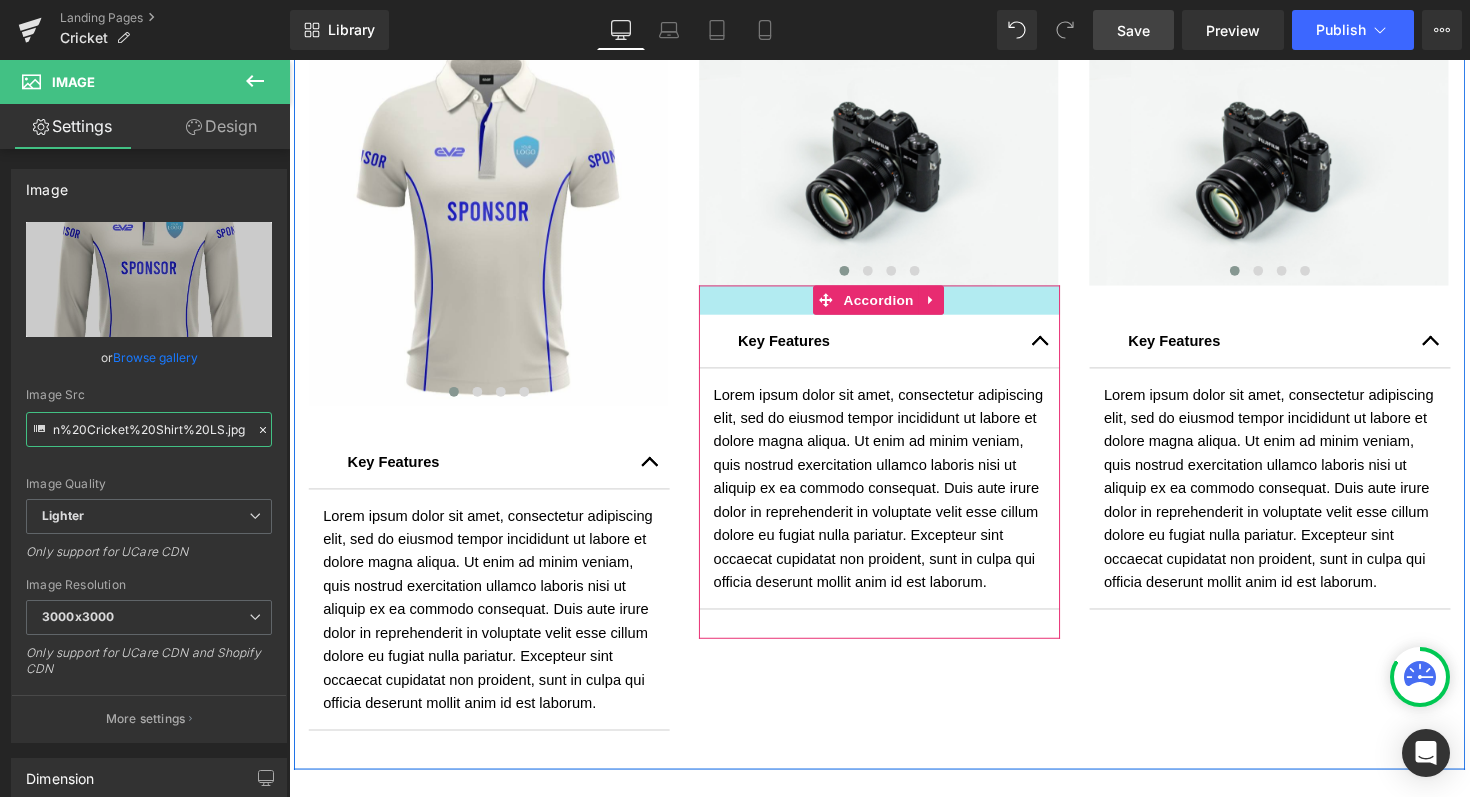 scroll, scrollTop: 562, scrollLeft: 0, axis: vertical 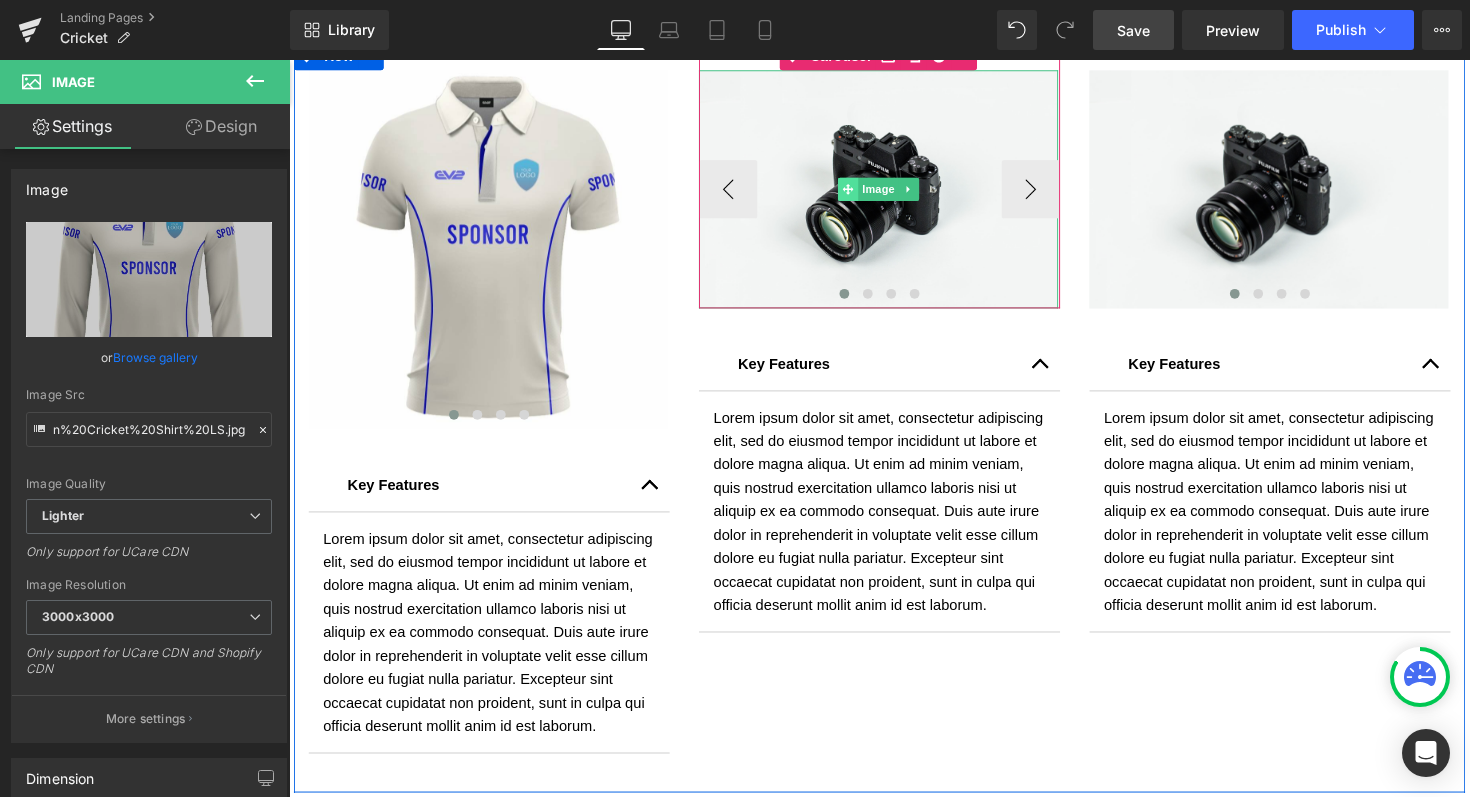 click at bounding box center (861, 193) 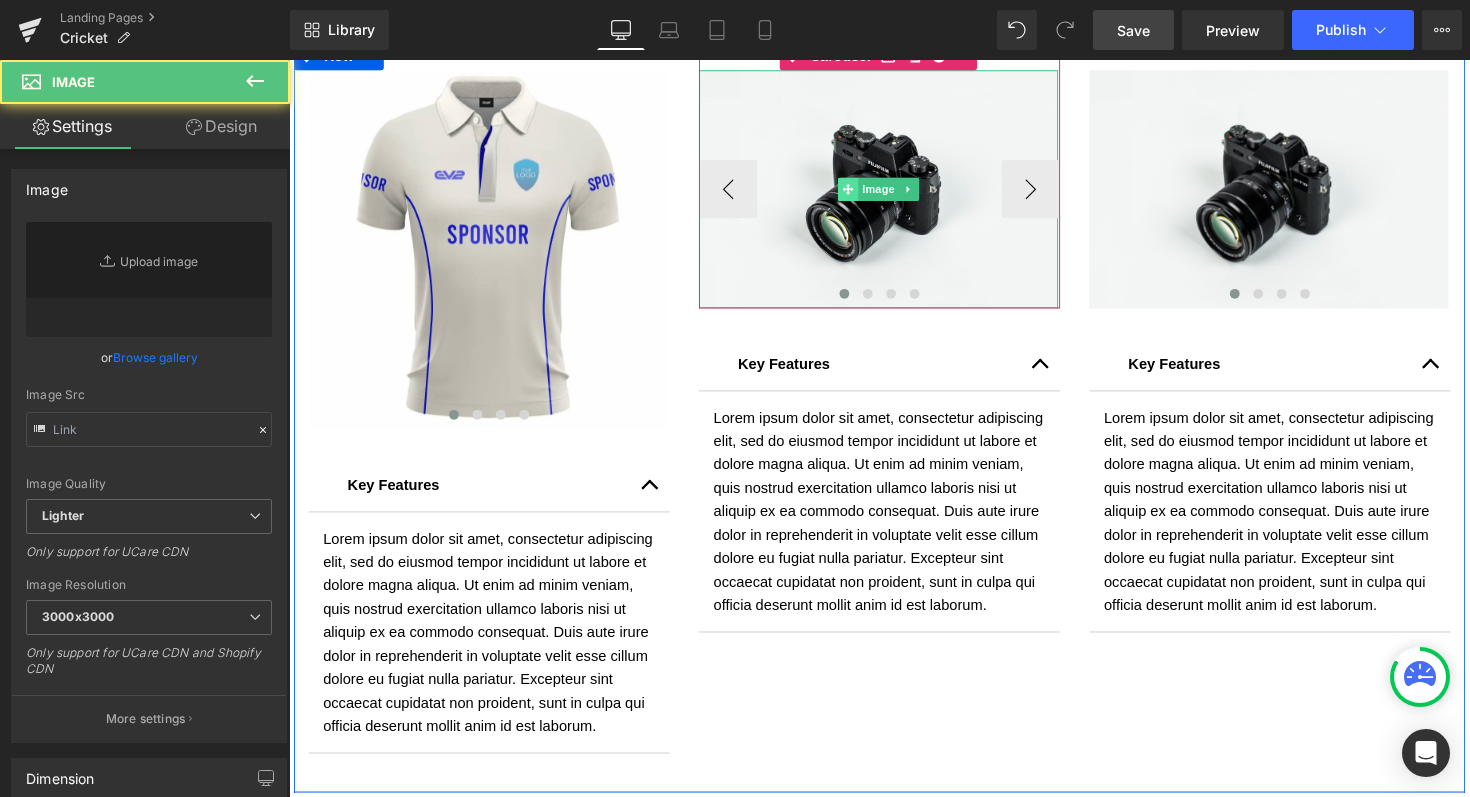 type on "//d1um8515vdn9kb.cloudfront.net/images/parallax.jpg" 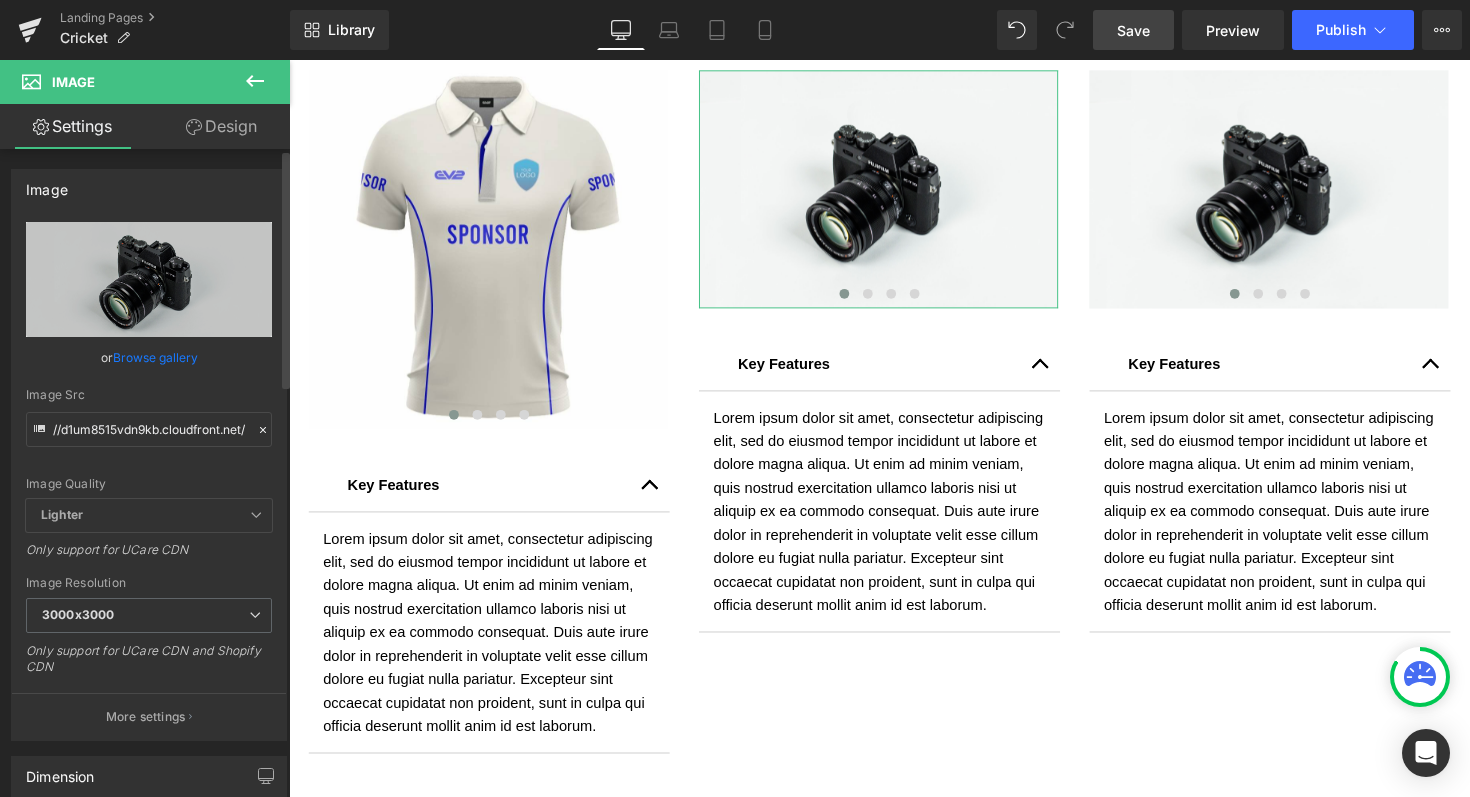 click 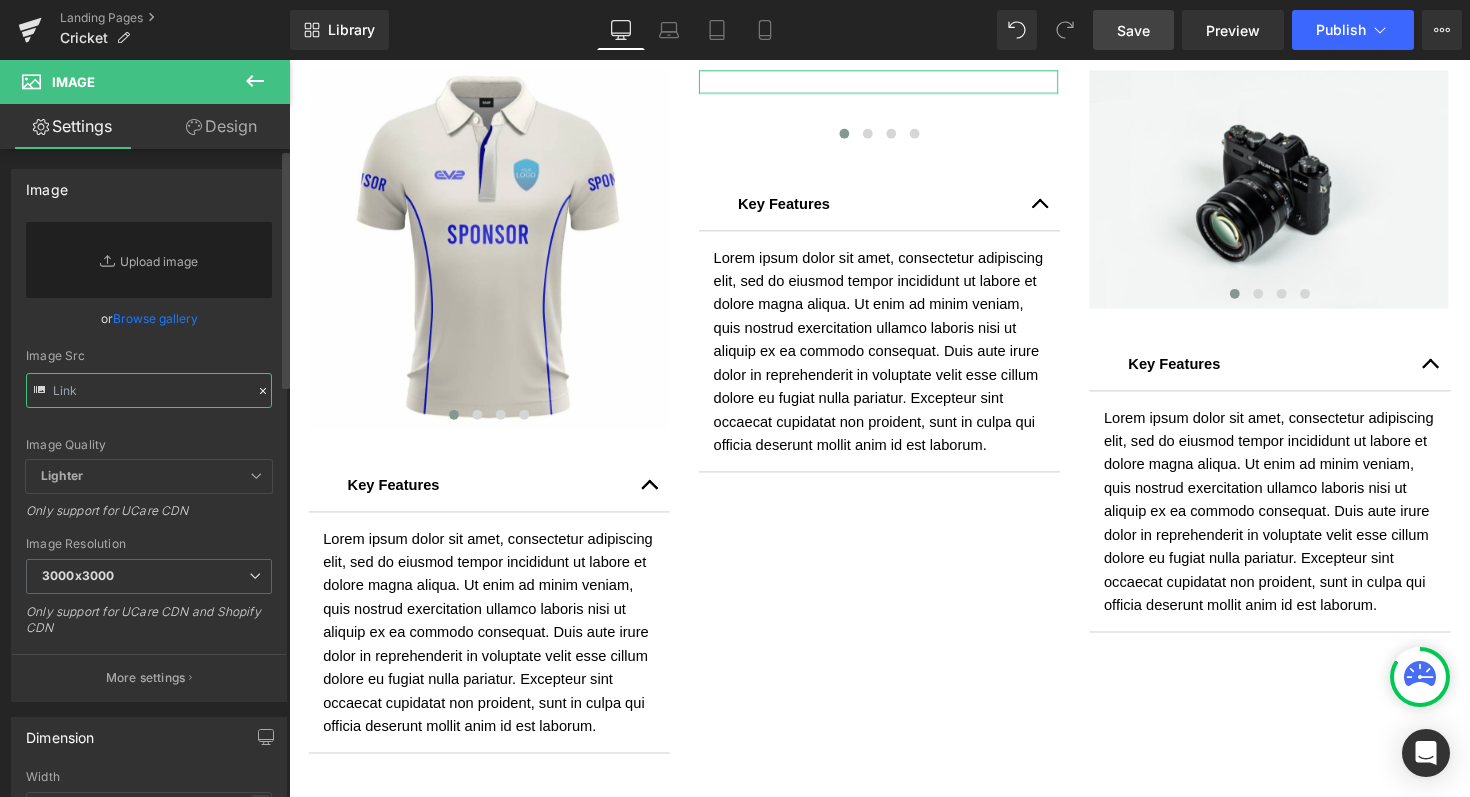 click at bounding box center (149, 390) 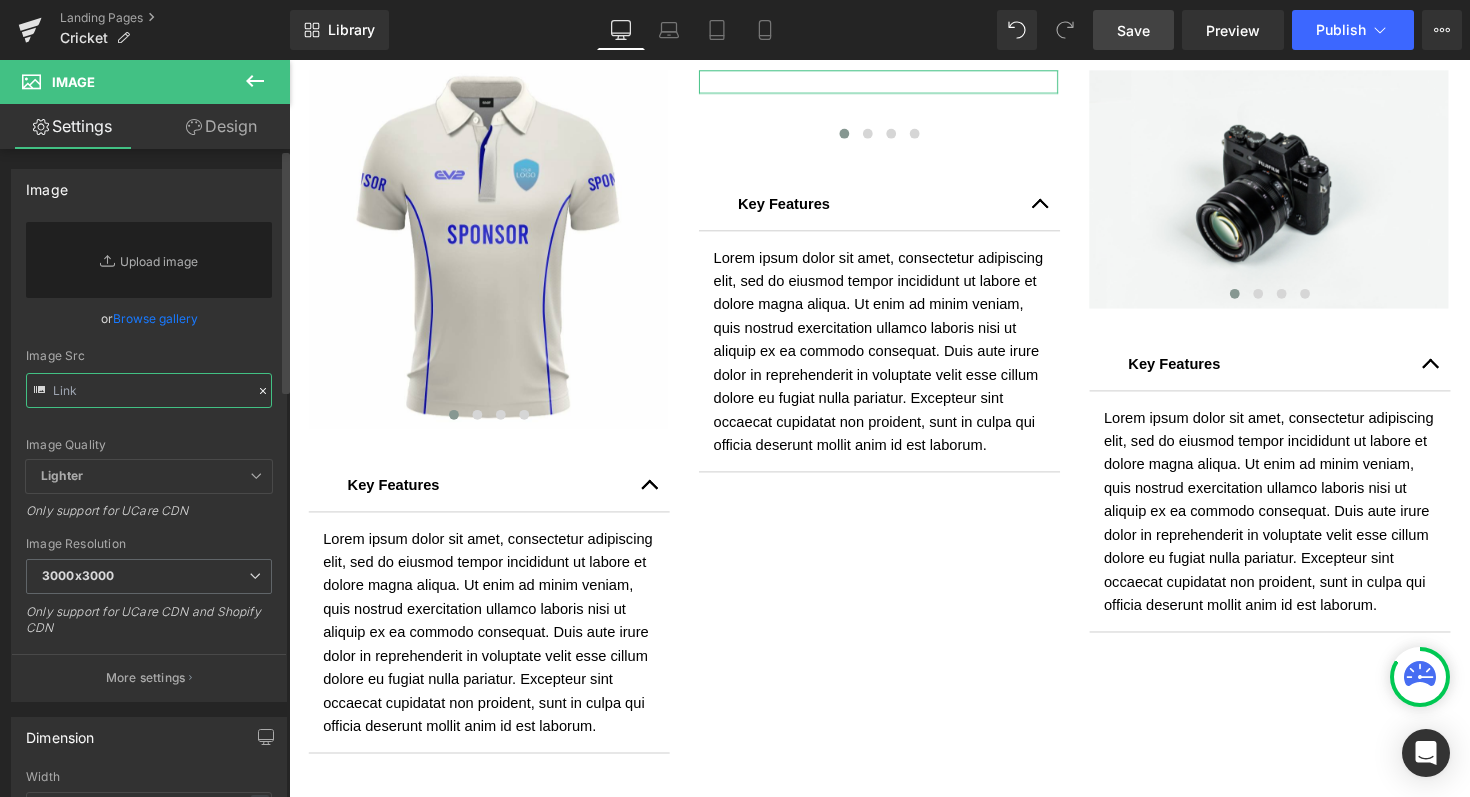 paste on "https://ucarecdn.com/a6b85036-6e9c-44b2-91ea-1a82f75fd870/-/format/auto/-/preview/3000x3000/-/quality/lighter/Champion%20Cricket%20Shirt%20LS.jpg" 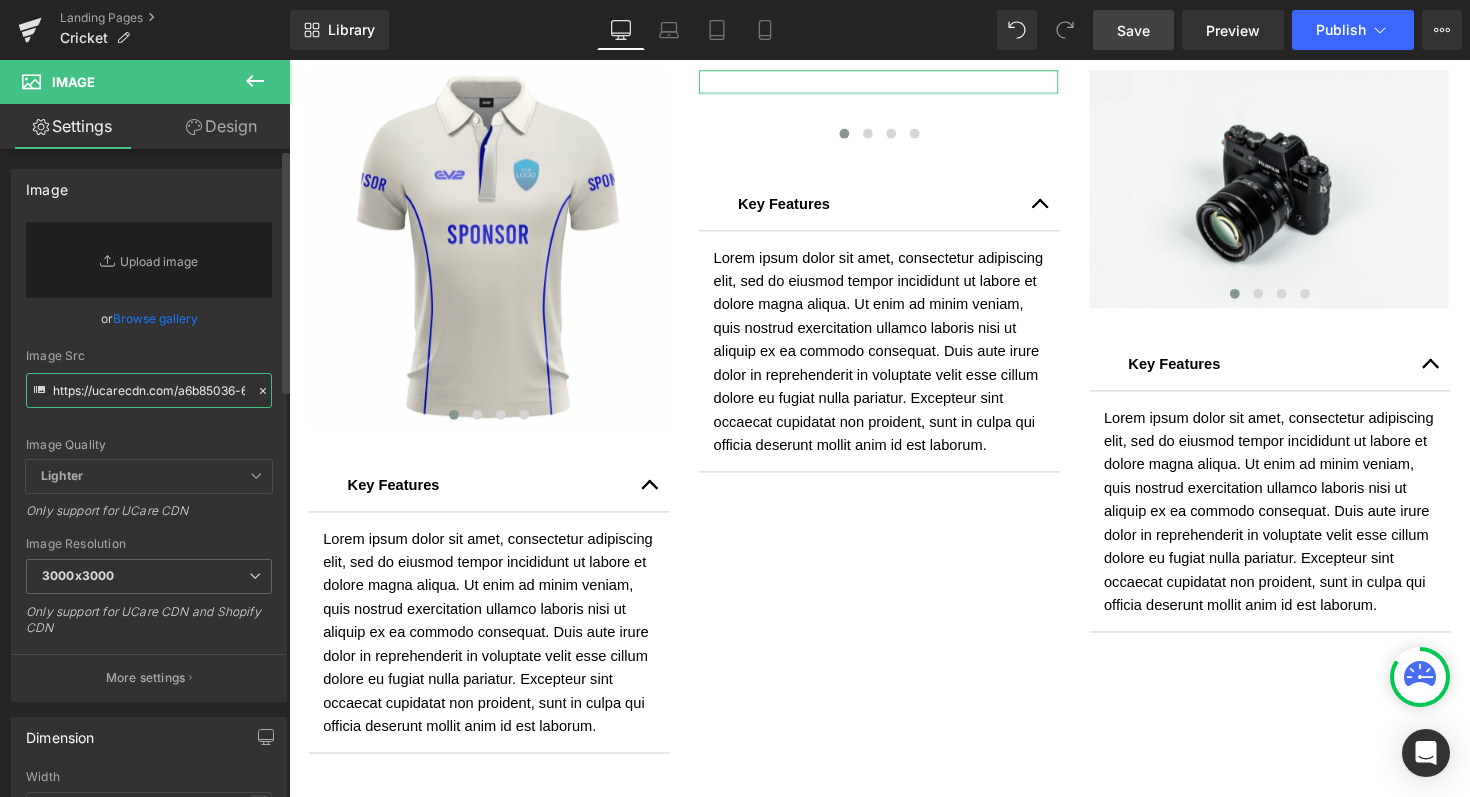 scroll, scrollTop: 0, scrollLeft: 732, axis: horizontal 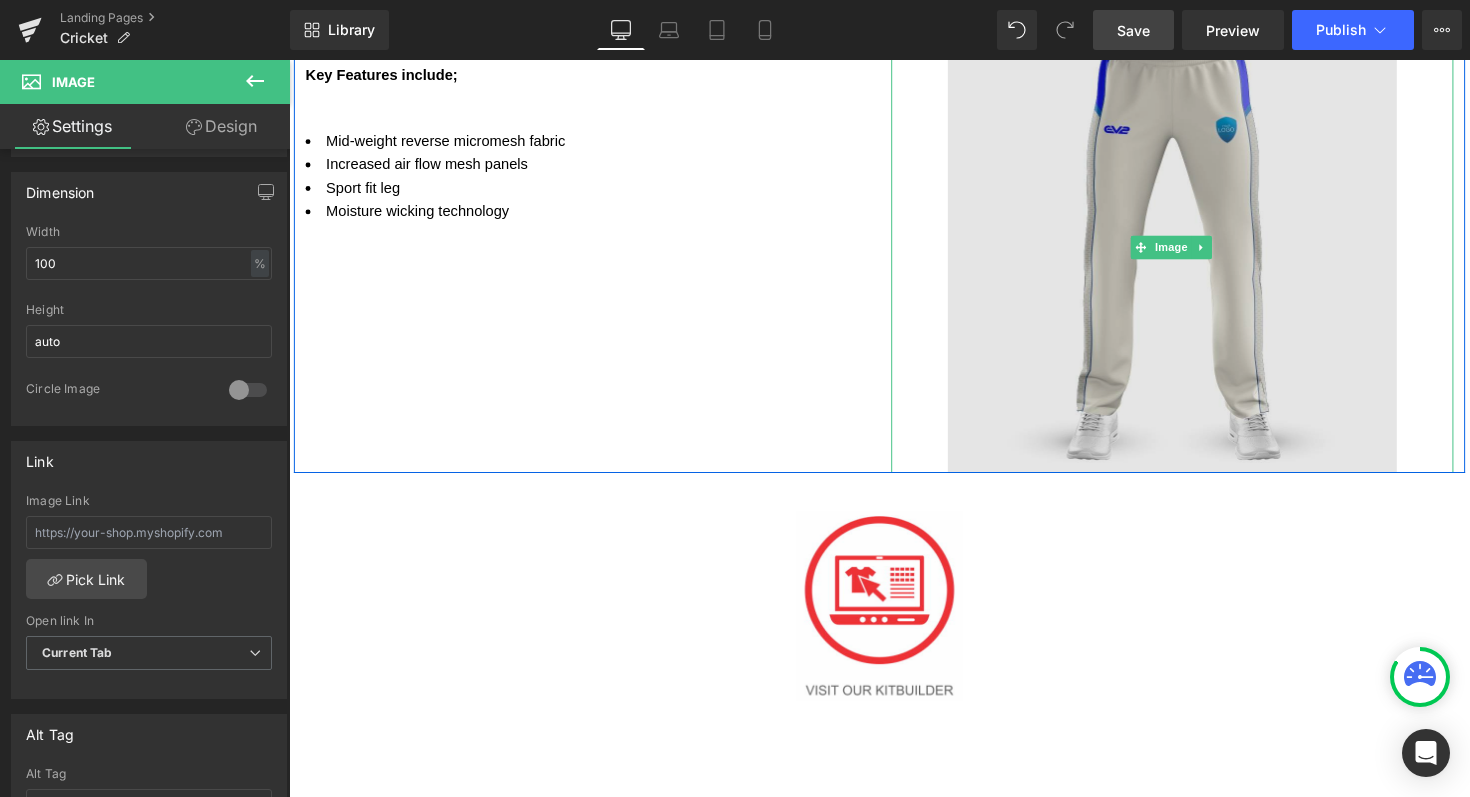 click at bounding box center [1194, 252] 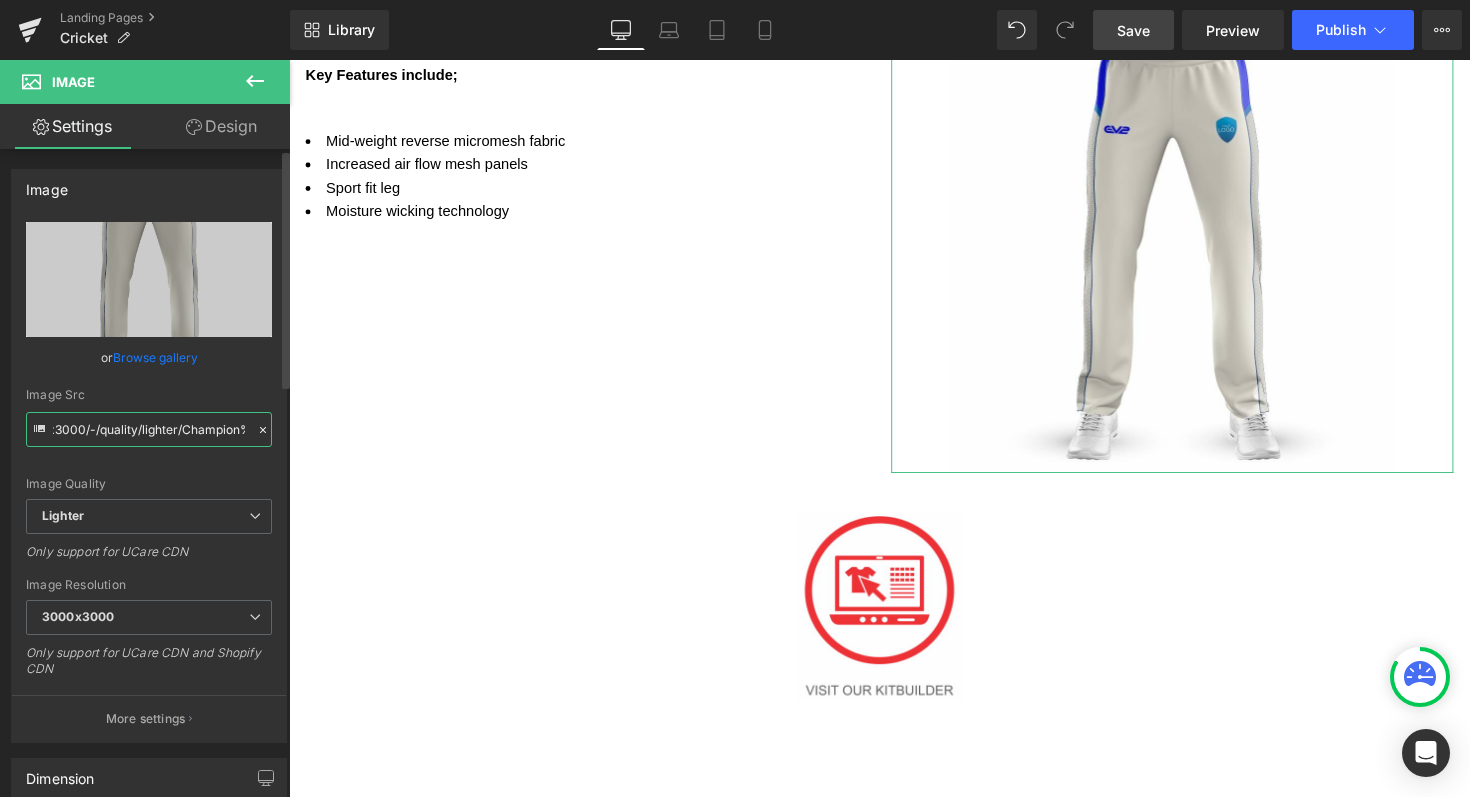 scroll, scrollTop: 0, scrollLeft: 696, axis: horizontal 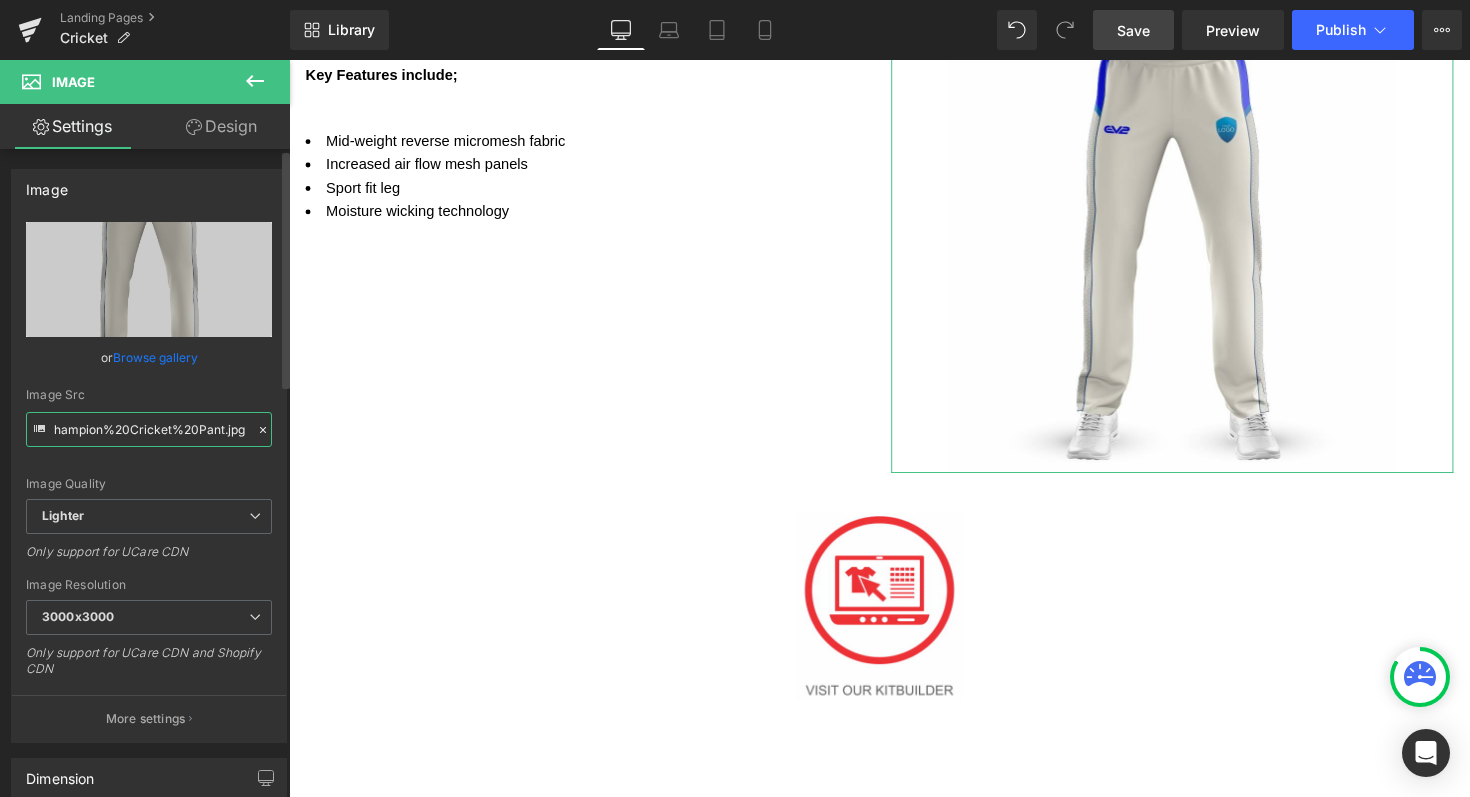 drag, startPoint x: 55, startPoint y: 429, endPoint x: 242, endPoint y: 431, distance: 187.0107 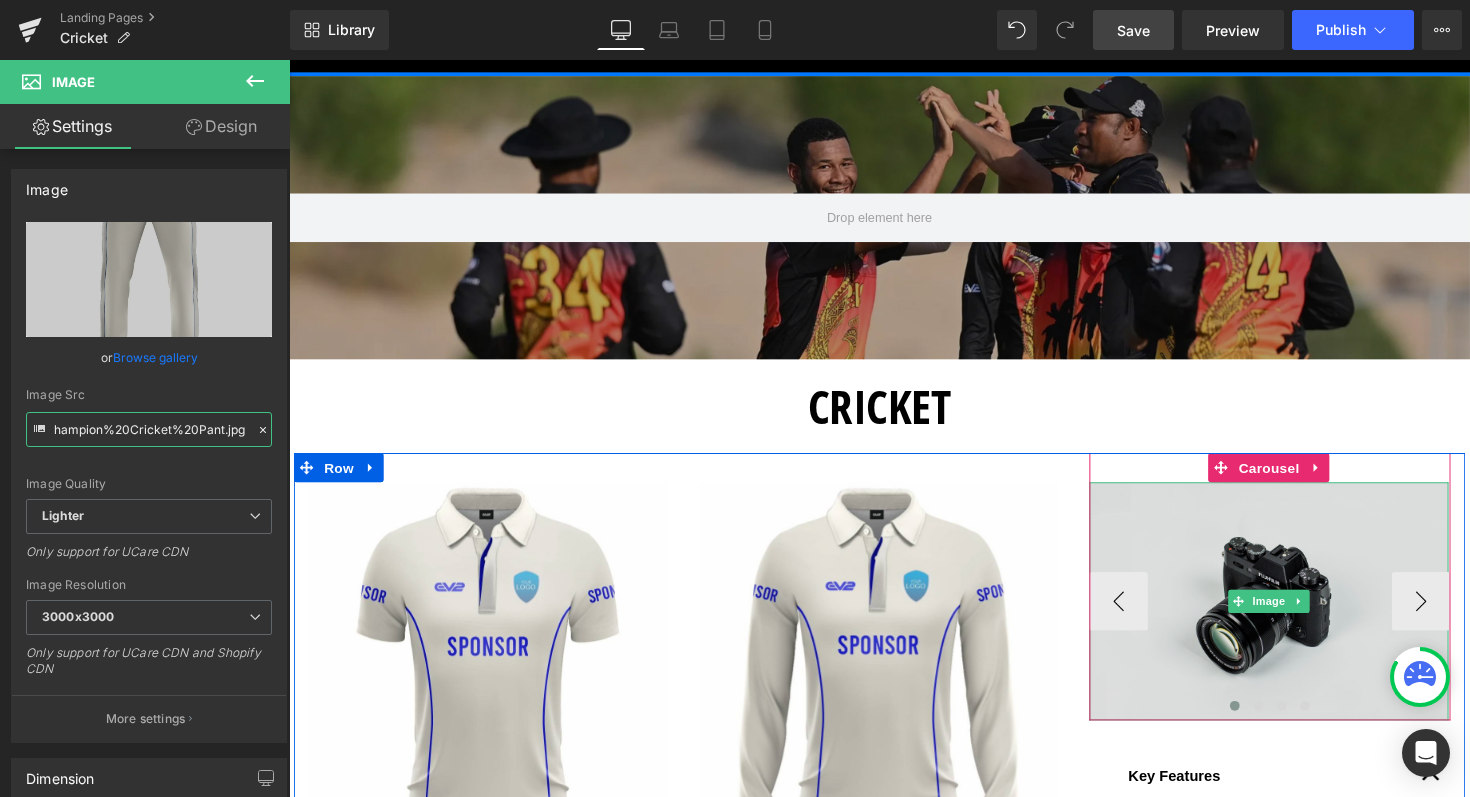 scroll, scrollTop: 142, scrollLeft: 0, axis: vertical 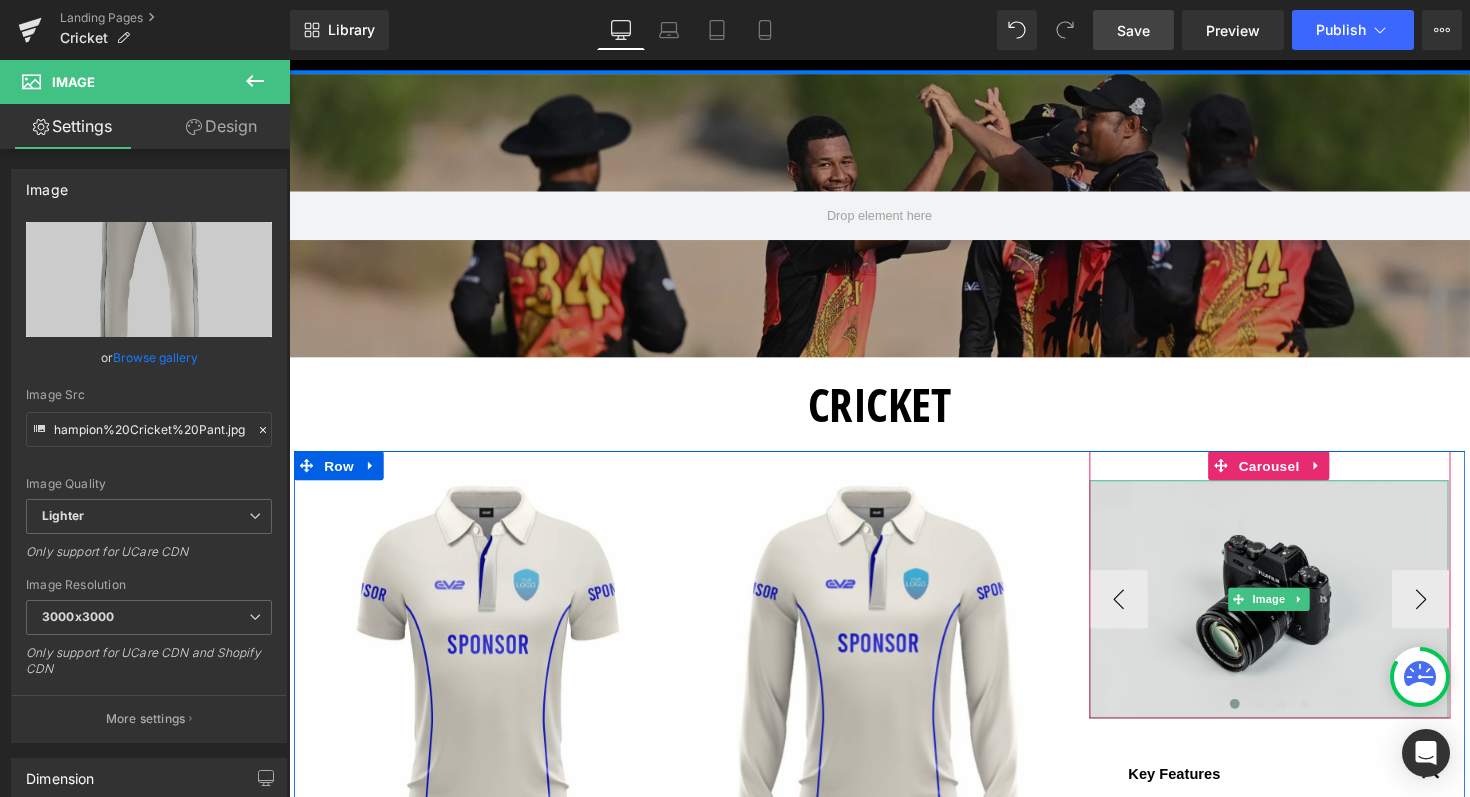 click at bounding box center [1293, 613] 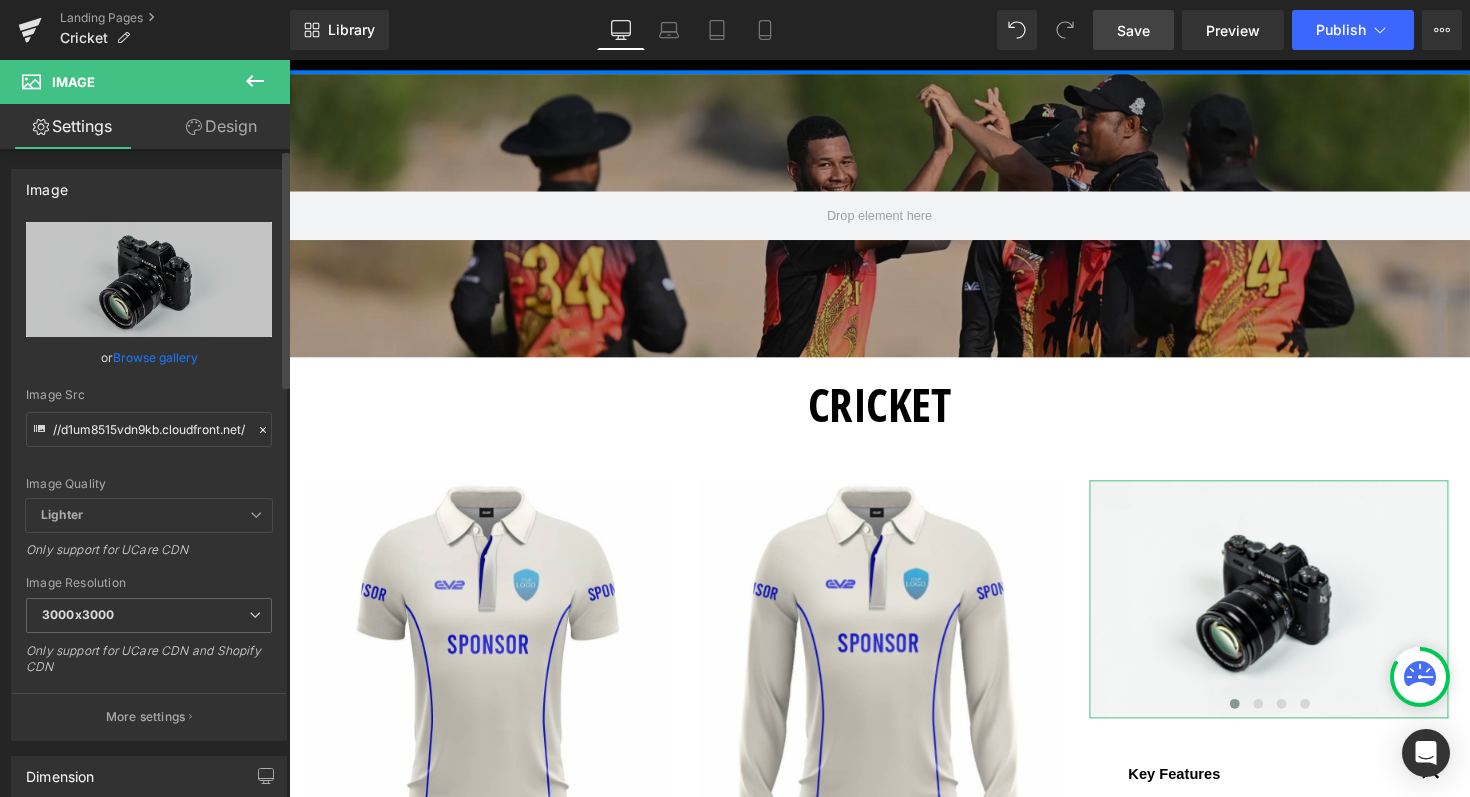 click 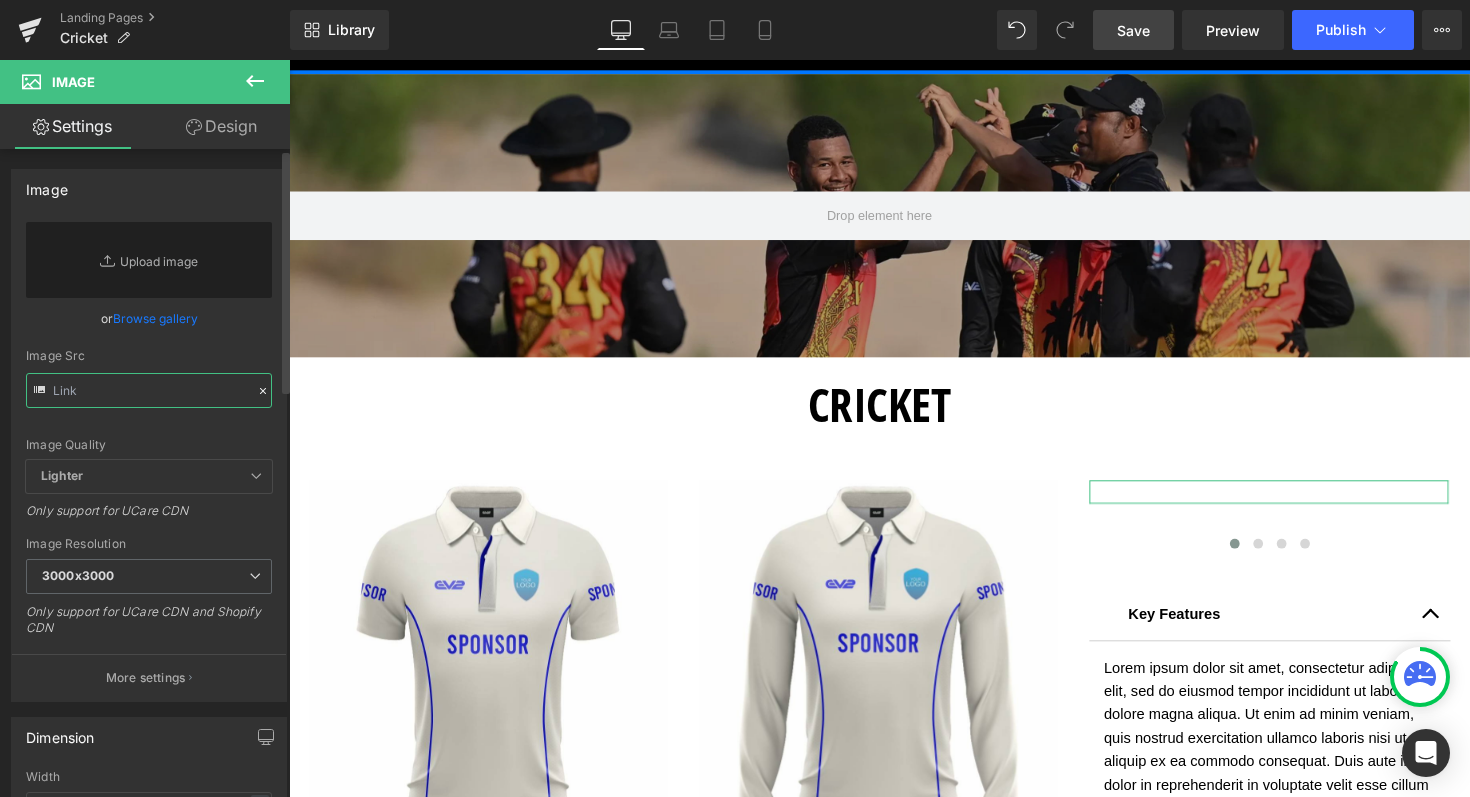 click at bounding box center [149, 390] 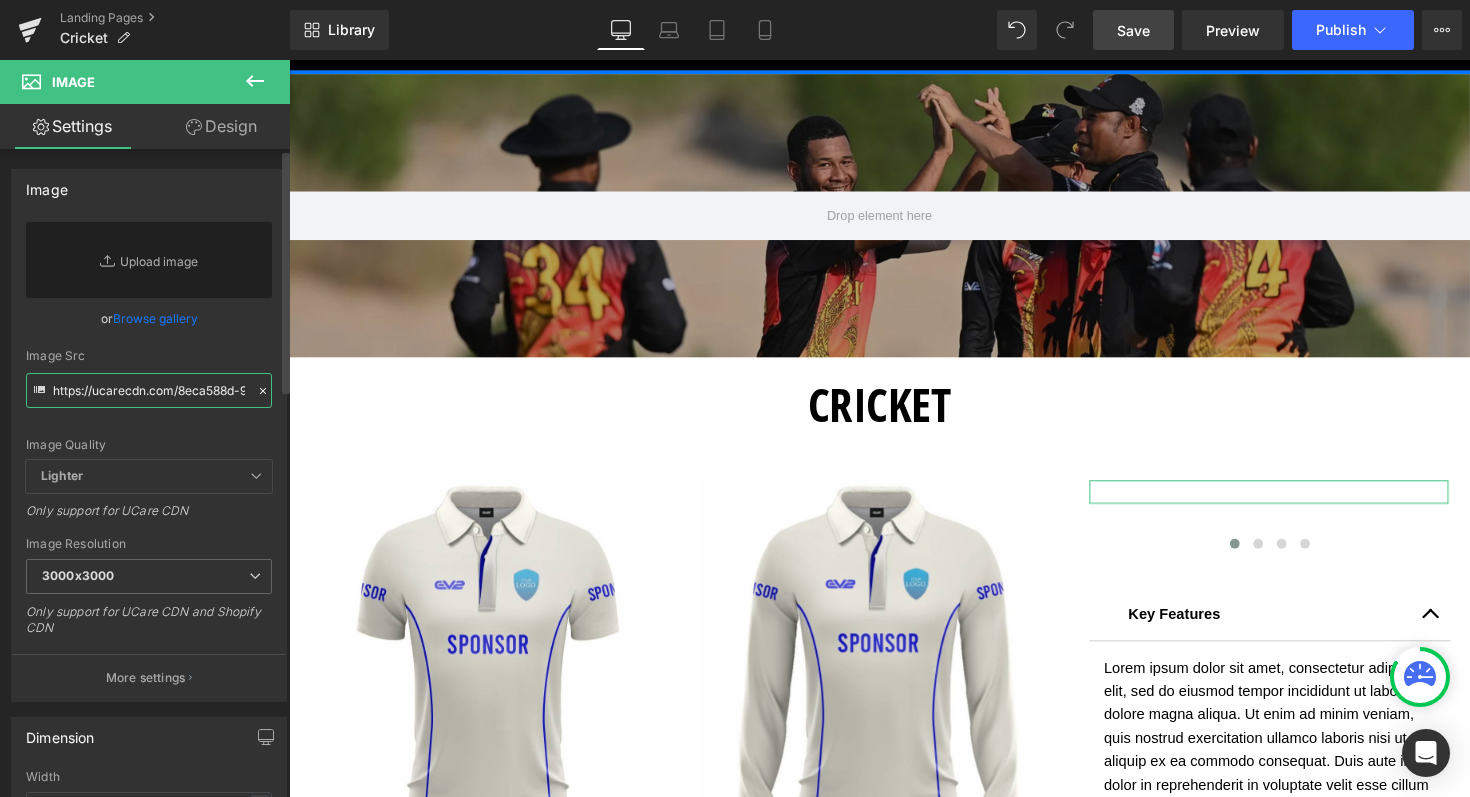 scroll, scrollTop: 0, scrollLeft: 696, axis: horizontal 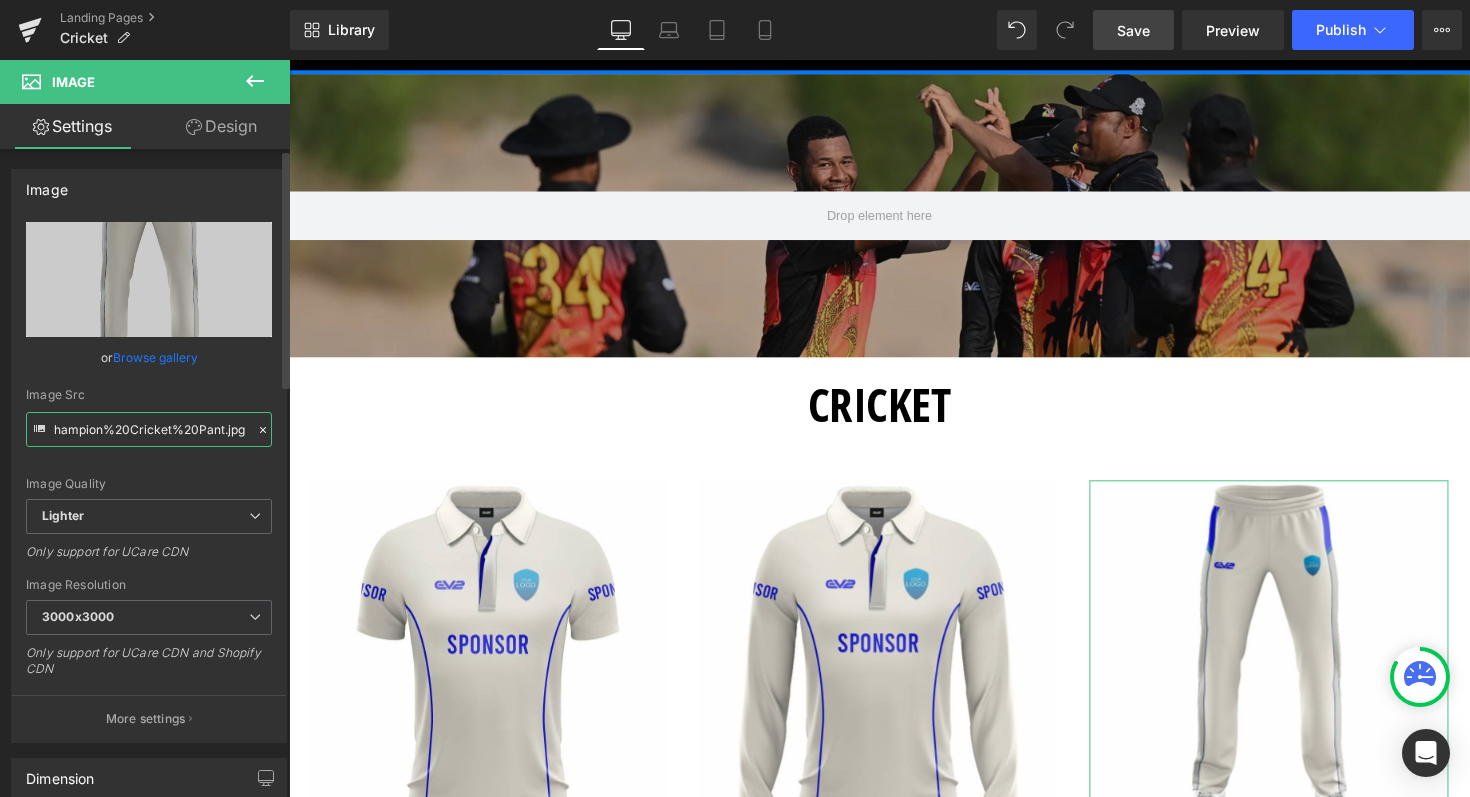 type on "https://ucarecdn.com/8eca588d-9d29-4620-bd17-809d78aa816c/-/format/auto/-/preview/3000x3000/-/quality/lighter/Champion%20Cricket%20Pant.jpg" 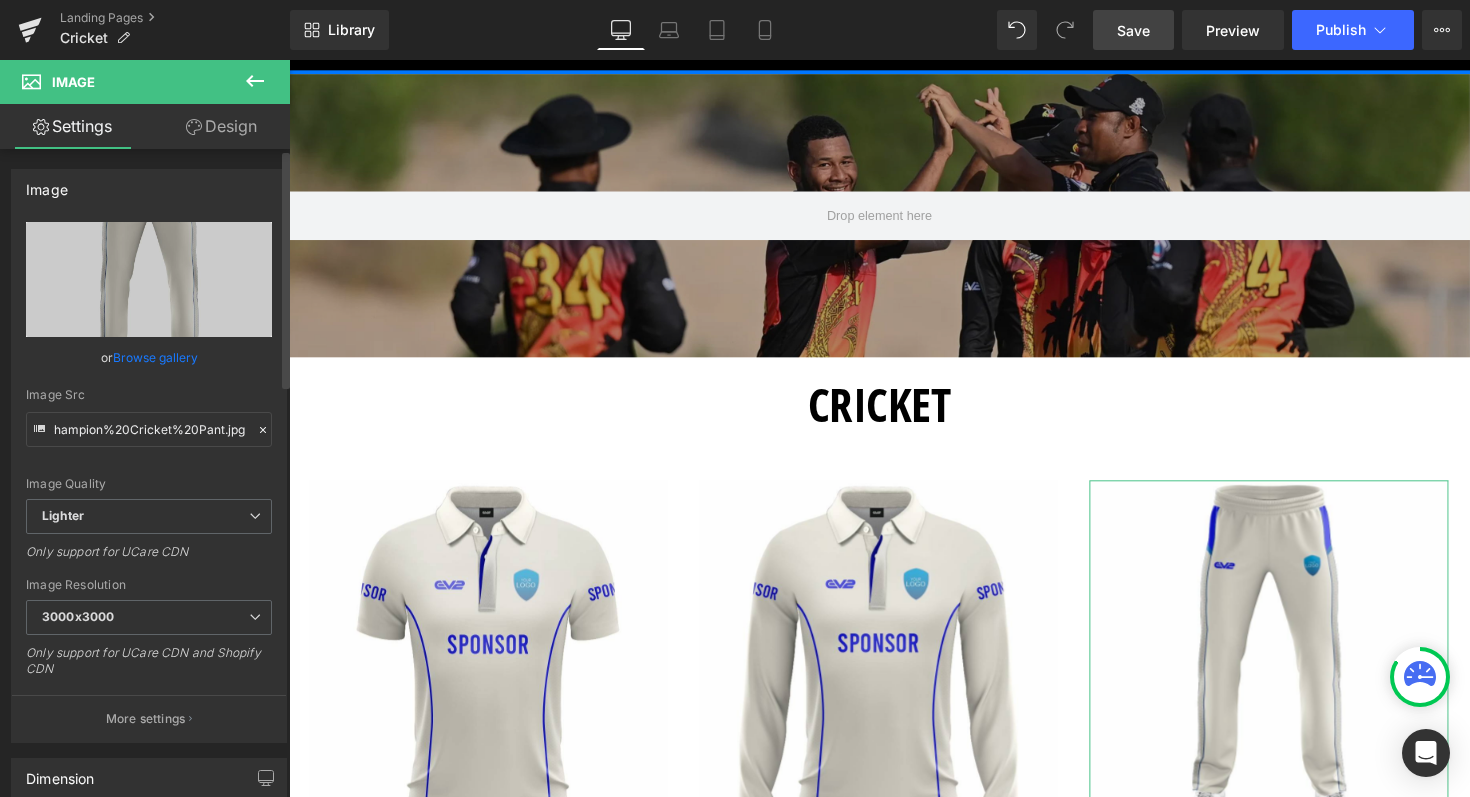 click on "Image Quality Lighter Lightest
Lighter
Lighter Lightest Only support for UCare CDN" at bounding box center [149, 360] 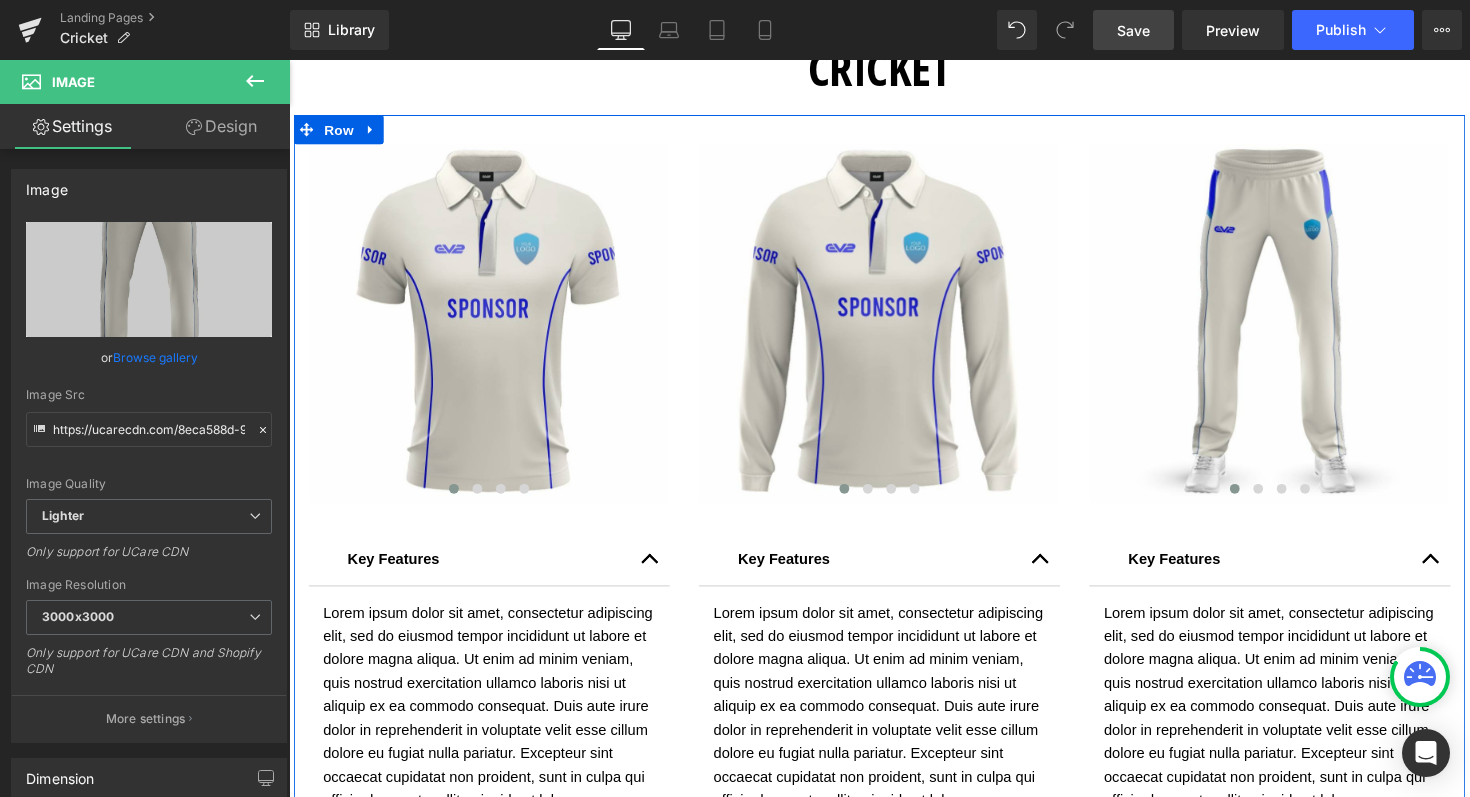 scroll, scrollTop: 499, scrollLeft: 0, axis: vertical 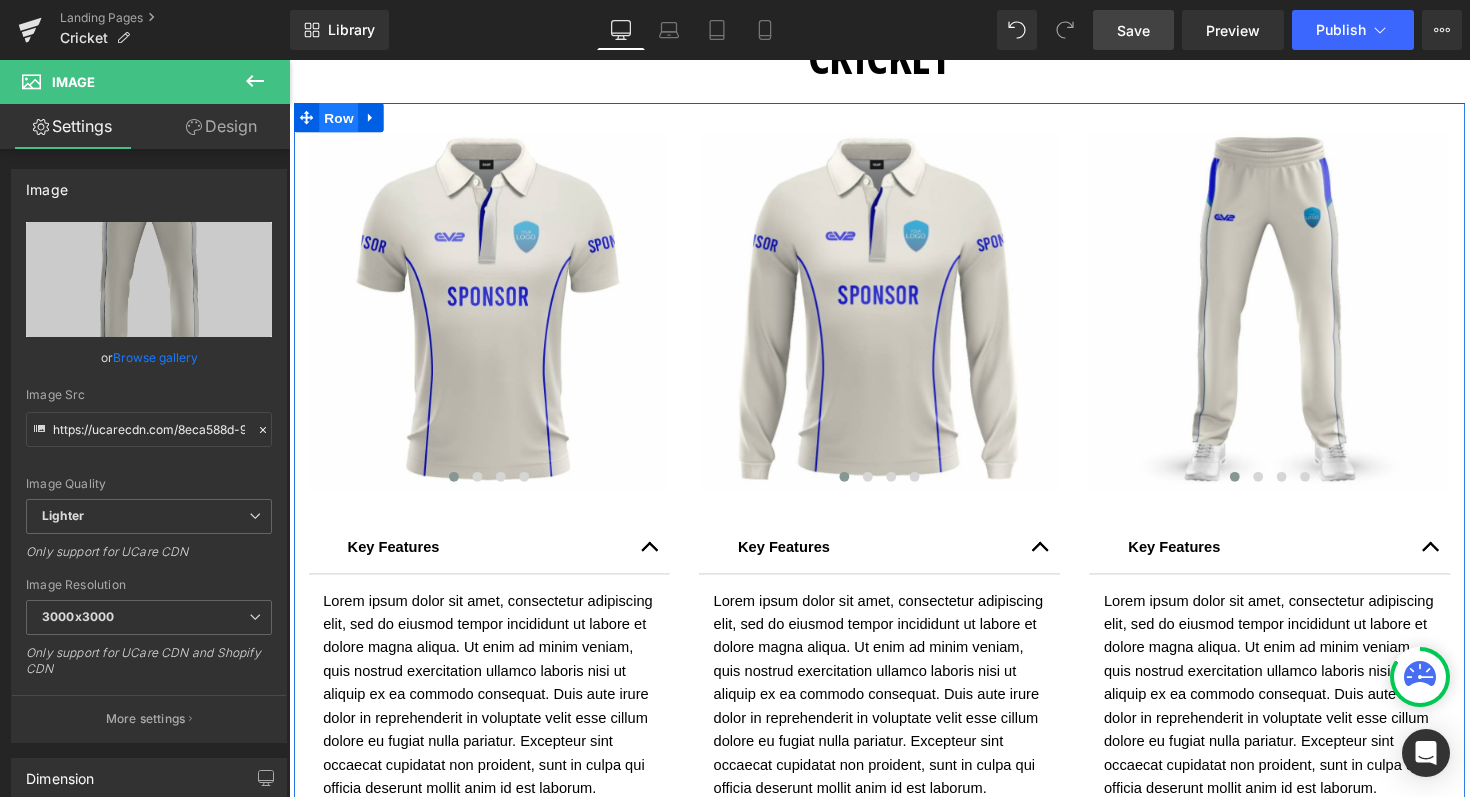 click on "Row" at bounding box center (340, 119) 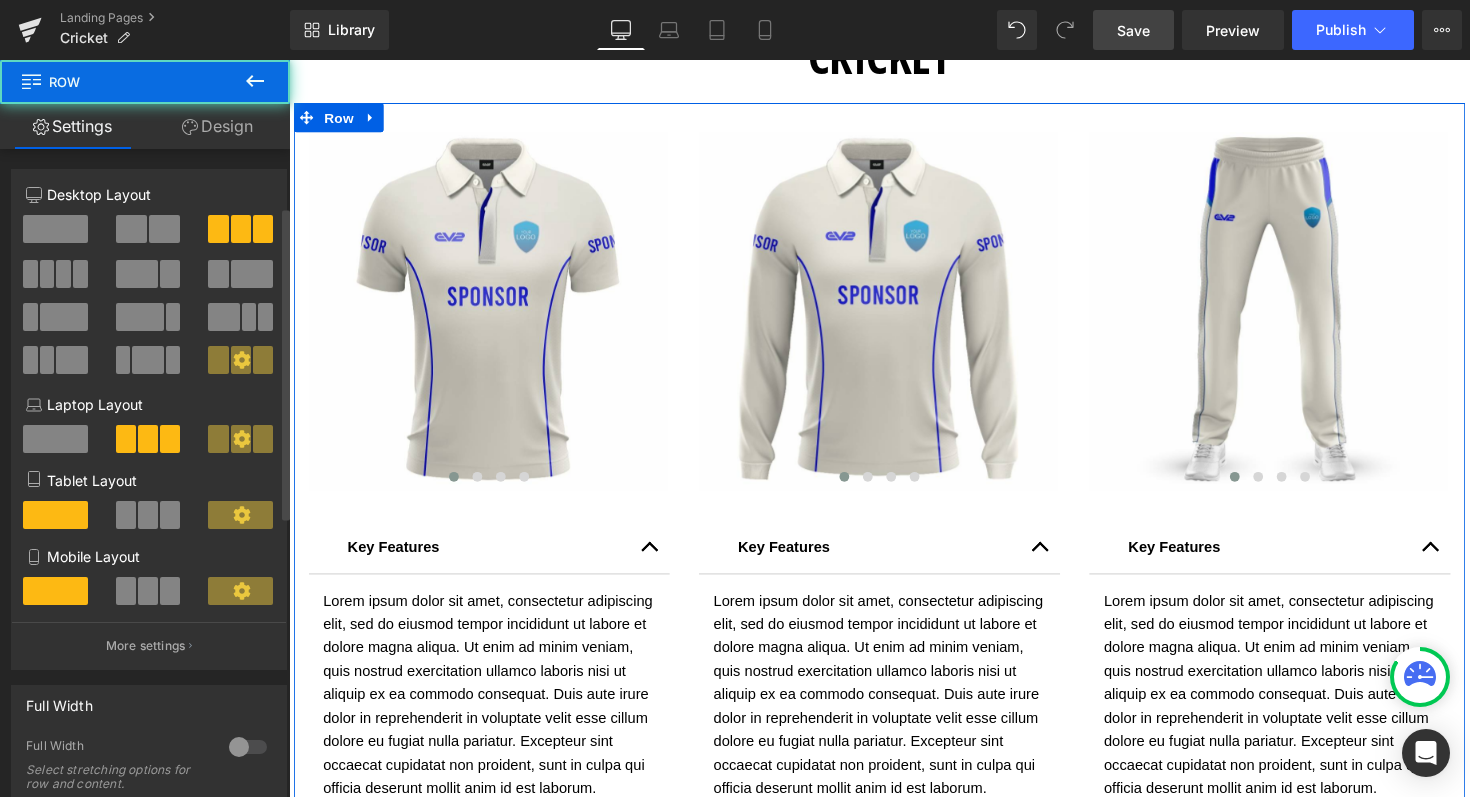 scroll, scrollTop: 182, scrollLeft: 0, axis: vertical 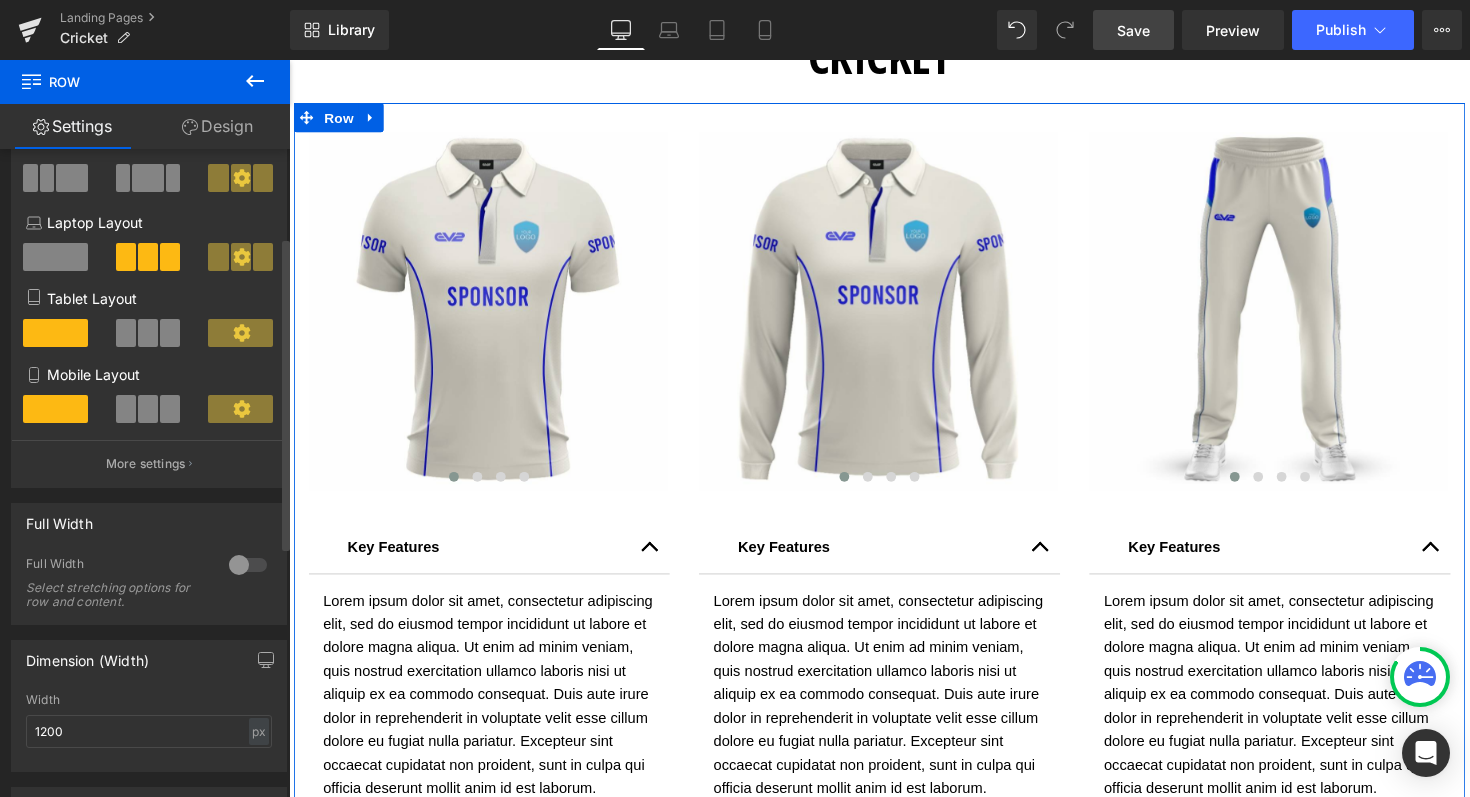 click at bounding box center [248, 565] 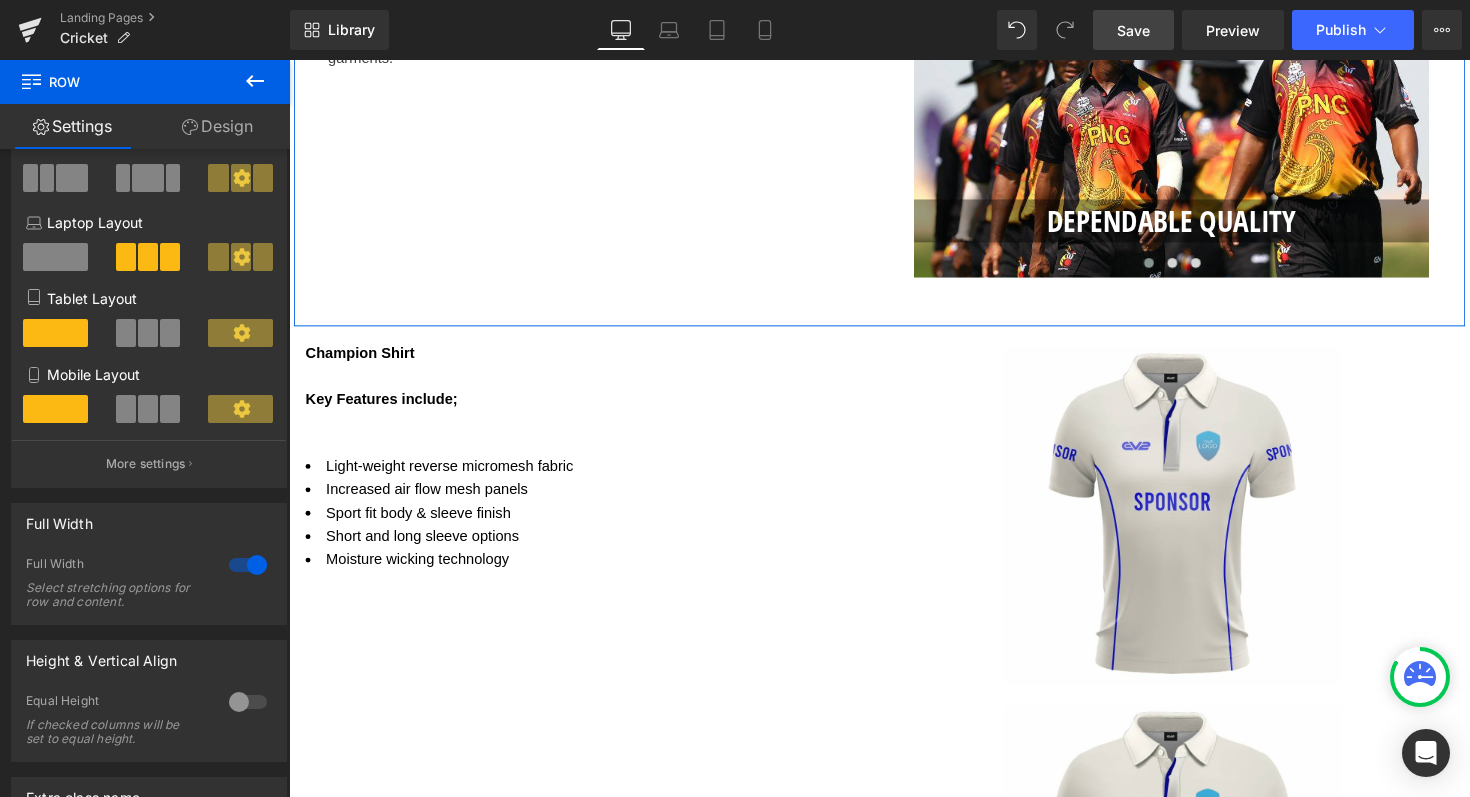 scroll, scrollTop: 1474, scrollLeft: 0, axis: vertical 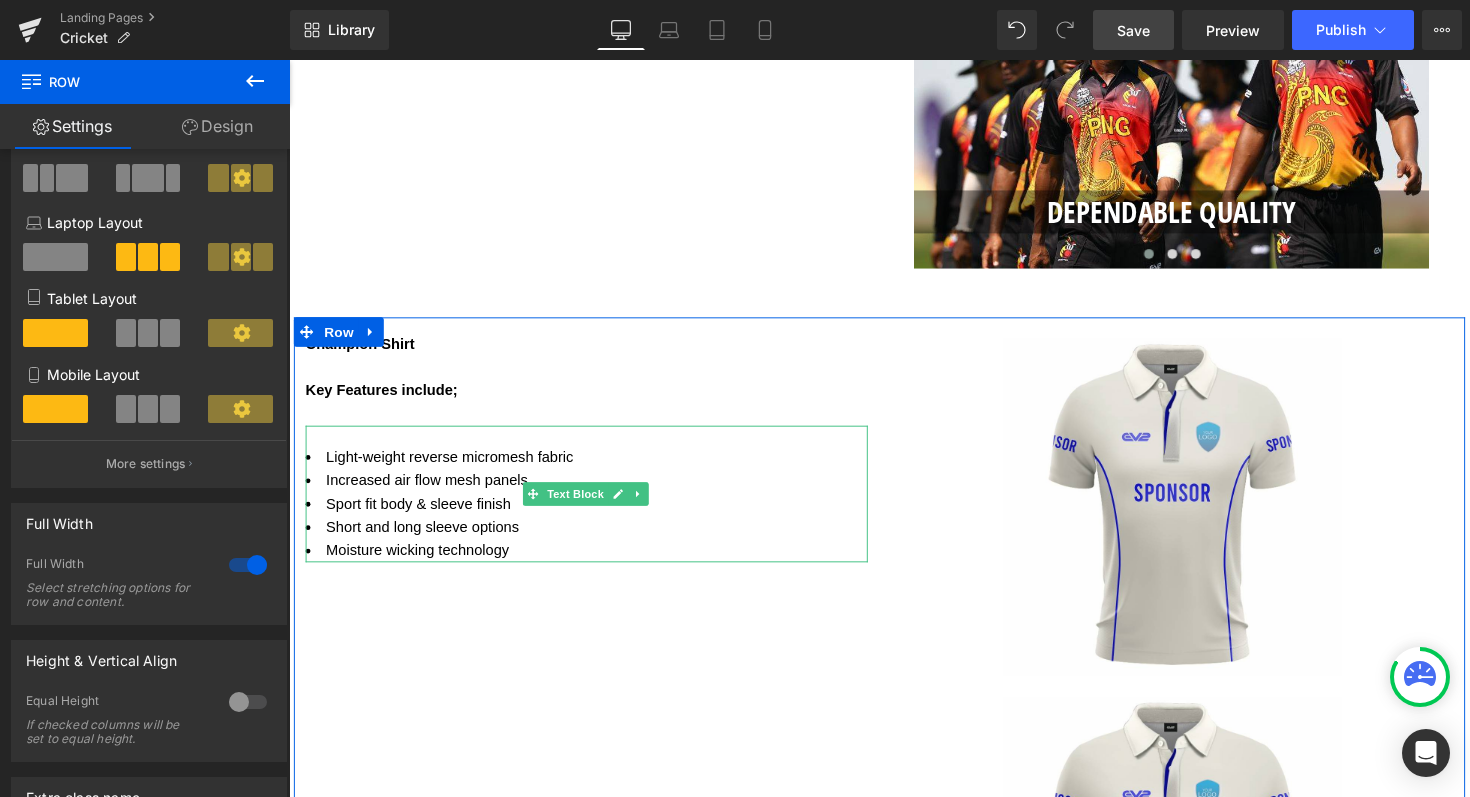 click on "Moisture wicking technology" at bounding box center [594, 563] 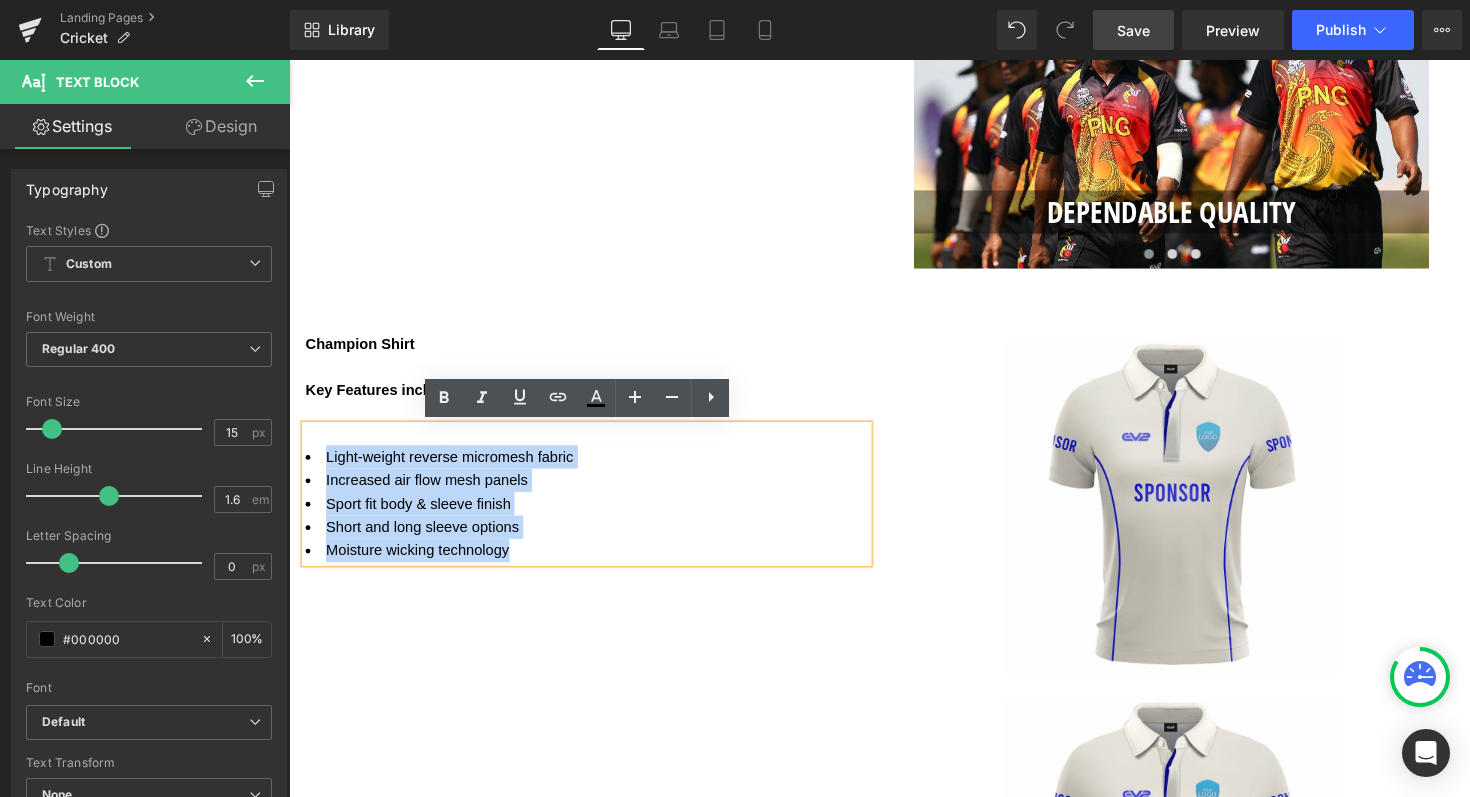 drag, startPoint x: 518, startPoint y: 563, endPoint x: 316, endPoint y: 462, distance: 225.84286 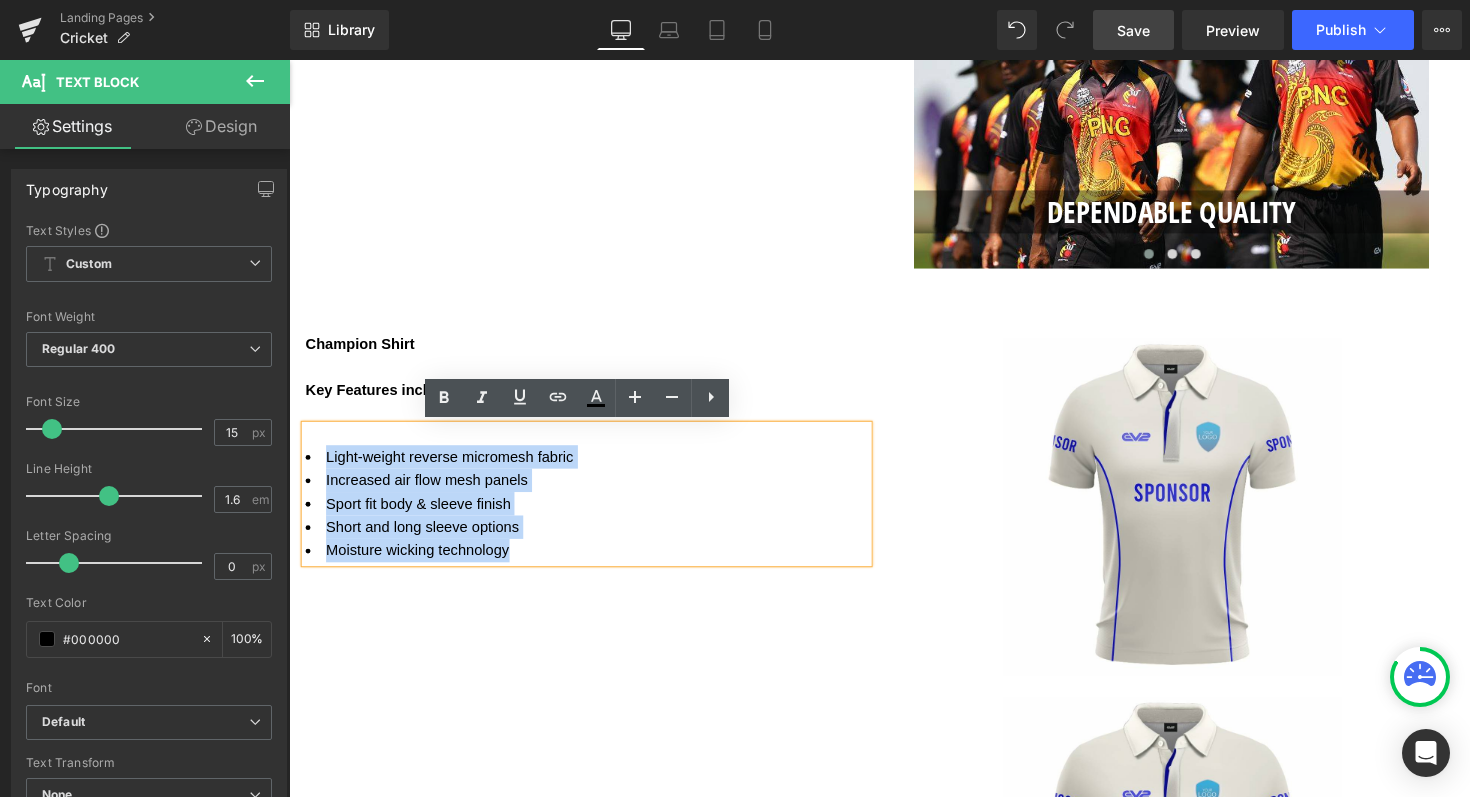 click on "Light-weight reverse micromesh fabric Increased air flow mesh panels Sport fit body & sleeve finish Short and long sleeve options Moisture wicking technology" at bounding box center [594, 515] 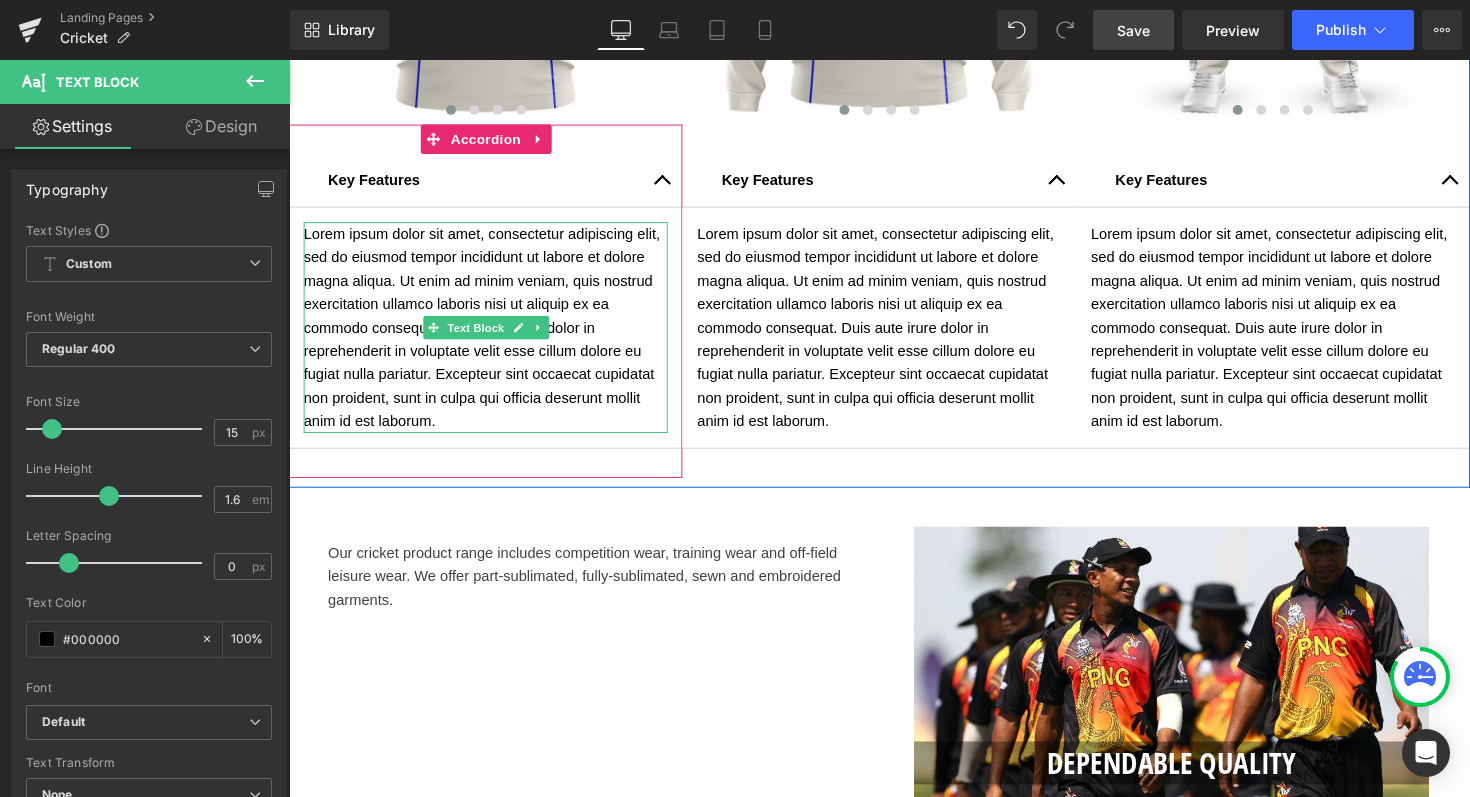 scroll, scrollTop: 903, scrollLeft: 0, axis: vertical 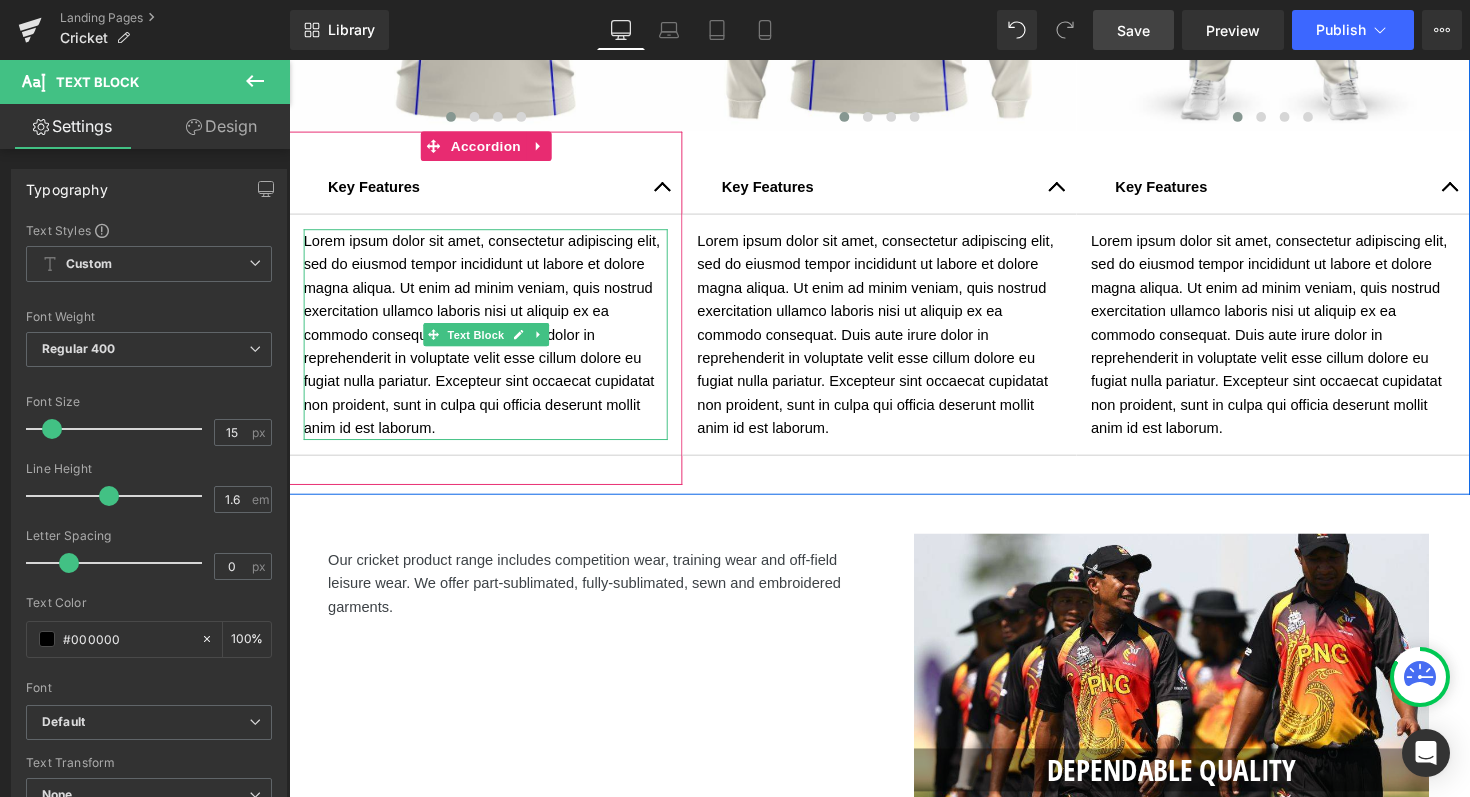 click on "Lorem ipsum dolor sit amet, consectetur adipiscing elit, sed do eiusmod tempor incididunt ut labore et dolore magna aliqua. Ut enim ad minim veniam, quis nostrud exercitation ullamco laboris nisi ut aliquip ex ea commodo consequat. Duis aute irure dolor in reprehenderit in voluptate velit esse cillum dolore eu fugiat nulla pariatur. Excepteur sint occaecat cupidatat non proident, sunt in culpa qui officia deserunt mollit anim id est laborum." at bounding box center [490, 341] 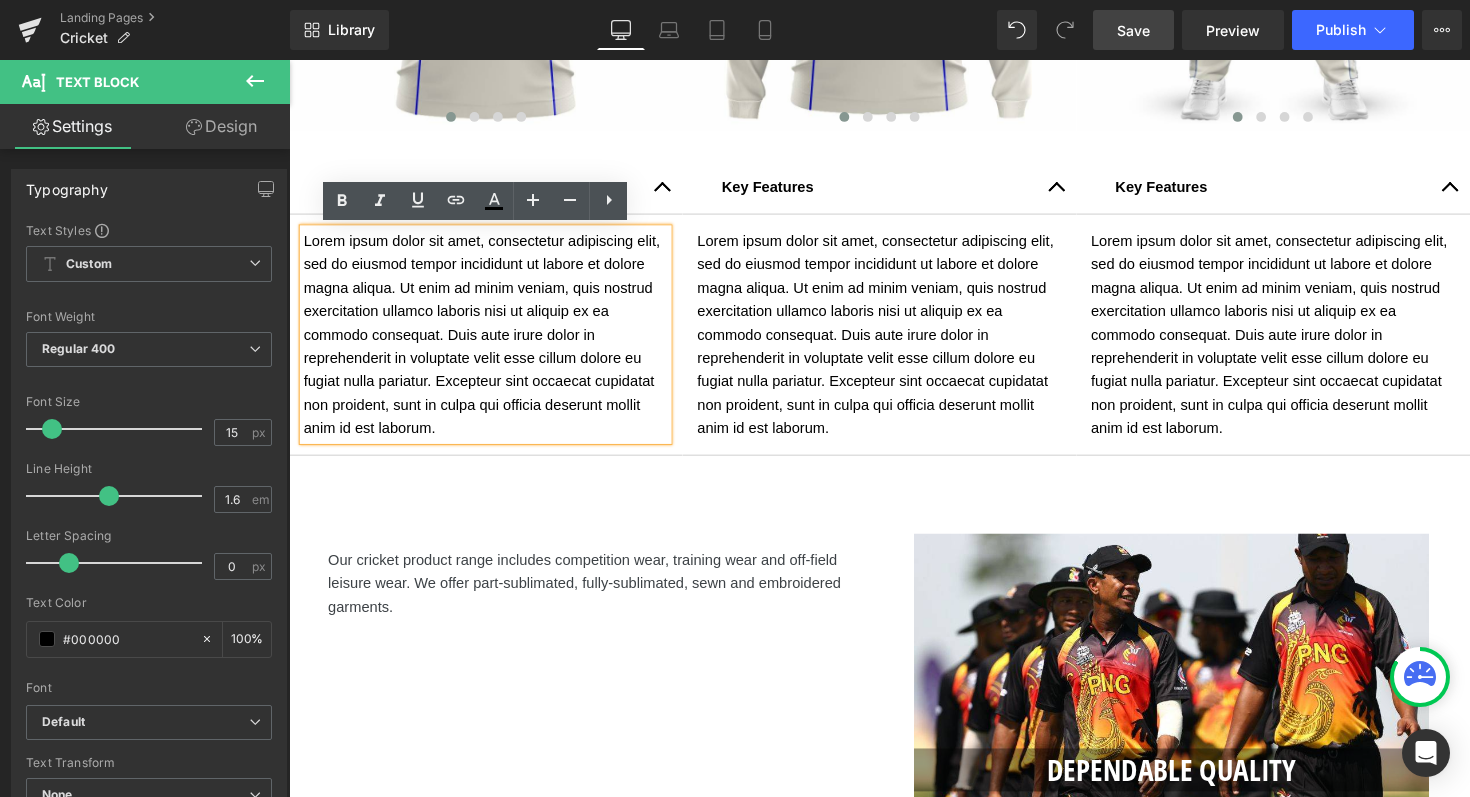 drag, startPoint x: 437, startPoint y: 437, endPoint x: 293, endPoint y: 242, distance: 242.40668 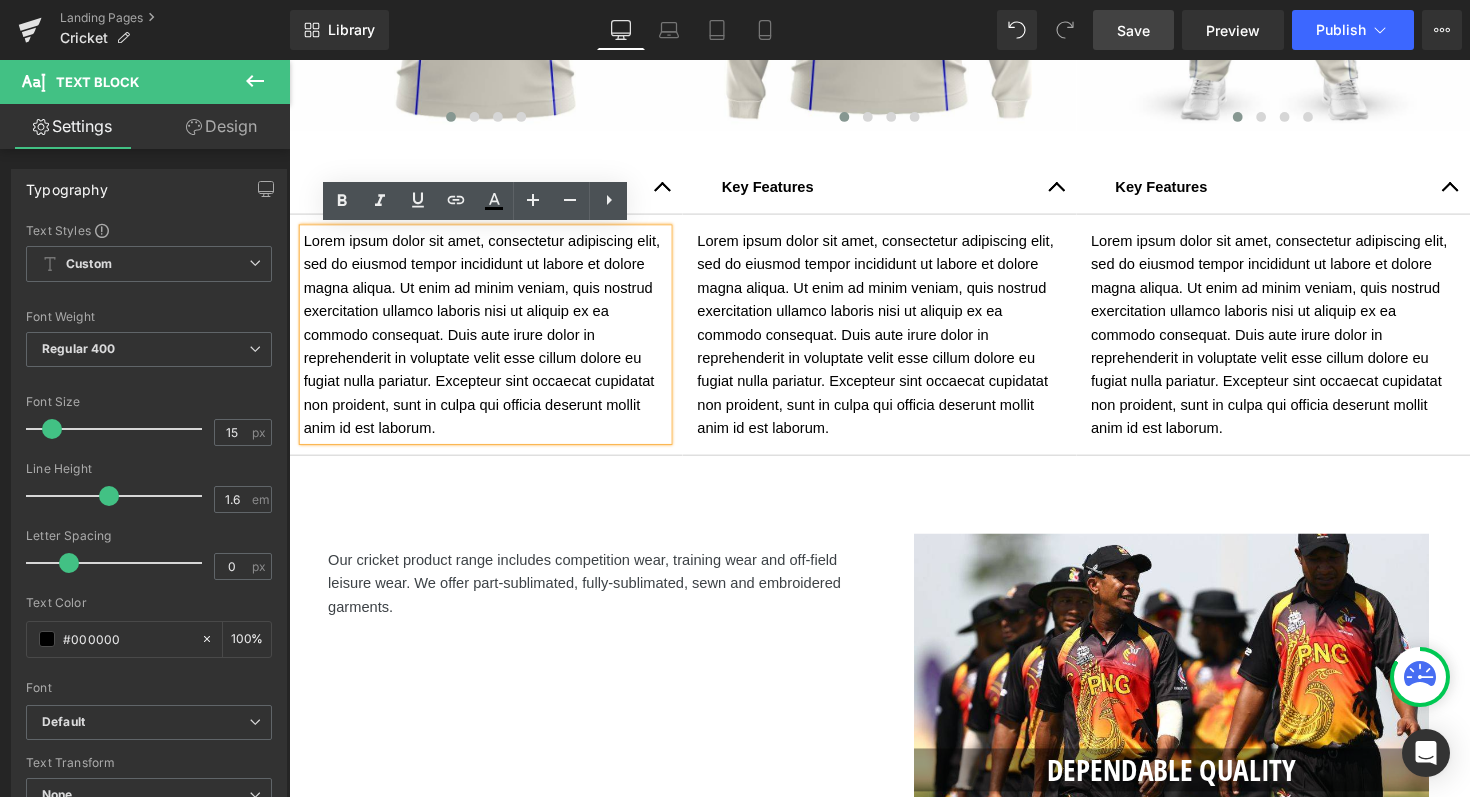 click on "Lorem ipsum dolor sit amet, consectetur adipiscing elit, sed do eiusmod tempor incididunt ut labore et dolore magna aliqua. Ut enim ad minim veniam, quis nostrud exercitation ullamco laboris nisi ut aliquip ex ea commodo consequat. Duis aute irure dolor in reprehenderit in voluptate velit esse cillum dolore eu fugiat nulla pariatur. Excepteur sint occaecat cupidatat non proident, sunt in culpa qui officia deserunt mollit anim id est laborum." at bounding box center (490, 341) 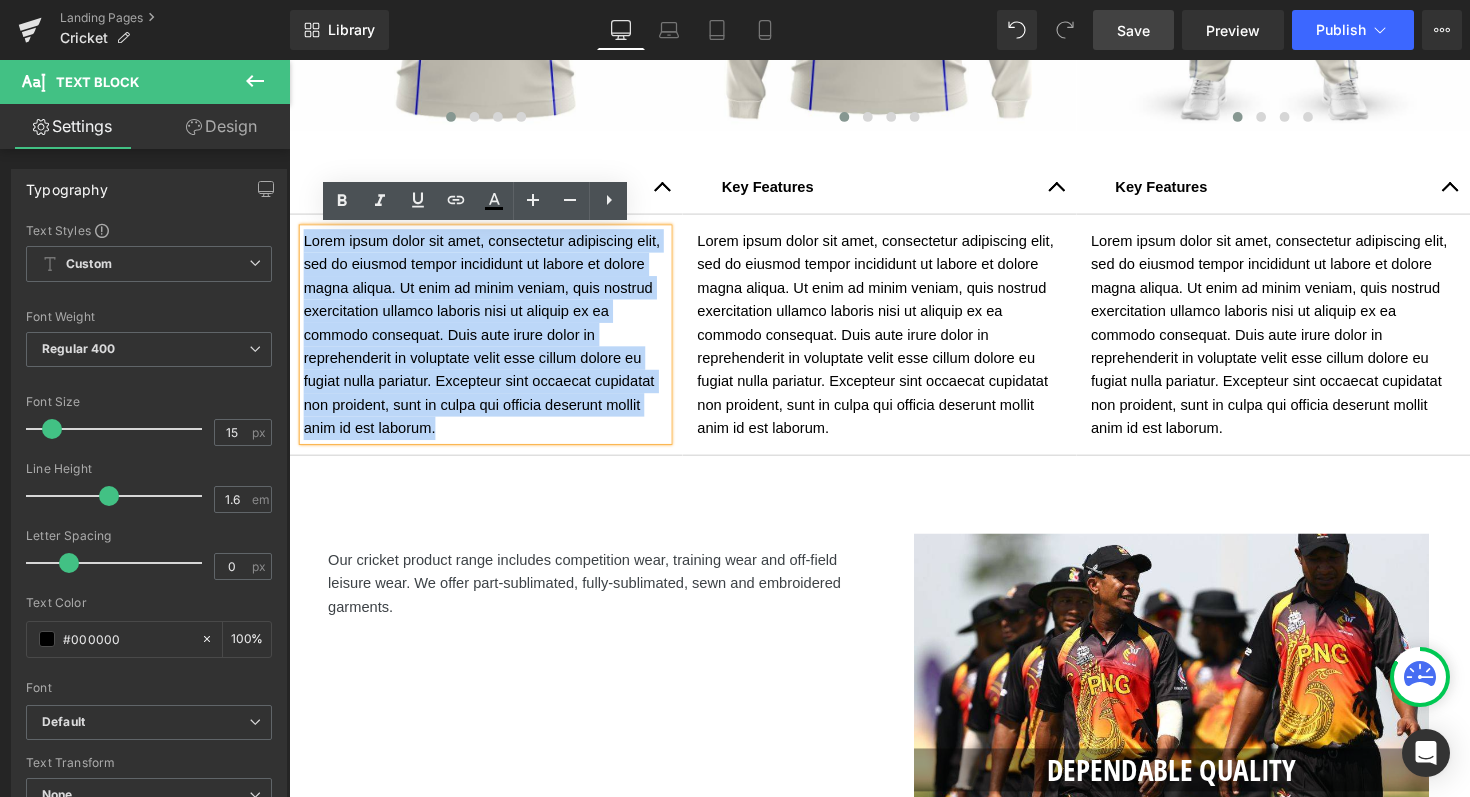drag, startPoint x: 439, startPoint y: 437, endPoint x: 298, endPoint y: 245, distance: 238.2121 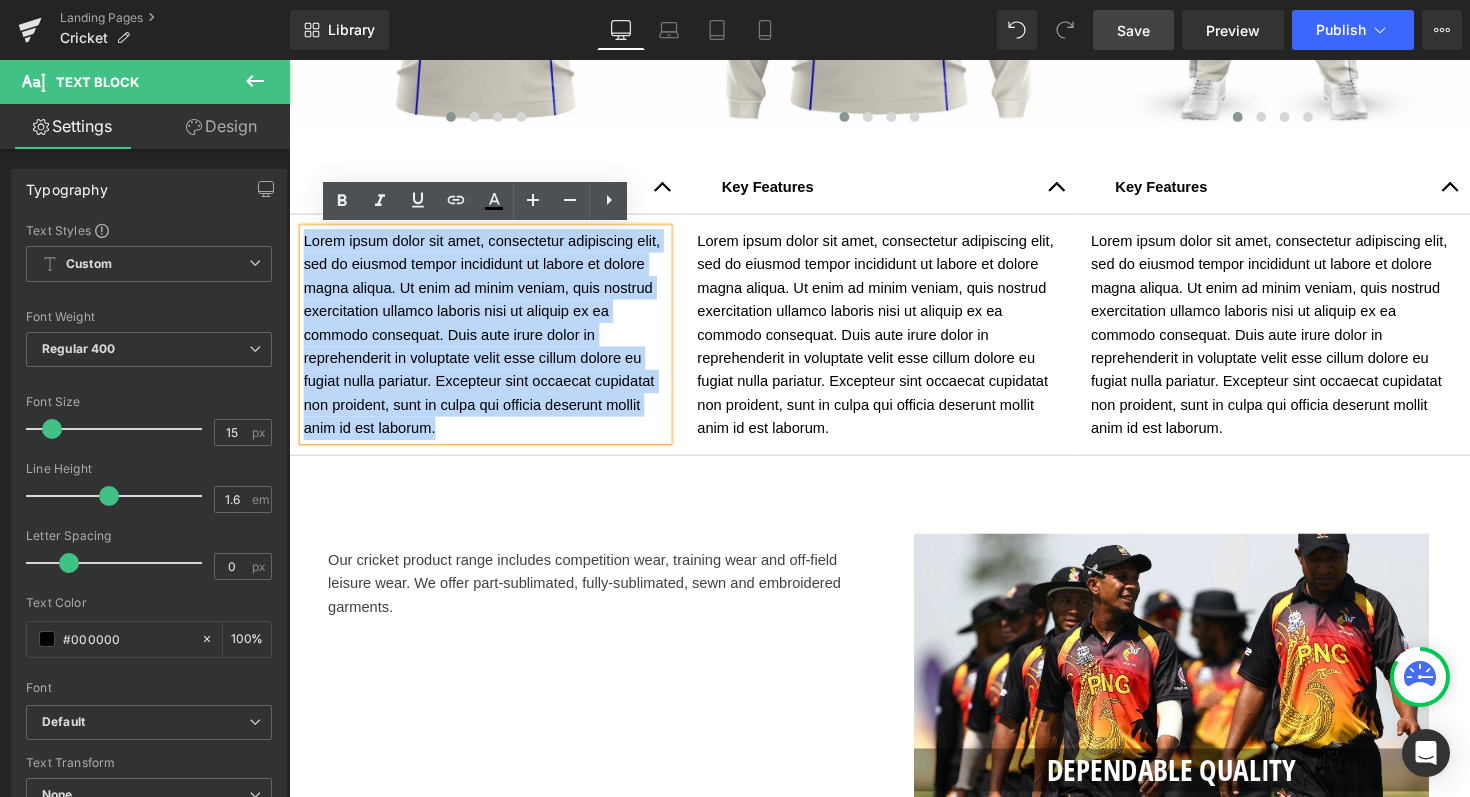 click on "Lorem ipsum dolor sit amet, consectetur adipiscing elit, sed do eiusmod tempor incididunt ut labore et dolore magna aliqua. Ut enim ad minim veniam, quis nostrud exercitation ullamco laboris nisi ut aliquip ex ea commodo consequat. Duis aute irure dolor in reprehenderit in voluptate velit esse cillum dolore eu fugiat nulla pariatur. Excepteur sint occaecat cupidatat non proident, sunt in culpa qui officia deserunt mollit anim id est laborum." at bounding box center (490, 341) 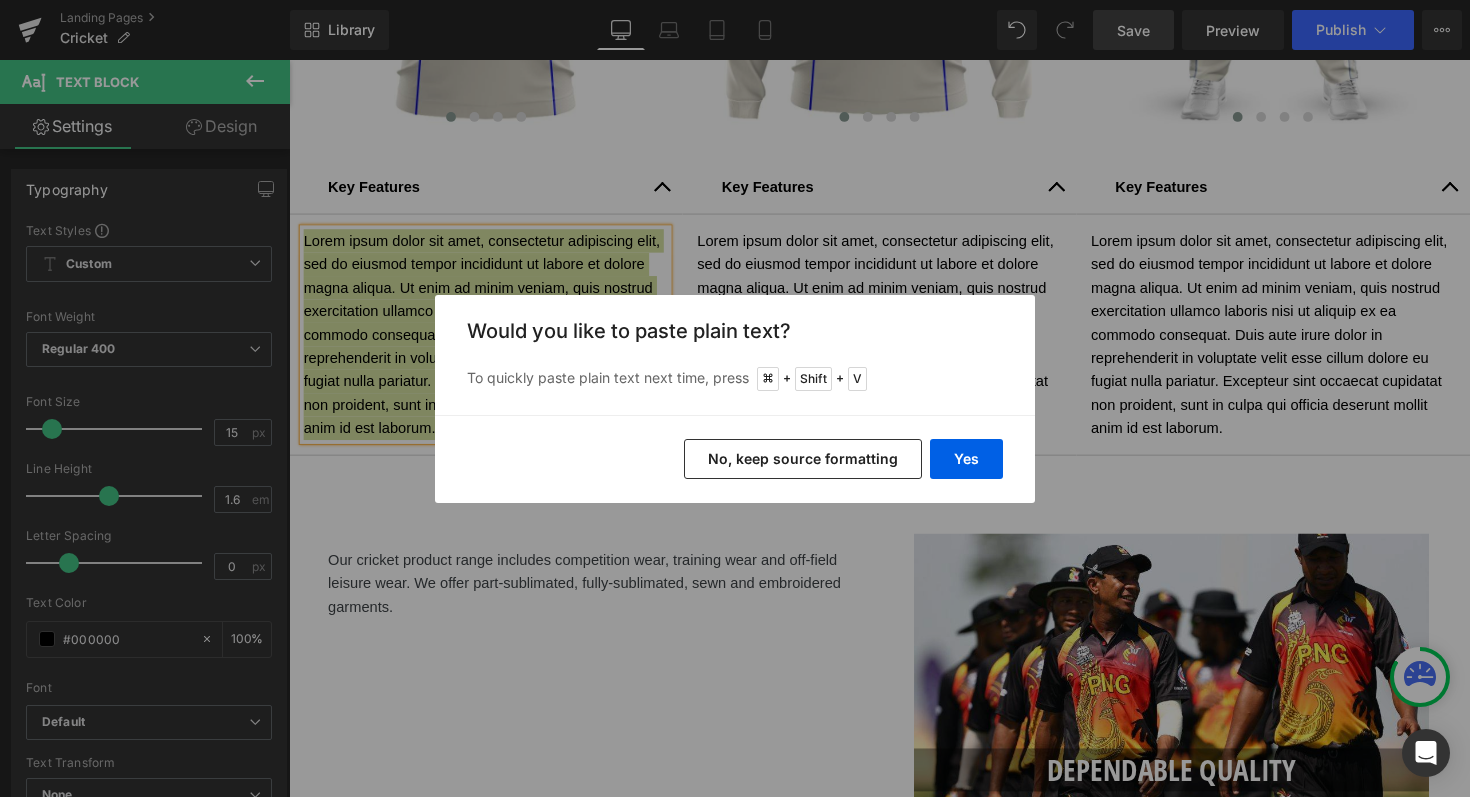 click on "No, keep source formatting" at bounding box center (803, 459) 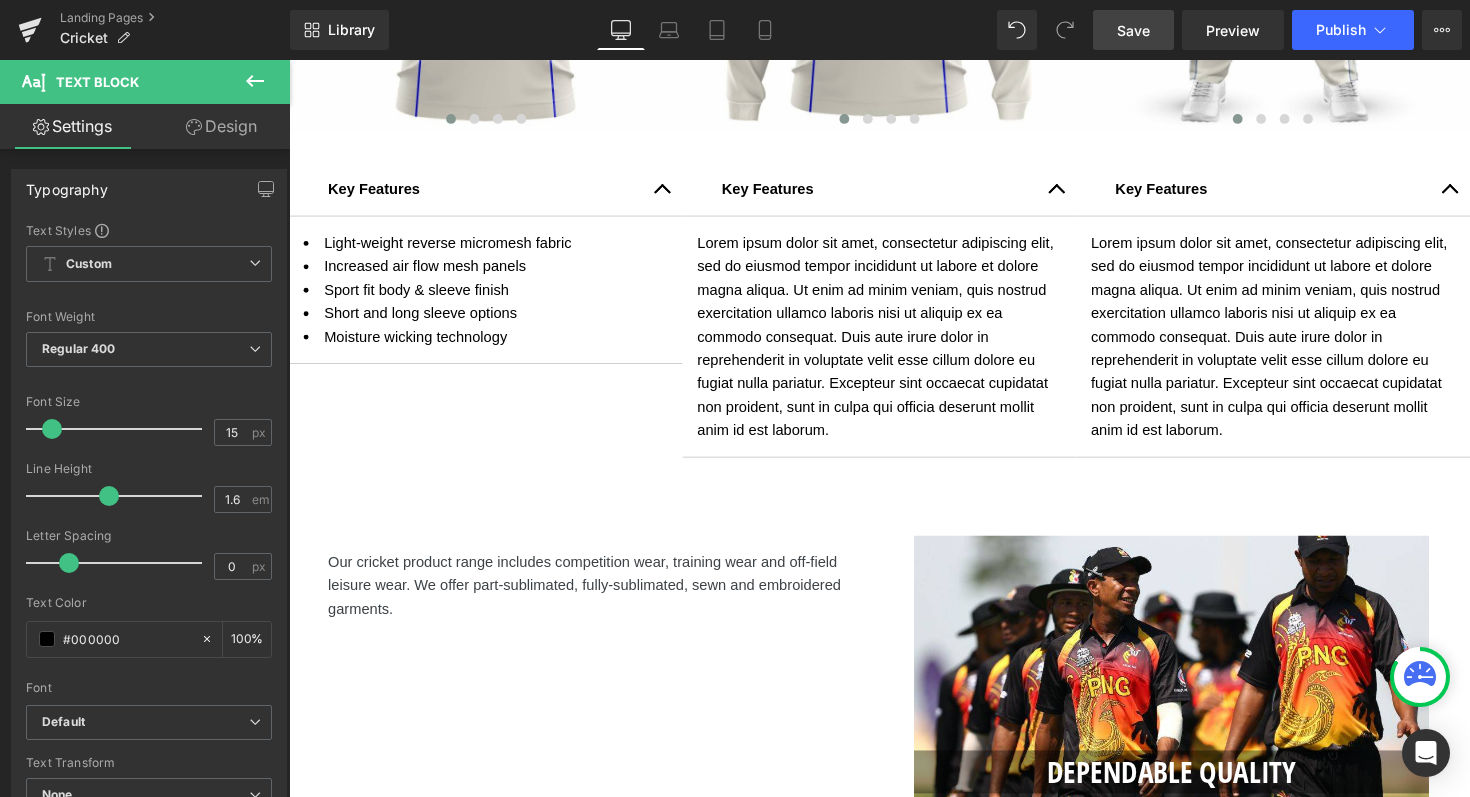 scroll, scrollTop: 788, scrollLeft: 0, axis: vertical 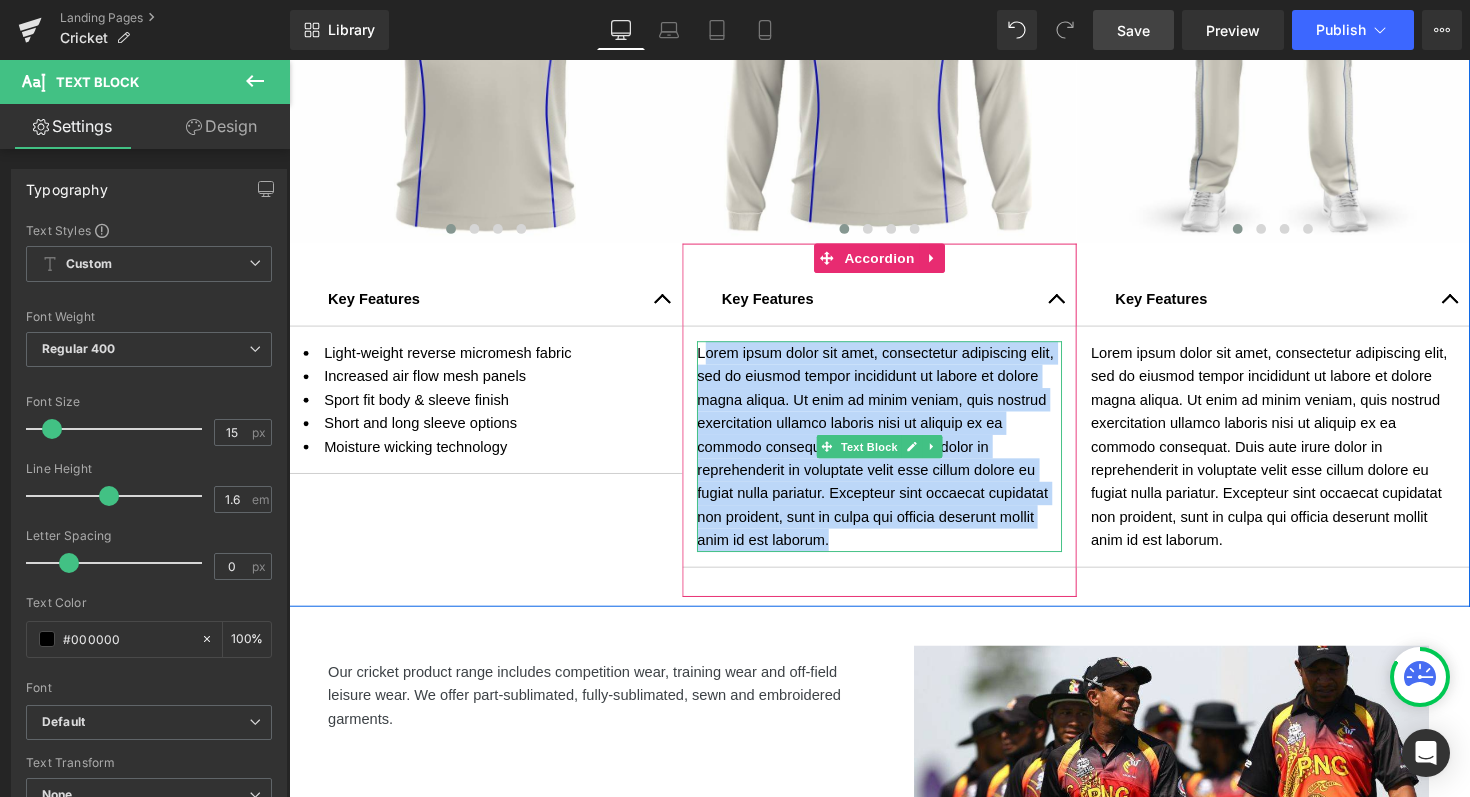 drag, startPoint x: 846, startPoint y: 551, endPoint x: 707, endPoint y: 357, distance: 238.65666 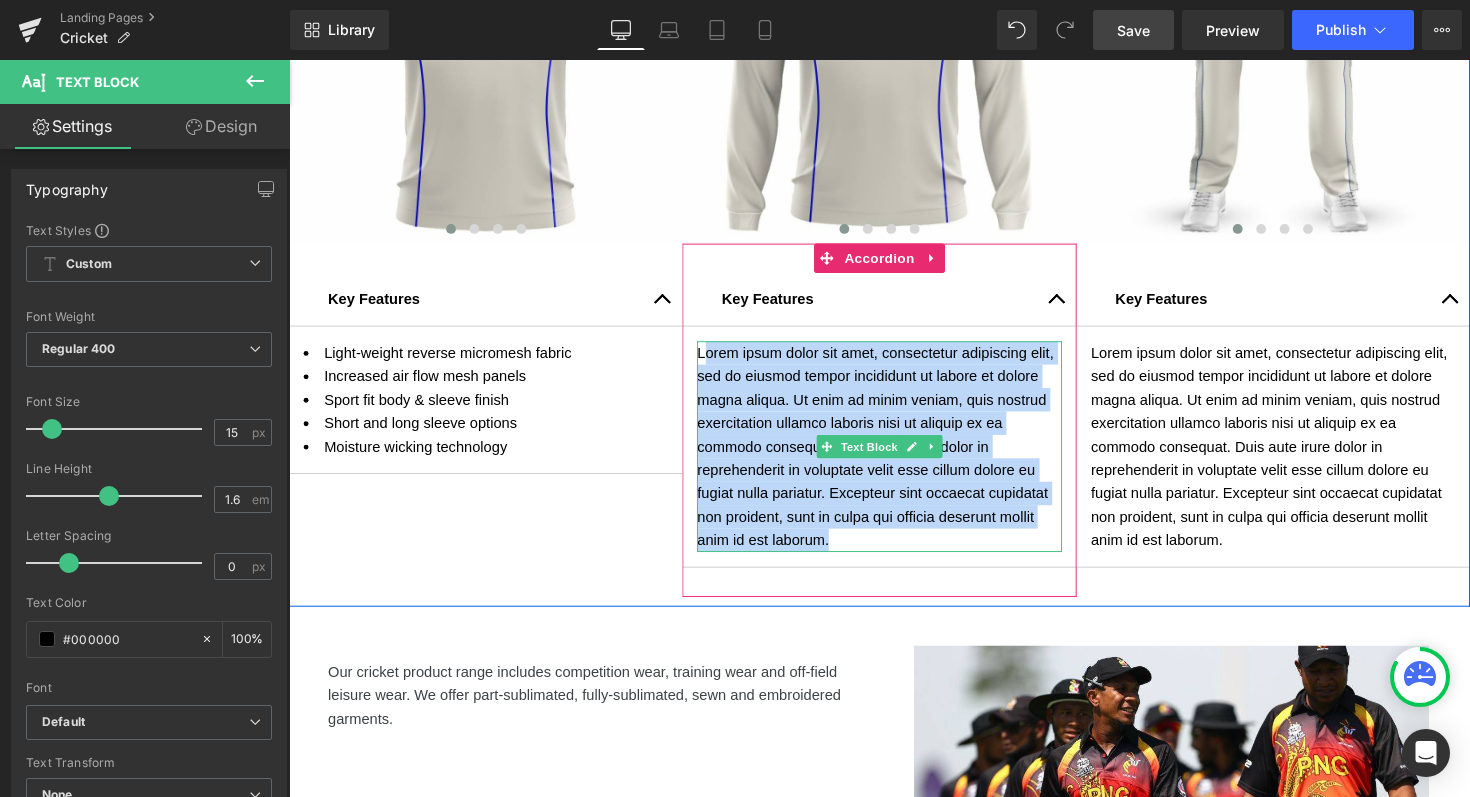 click on "Lorem ipsum dolor sit amet, consectetur adipiscing elit, sed do eiusmod tempor incididunt ut labore et dolore magna aliqua. Ut enim ad minim veniam, quis nostrud exercitation ullamco laboris nisi ut aliquip ex ea commodo consequat. Duis aute irure dolor in reprehenderit in voluptate velit esse cillum dolore eu fugiat nulla pariatur. Excepteur sint occaecat cupidatat non proident, sunt in culpa qui officia deserunt mollit anim id est laborum." at bounding box center [893, 456] 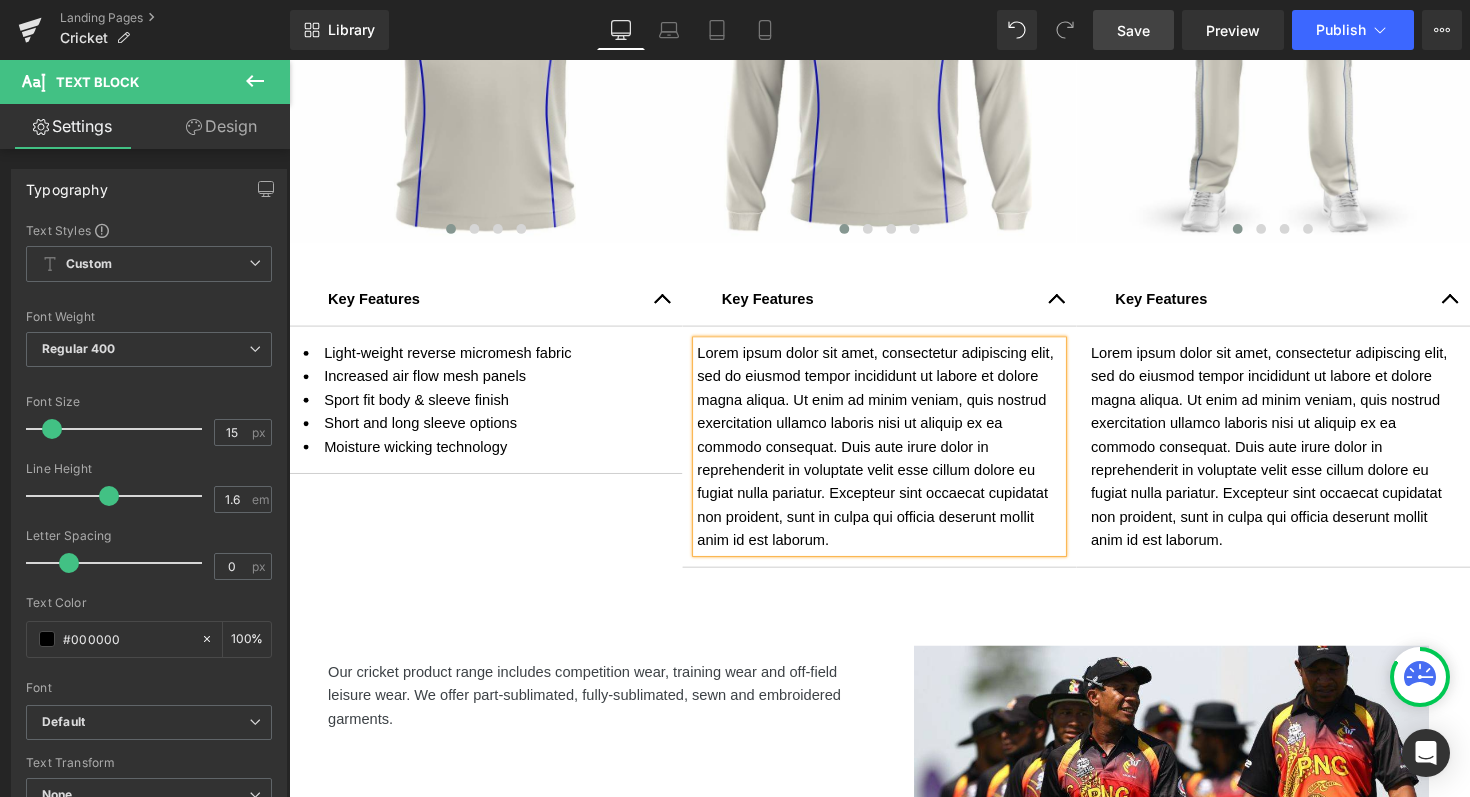 click on "Lorem ipsum dolor sit amet, consectetur adipiscing elit, sed do eiusmod tempor incididunt ut labore et dolore magna aliqua. Ut enim ad minim veniam, quis nostrud exercitation ullamco laboris nisi ut aliquip ex ea commodo consequat. Duis aute irure dolor in reprehenderit in voluptate velit esse cillum dolore eu fugiat nulla pariatur. Excepteur sint occaecat cupidatat non proident, sunt in culpa qui officia deserunt mollit anim id est laborum." at bounding box center [893, 456] 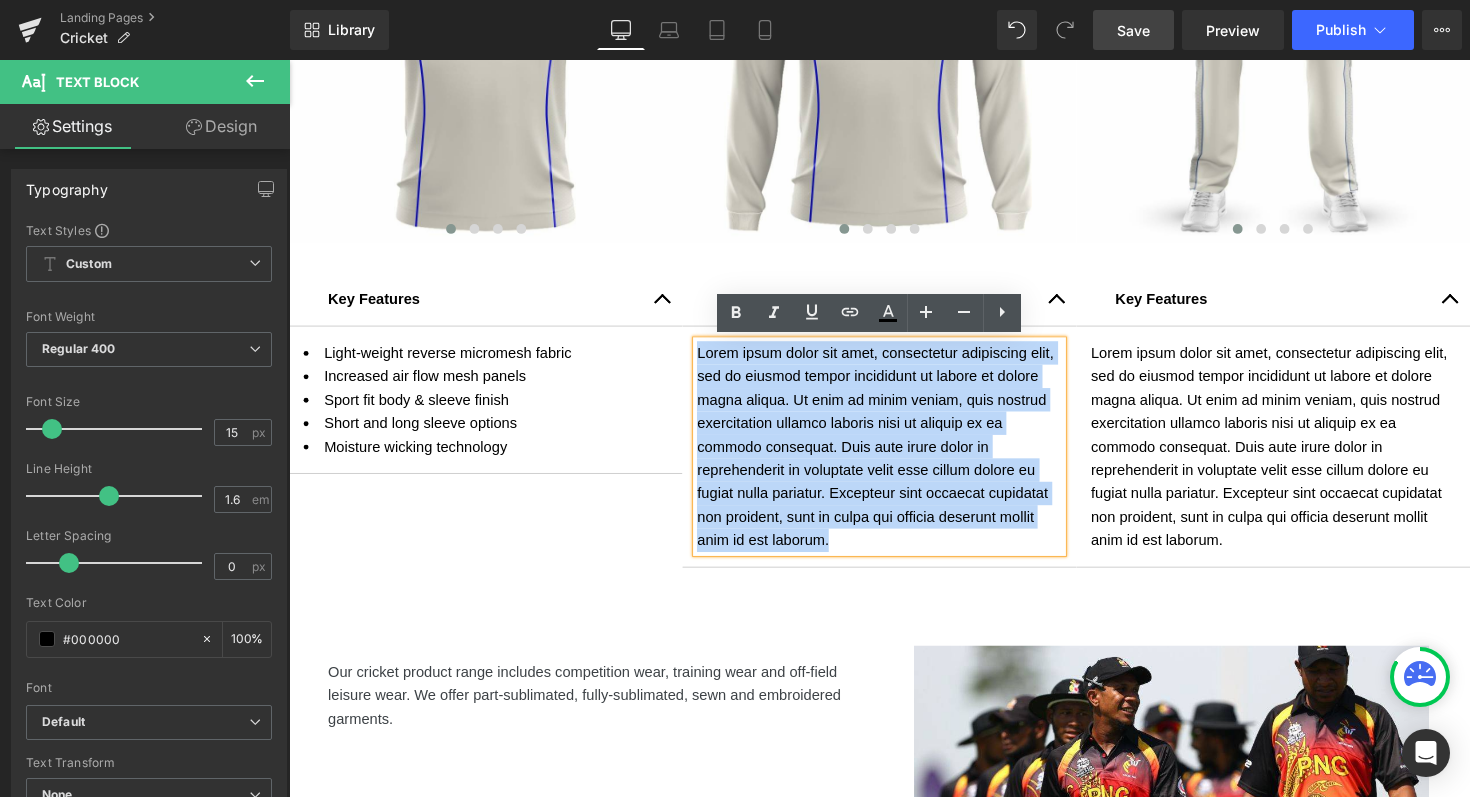 drag, startPoint x: 860, startPoint y: 553, endPoint x: 702, endPoint y: 356, distance: 252.53317 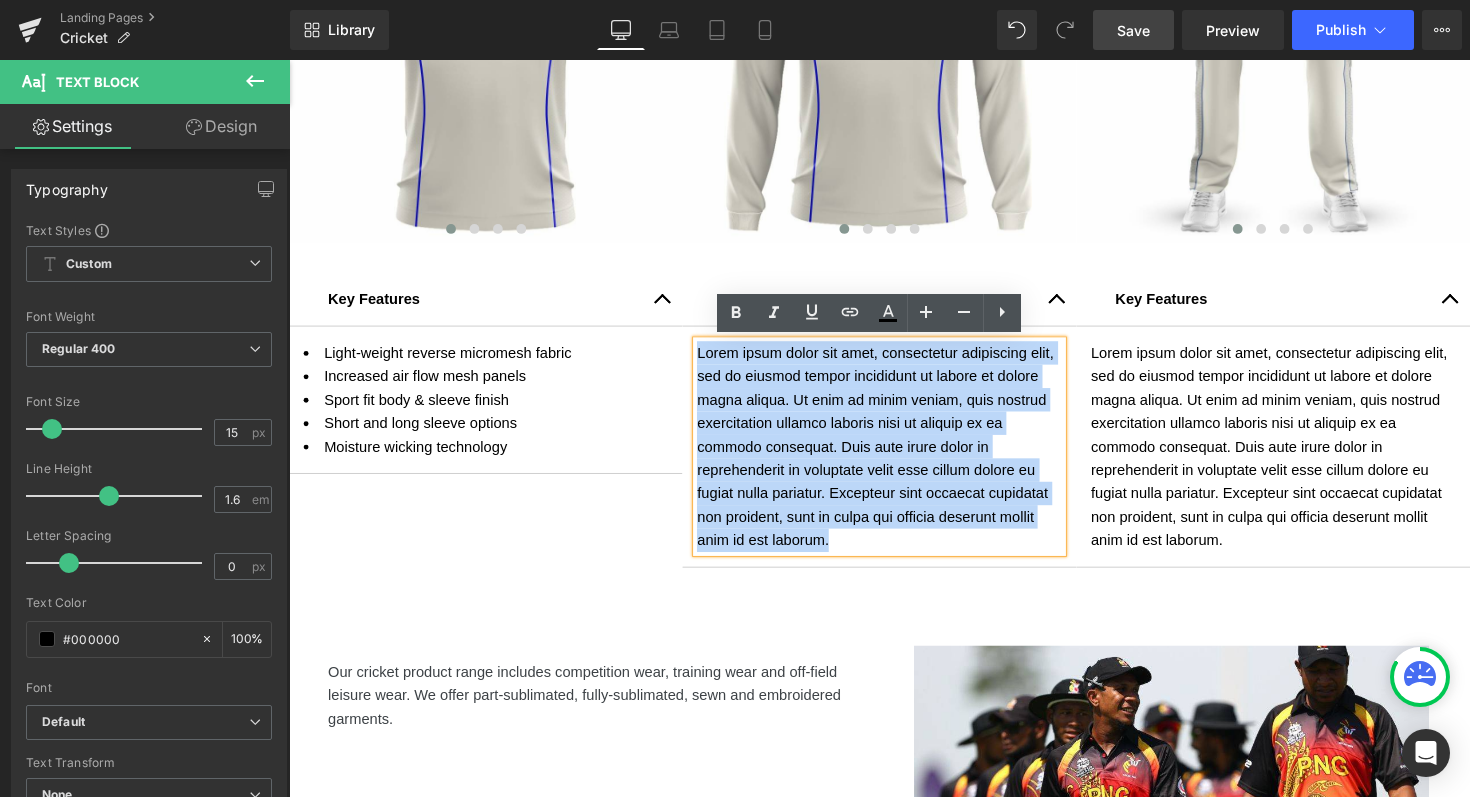 click on "Lorem ipsum dolor sit amet, consectetur adipiscing elit, sed do eiusmod tempor incididunt ut labore et dolore magna aliqua. Ut enim ad minim veniam, quis nostrud exercitation ullamco laboris nisi ut aliquip ex ea commodo consequat. Duis aute irure dolor in reprehenderit in voluptate velit esse cillum dolore eu fugiat nulla pariatur. Excepteur sint occaecat cupidatat non proident, sunt in culpa qui officia deserunt mollit anim id est laborum." at bounding box center (893, 456) 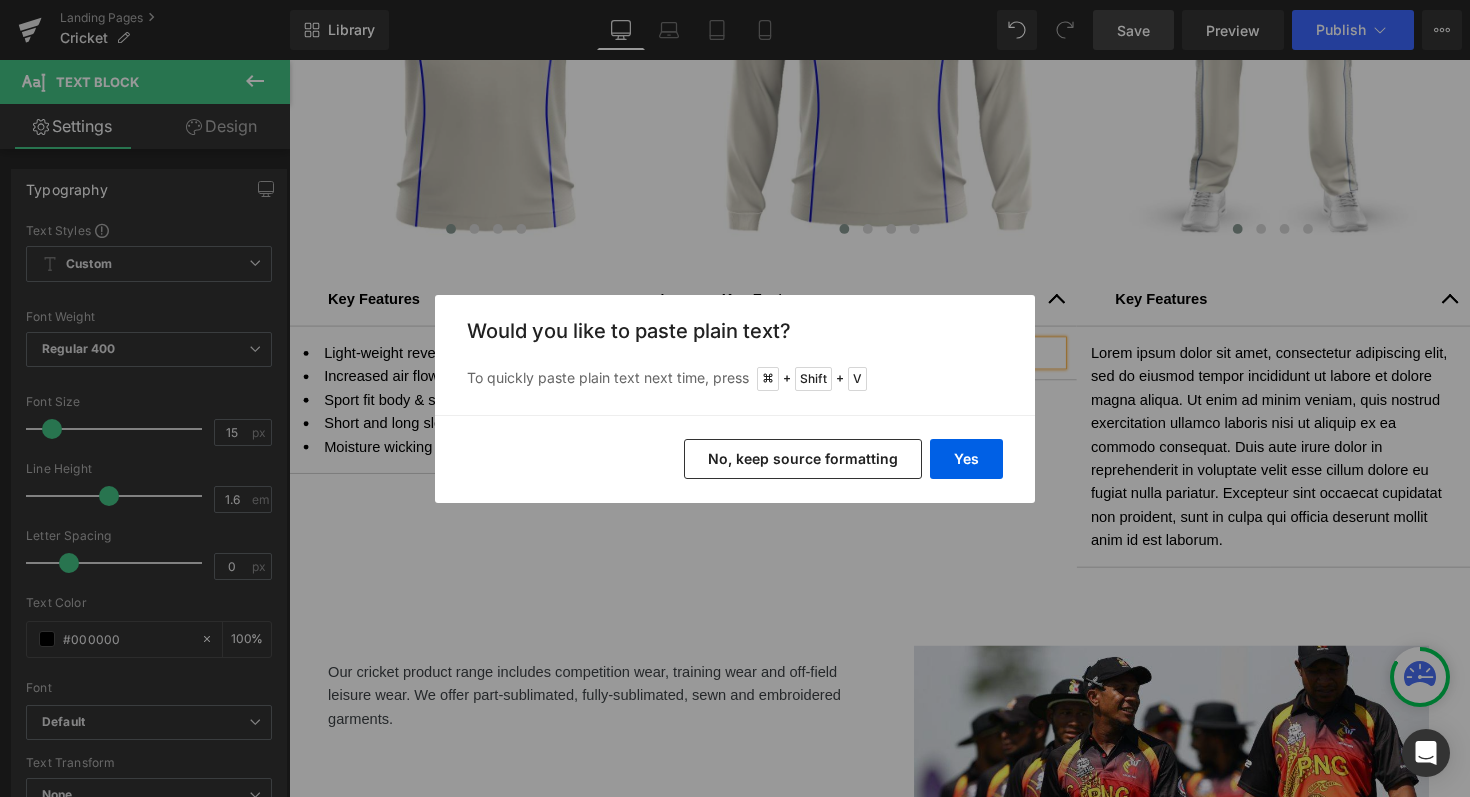 click on "No, keep source formatting" at bounding box center (803, 459) 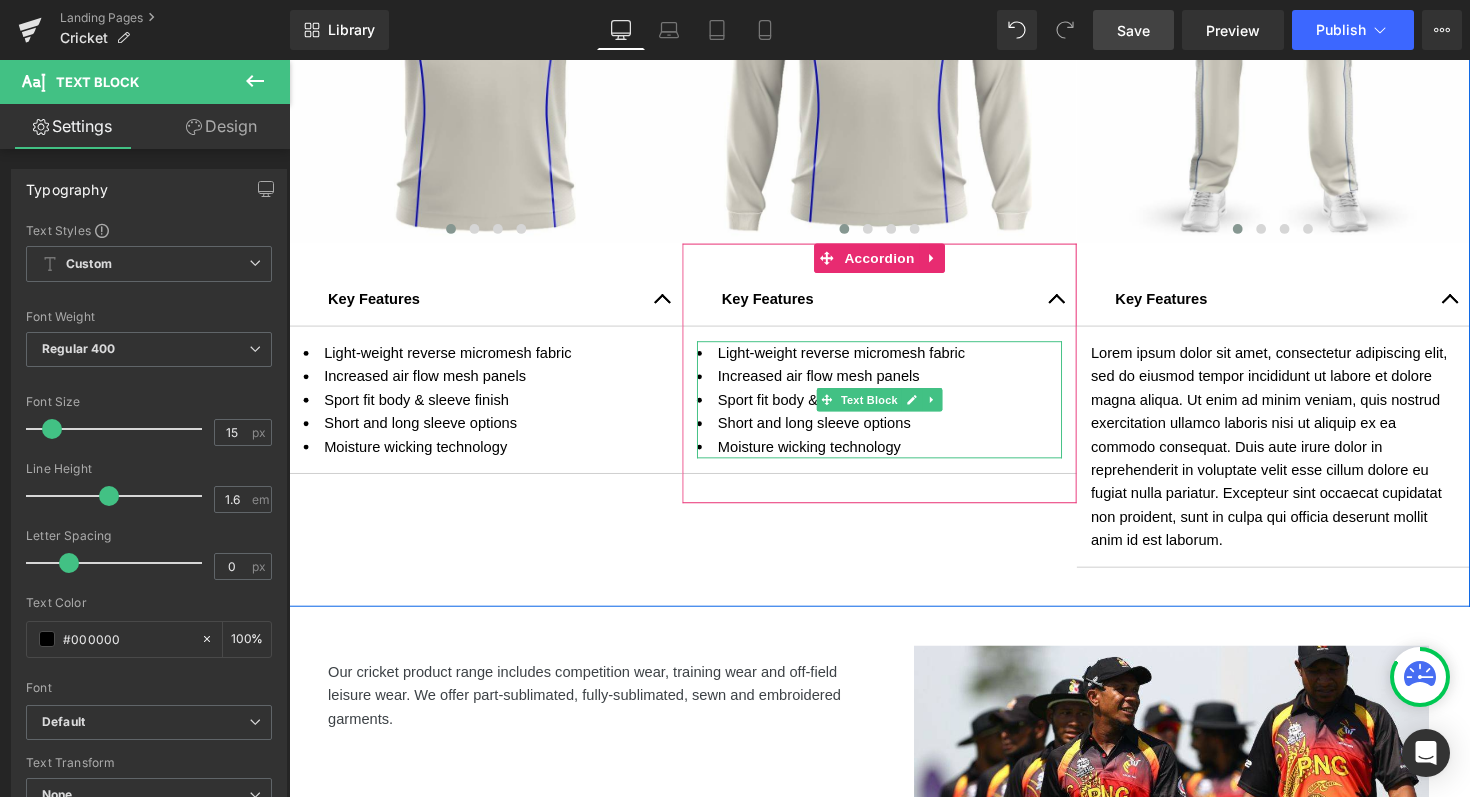 click on "Light-weight reverse micromesh fabric" at bounding box center [893, 360] 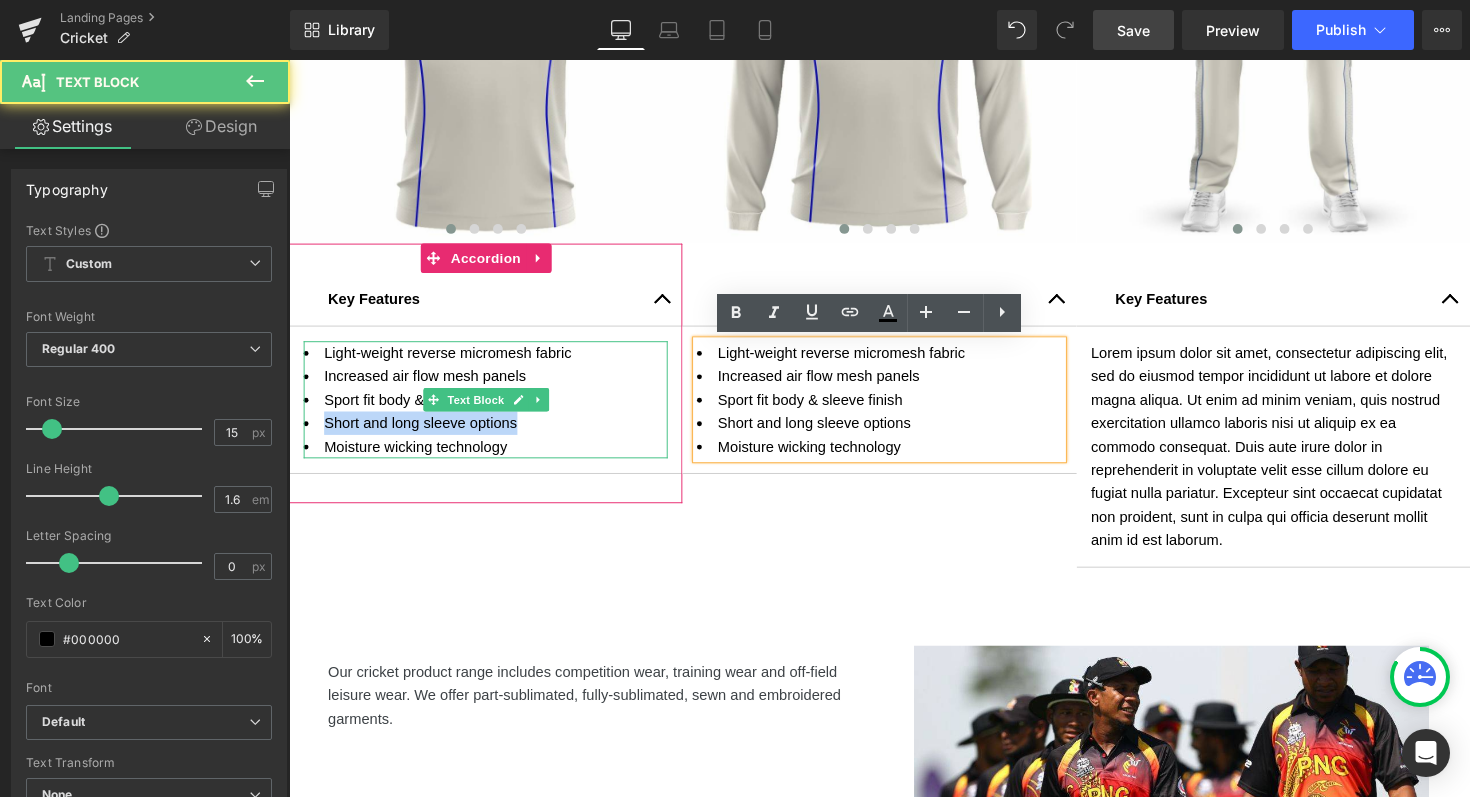 drag, startPoint x: 529, startPoint y: 435, endPoint x: 313, endPoint y: 432, distance: 216.02083 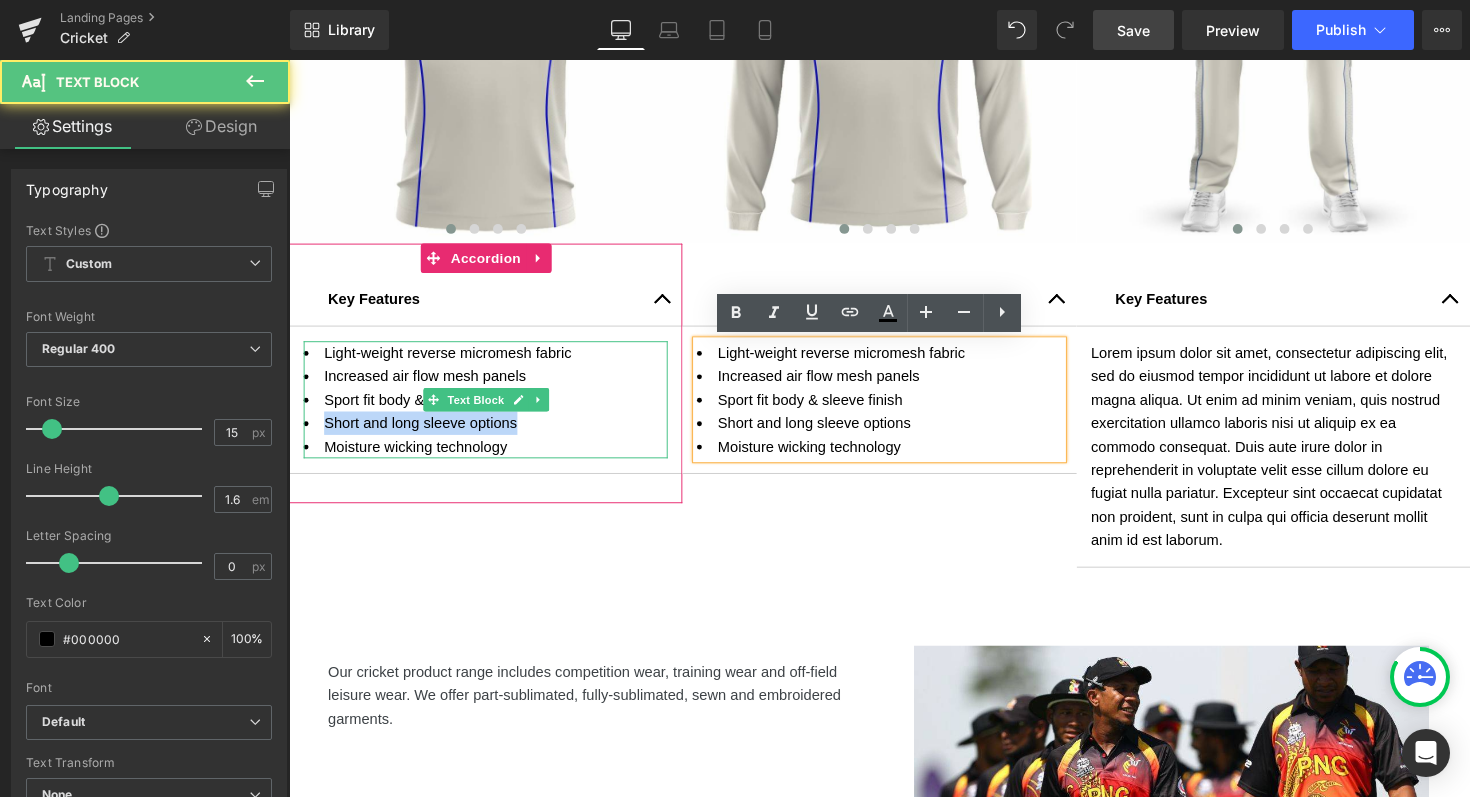 click on "Short and long sleeve options" at bounding box center [490, 432] 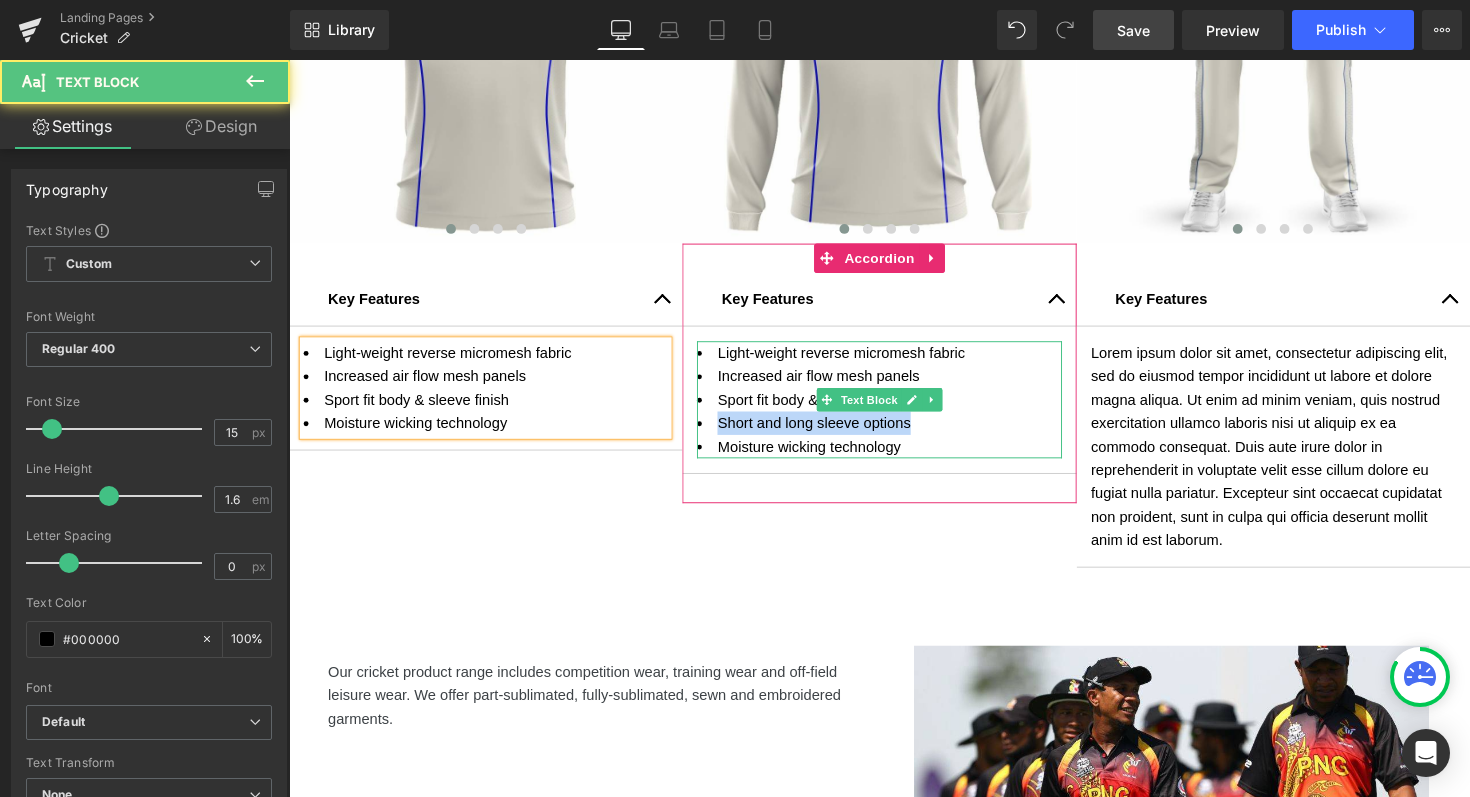drag, startPoint x: 925, startPoint y: 437, endPoint x: 706, endPoint y: 437, distance: 219 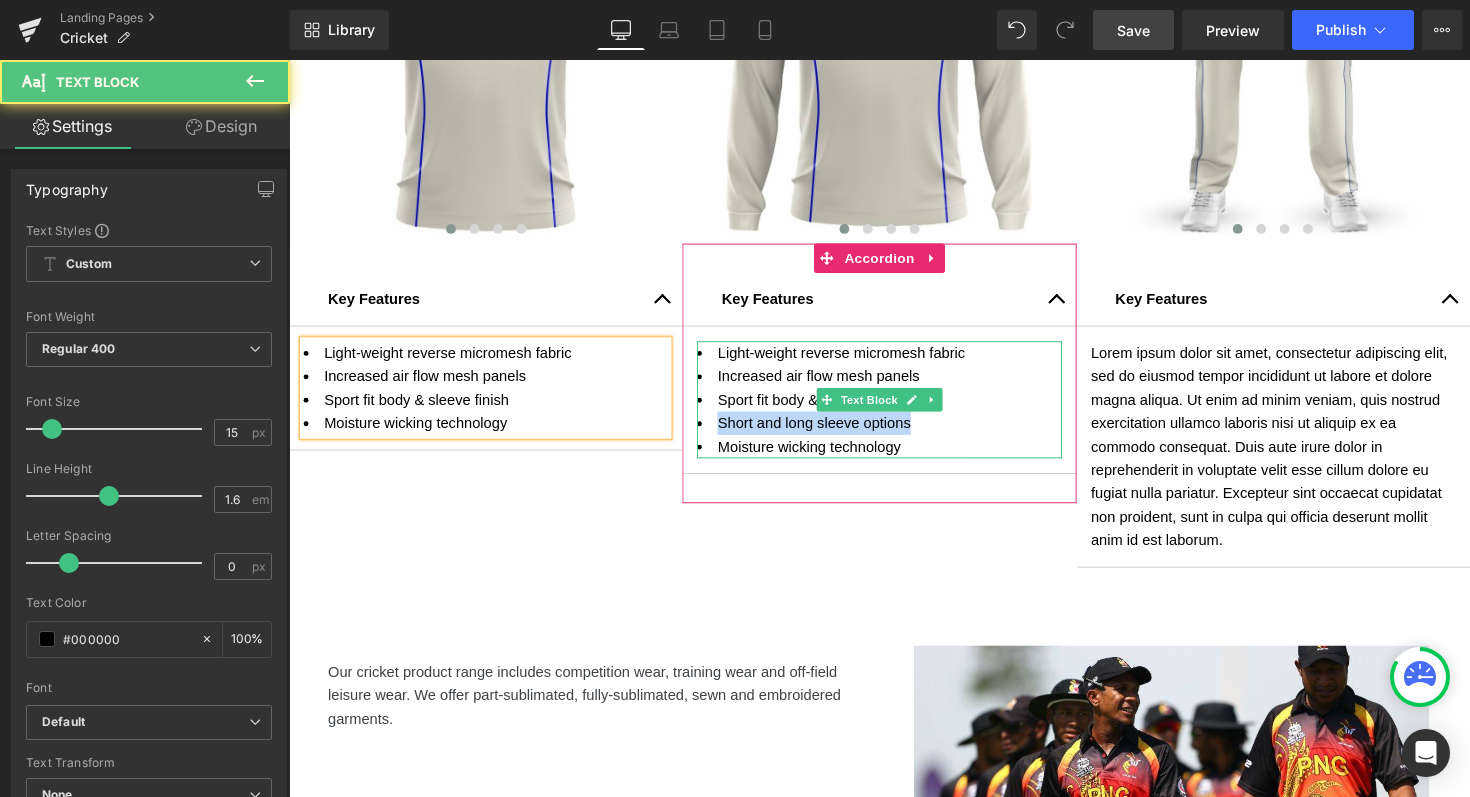 click on "Short and long sleeve options" at bounding box center (893, 432) 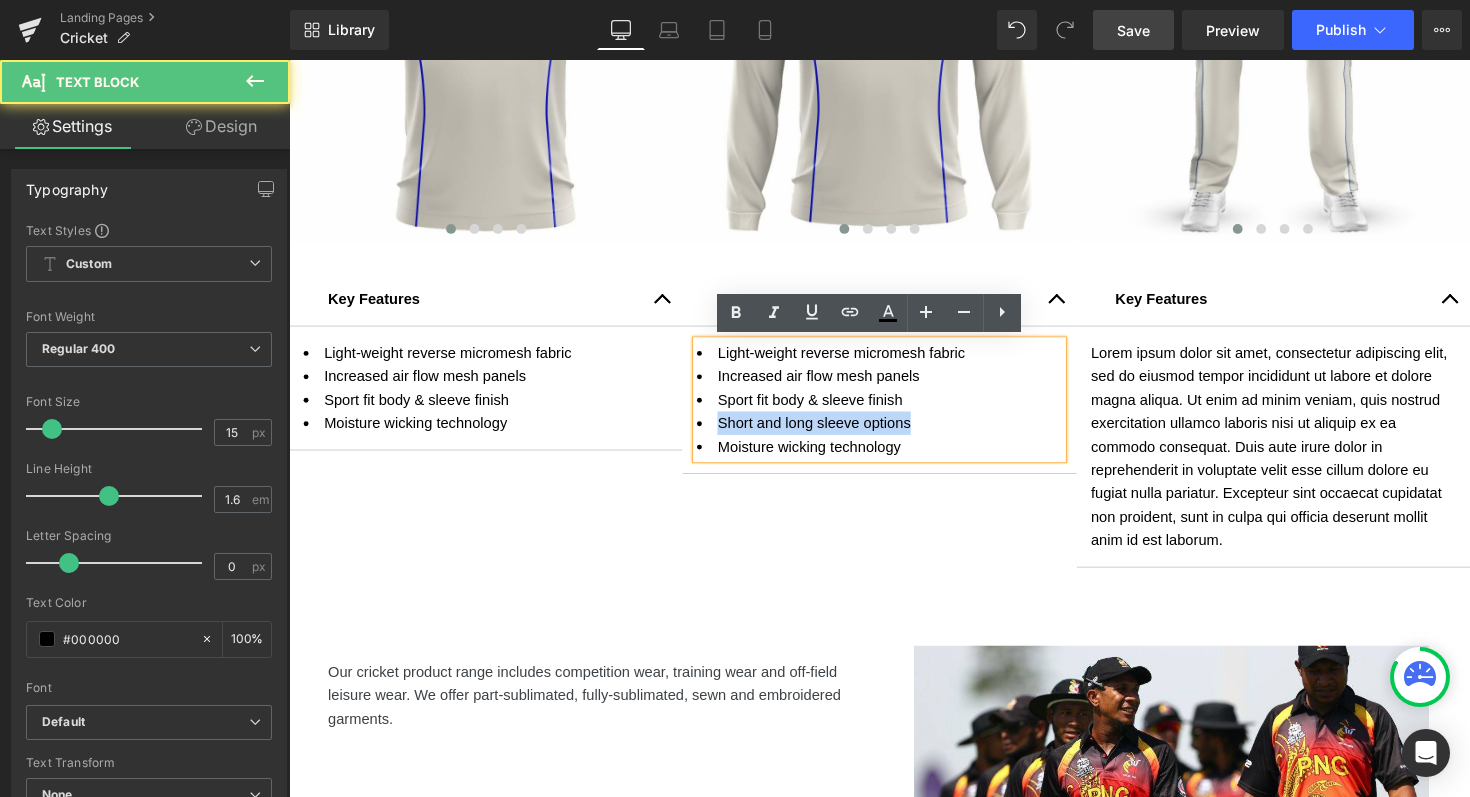 click on "Short and long sleeve options" at bounding box center [893, 432] 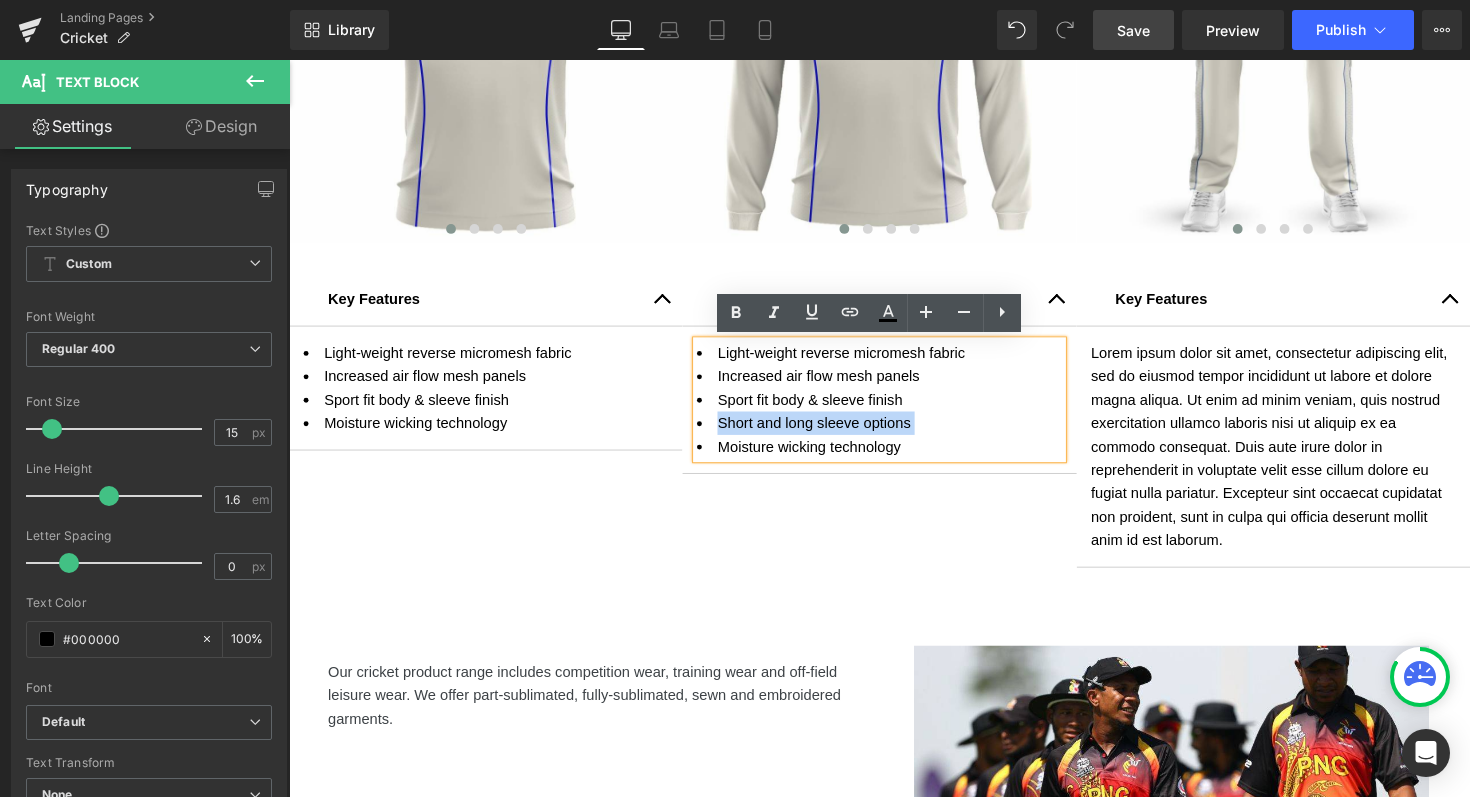 drag, startPoint x: 939, startPoint y: 436, endPoint x: 722, endPoint y: 431, distance: 217.0576 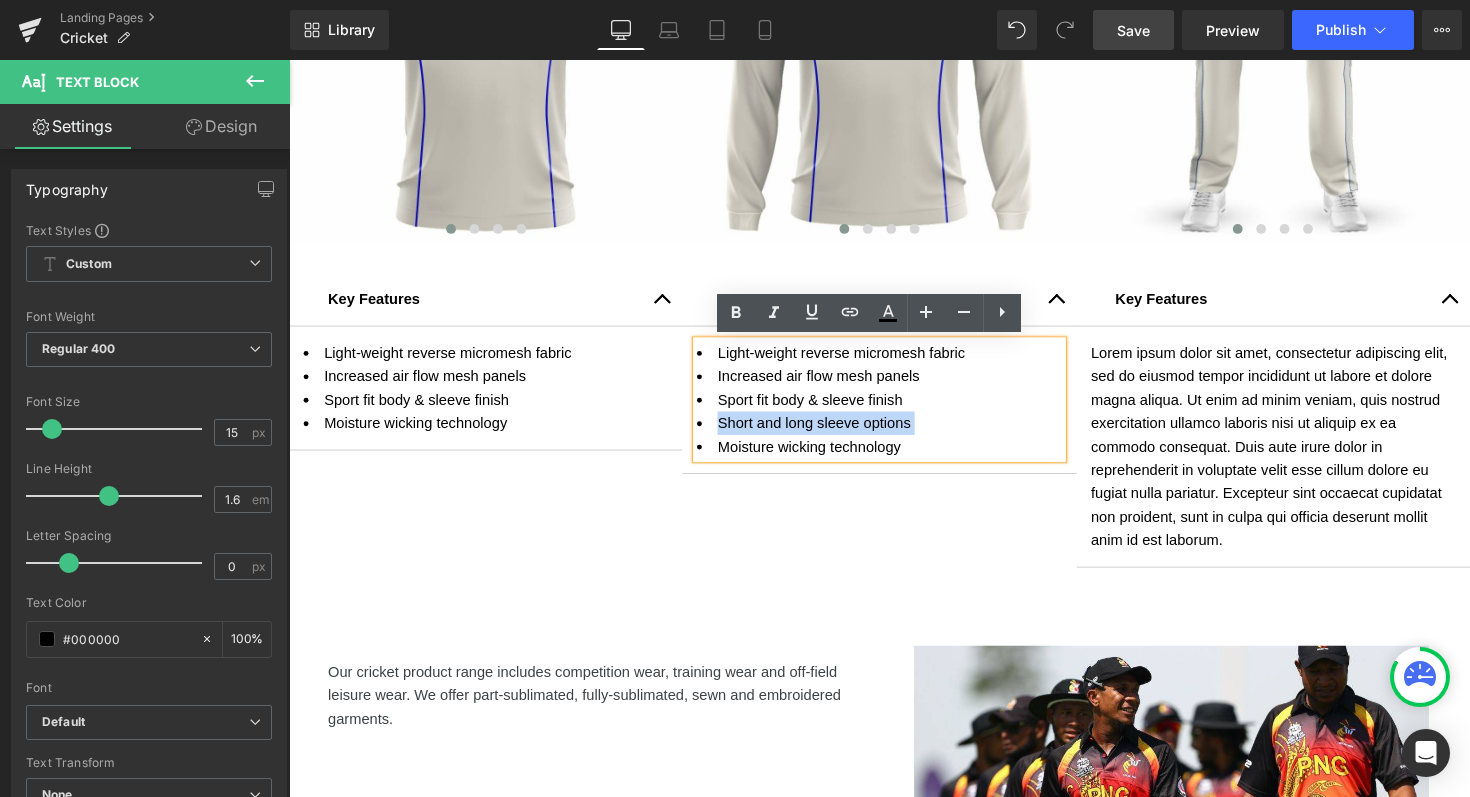 click on "Short and long sleeve options" at bounding box center [893, 432] 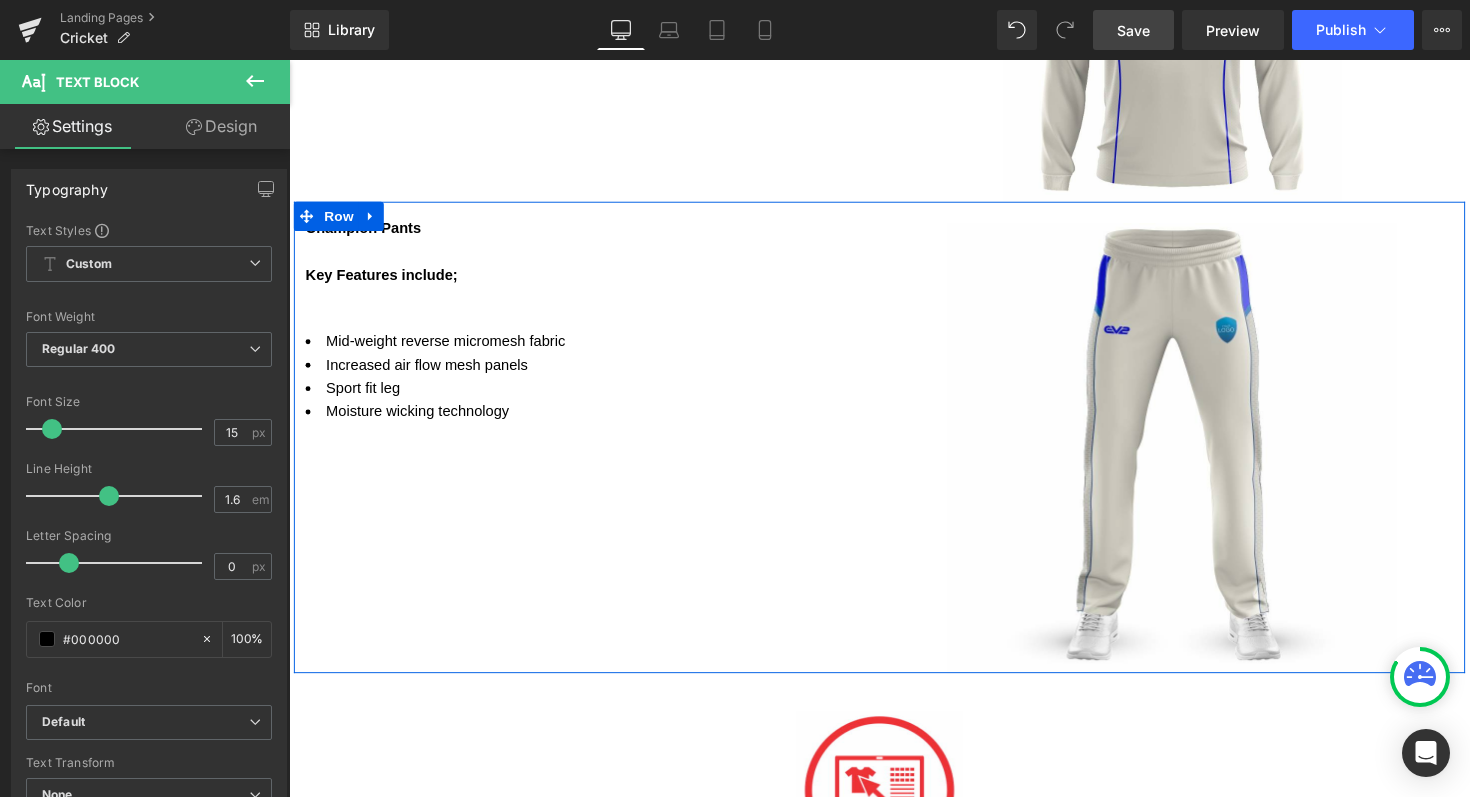 scroll, scrollTop: 2324, scrollLeft: 0, axis: vertical 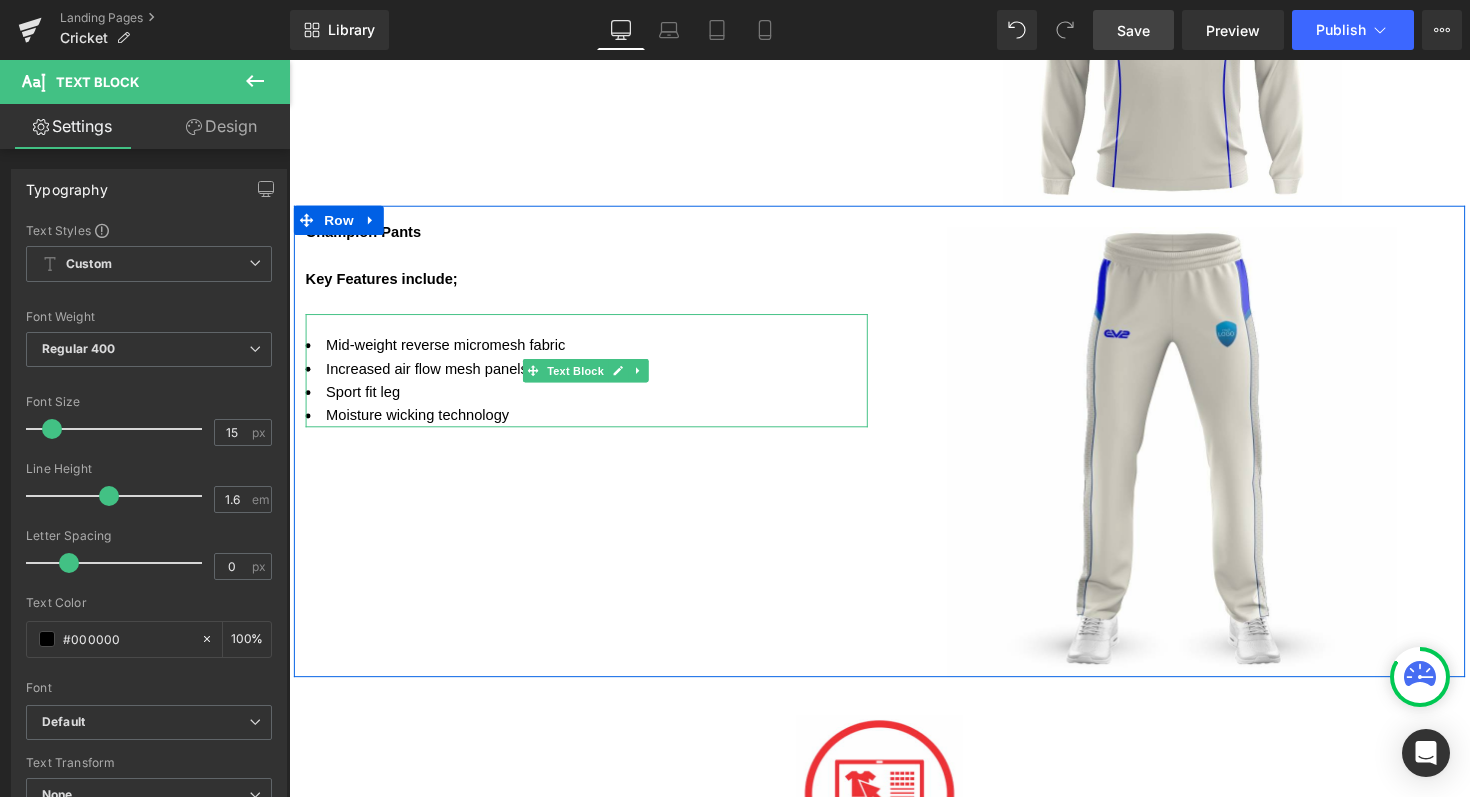 click on "Moisture wicking technology" at bounding box center [594, 424] 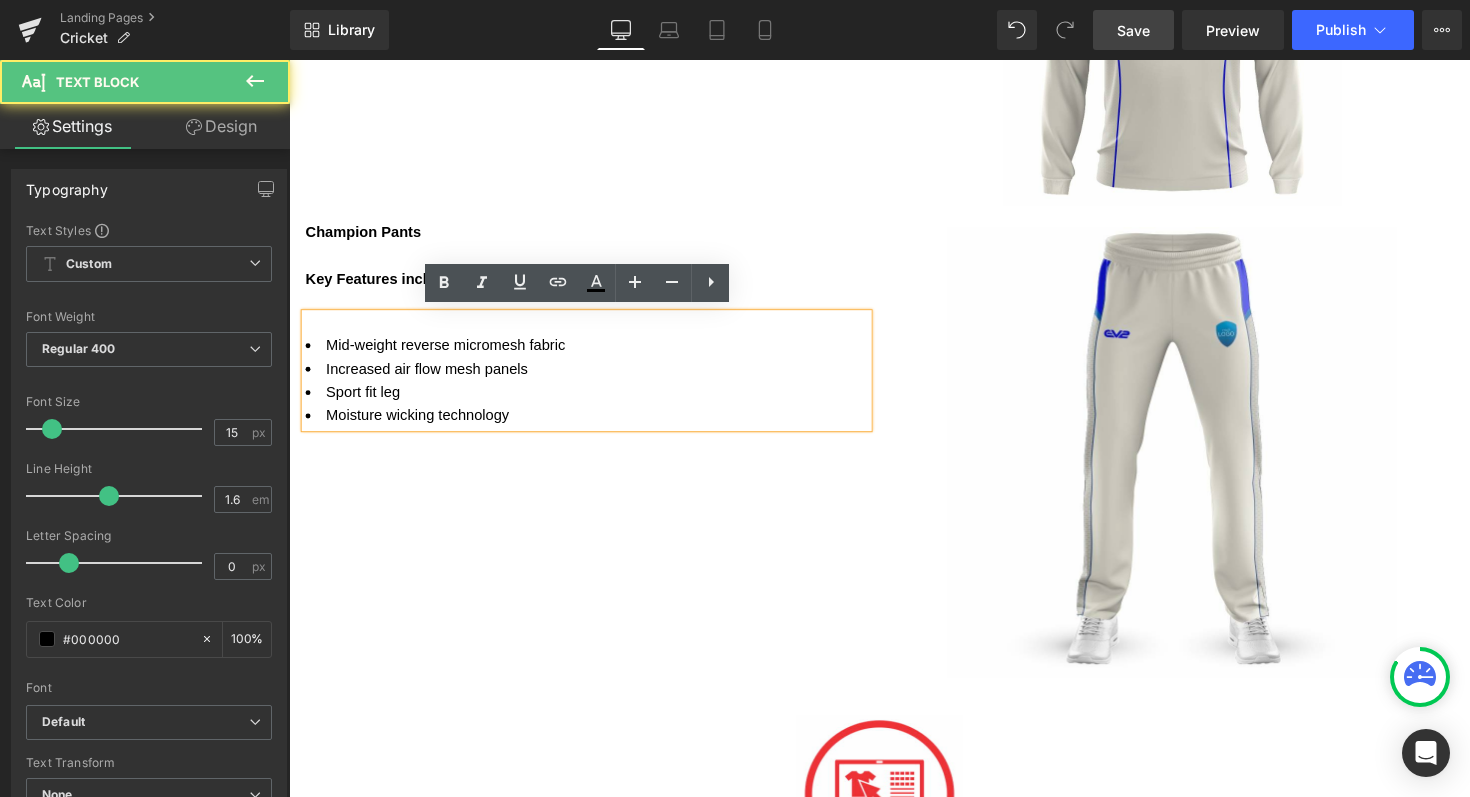 click on "Moisture wicking technology" at bounding box center (594, 424) 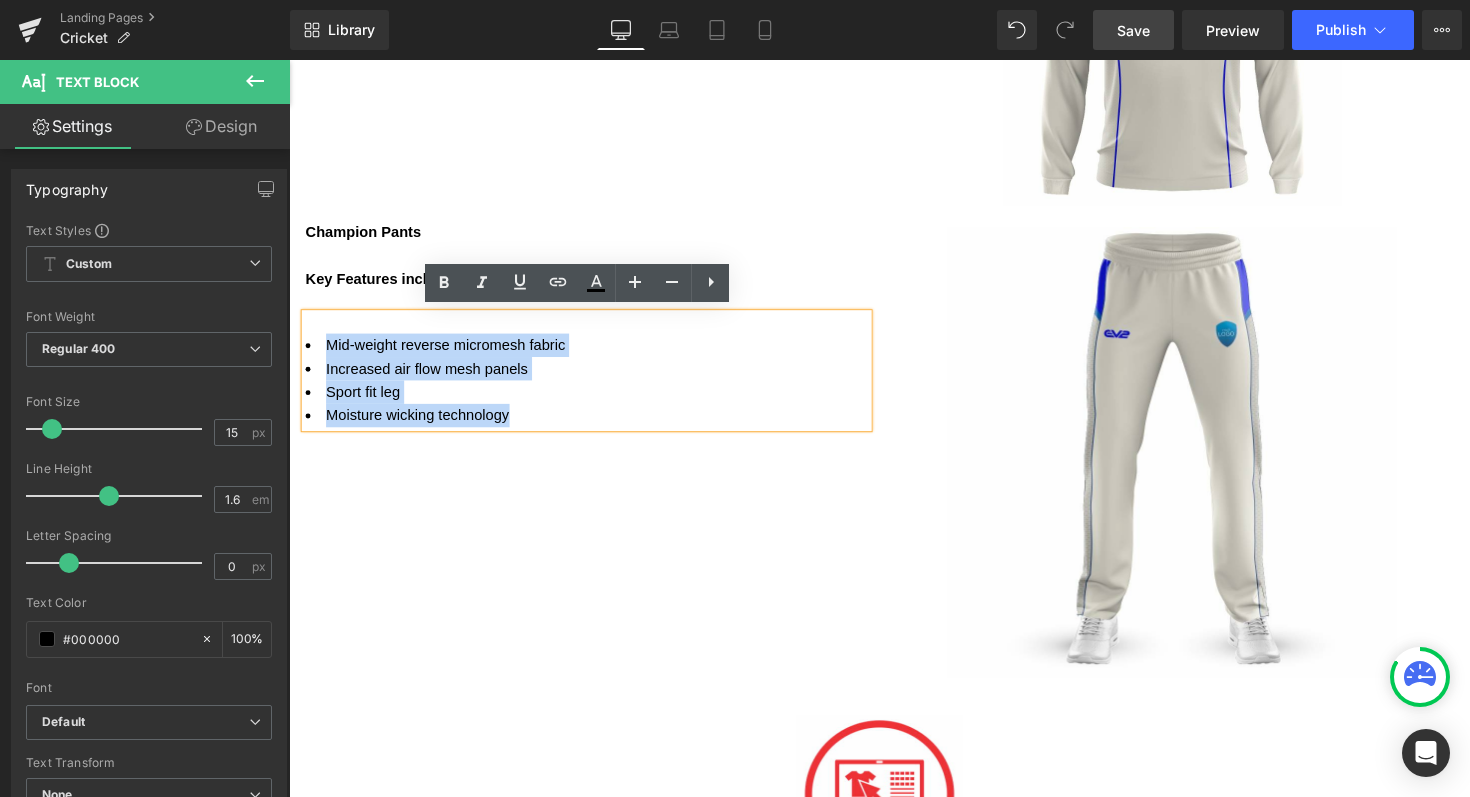 drag, startPoint x: 516, startPoint y: 423, endPoint x: 315, endPoint y: 355, distance: 212.19095 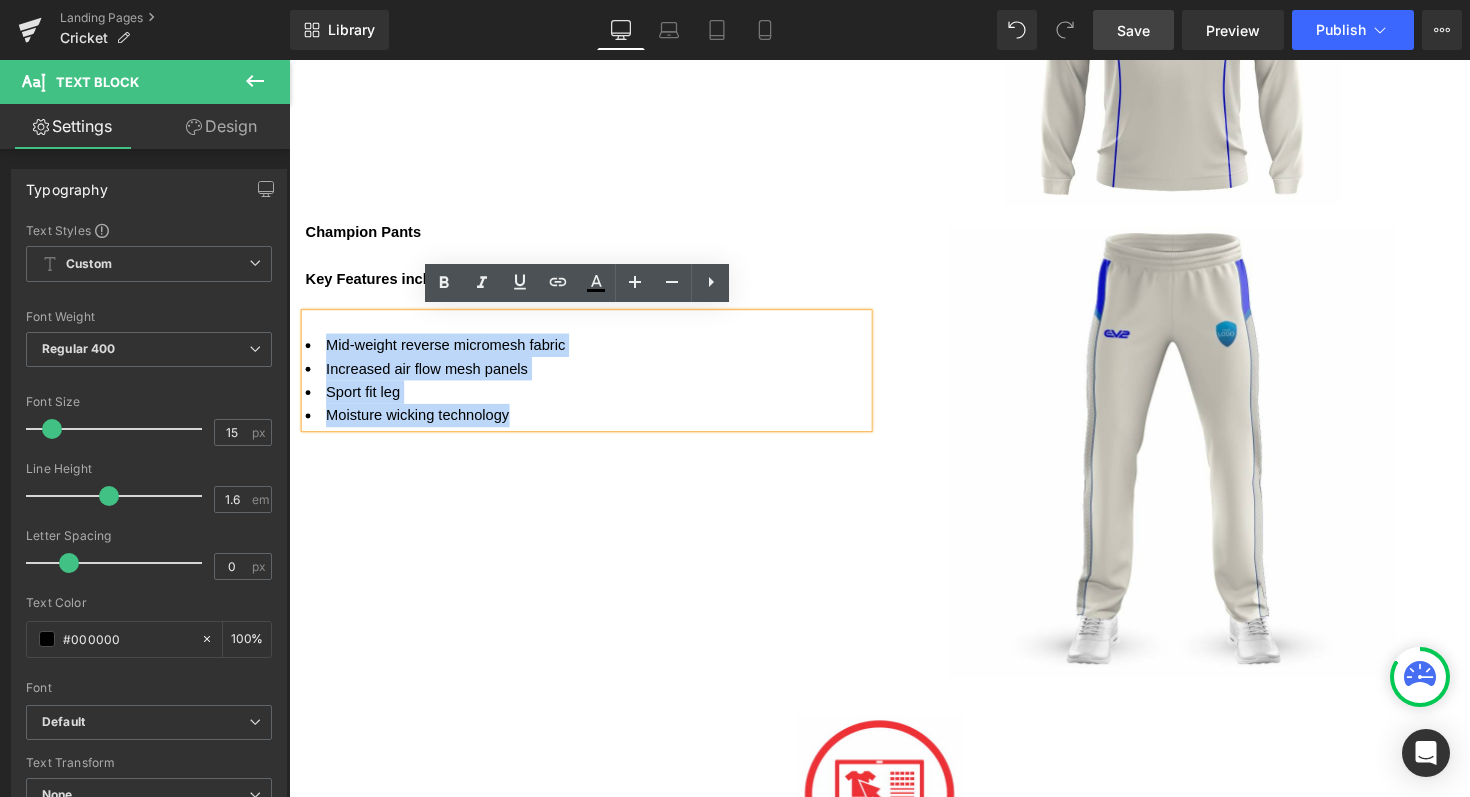 click on "Mid-weight reverse micromesh fabric Increased air flow mesh panels Sport fit leg Moisture wicking technology" at bounding box center [594, 388] 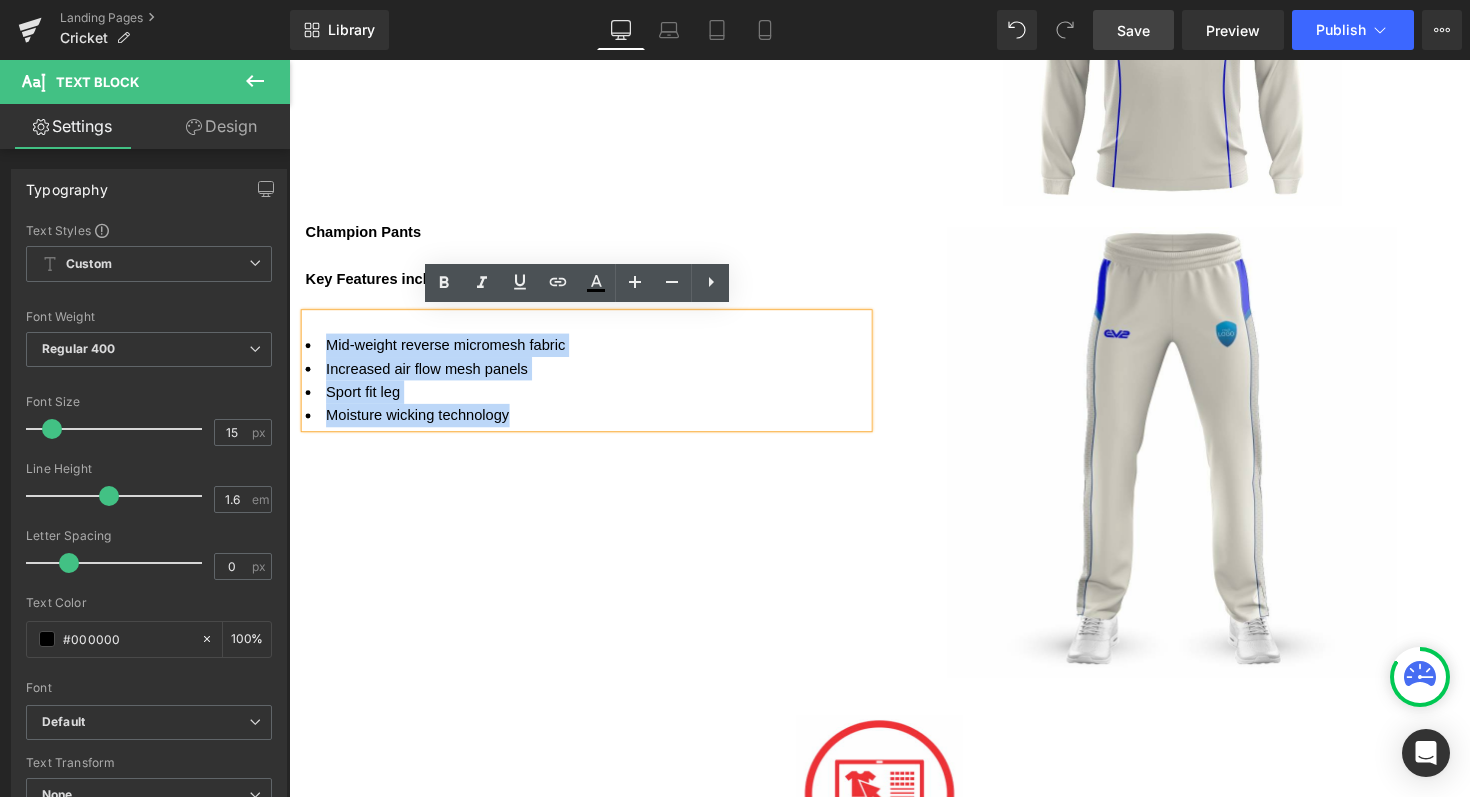 copy on "Mid-weight reverse micromesh fabric Increased air flow mesh panels Sport fit leg Moisture wicking technology" 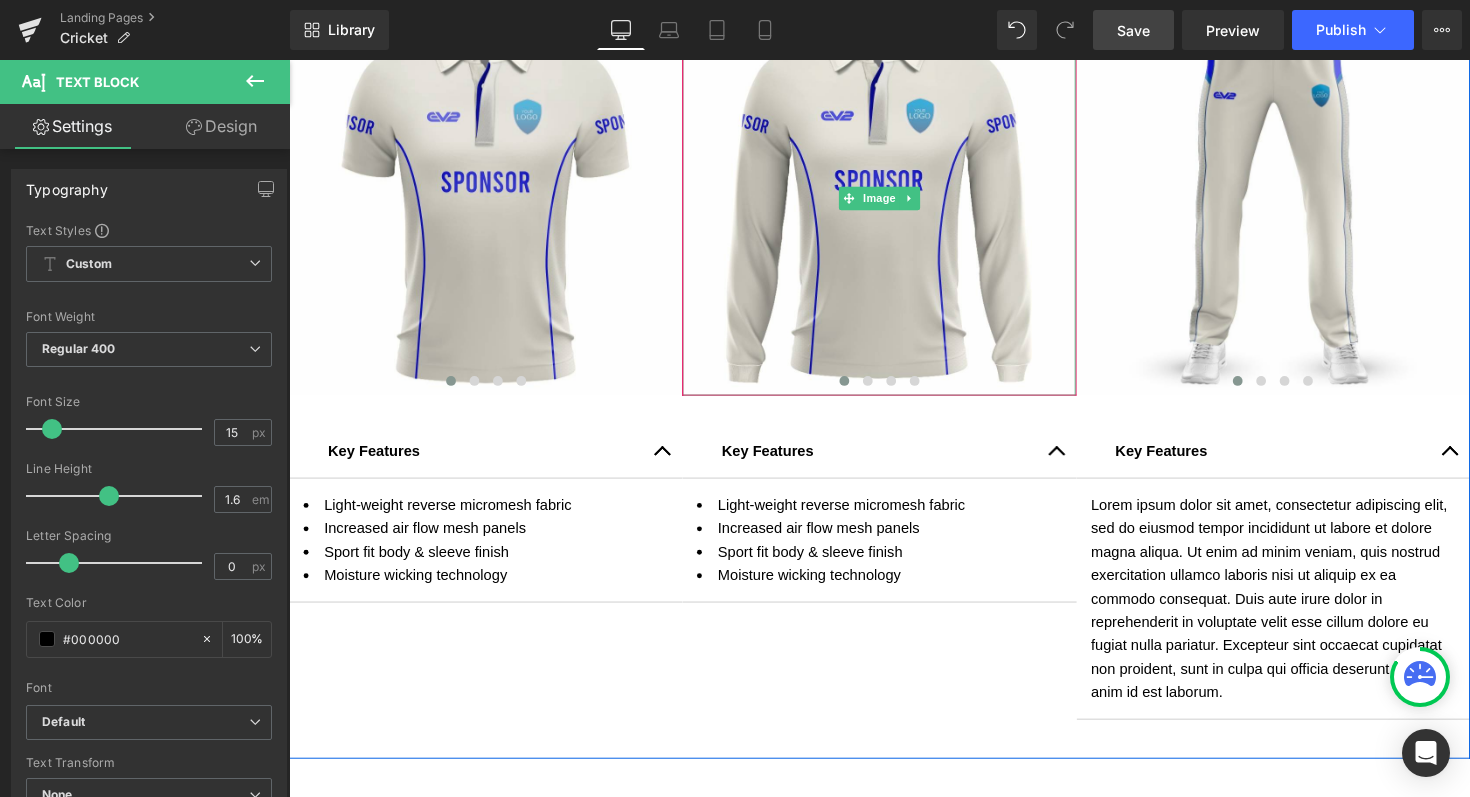 scroll, scrollTop: 597, scrollLeft: 0, axis: vertical 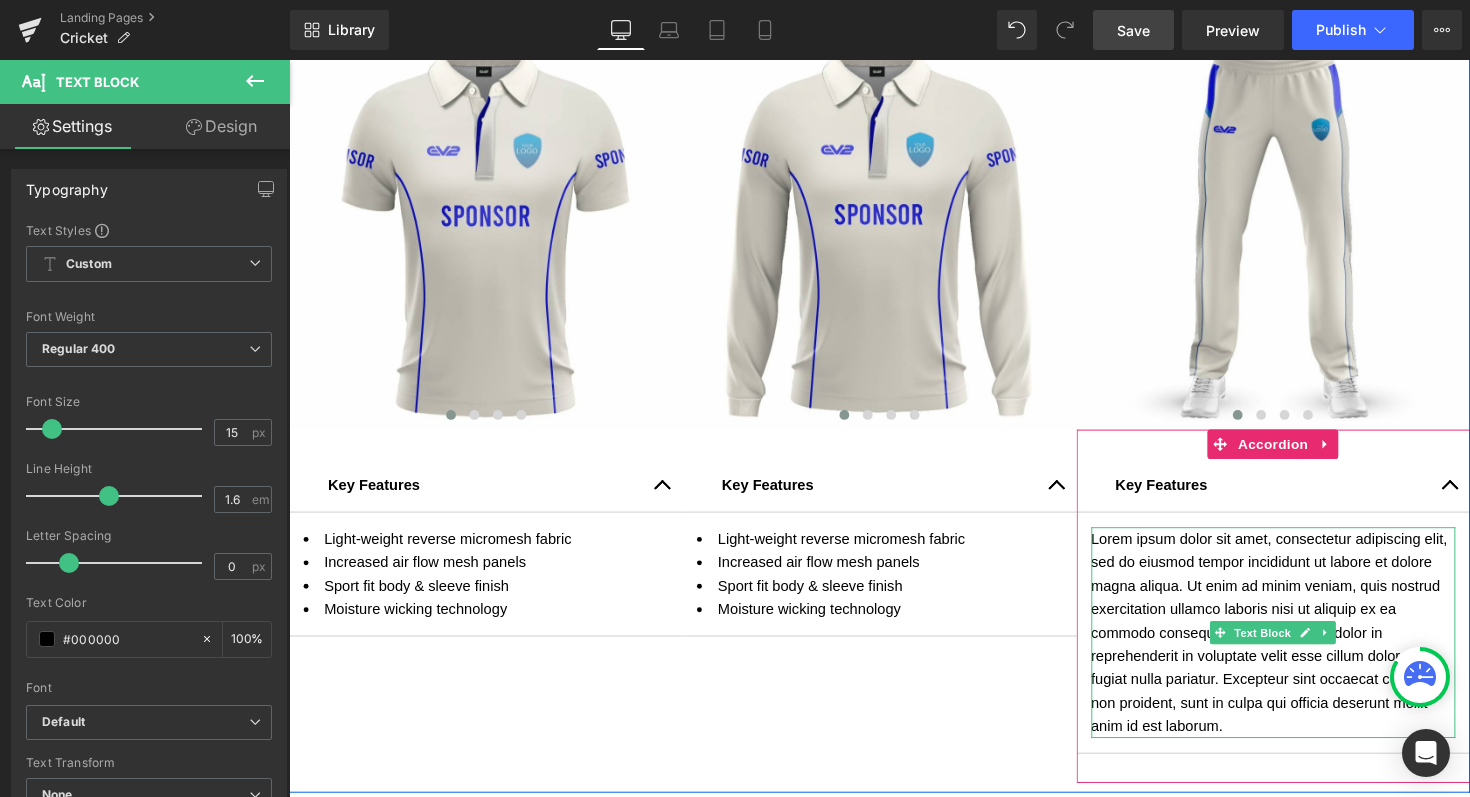 click on "Lorem ipsum dolor sit amet, consectetur adipiscing elit, sed do eiusmod tempor incididunt ut labore et dolore magna aliqua. Ut enim ad minim veniam, quis nostrud exercitation ullamco laboris nisi ut aliquip ex ea commodo consequat. Duis aute irure dolor in reprehenderit in voluptate velit esse cillum dolore eu fugiat nulla pariatur. Excepteur sint occaecat cupidatat non proident, sunt in culpa qui officia deserunt mollit anim id est laborum." at bounding box center (1297, 647) 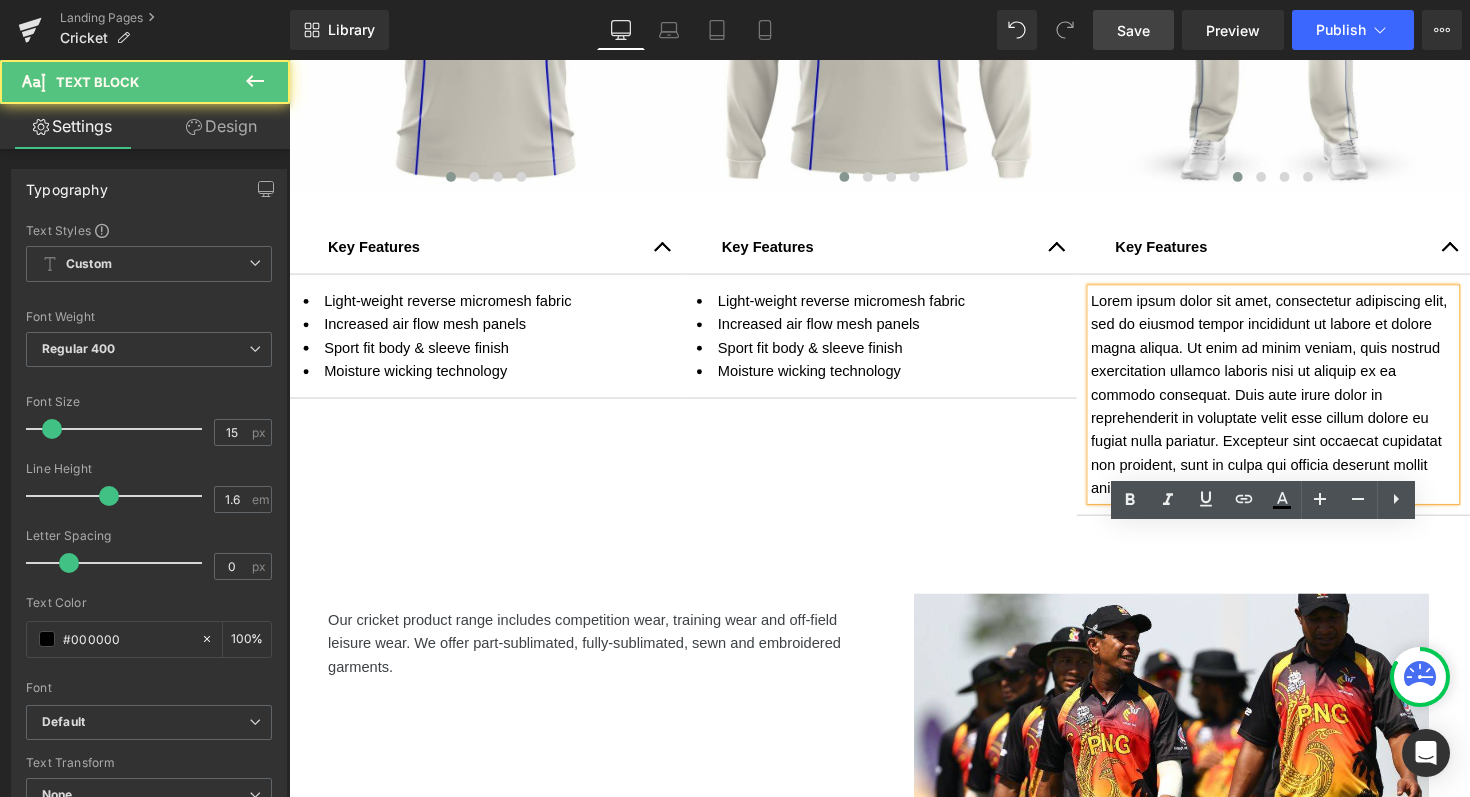 scroll, scrollTop: 845, scrollLeft: 0, axis: vertical 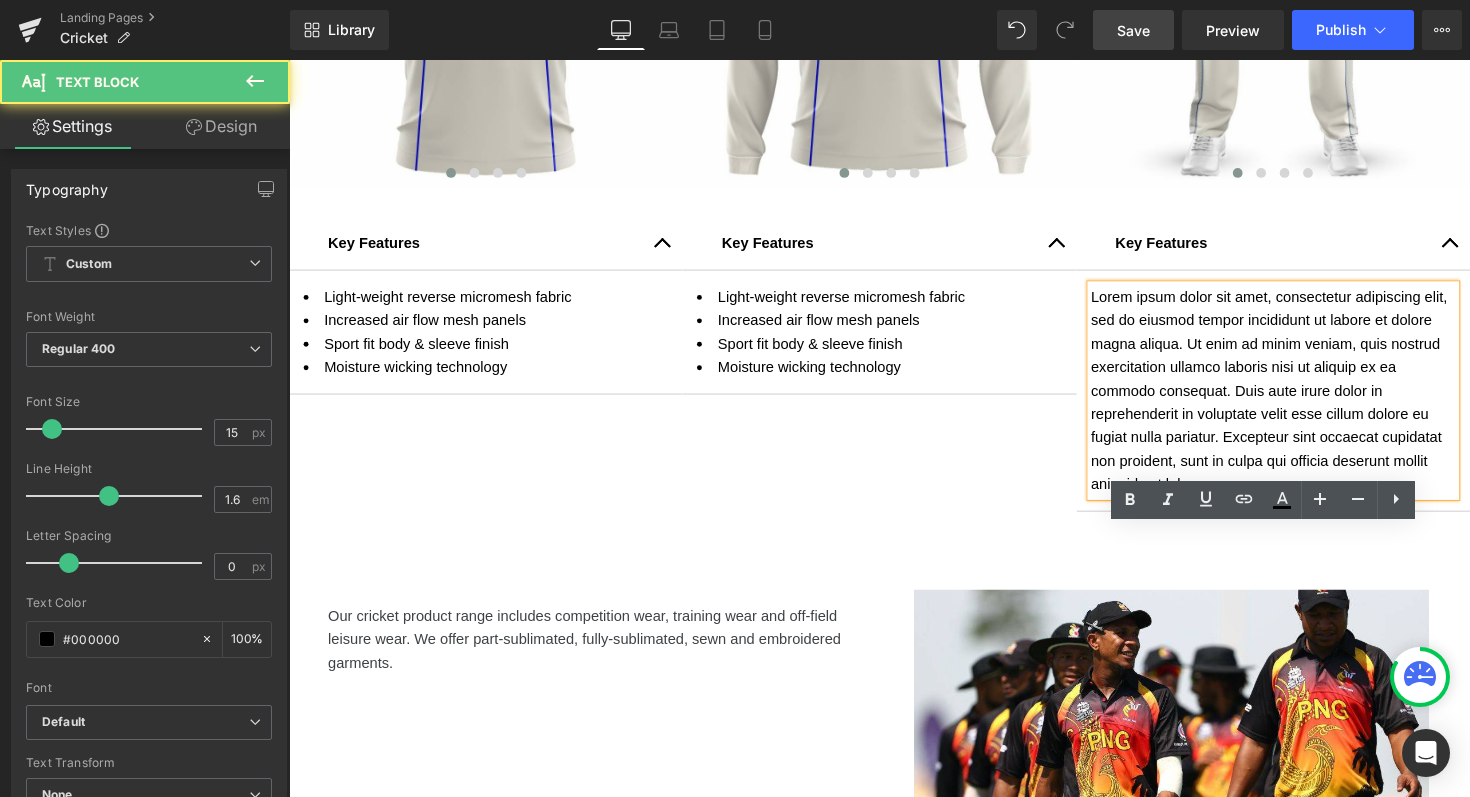 click on "Lorem ipsum dolor sit amet, consectetur adipiscing elit, sed do eiusmod tempor incididunt ut labore et dolore magna aliqua. Ut enim ad minim veniam, quis nostrud exercitation ullamco laboris nisi ut aliquip ex ea commodo consequat. Duis aute irure dolor in reprehenderit in voluptate velit esse cillum dolore eu fugiat nulla pariatur. Excepteur sint occaecat cupidatat non proident, sunt in culpa qui officia deserunt mollit anim id est laborum." at bounding box center (1297, 399) 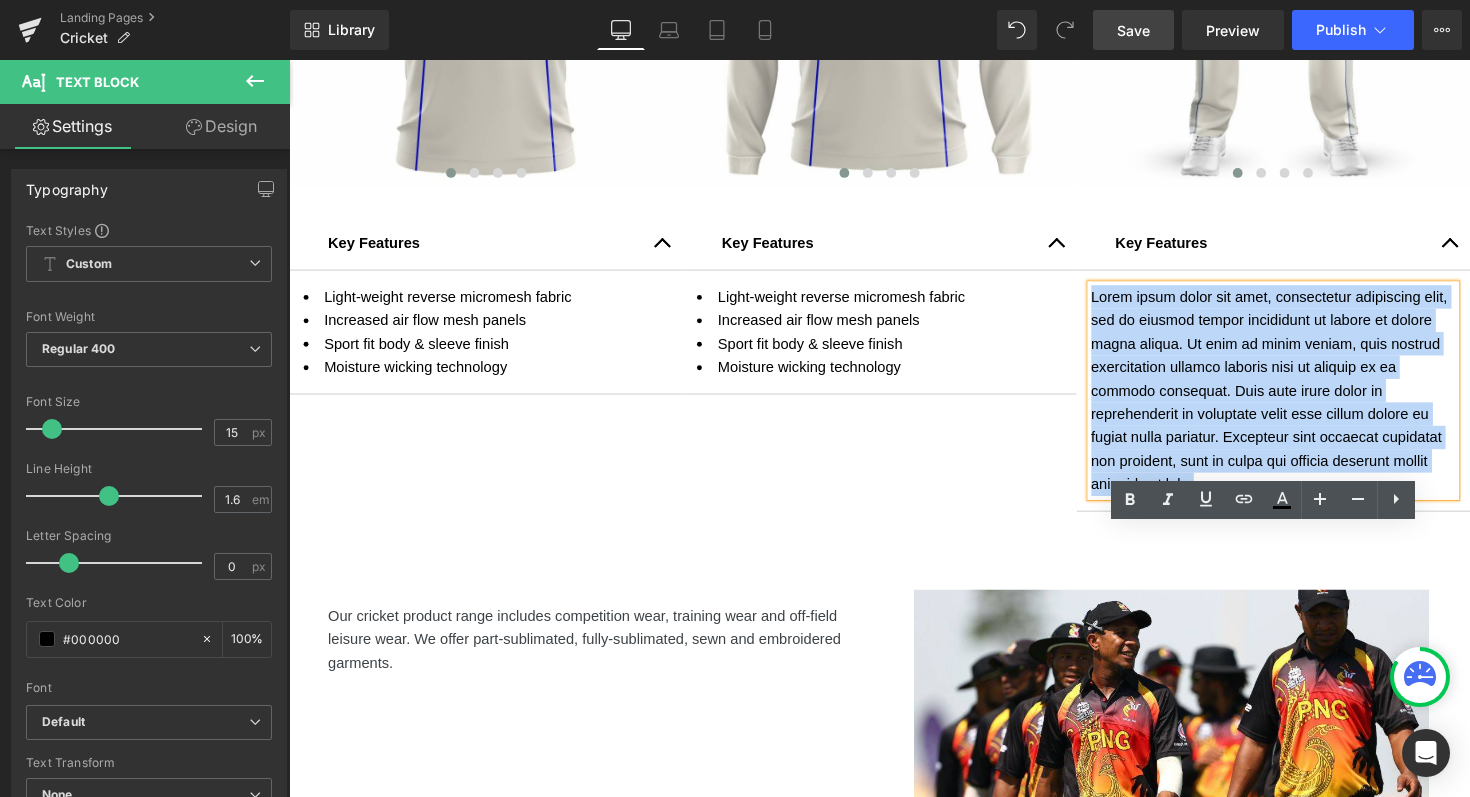 drag, startPoint x: 1210, startPoint y: 483, endPoint x: 1090, endPoint y: 303, distance: 216.33308 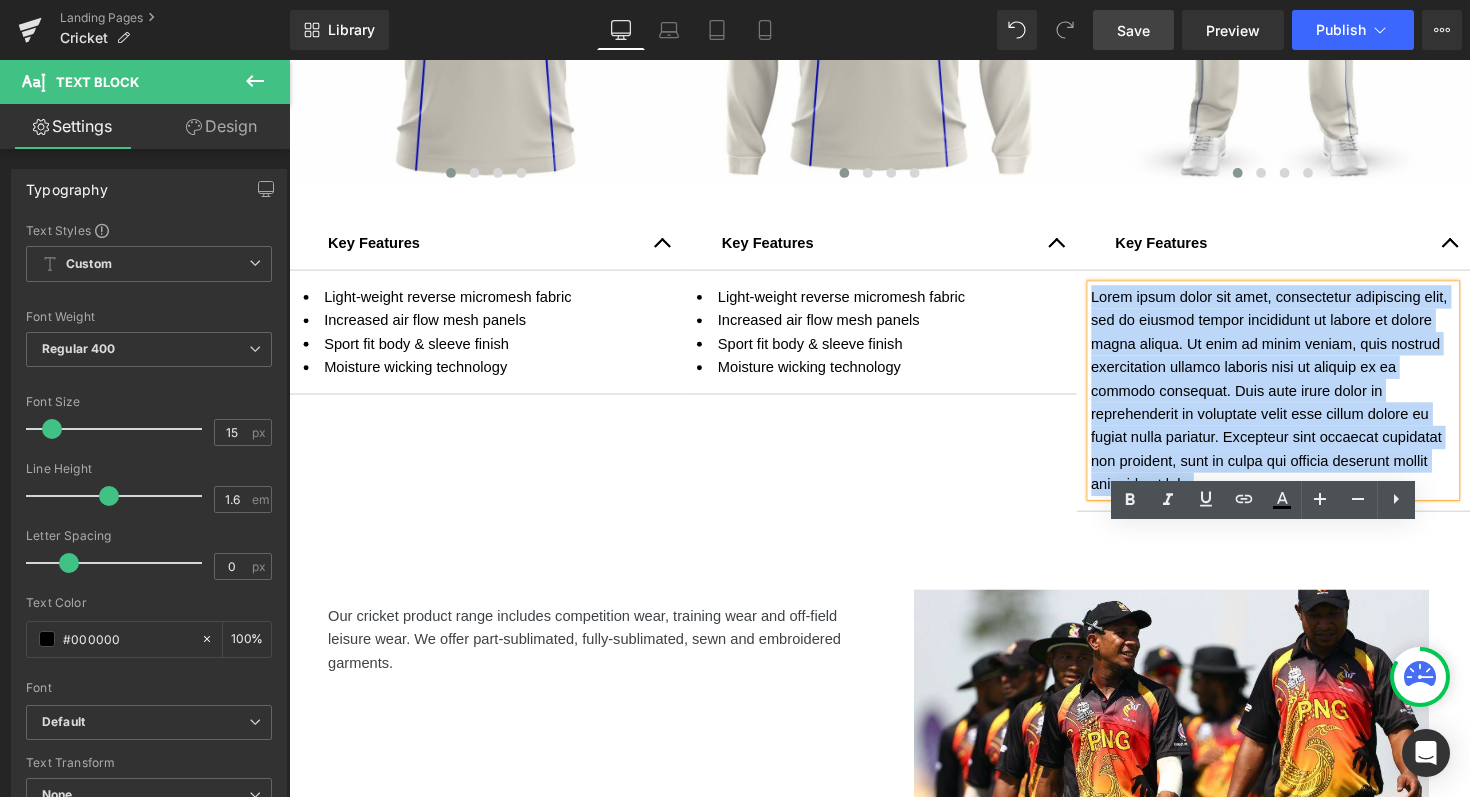click on "Lorem ipsum dolor sit amet, consectetur adipiscing elit, sed do eiusmod tempor incididunt ut labore et dolore magna aliqua. Ut enim ad minim veniam, quis nostrud exercitation ullamco laboris nisi ut aliquip ex ea commodo consequat. Duis aute irure dolor in reprehenderit in voluptate velit esse cillum dolore eu fugiat nulla pariatur. Excepteur sint occaecat cupidatat non proident, sunt in culpa qui officia deserunt mollit anim id est laborum.
Text Block" at bounding box center (1297, 399) 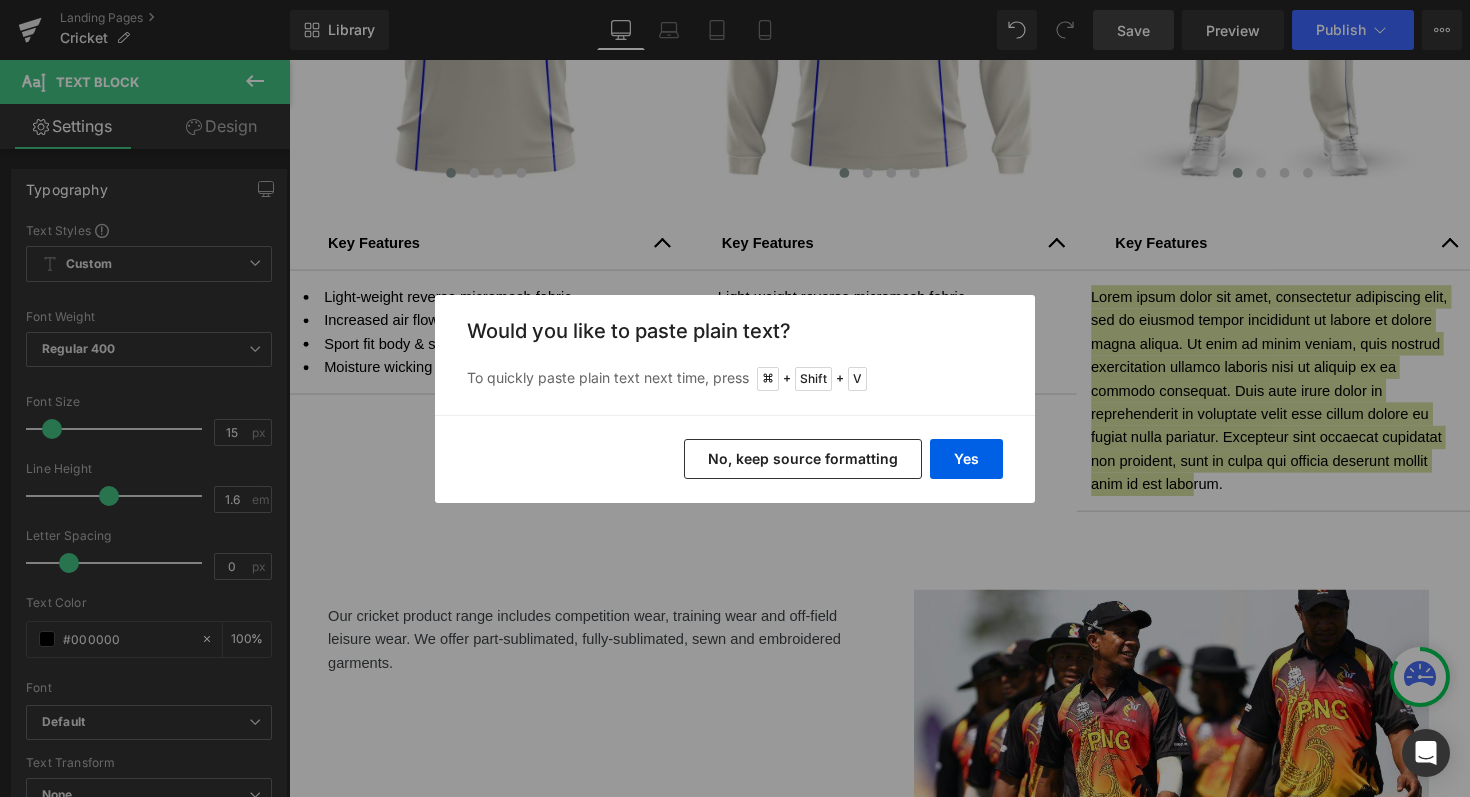 click on "No, keep source formatting" at bounding box center [803, 459] 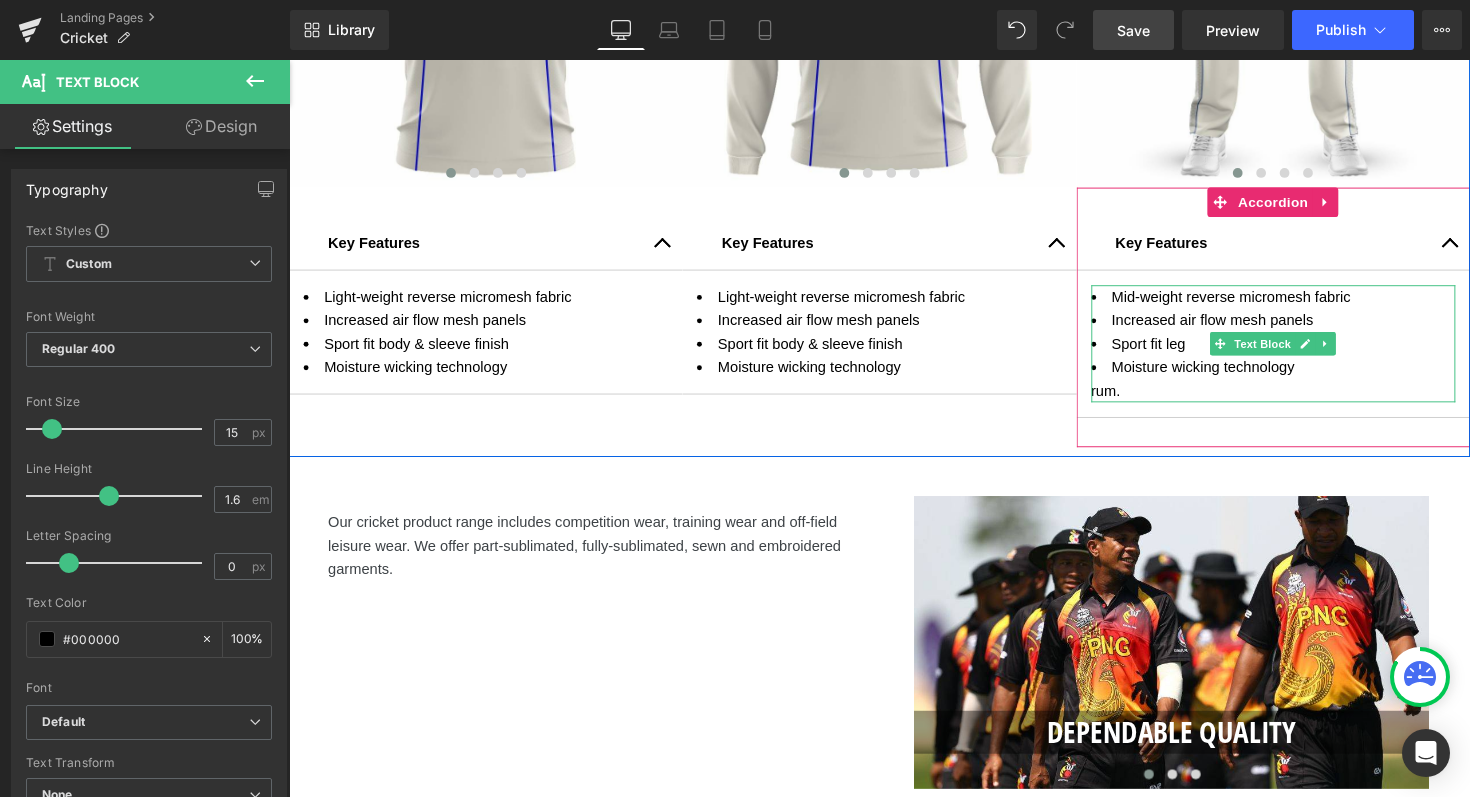 click on "rum." at bounding box center [1297, 399] 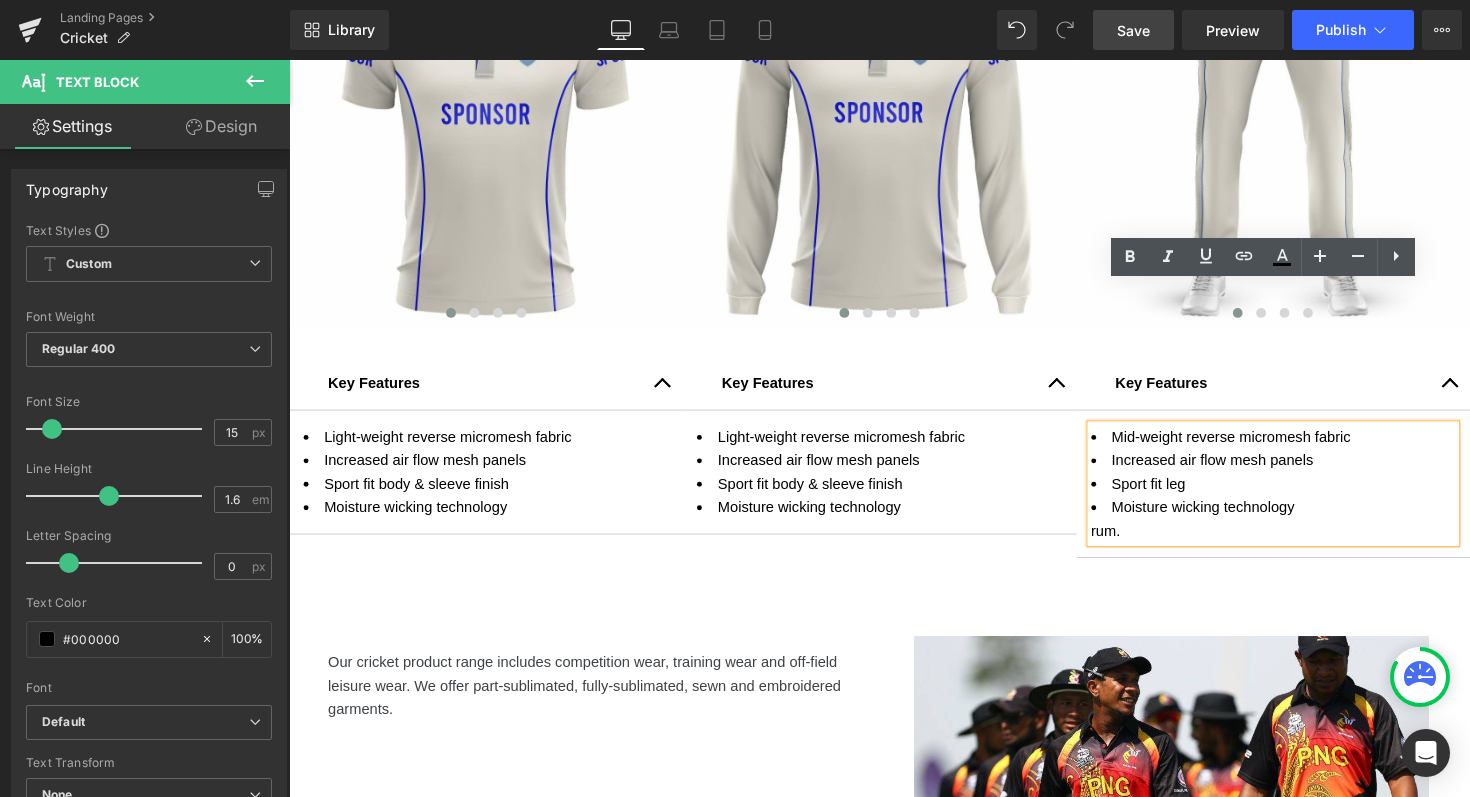 scroll, scrollTop: 693, scrollLeft: 0, axis: vertical 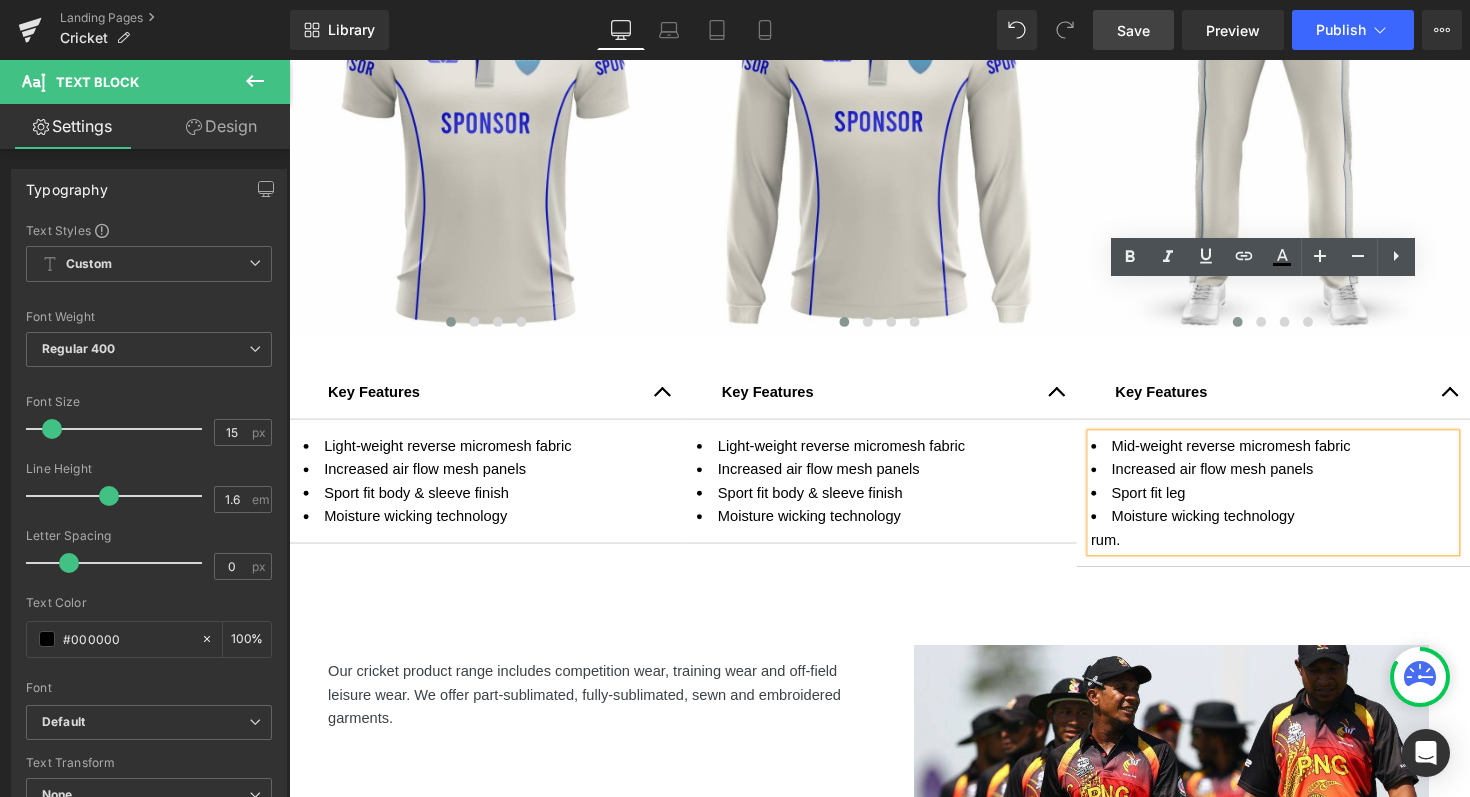 click on "rum." at bounding box center (1297, 551) 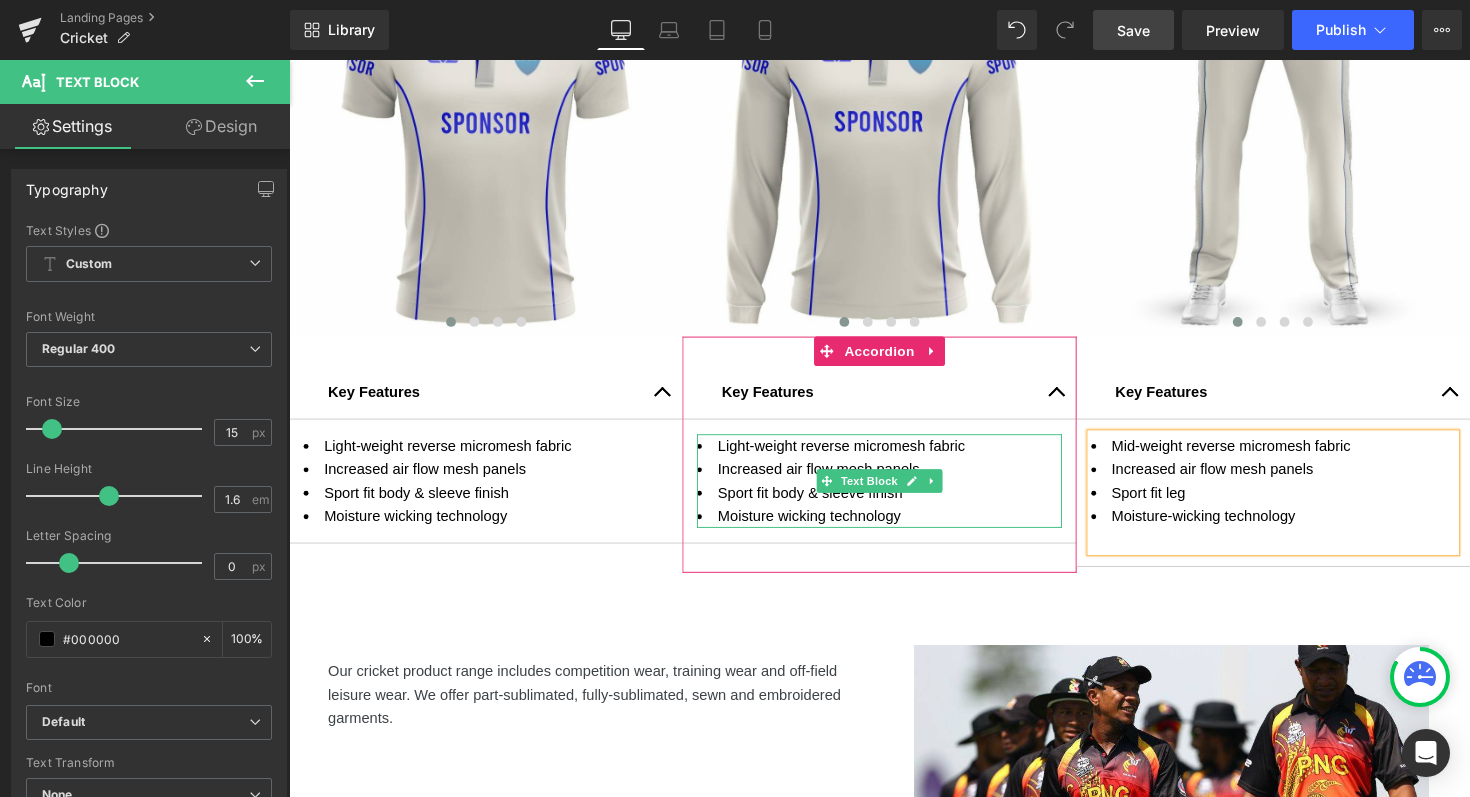 click on "Moisture wicking technology" at bounding box center [893, 527] 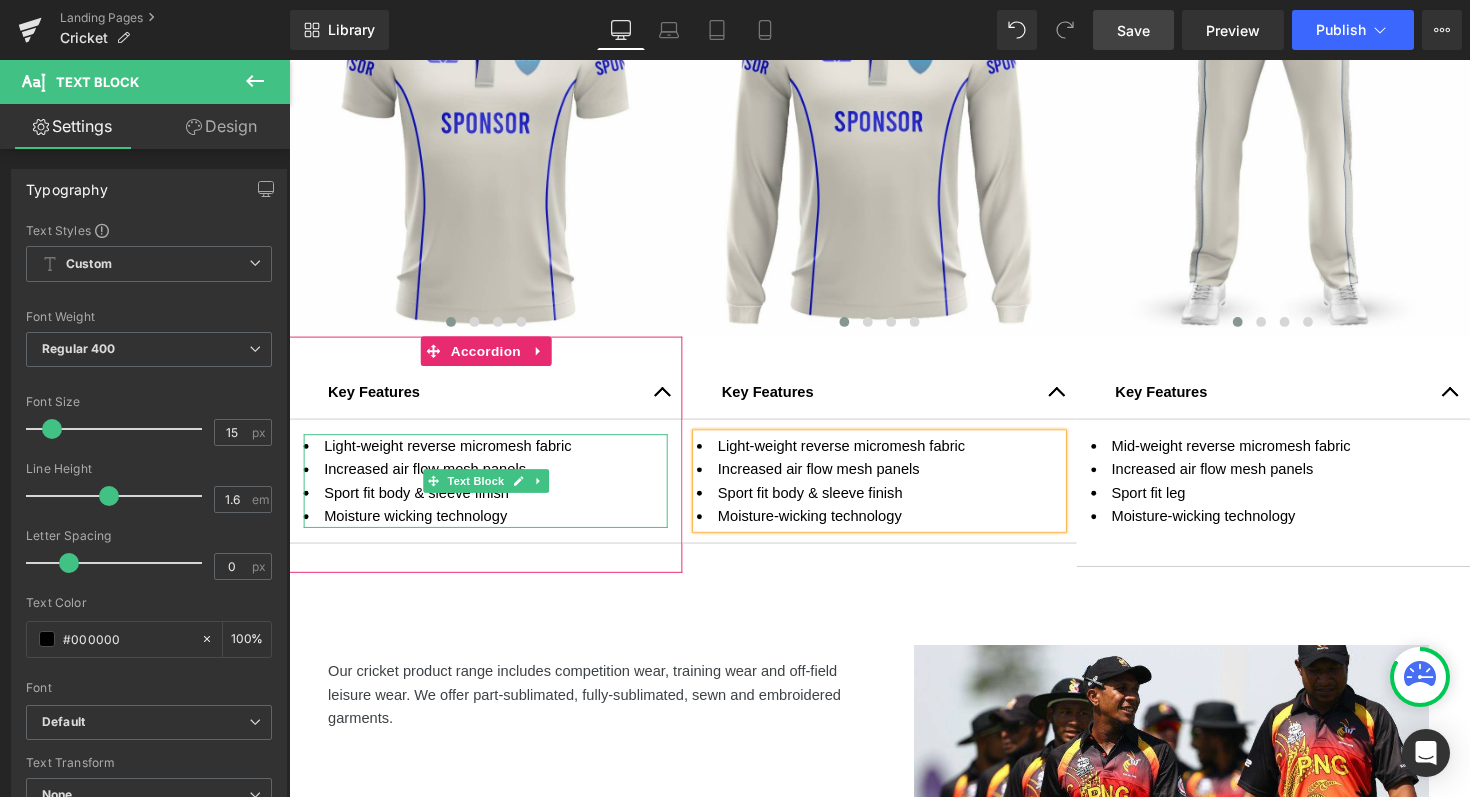 click on "Moisture wicking technology" at bounding box center [490, 527] 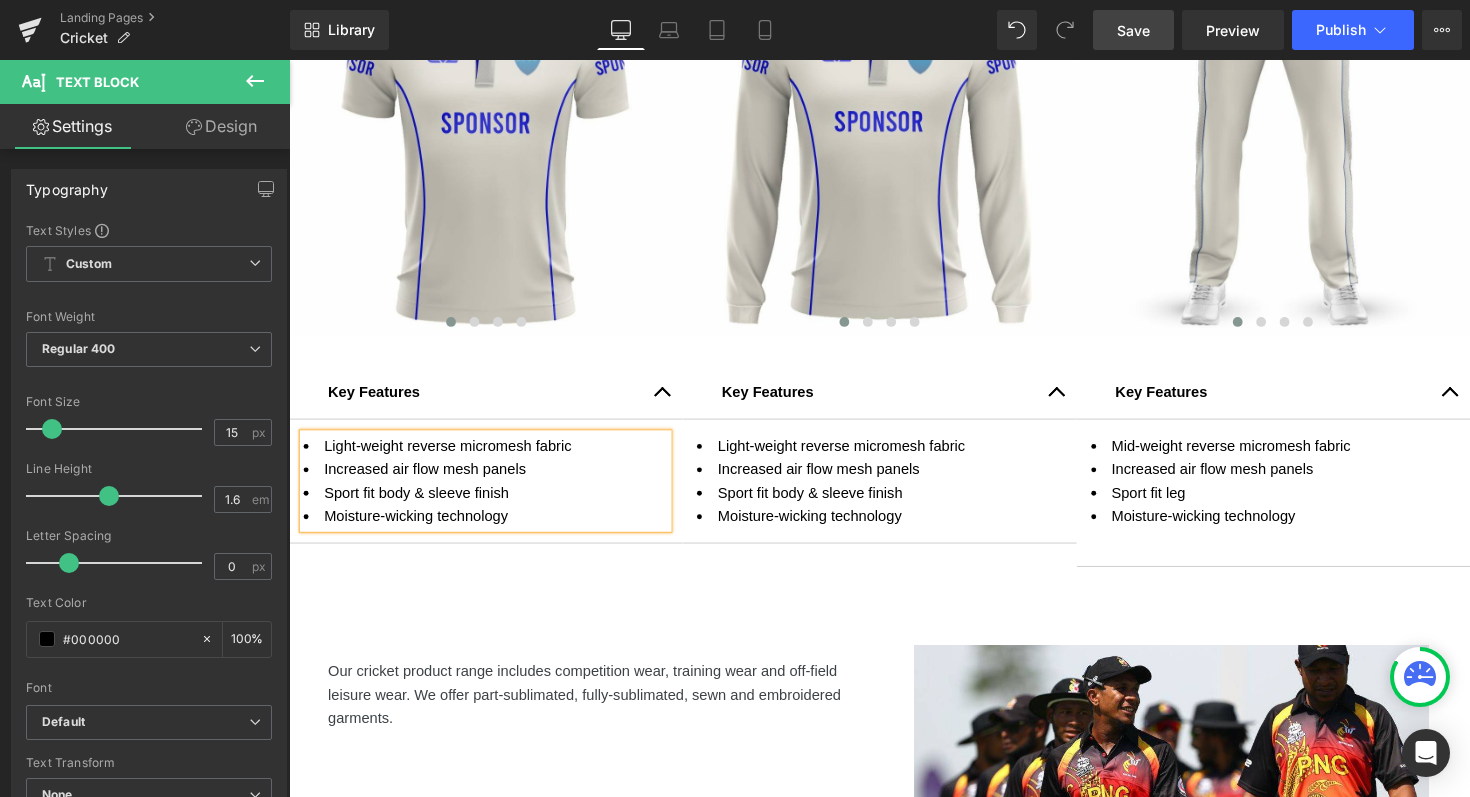 click on "Save" at bounding box center (1133, 30) 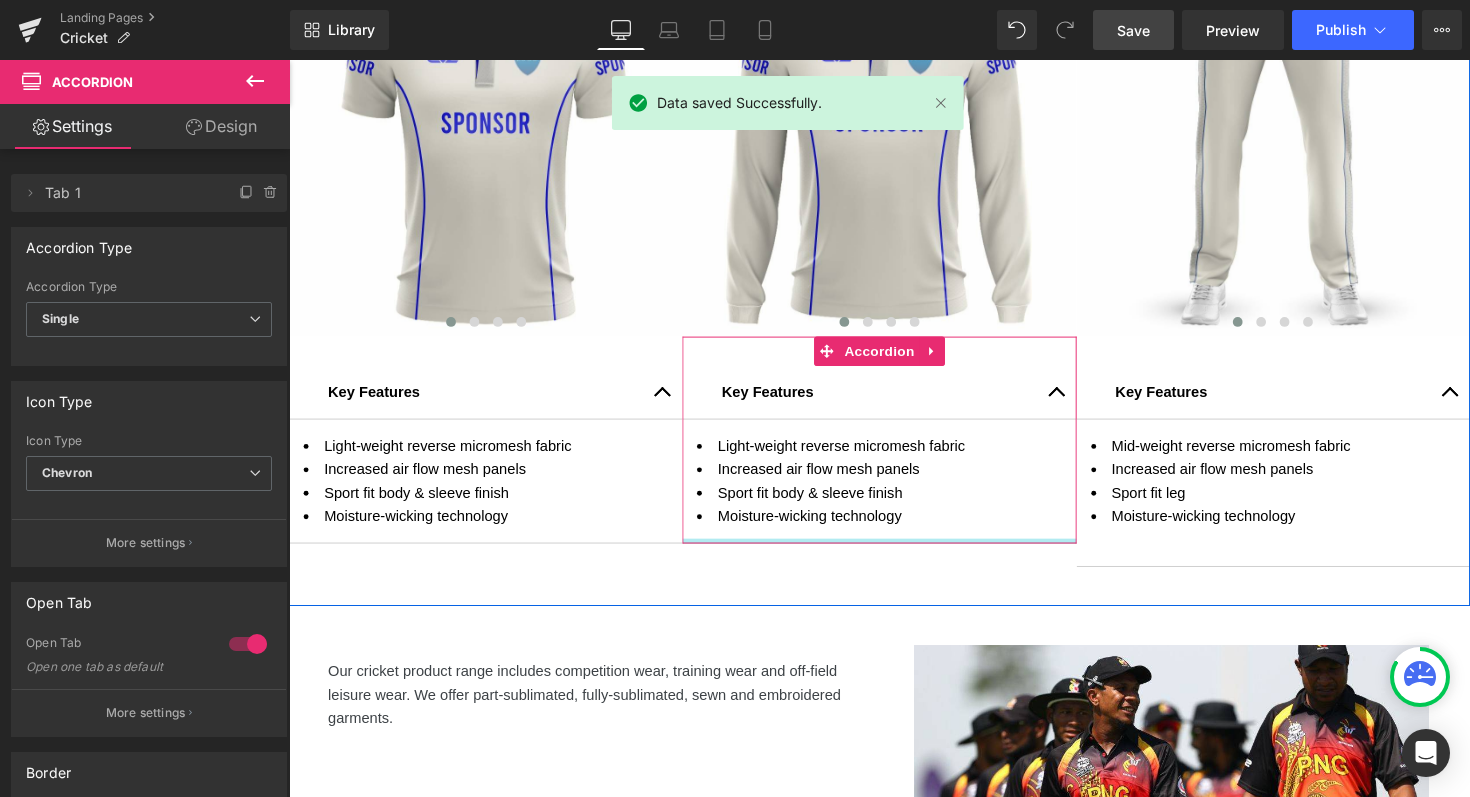 drag, startPoint x: 1054, startPoint y: 554, endPoint x: 1054, endPoint y: 522, distance: 32 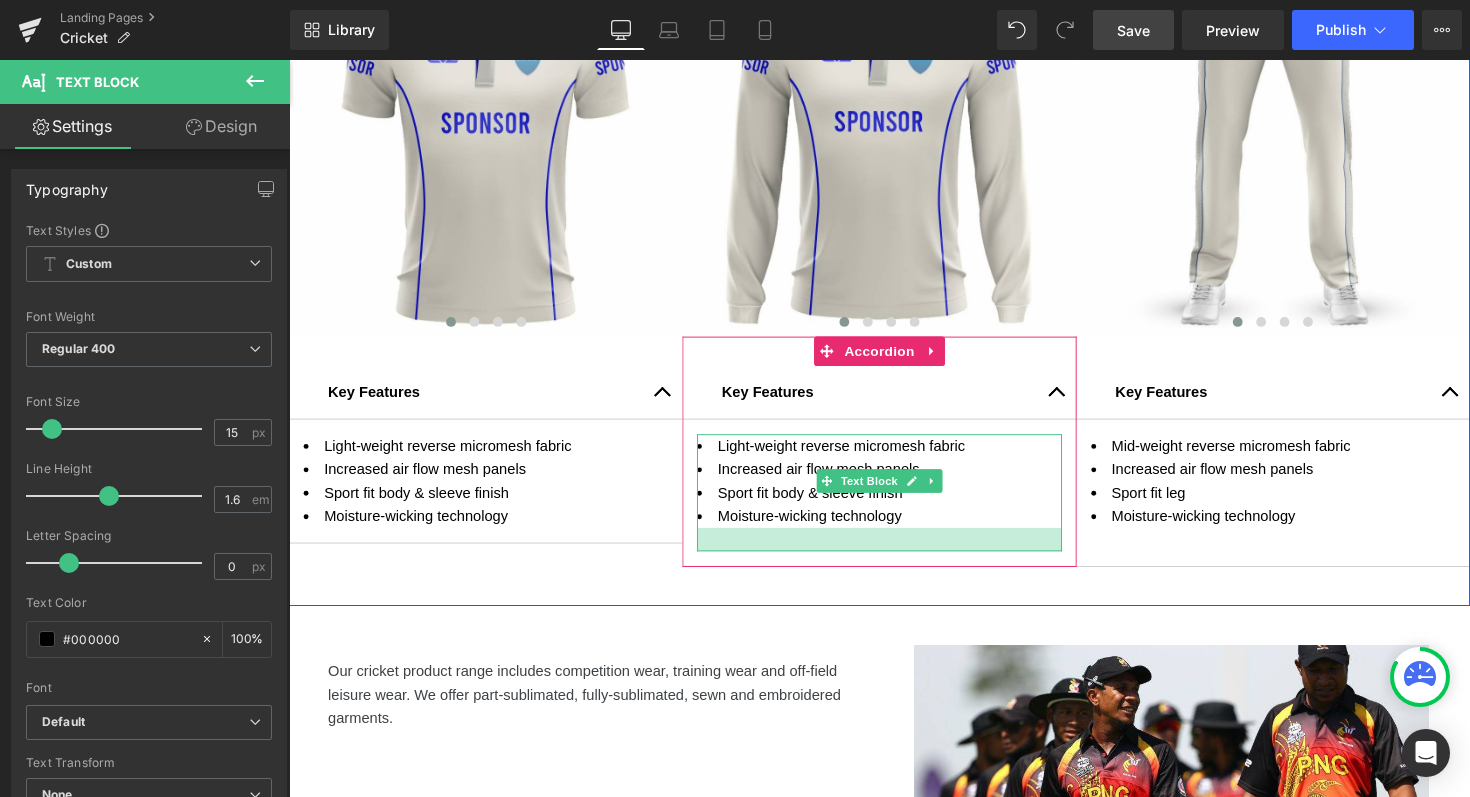 drag, startPoint x: 986, startPoint y: 537, endPoint x: 995, endPoint y: 561, distance: 25.632011 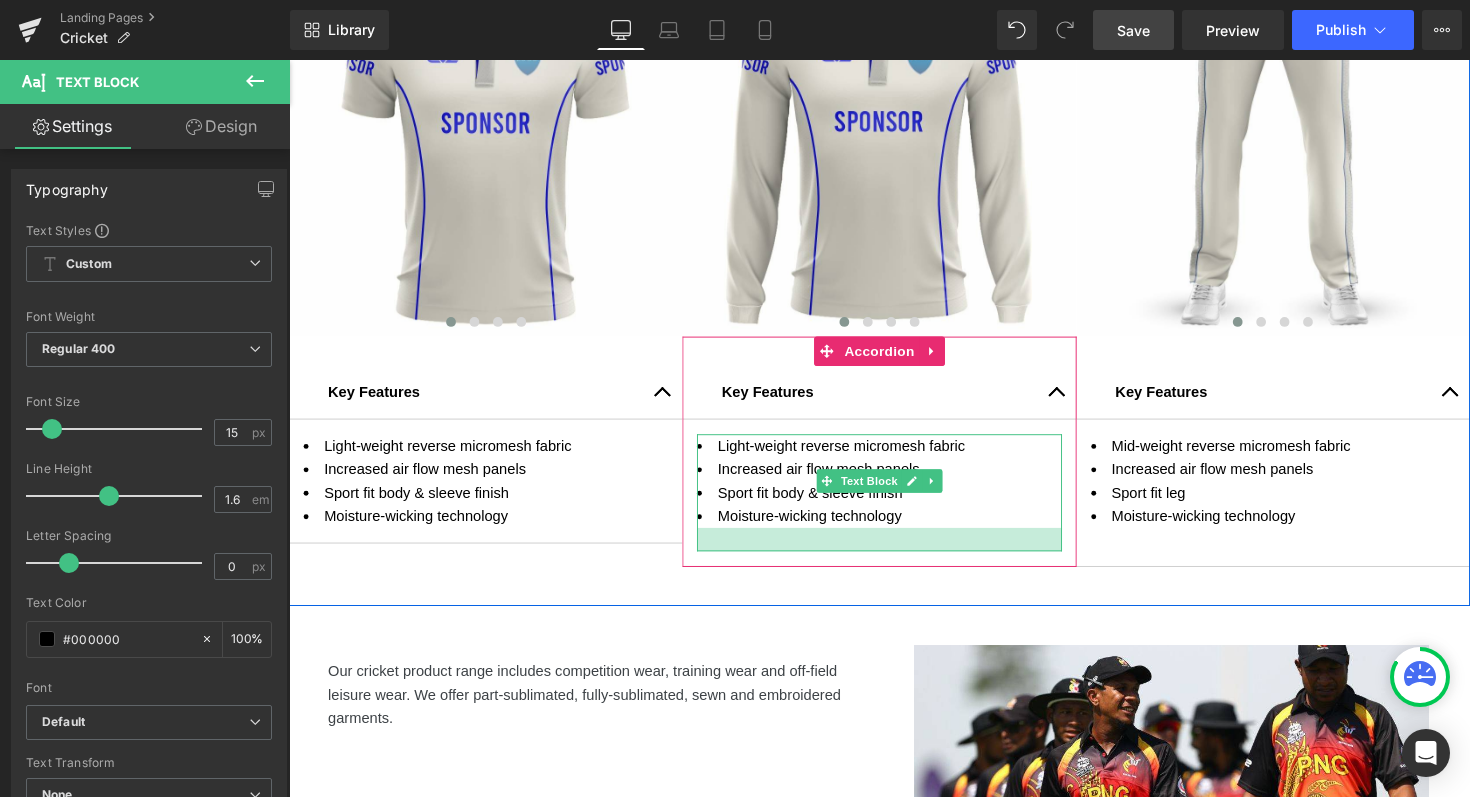 click at bounding box center [893, 551] 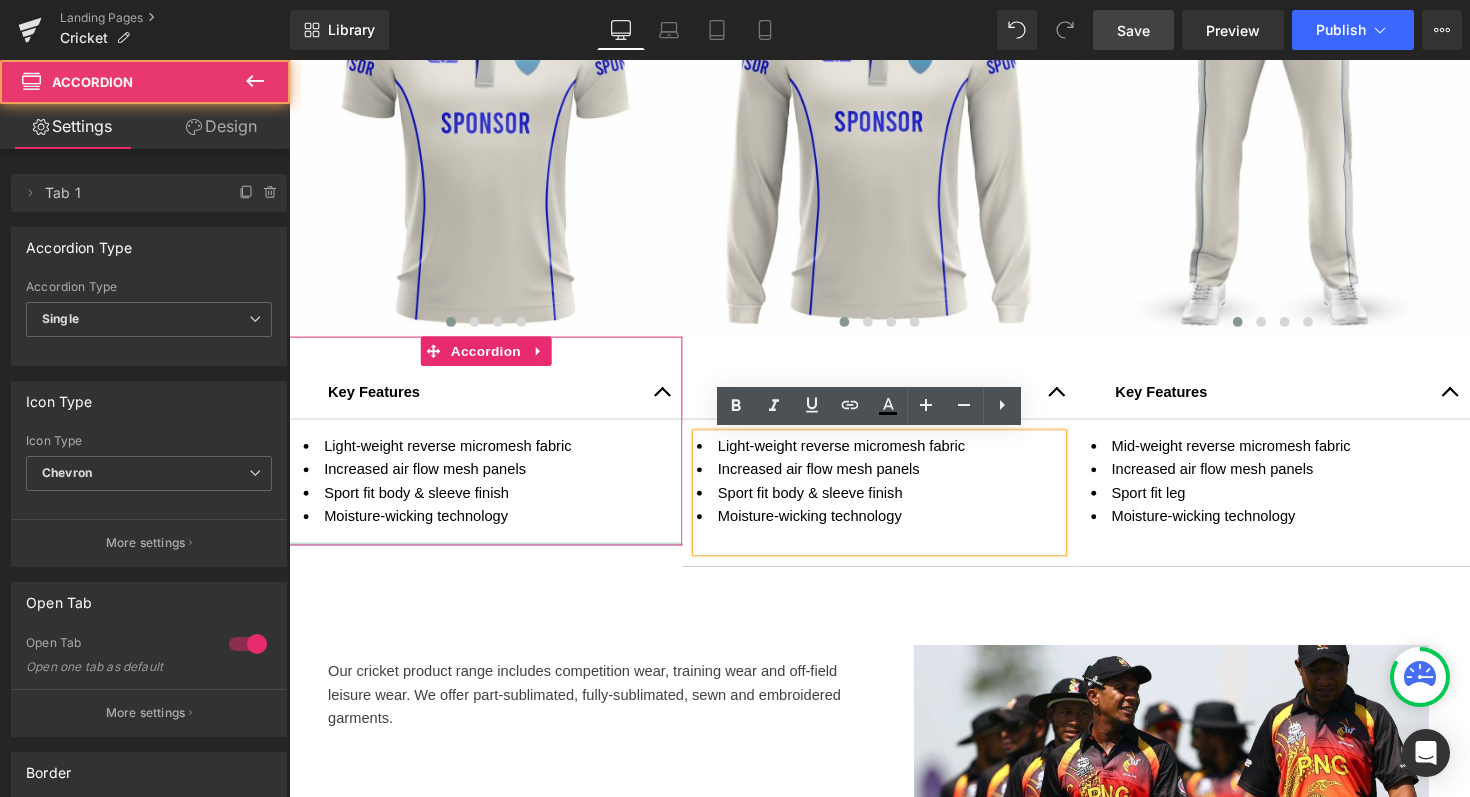 drag, startPoint x: 583, startPoint y: 581, endPoint x: 590, endPoint y: 553, distance: 28.86174 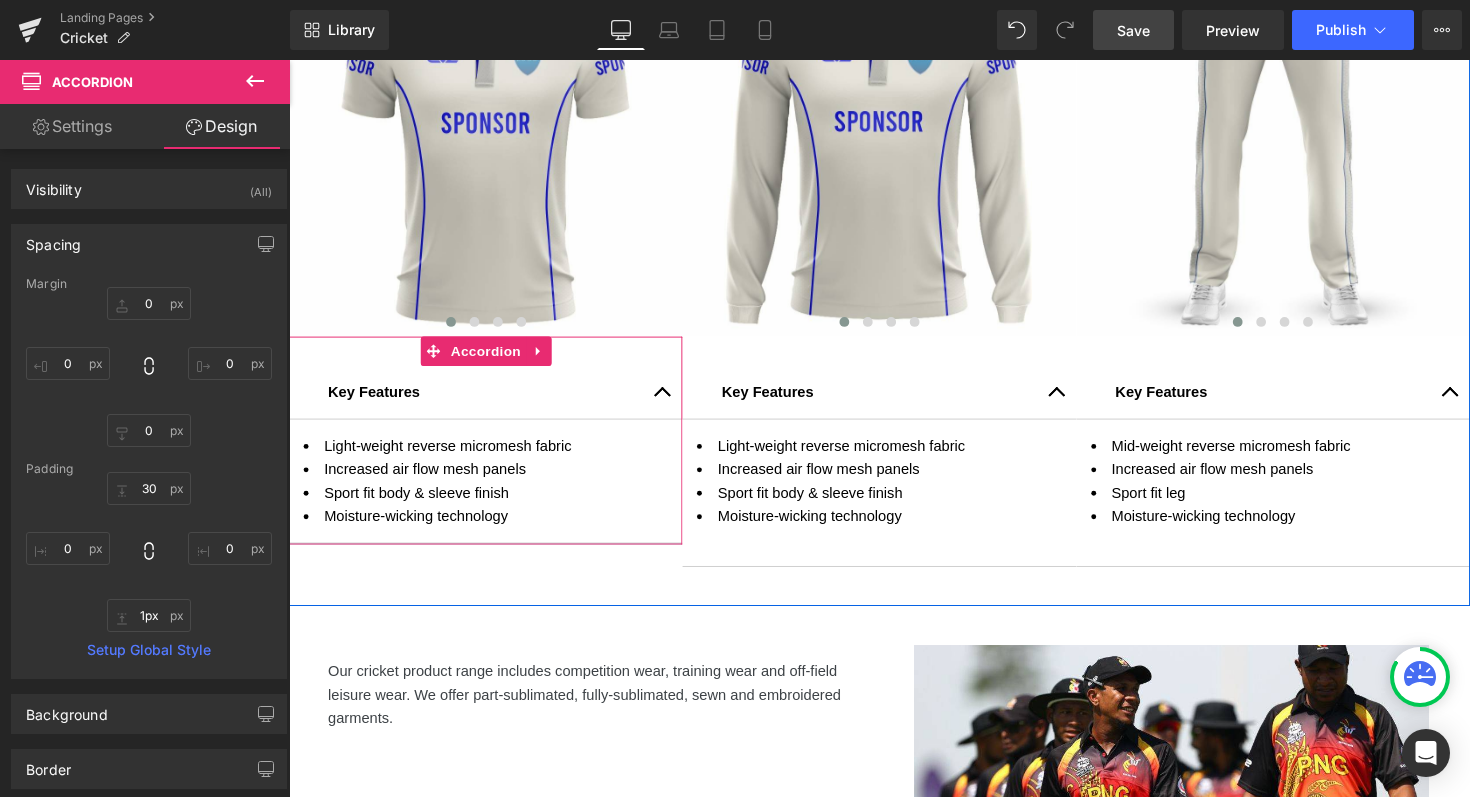 type on "0px" 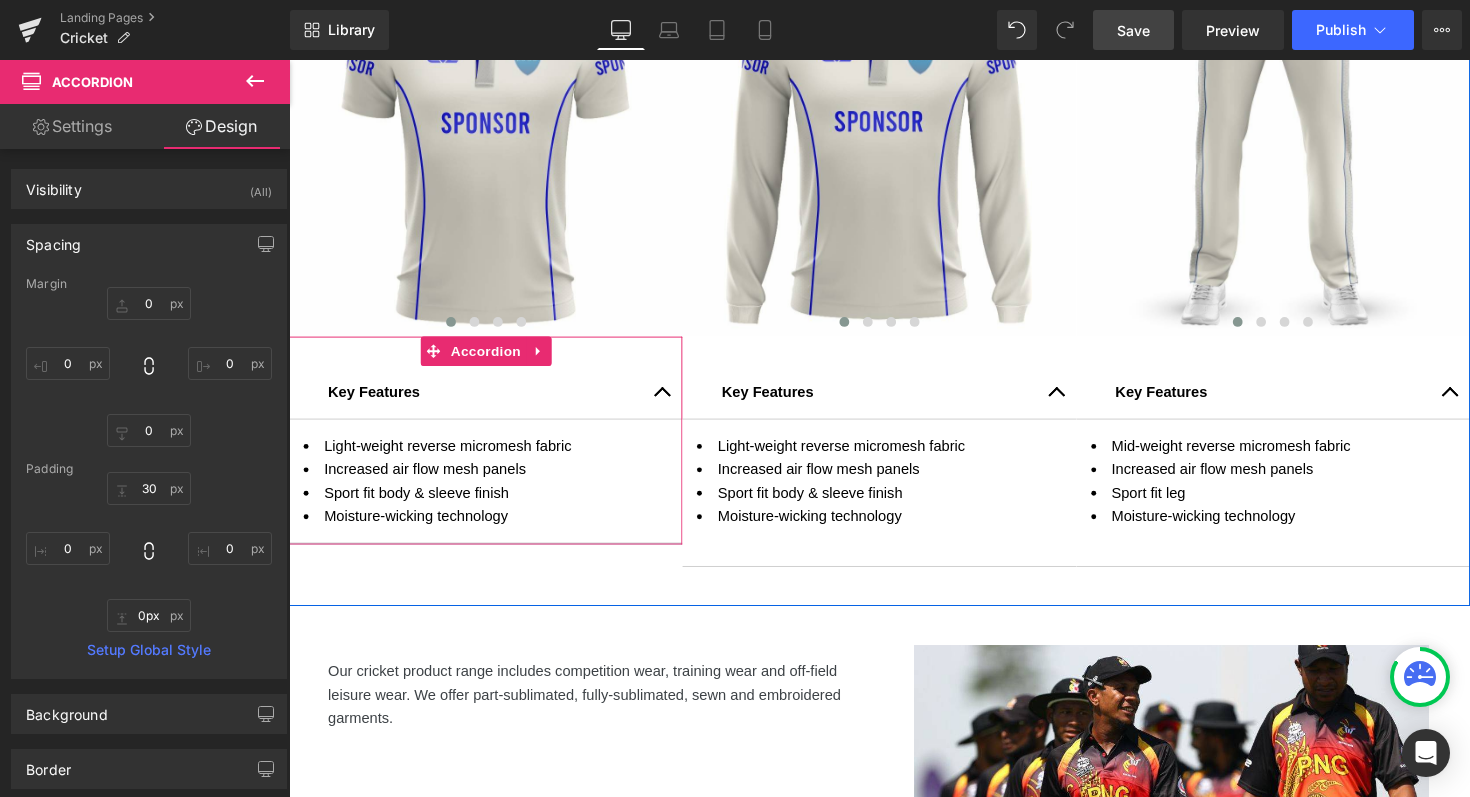 click at bounding box center [490, 555] 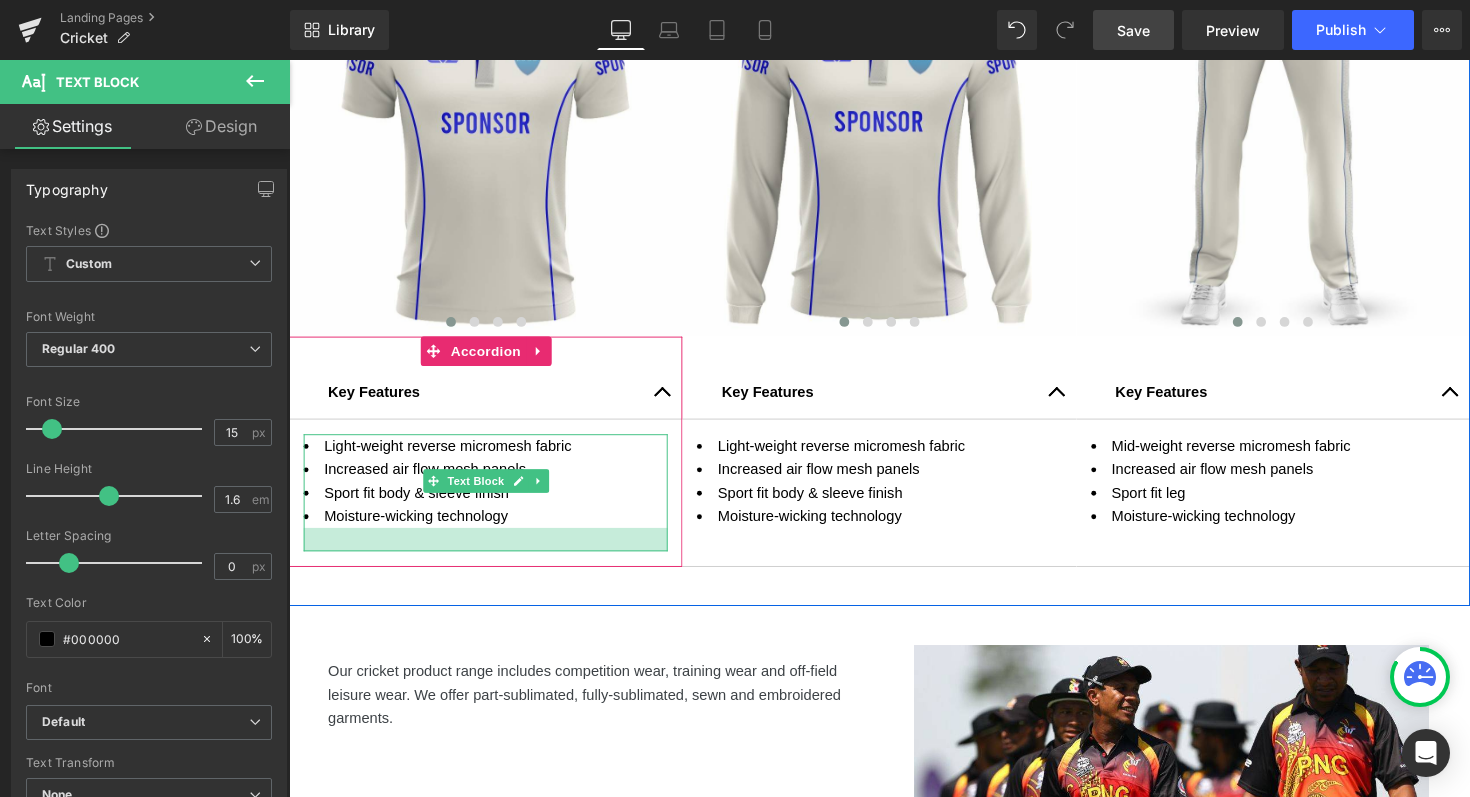 drag, startPoint x: 568, startPoint y: 537, endPoint x: 570, endPoint y: 561, distance: 24.083189 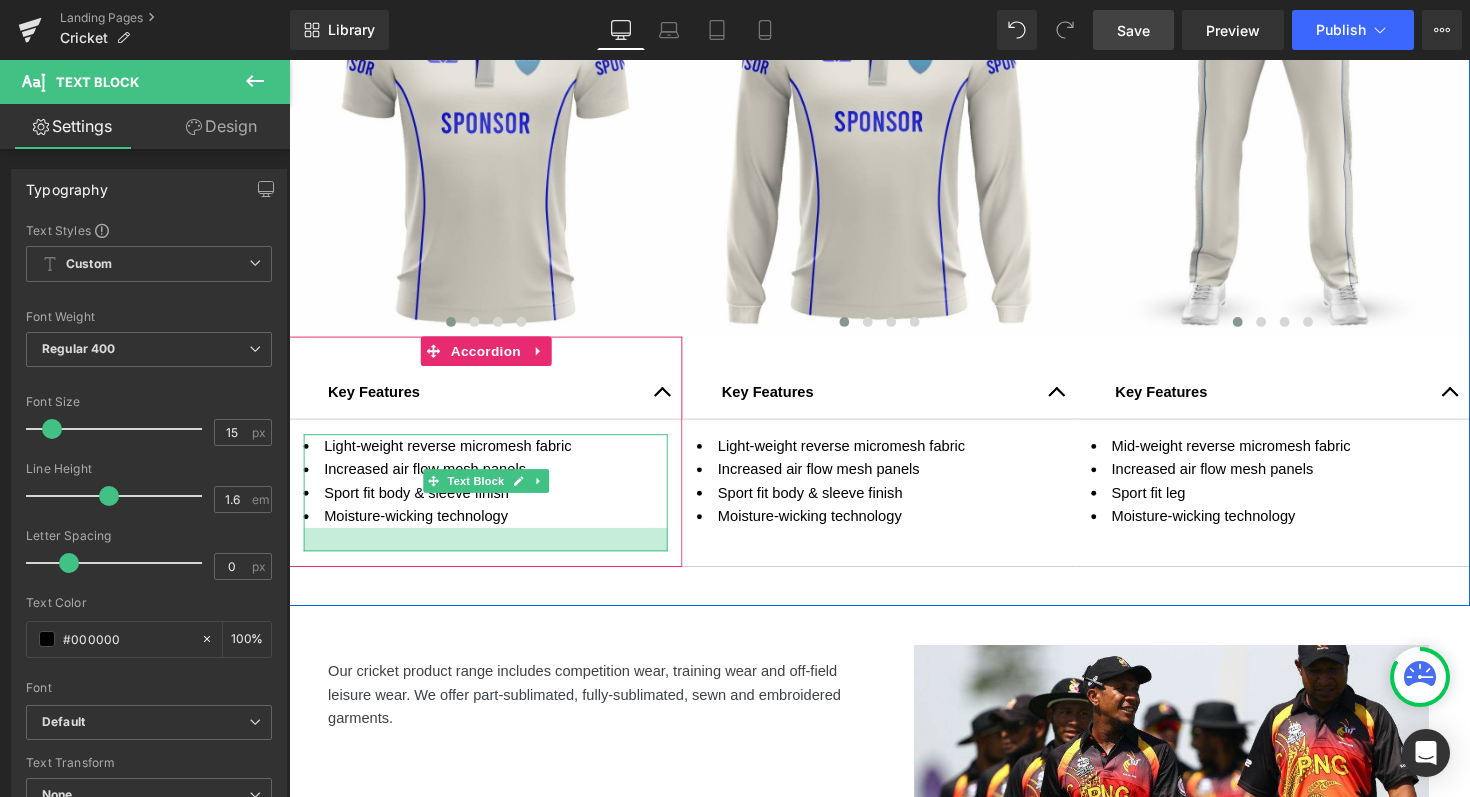 click at bounding box center [490, 551] 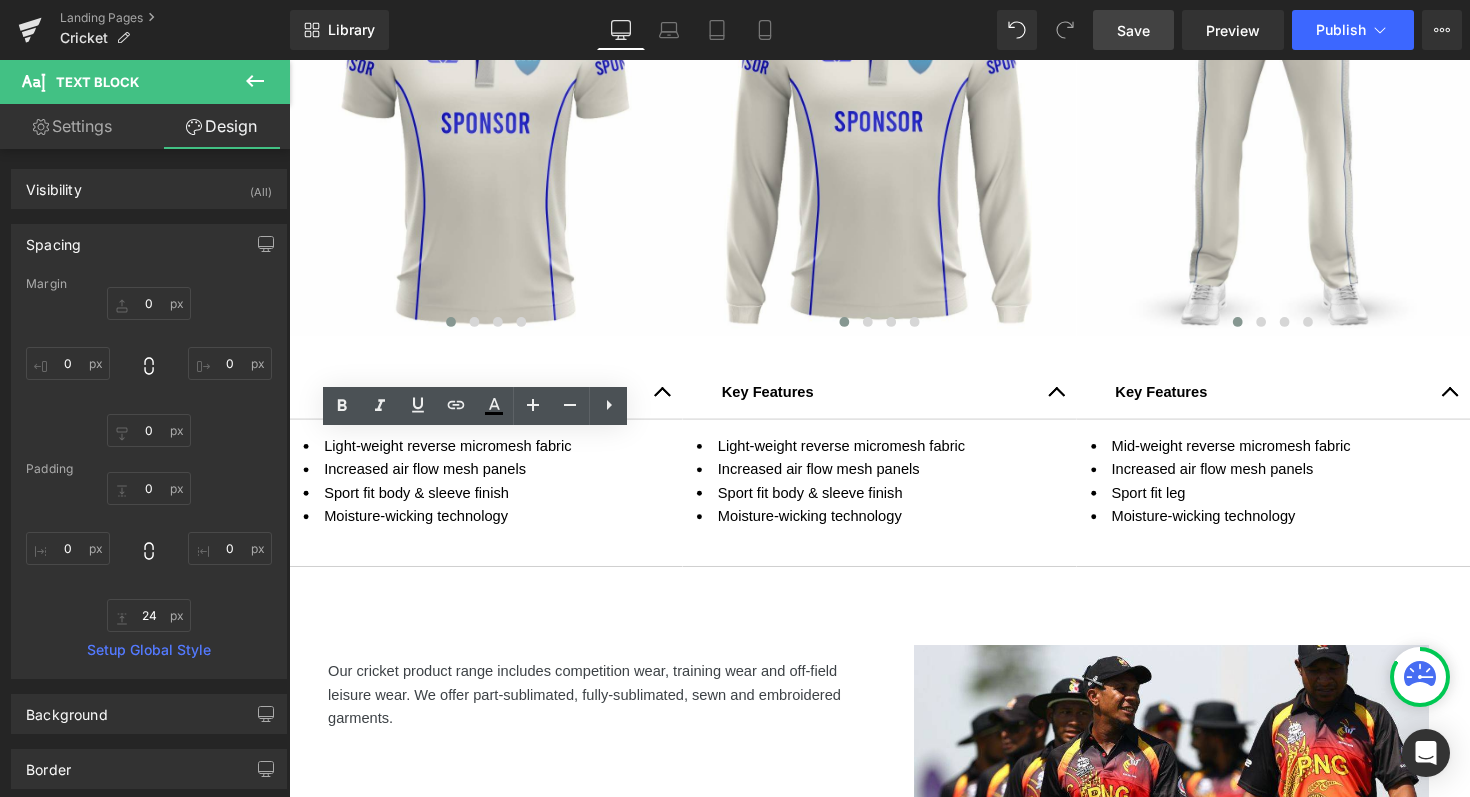click on "Save" at bounding box center (1133, 30) 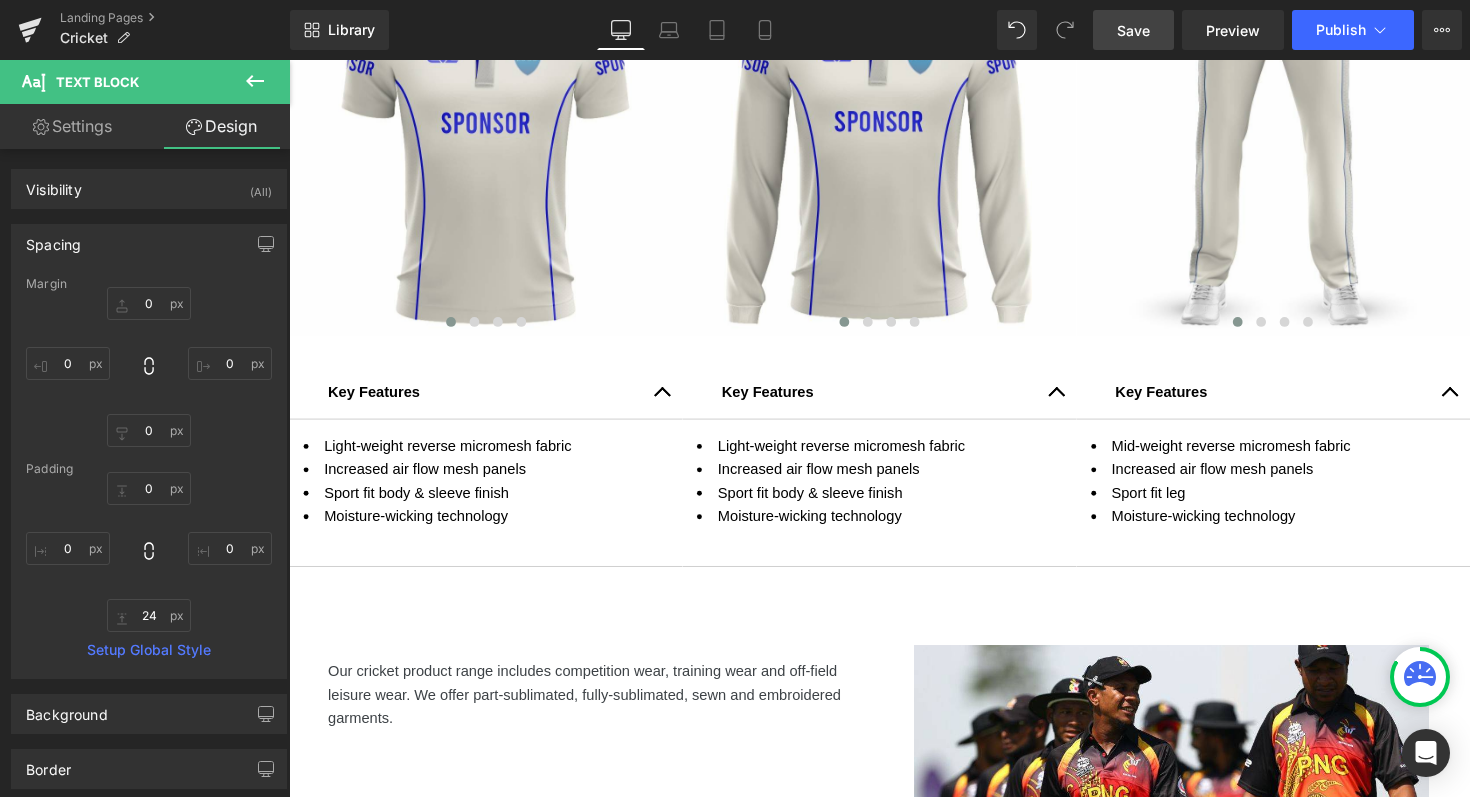 click on "Save" at bounding box center (1133, 30) 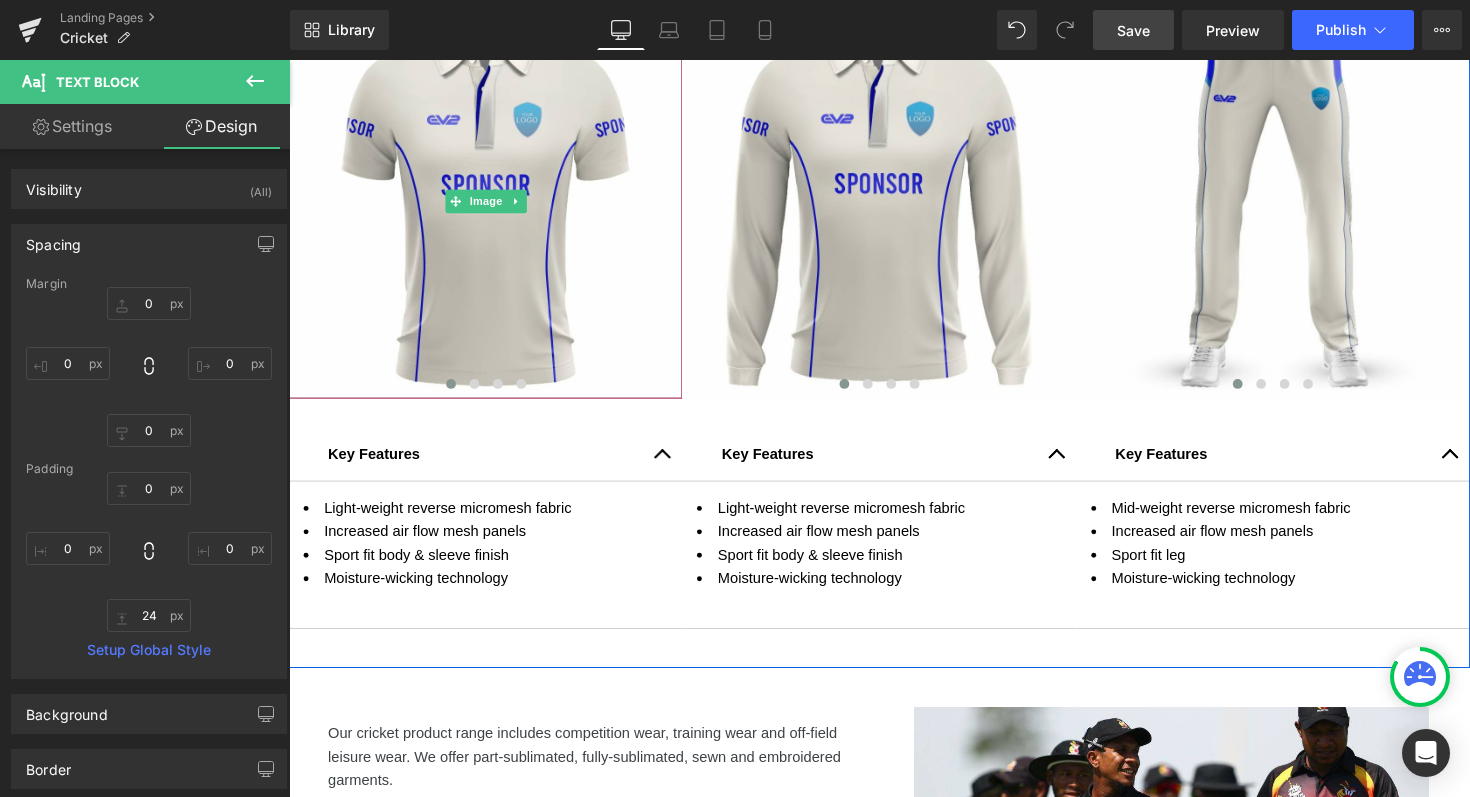 scroll, scrollTop: 628, scrollLeft: 0, axis: vertical 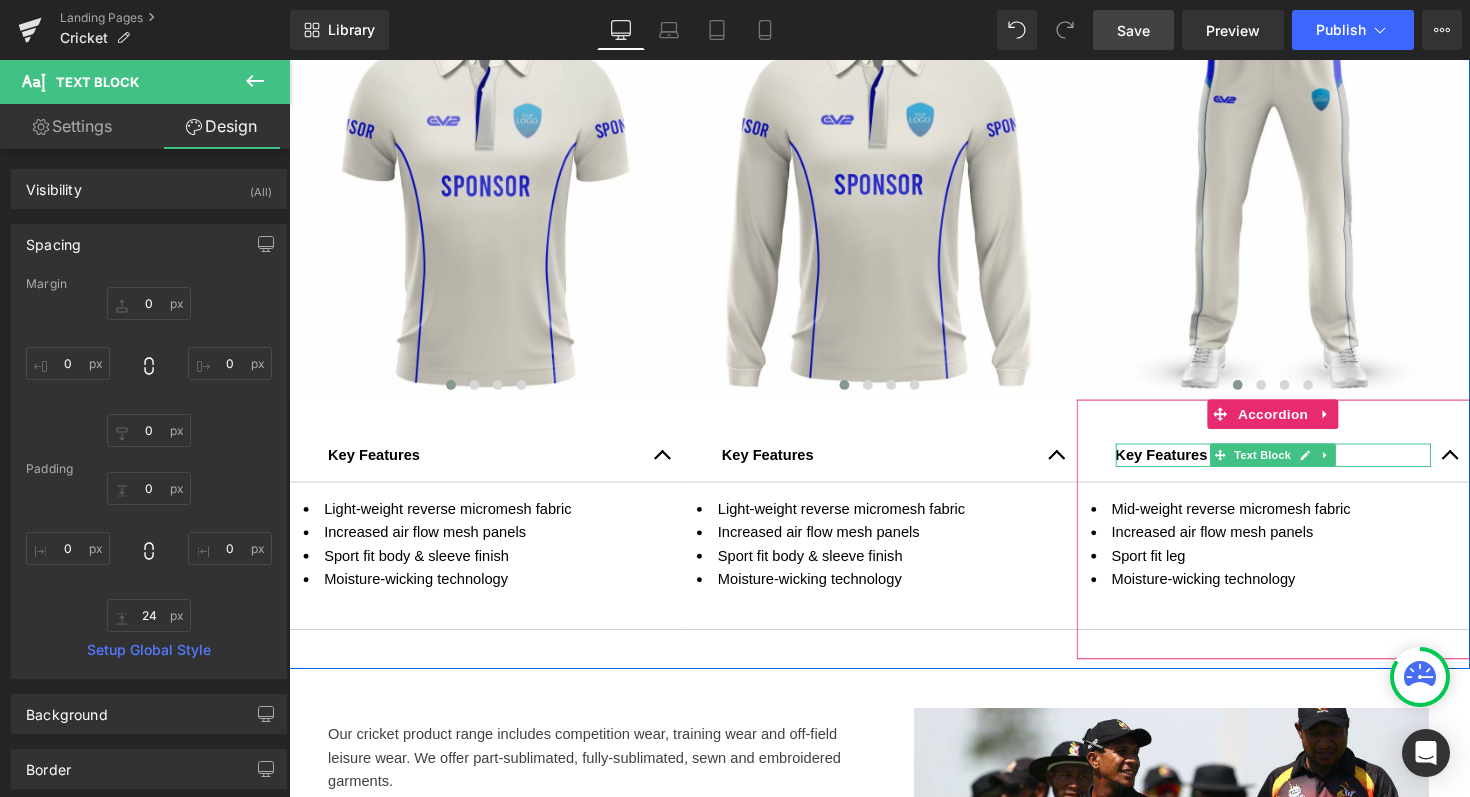 click on "Key Features" at bounding box center [1183, 464] 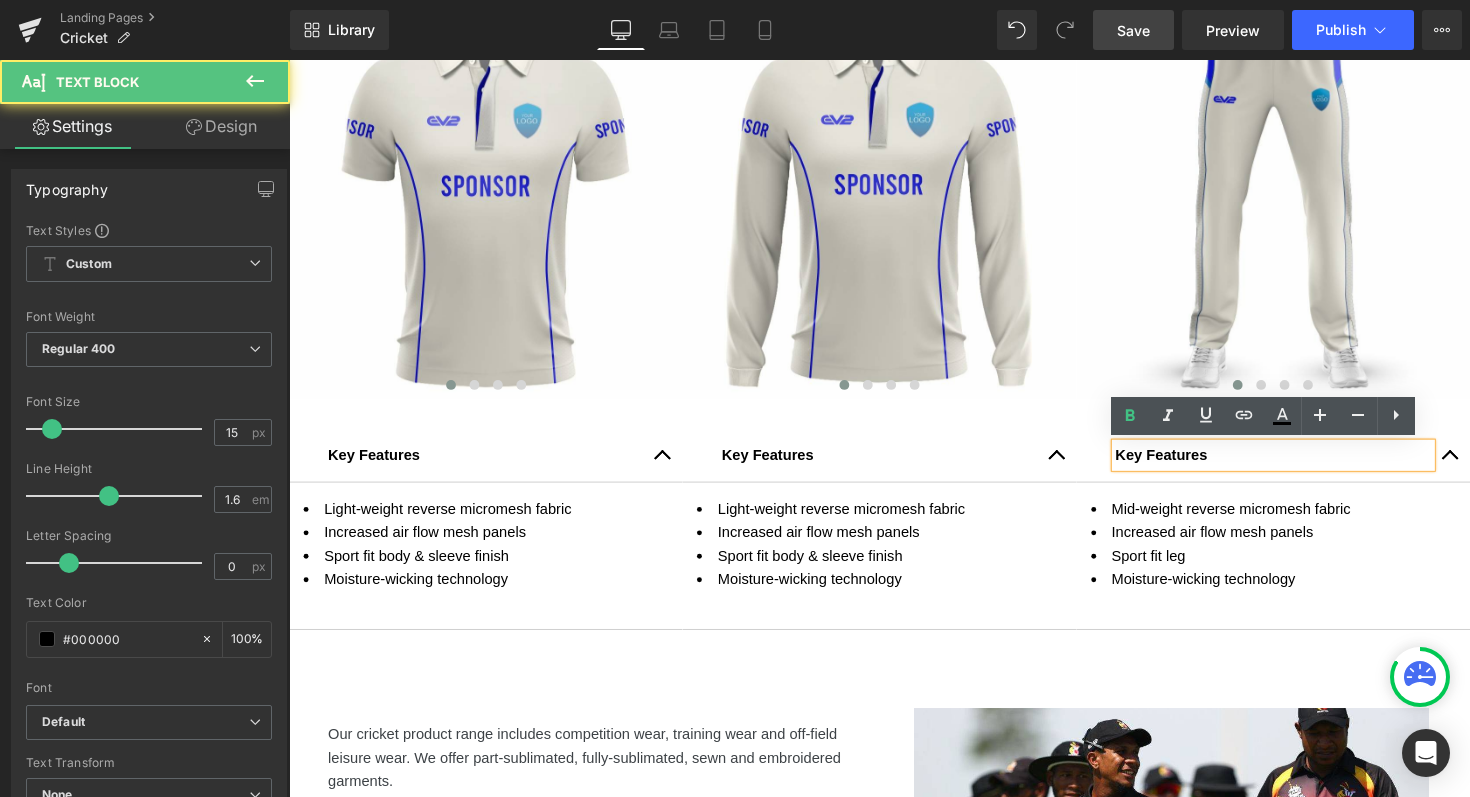 drag, startPoint x: 1229, startPoint y: 465, endPoint x: 1127, endPoint y: 462, distance: 102.044106 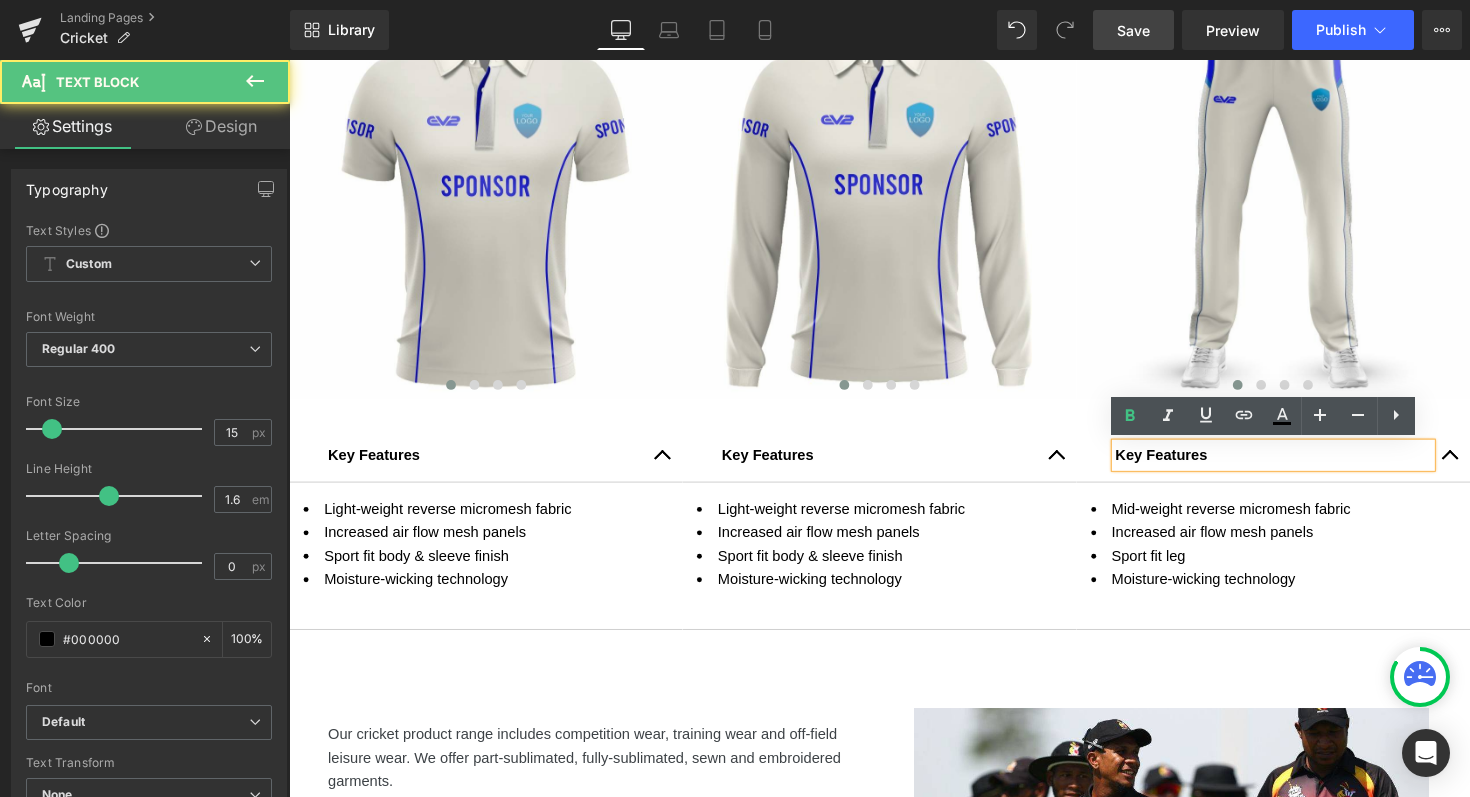 click on "Key Features" at bounding box center [1297, 465] 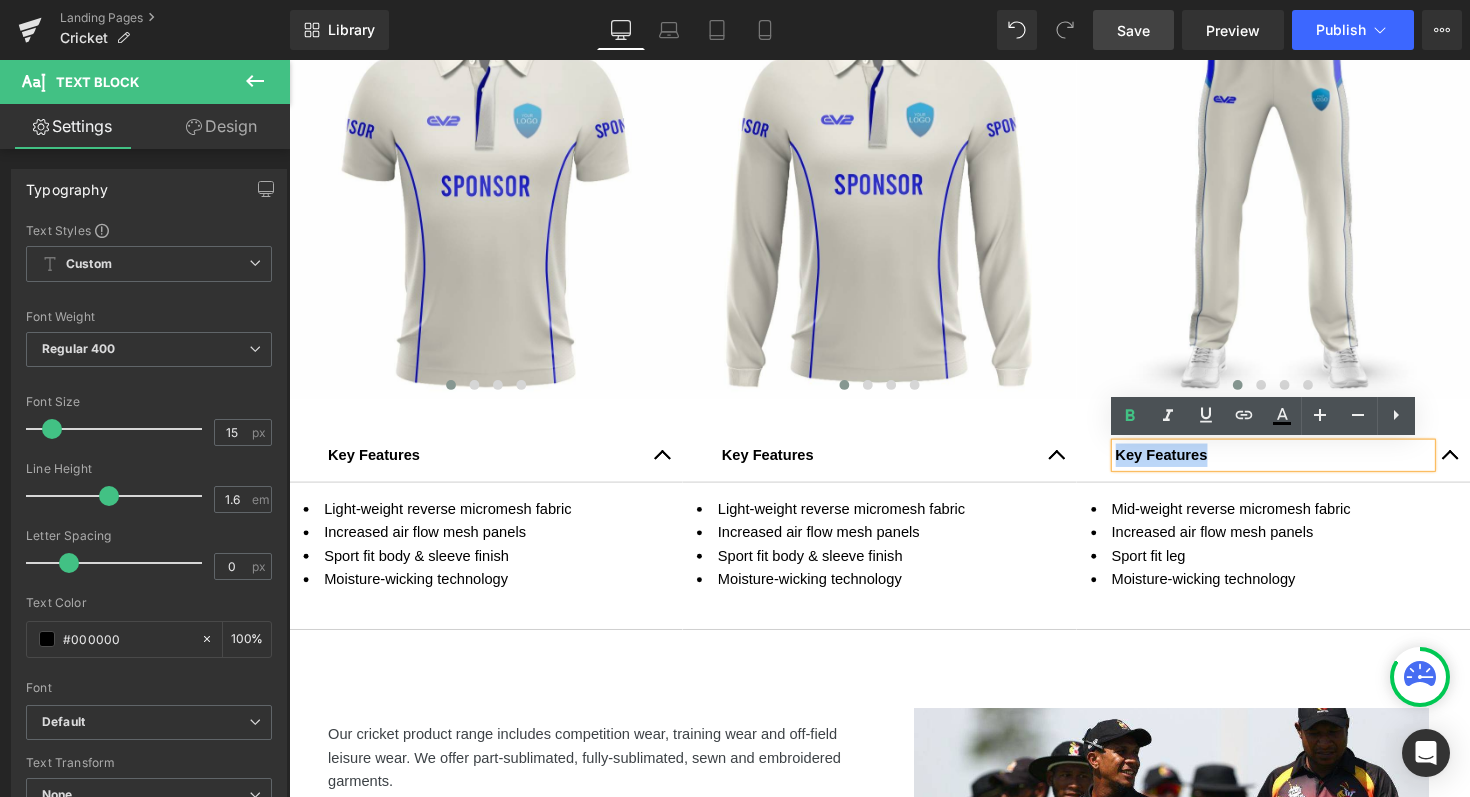 drag, startPoint x: 1224, startPoint y: 463, endPoint x: 1131, endPoint y: 462, distance: 93.00538 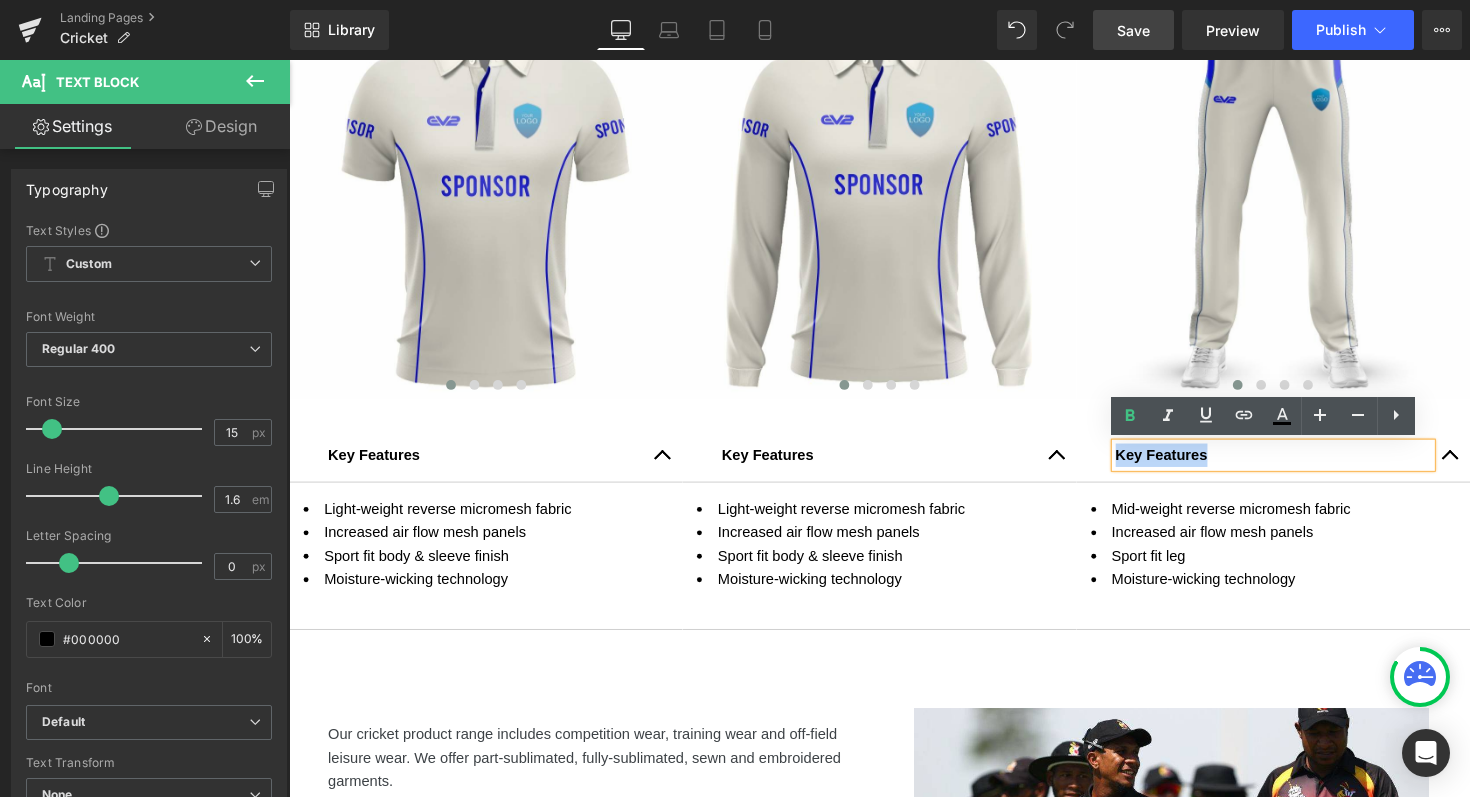 click on "Key Features" at bounding box center (1297, 465) 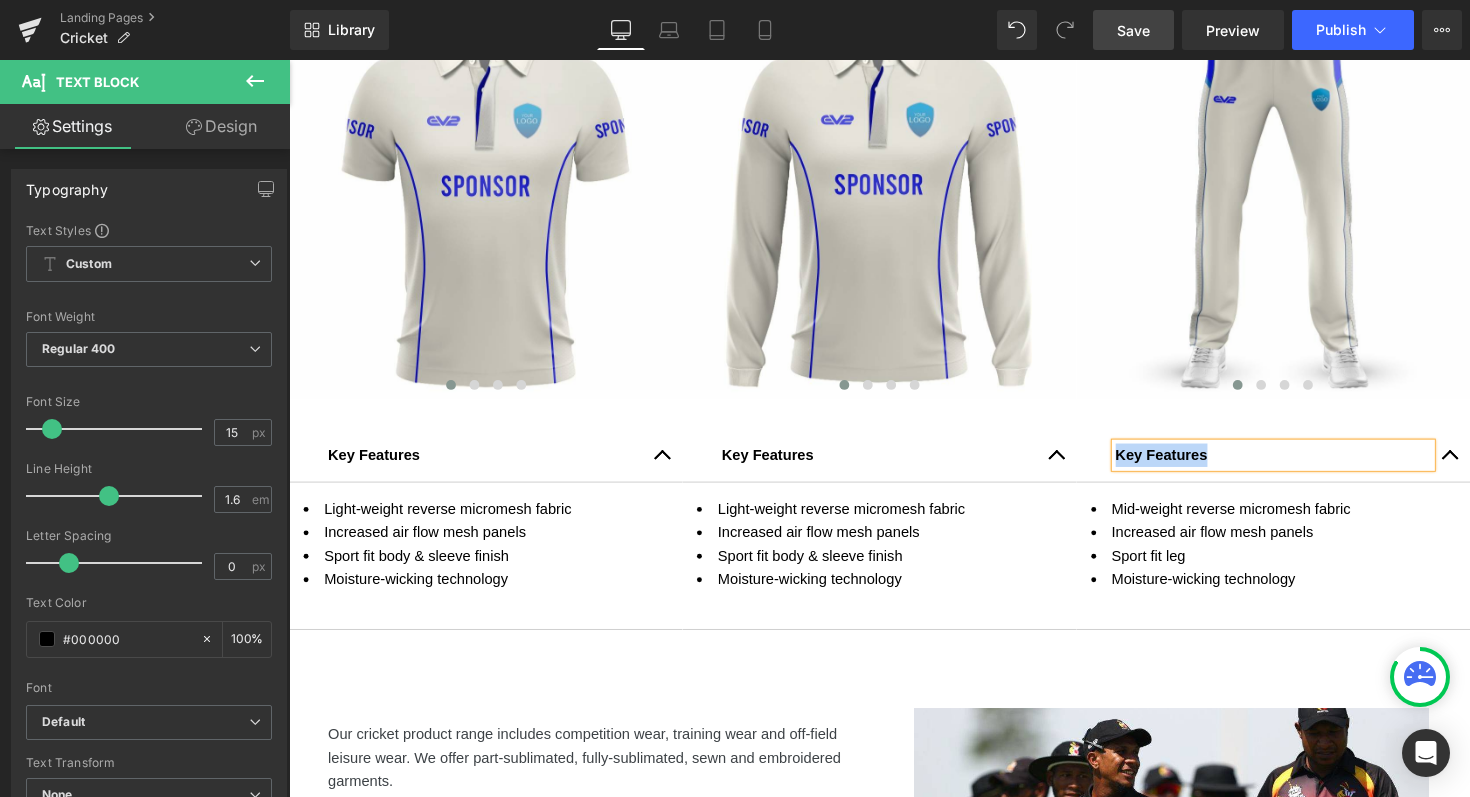 click on "Increased air flow mesh panels" at bounding box center [1297, 544] 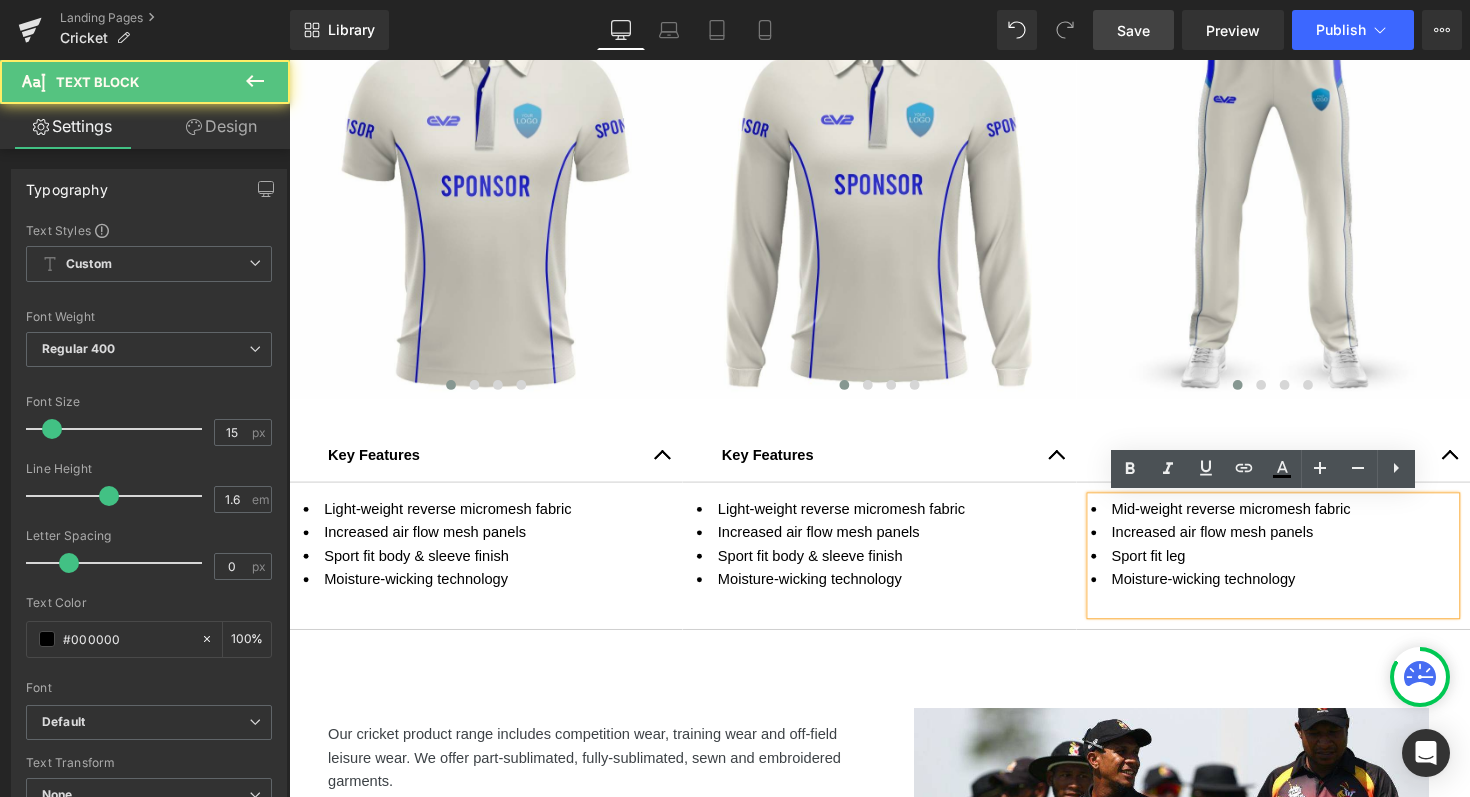 click on "Mid-weight reverse micromesh fabric" at bounding box center [1297, 520] 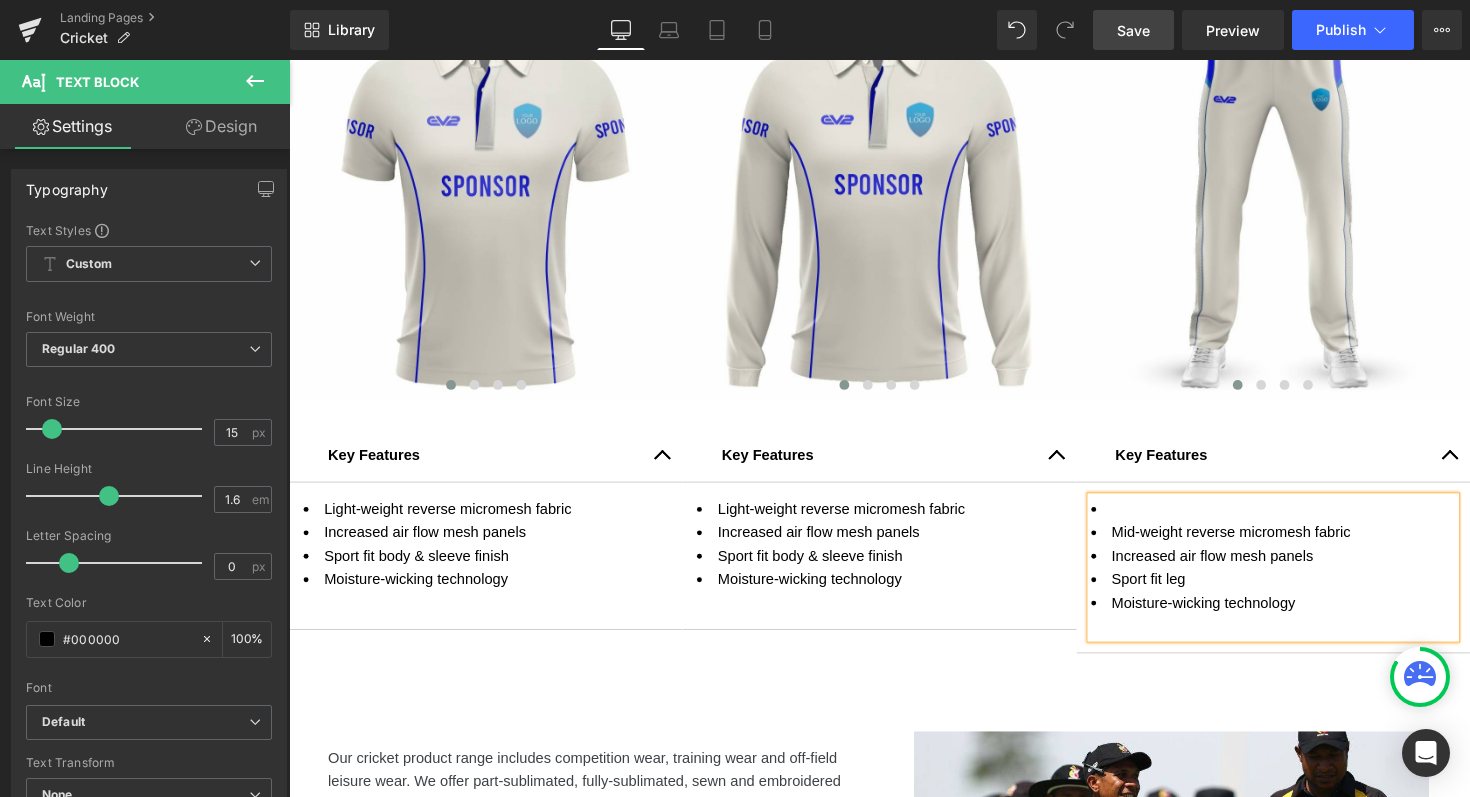 click at bounding box center [1297, 520] 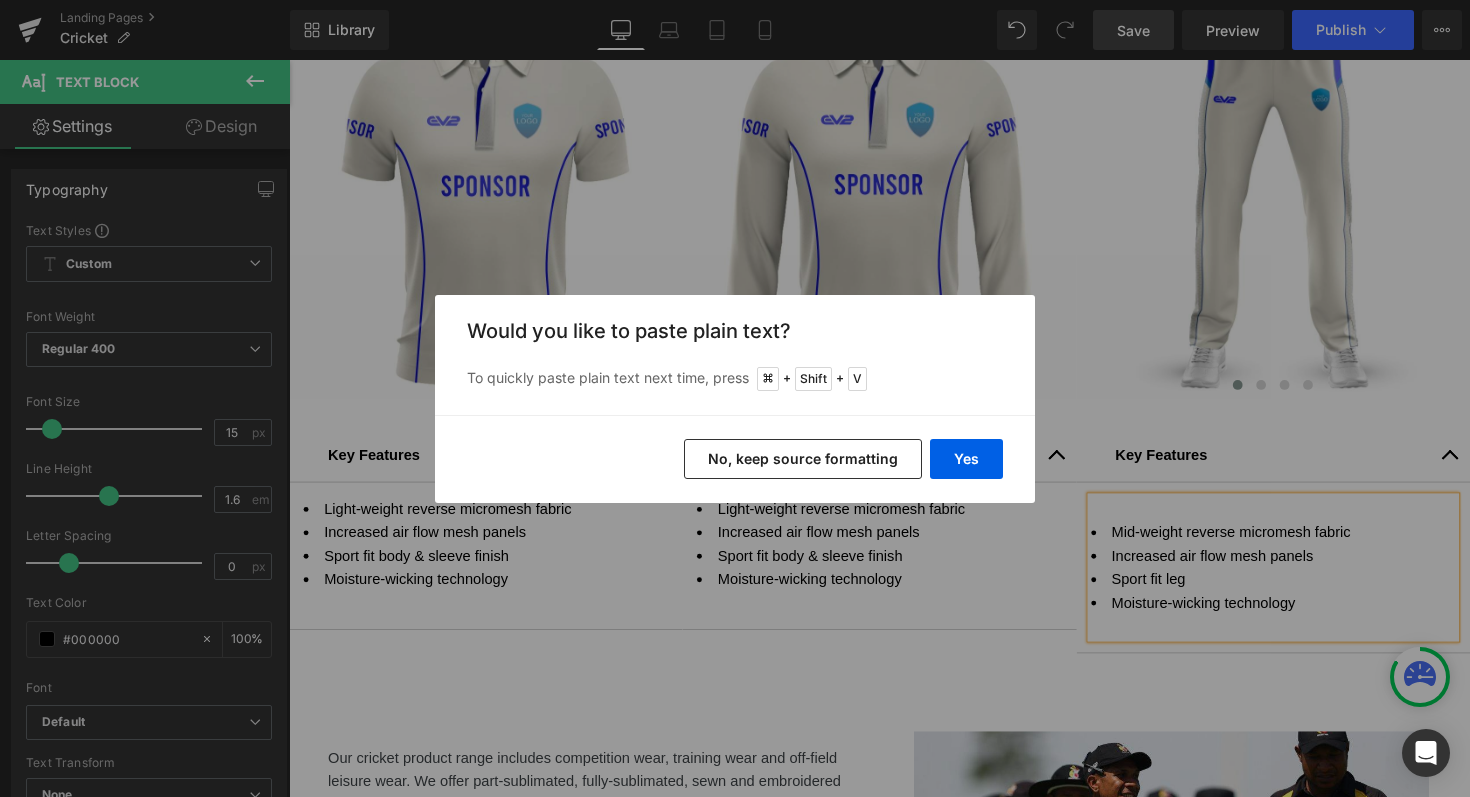 click on "No, keep source formatting" at bounding box center (803, 459) 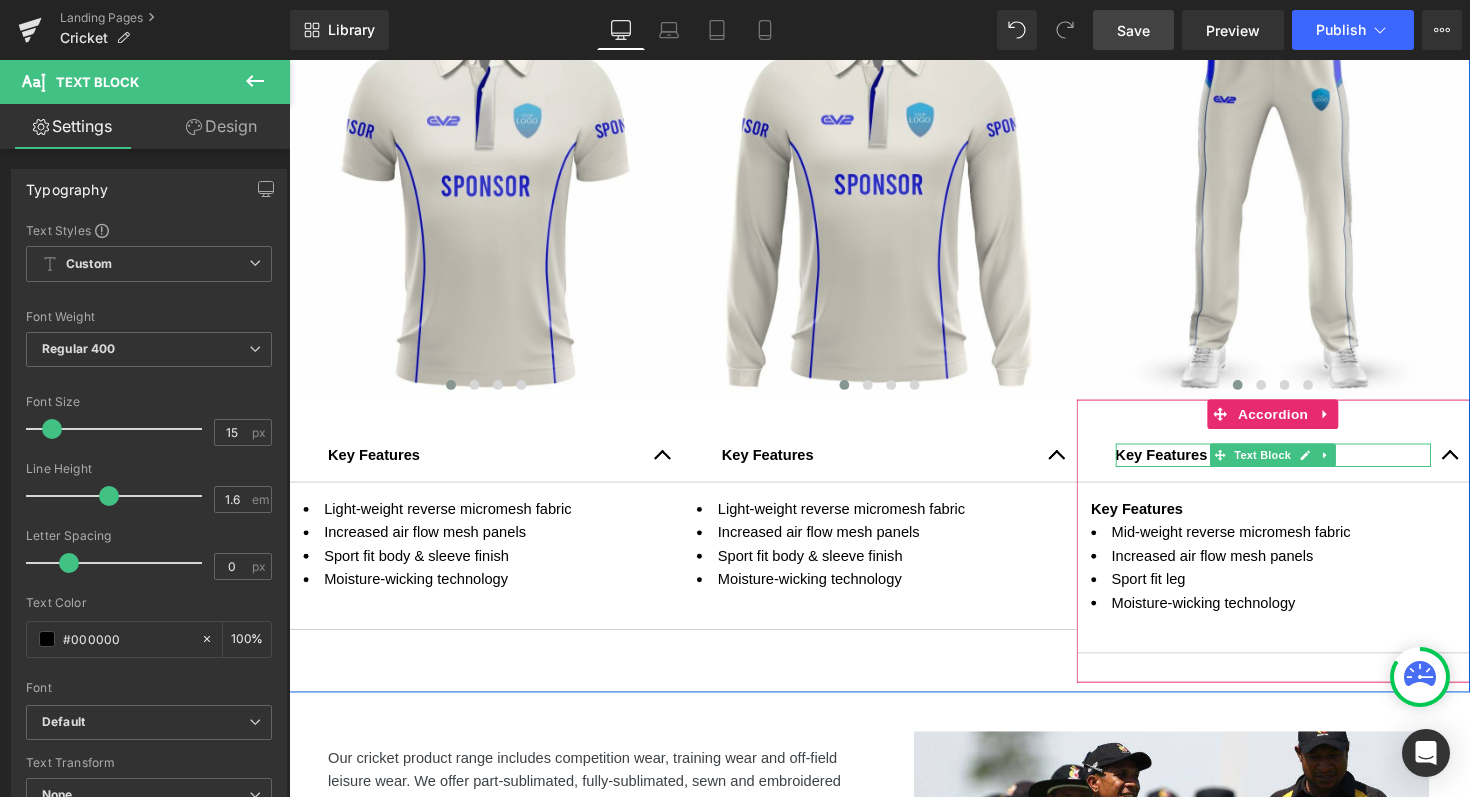 click on "Key Features" at bounding box center [1183, 464] 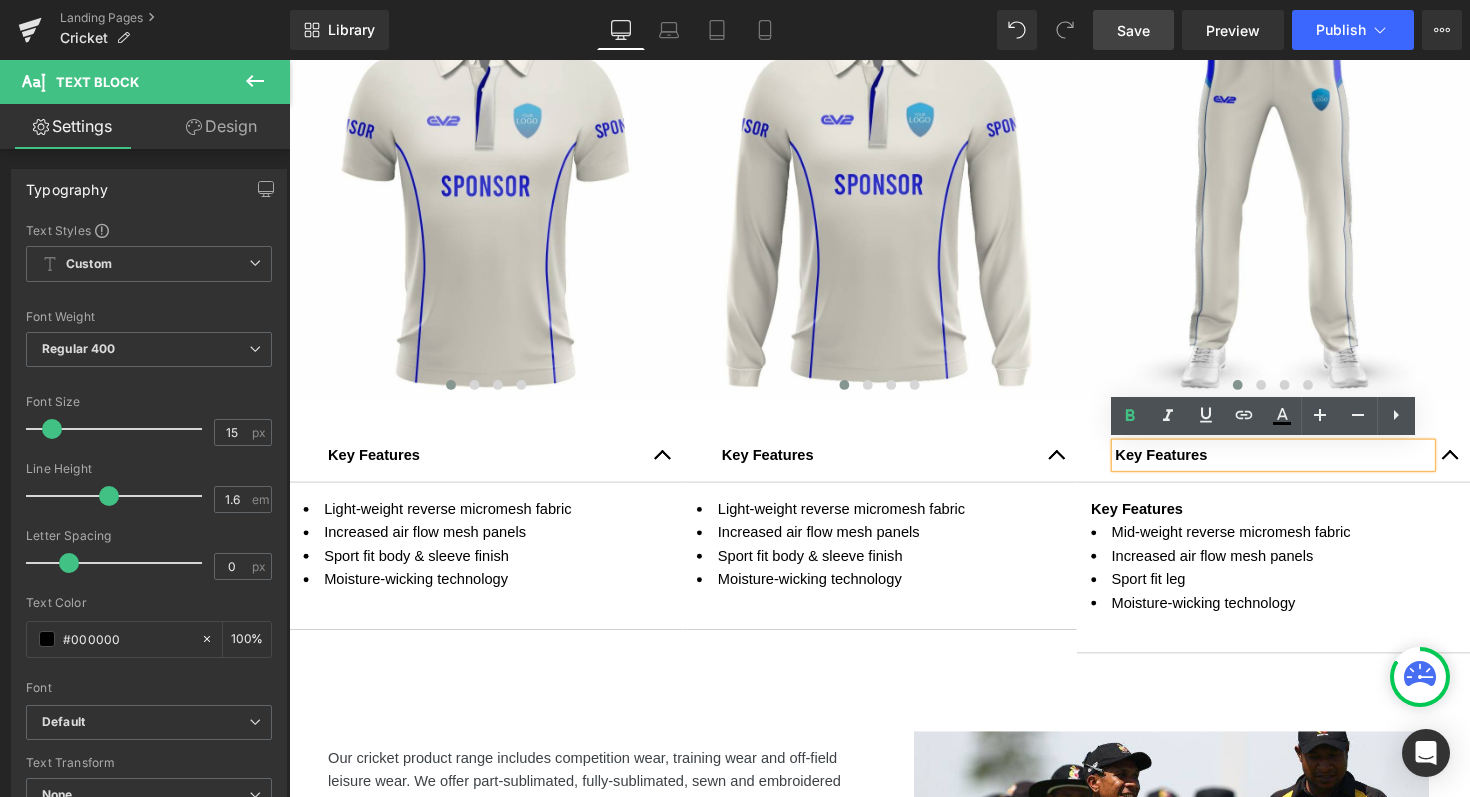 drag, startPoint x: 1228, startPoint y: 465, endPoint x: 1127, endPoint y: 464, distance: 101.00495 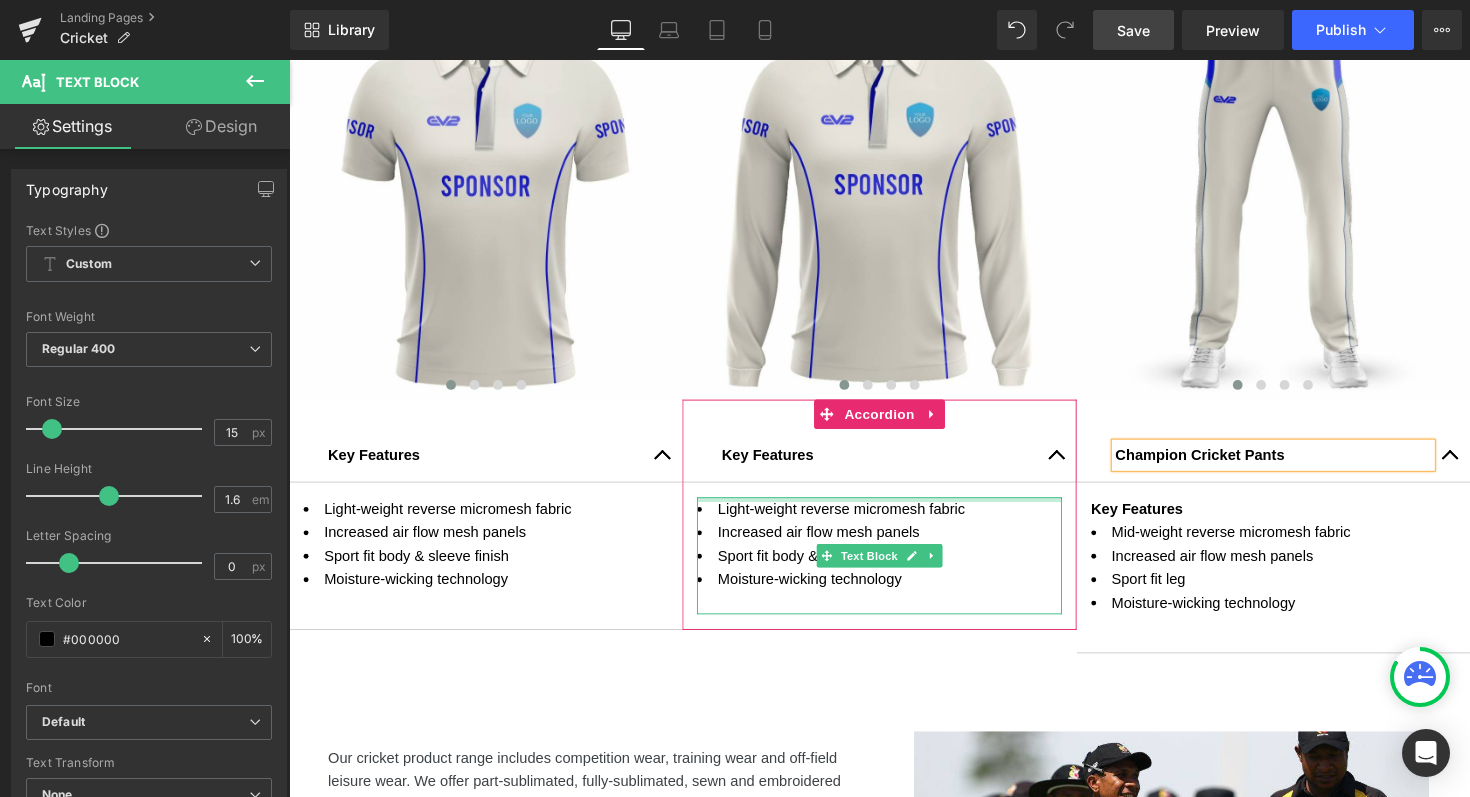 click at bounding box center (893, 510) 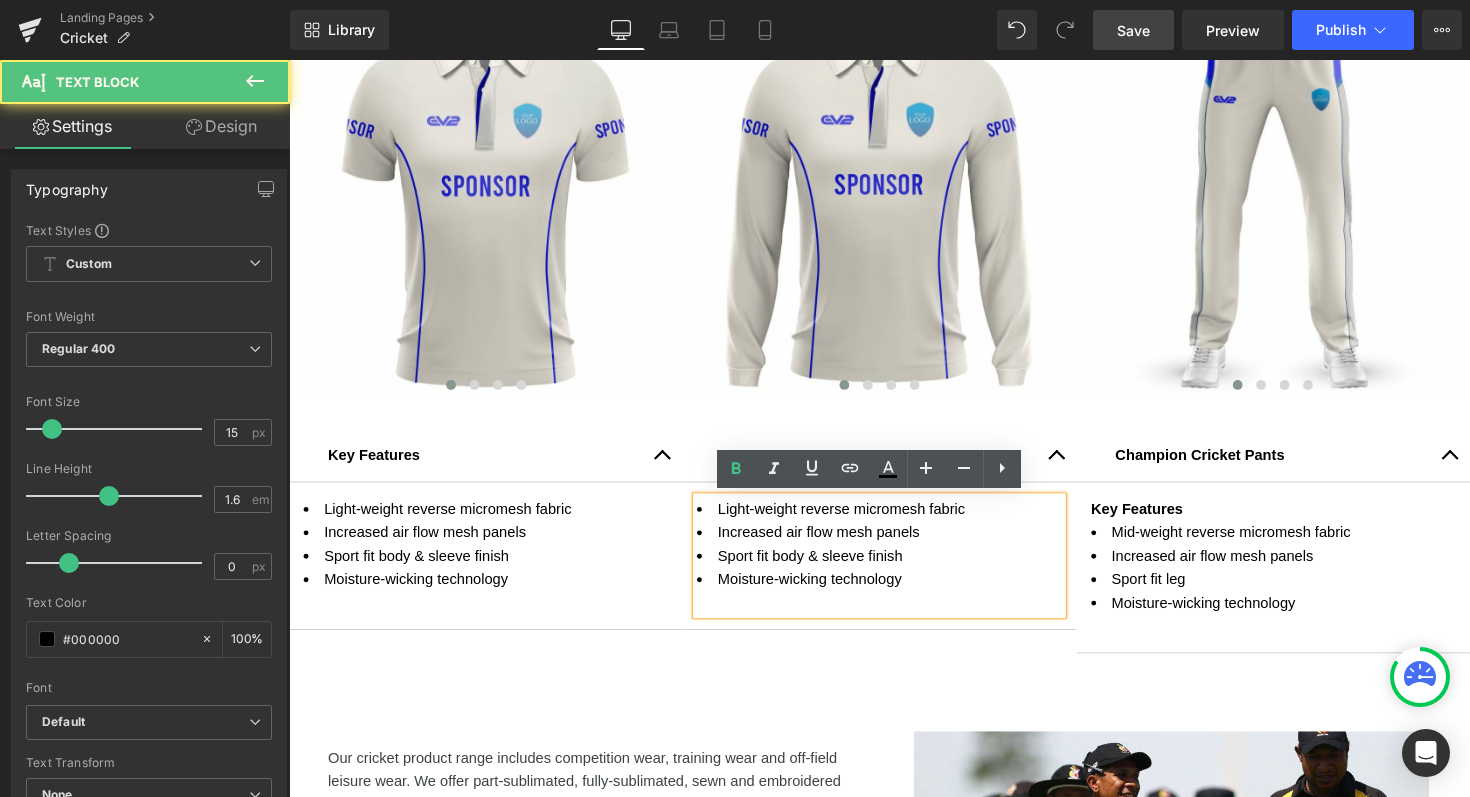 click on "Light-weight reverse micromesh fabric" at bounding box center [893, 520] 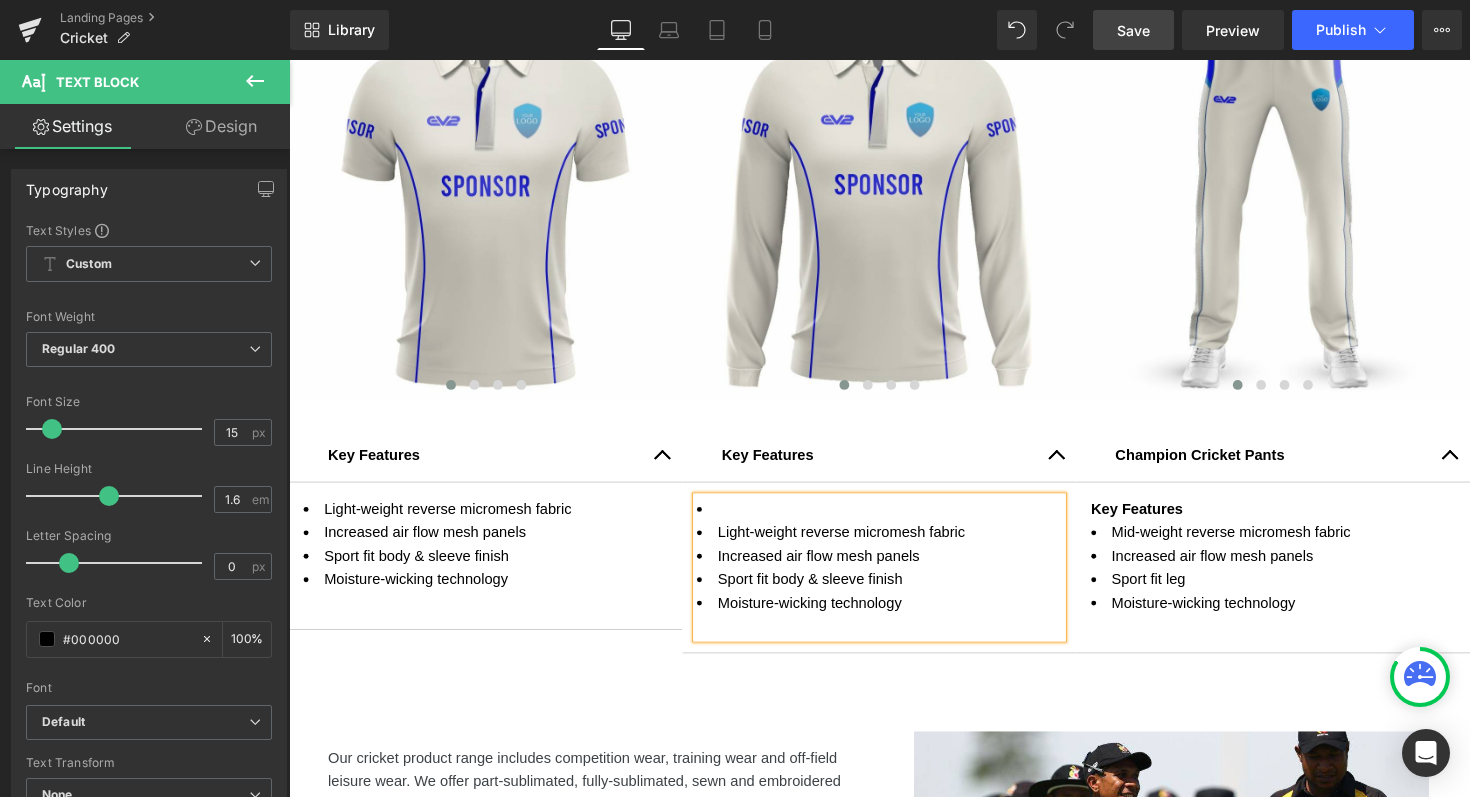 click at bounding box center (893, 520) 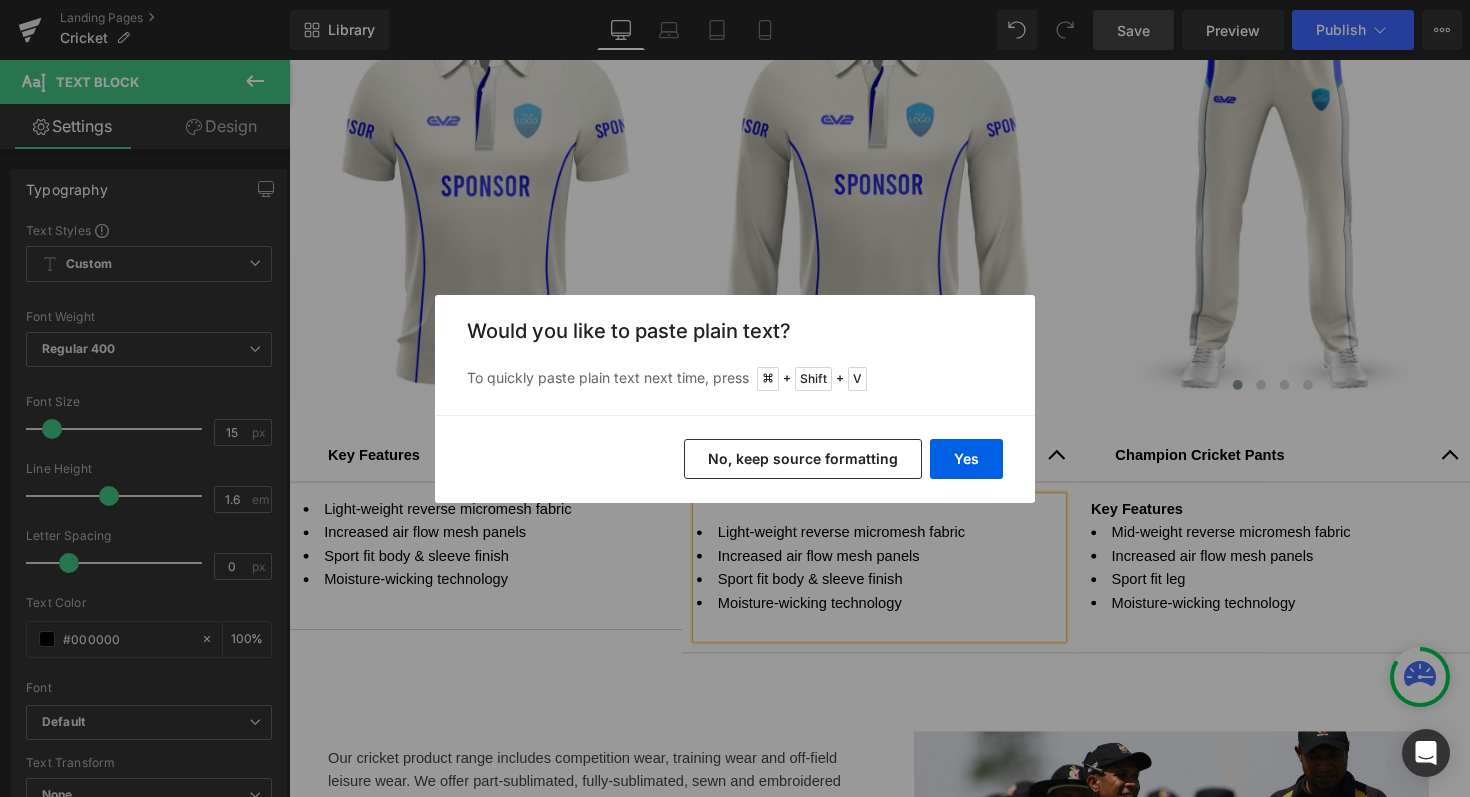 click on "No, keep source formatting" at bounding box center [803, 459] 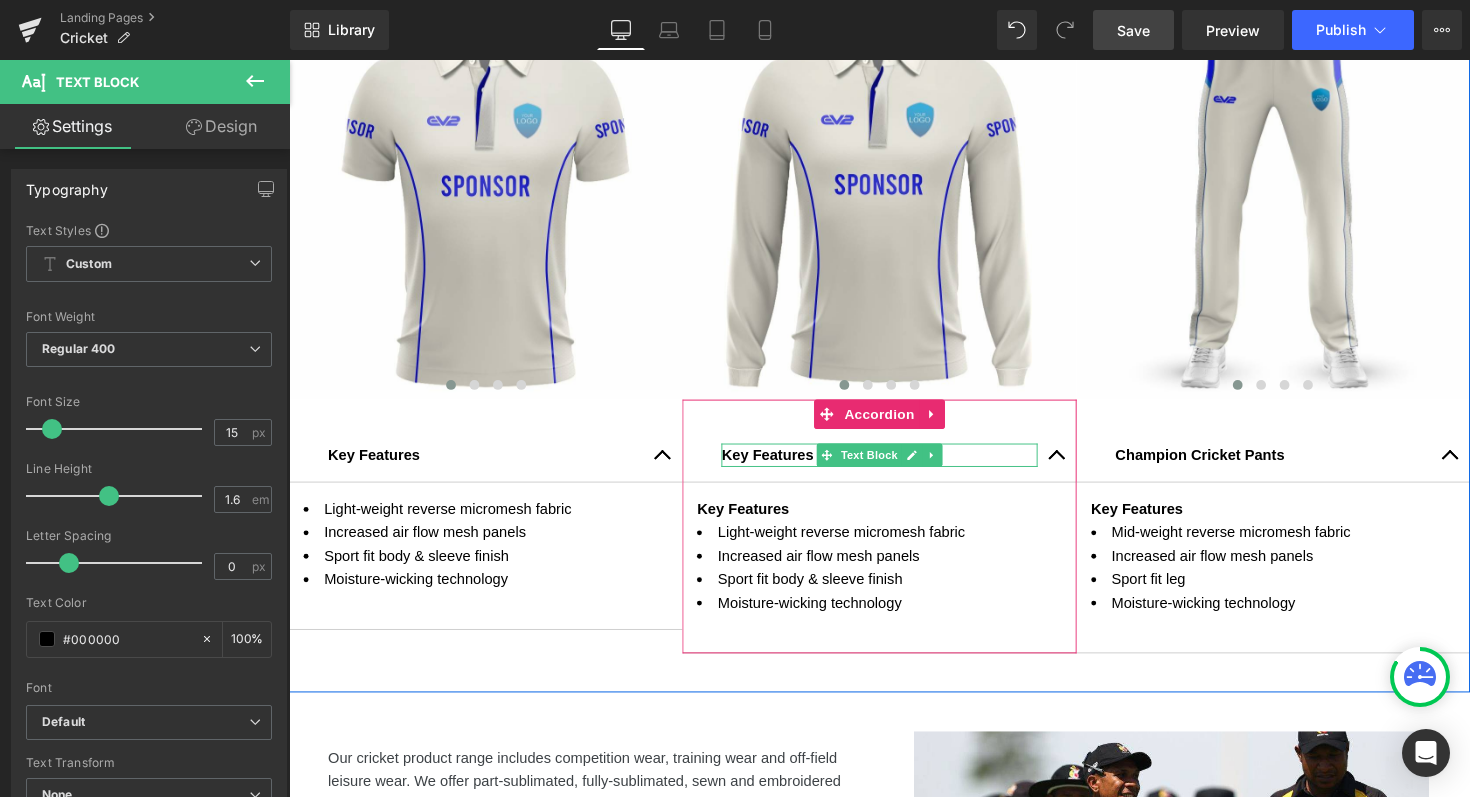 click on "Key Features" at bounding box center (779, 464) 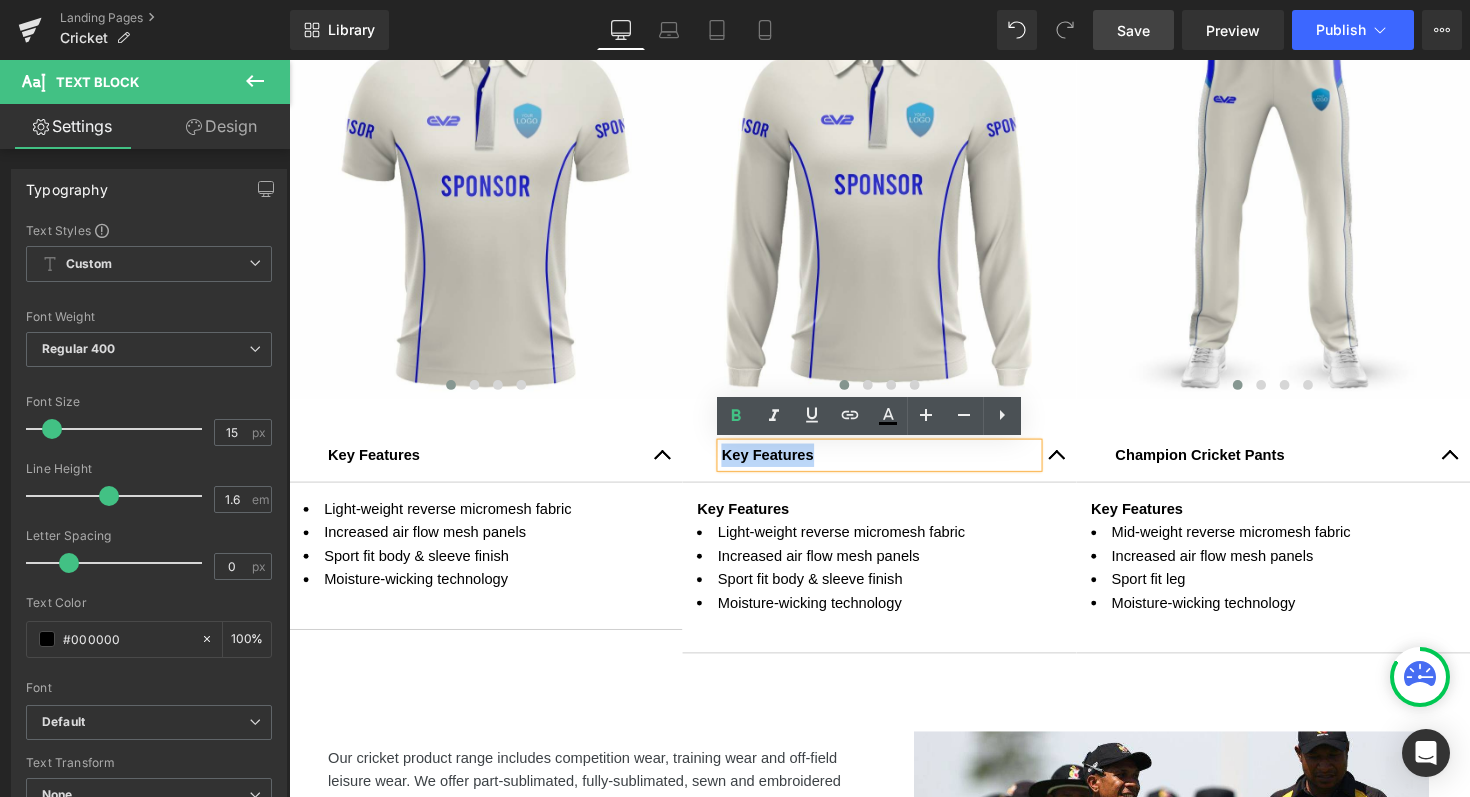 drag, startPoint x: 855, startPoint y: 468, endPoint x: 692, endPoint y: 468, distance: 163 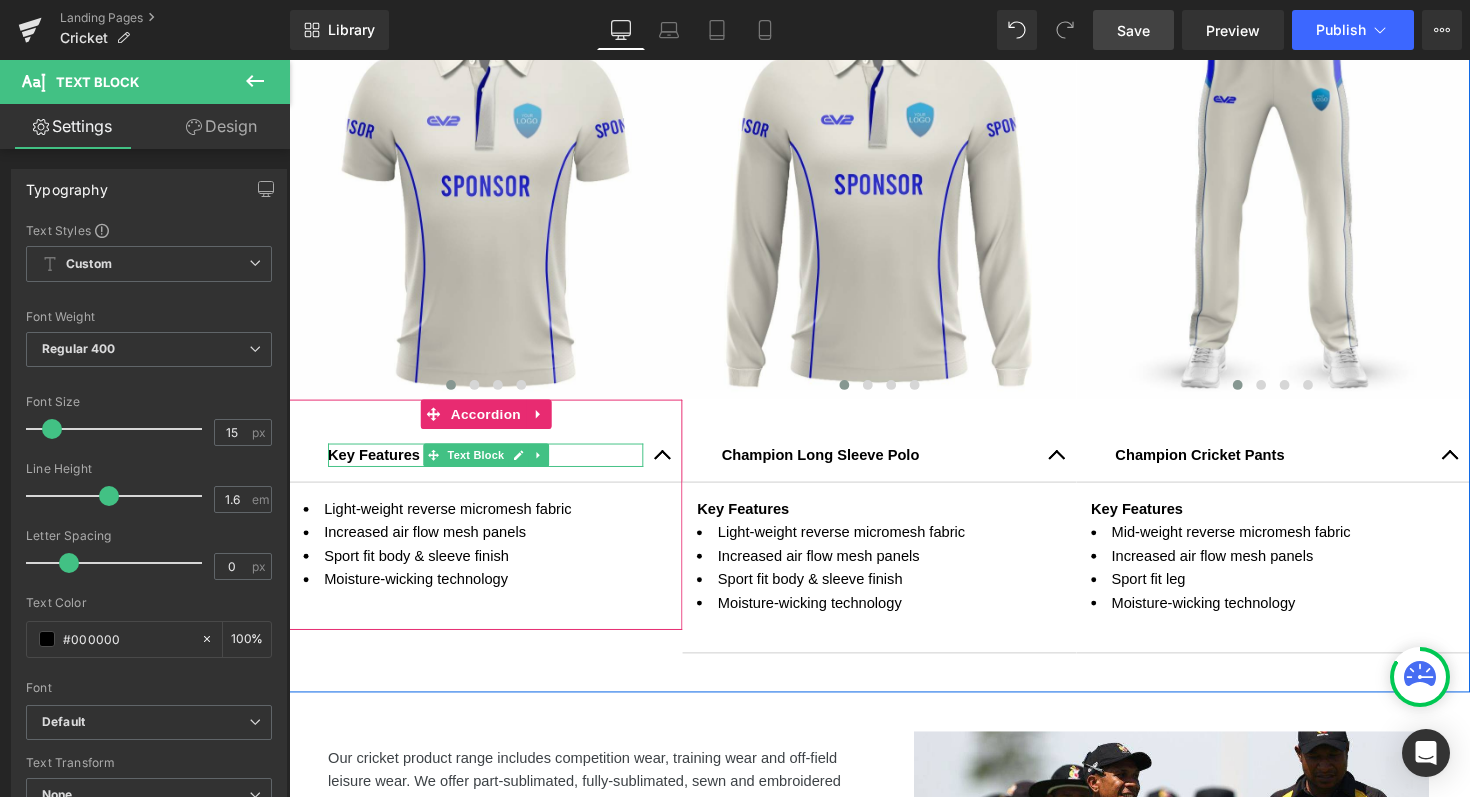 click on "Key Features" at bounding box center [376, 464] 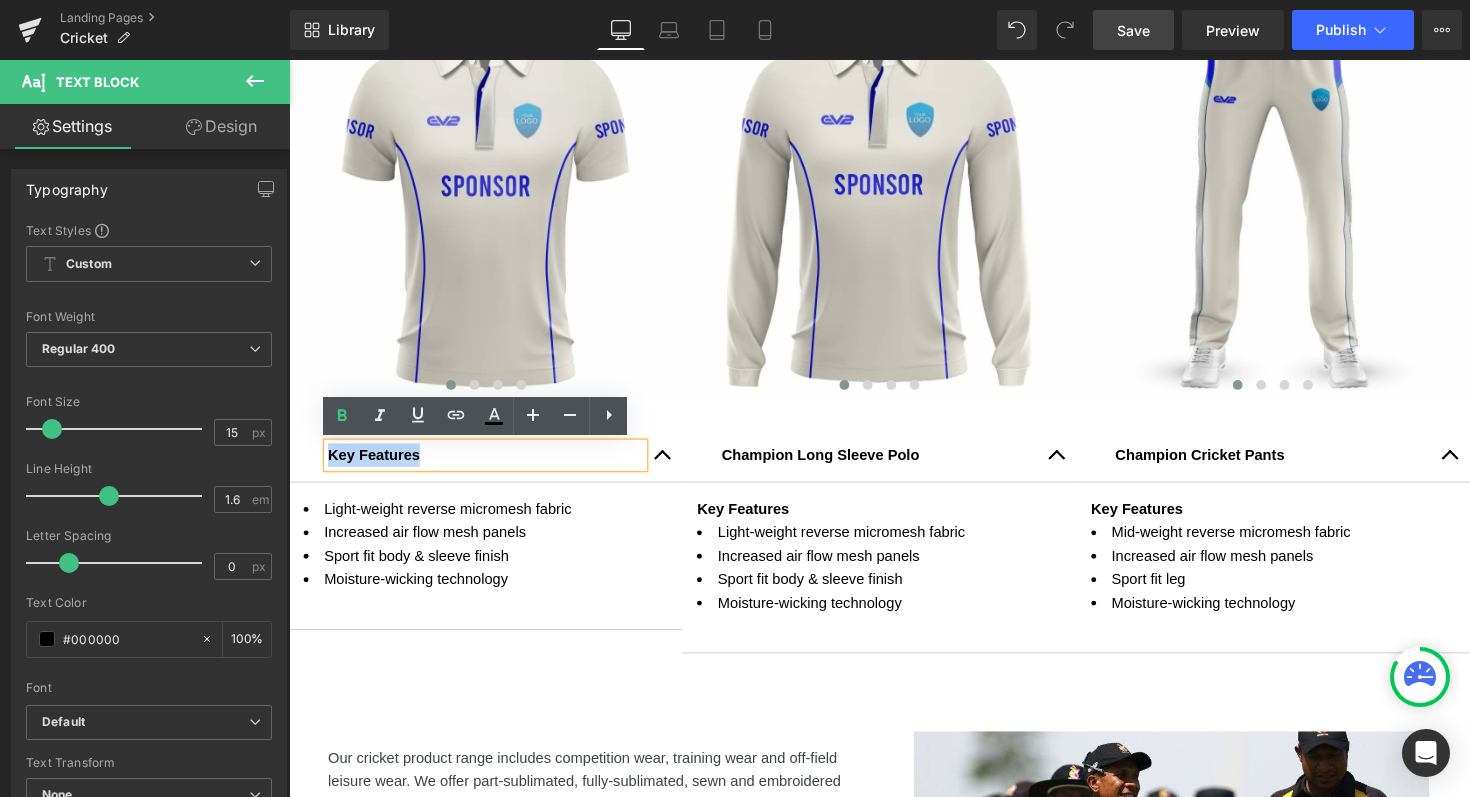 drag, startPoint x: 416, startPoint y: 465, endPoint x: 321, endPoint y: 466, distance: 95.005264 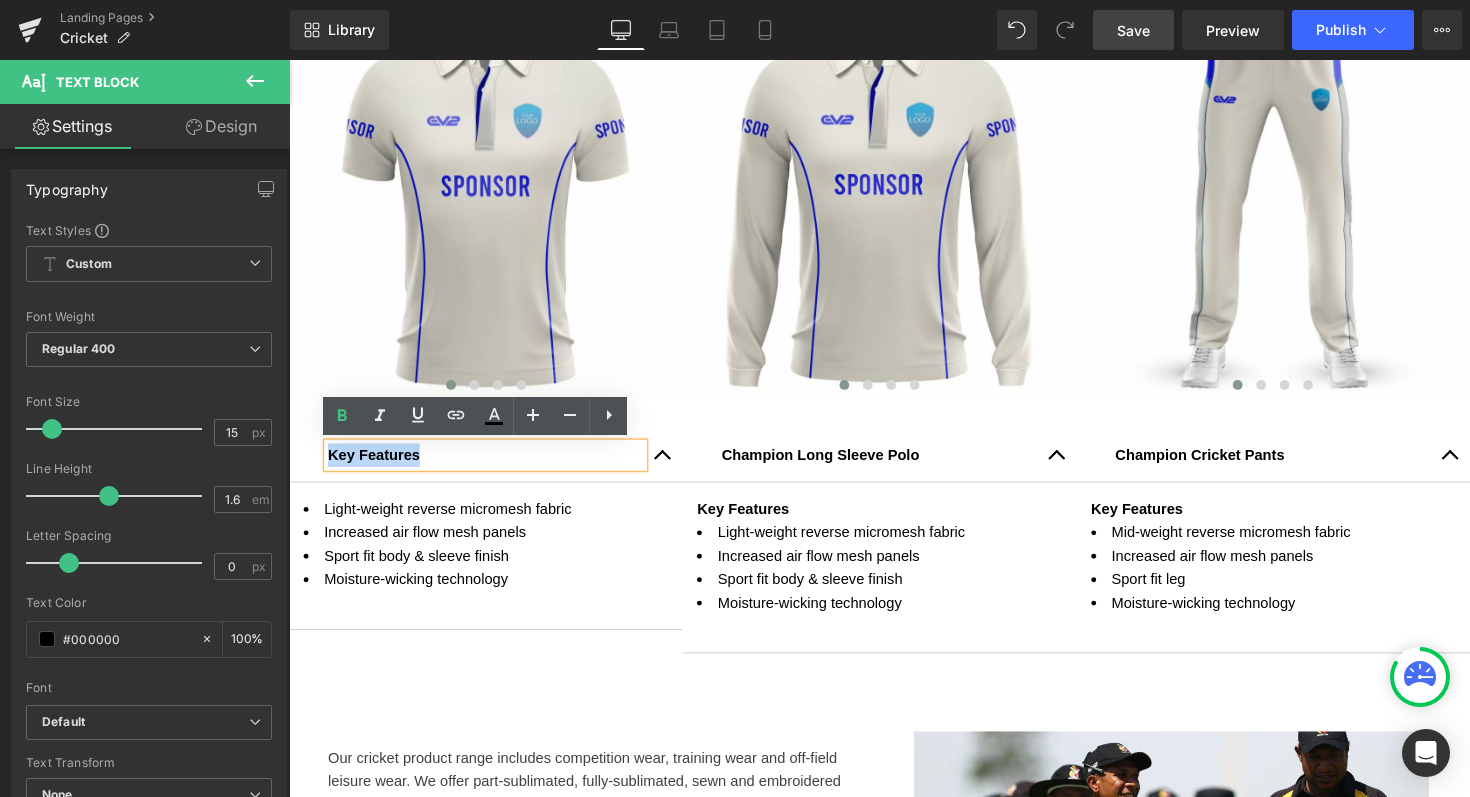 click on "Key Features" at bounding box center (490, 465) 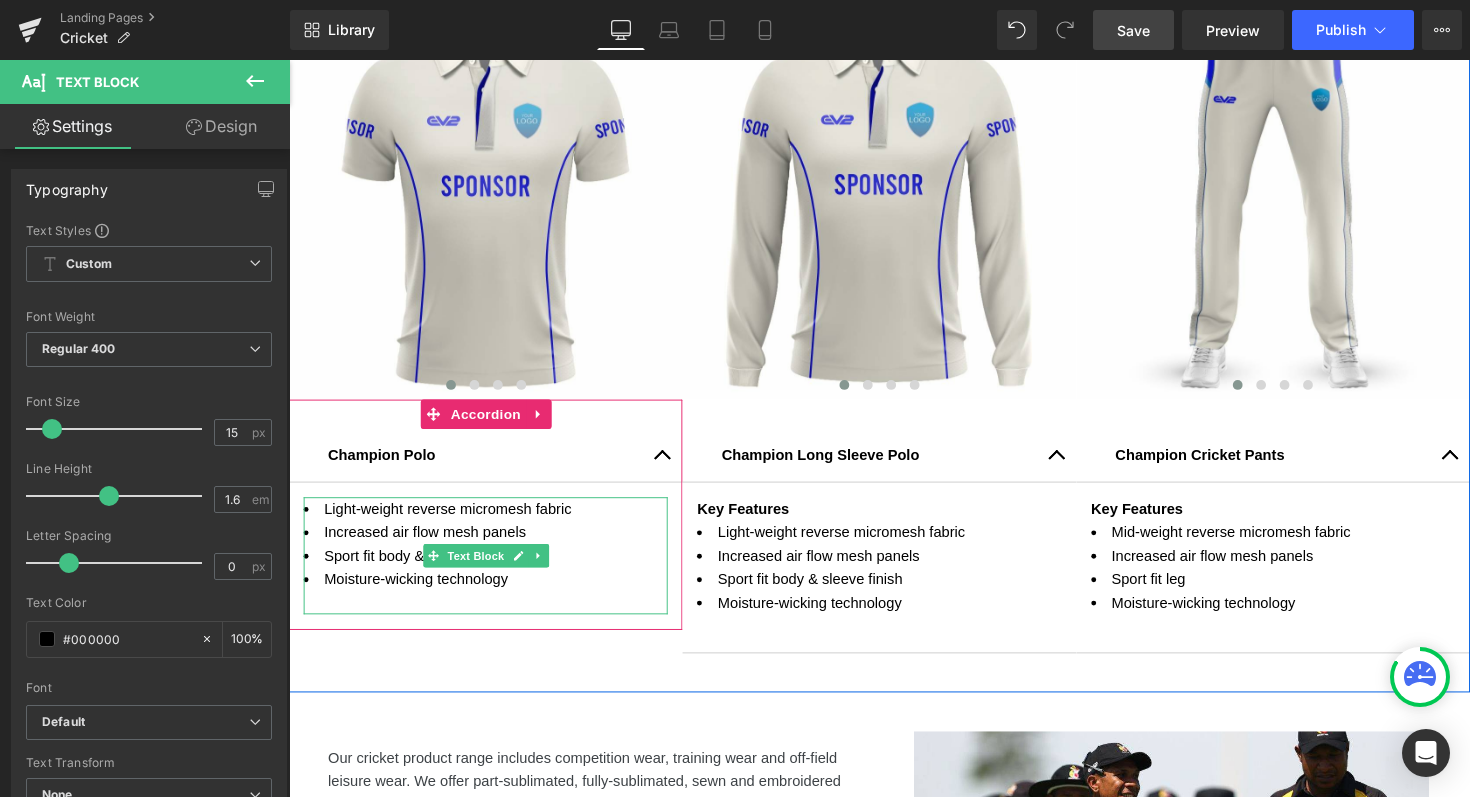 click on "Light-weight reverse micromesh fabric" at bounding box center (490, 520) 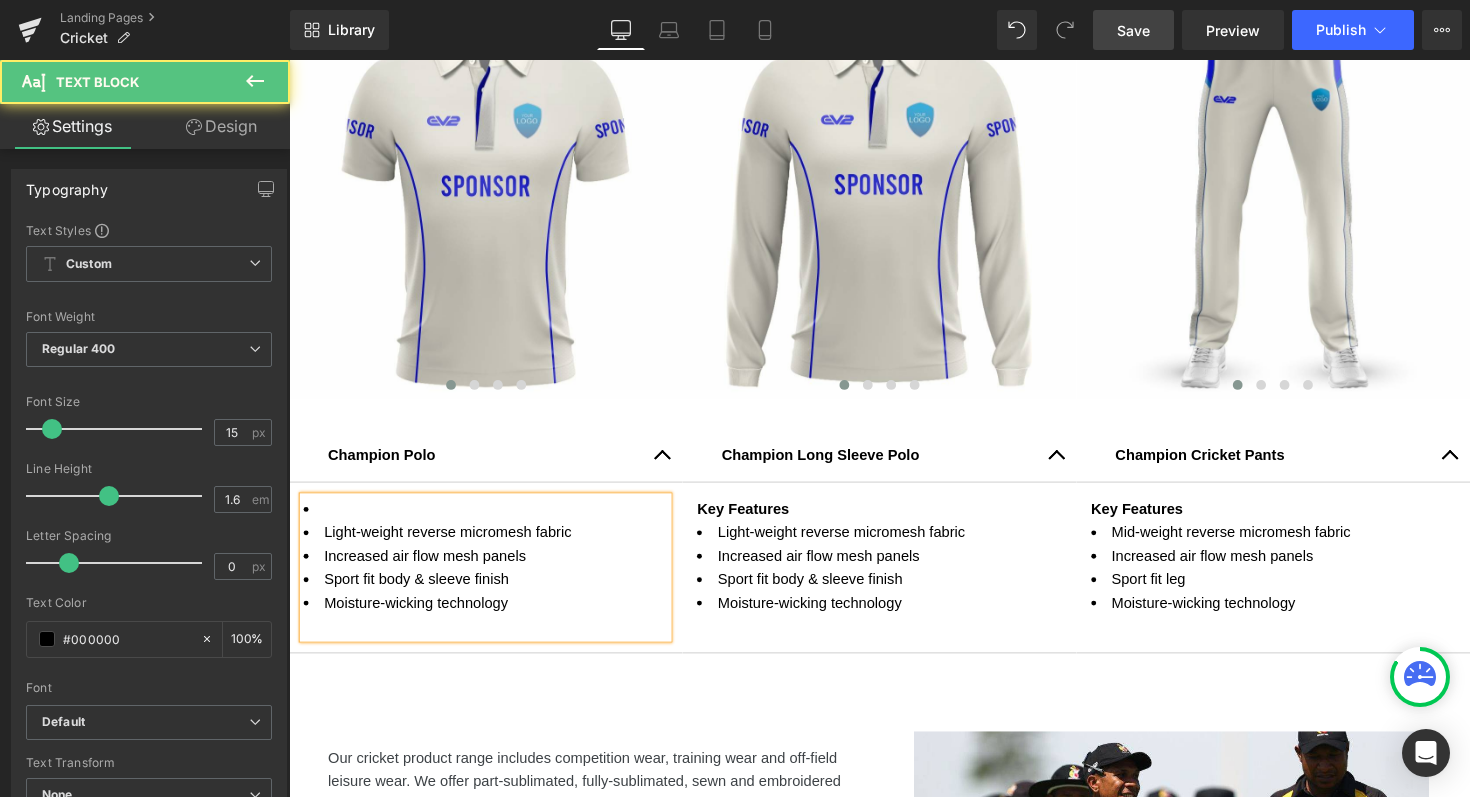 click at bounding box center (490, 520) 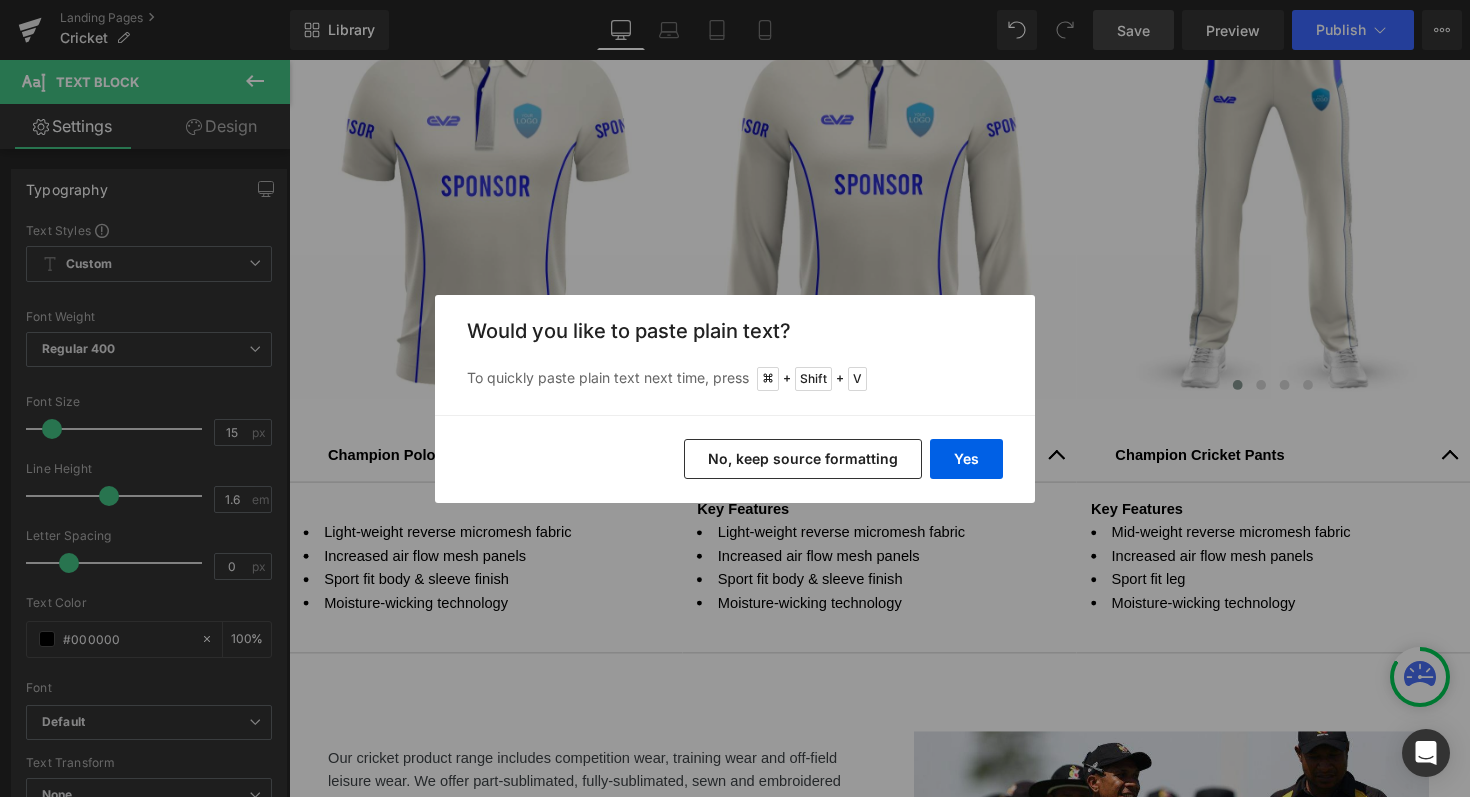 click on "No, keep source formatting" at bounding box center (803, 459) 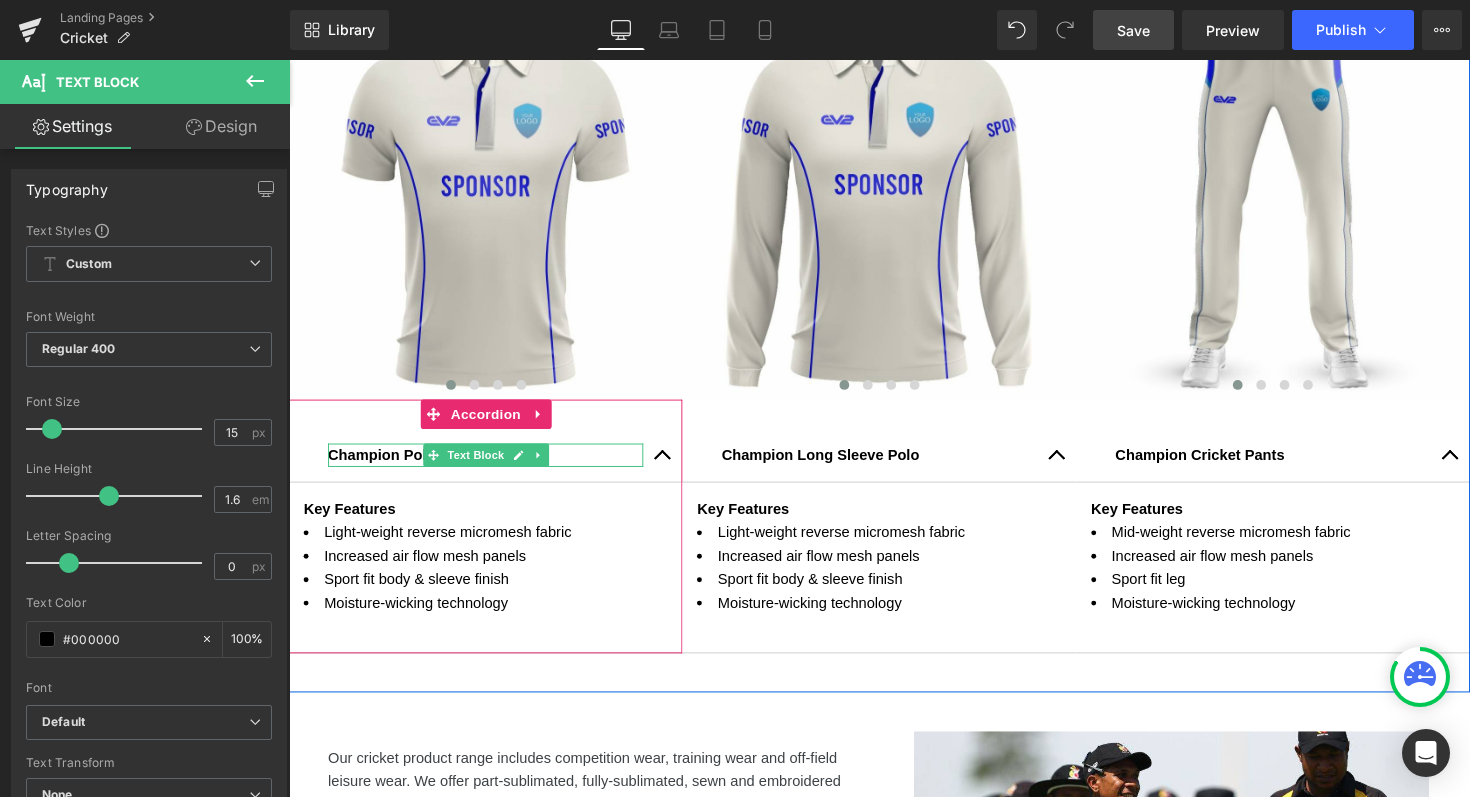 click on "Champion Polo" at bounding box center (384, 464) 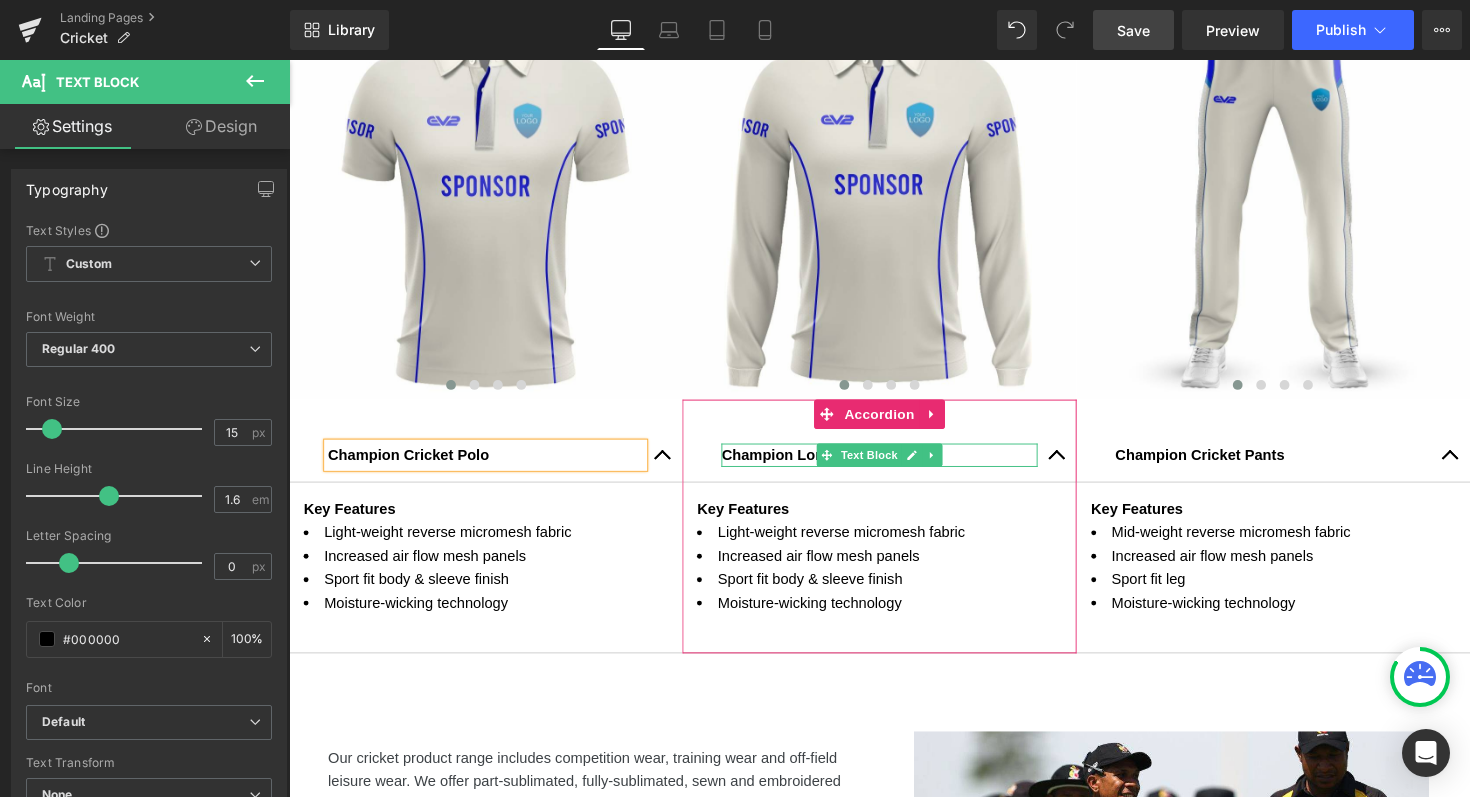 click on "Champion Long Sleeve Polo" at bounding box center [833, 464] 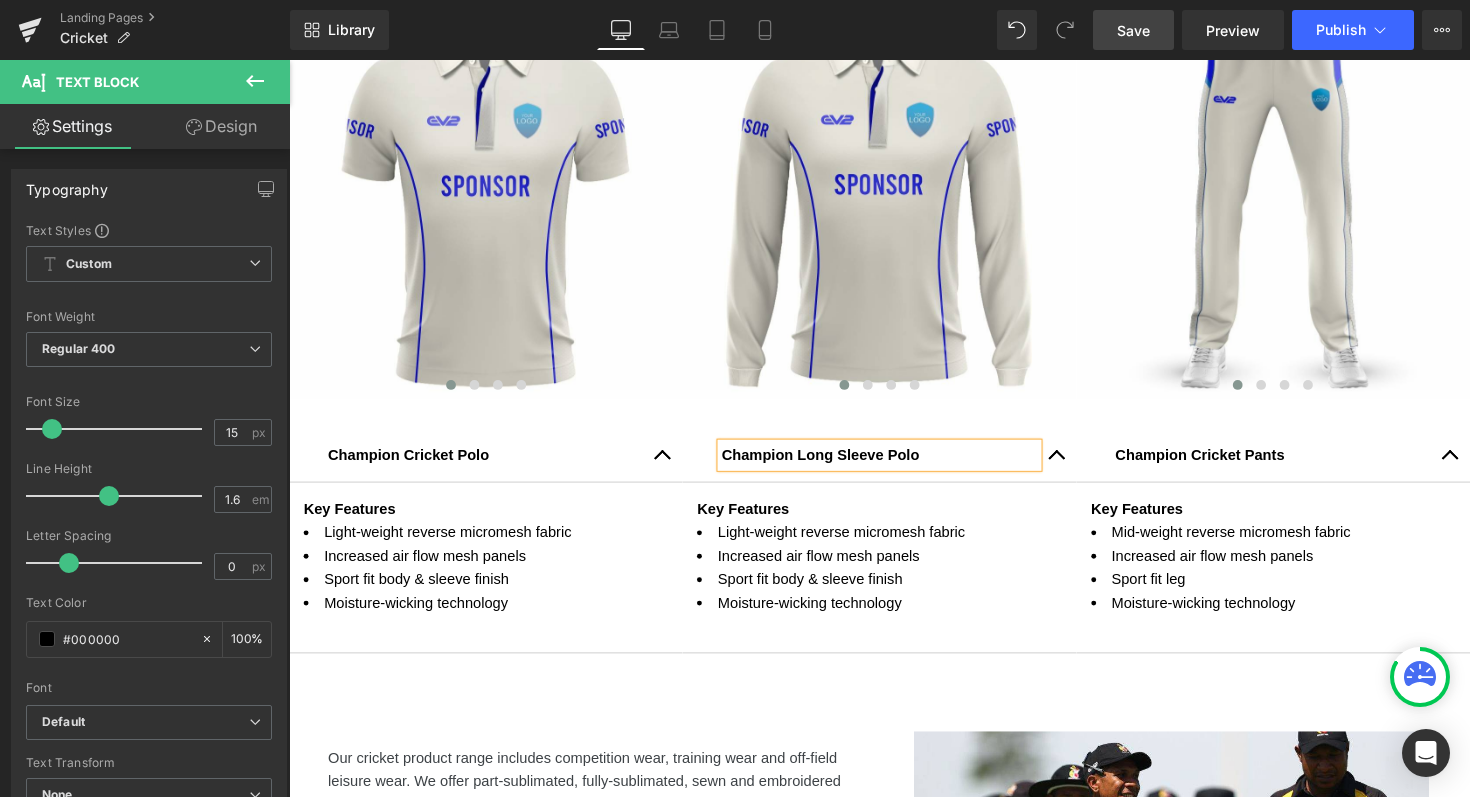 click on "Champion Long Sleeve Polo" at bounding box center (833, 464) 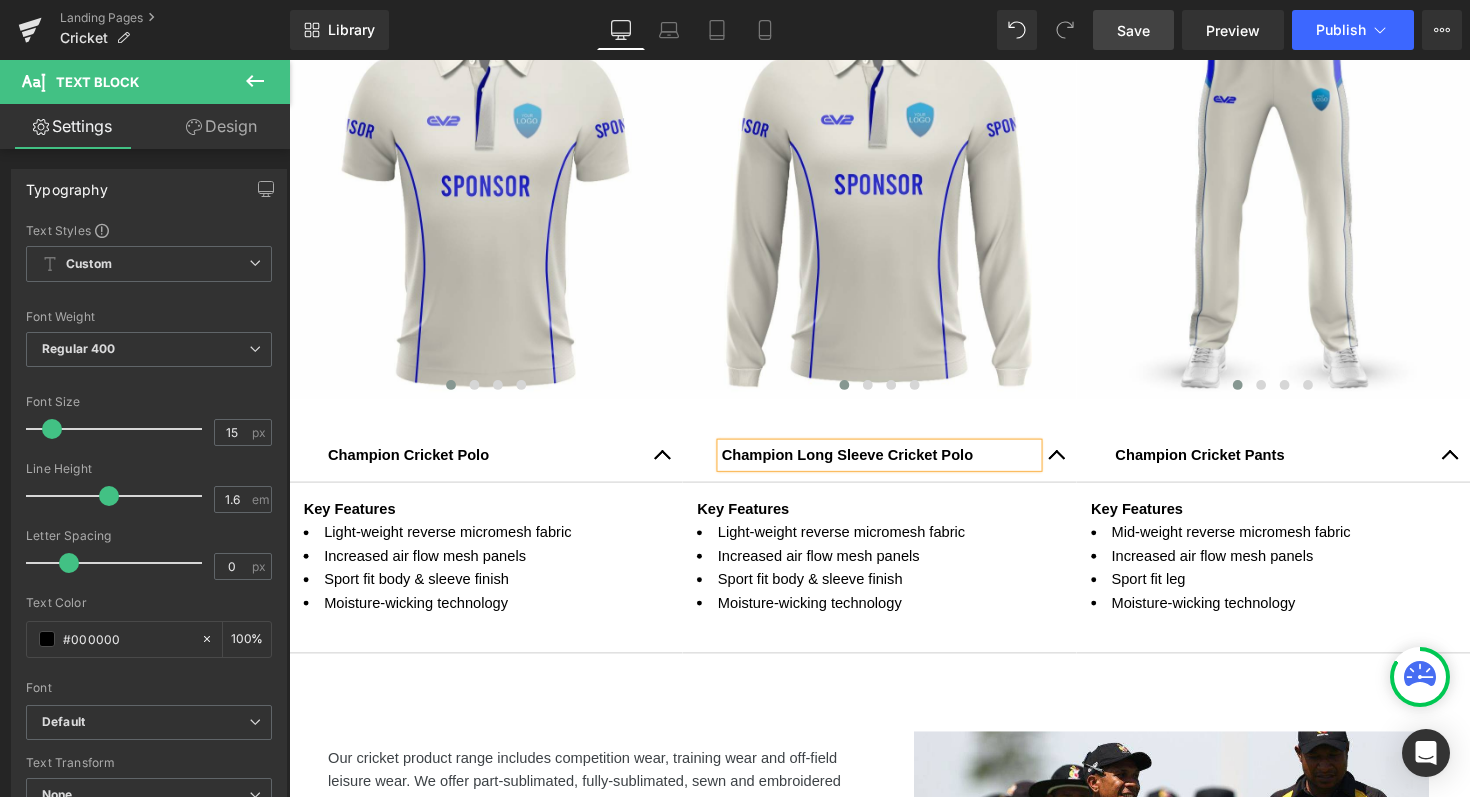 click on "Save" at bounding box center (1133, 30) 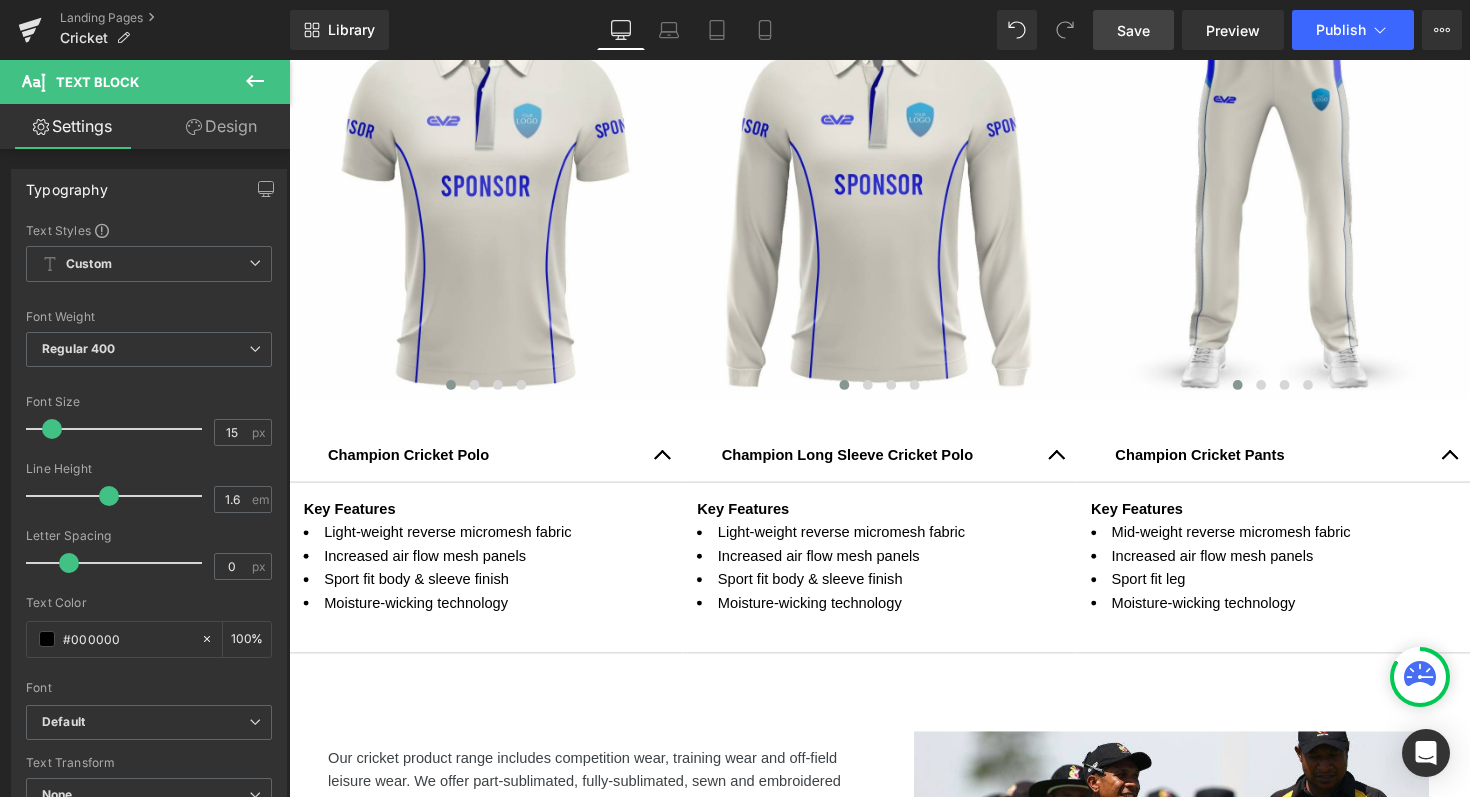click on "Save" at bounding box center (1133, 30) 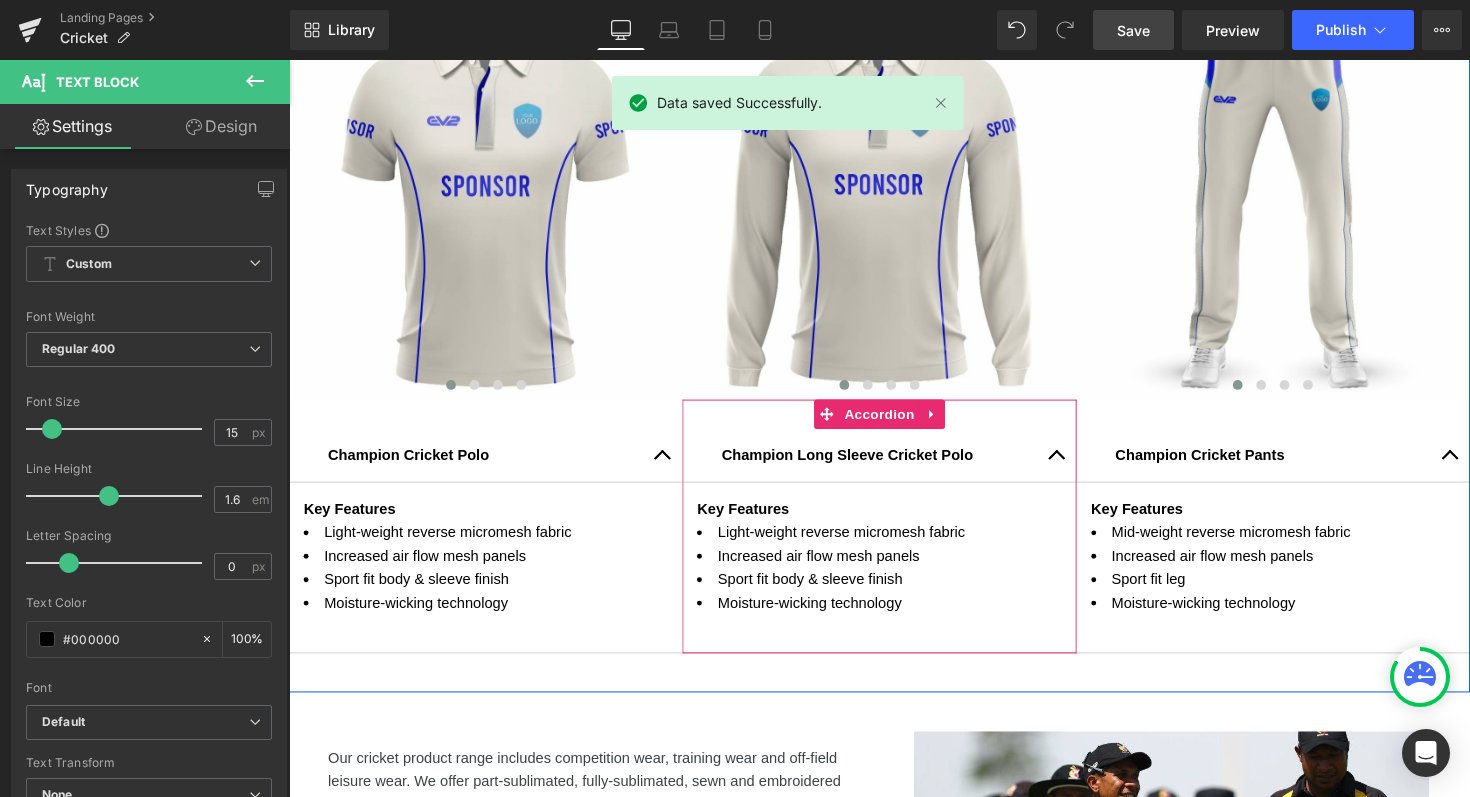 click at bounding box center [1076, 465] 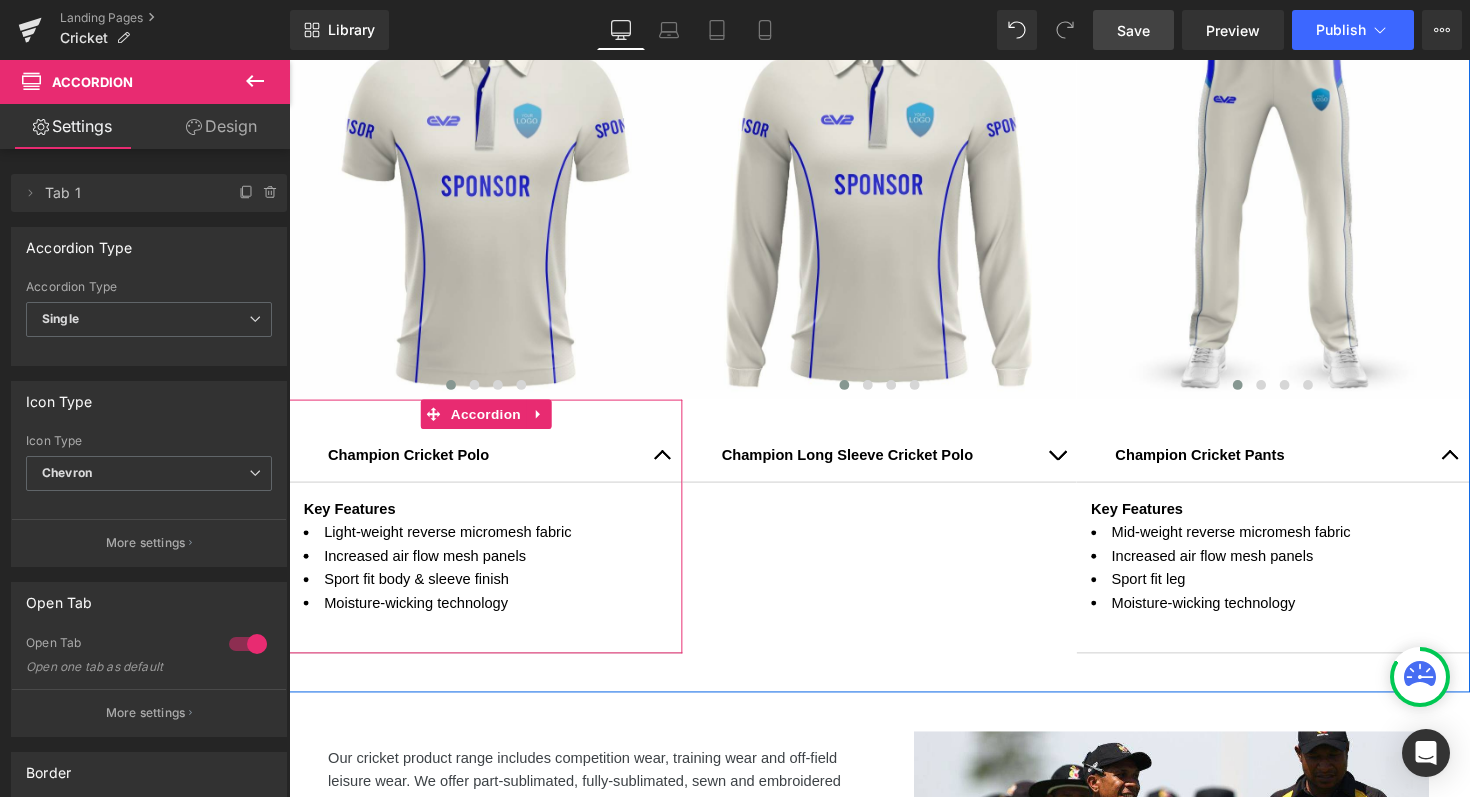 click at bounding box center (672, 470) 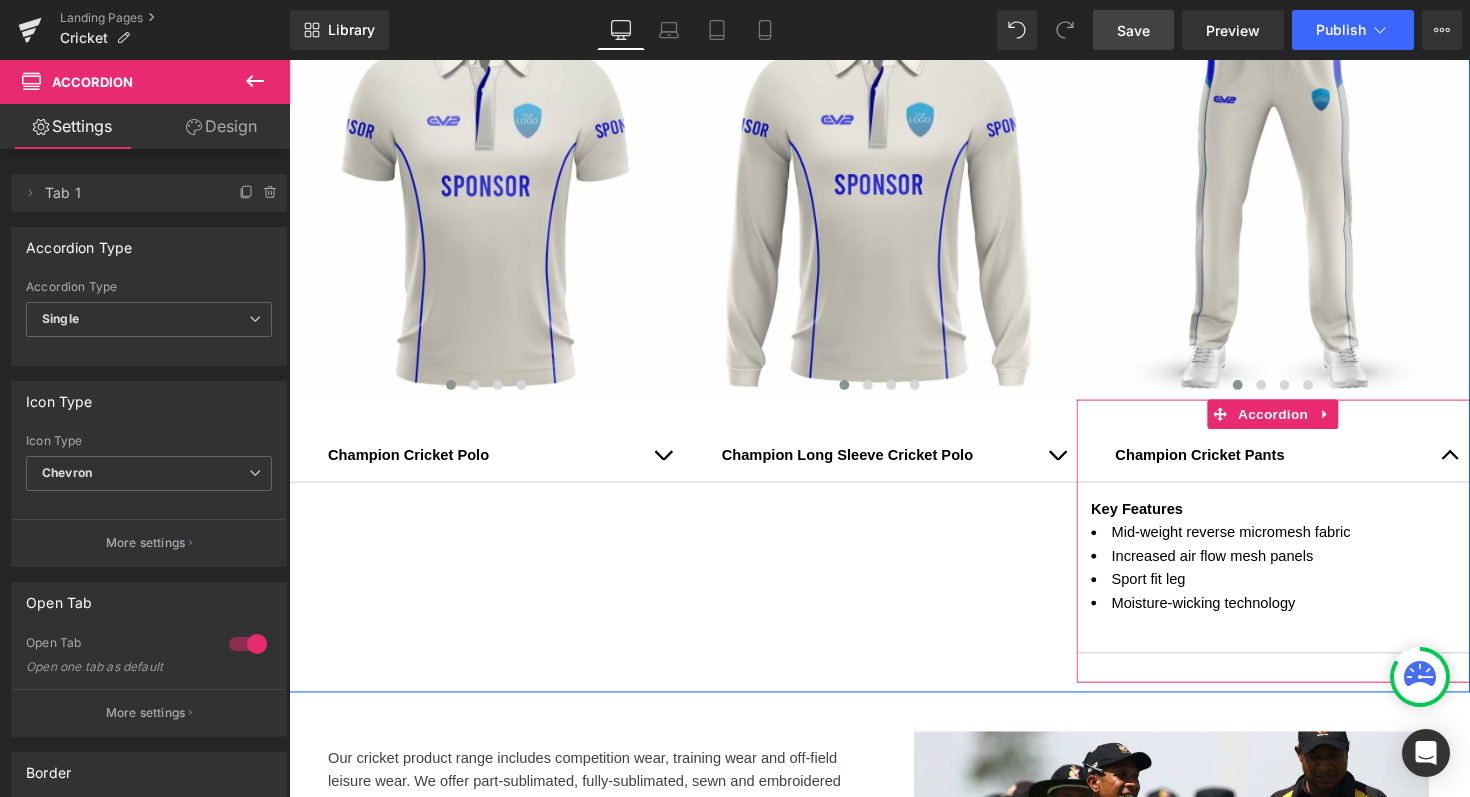 click at bounding box center (1479, 465) 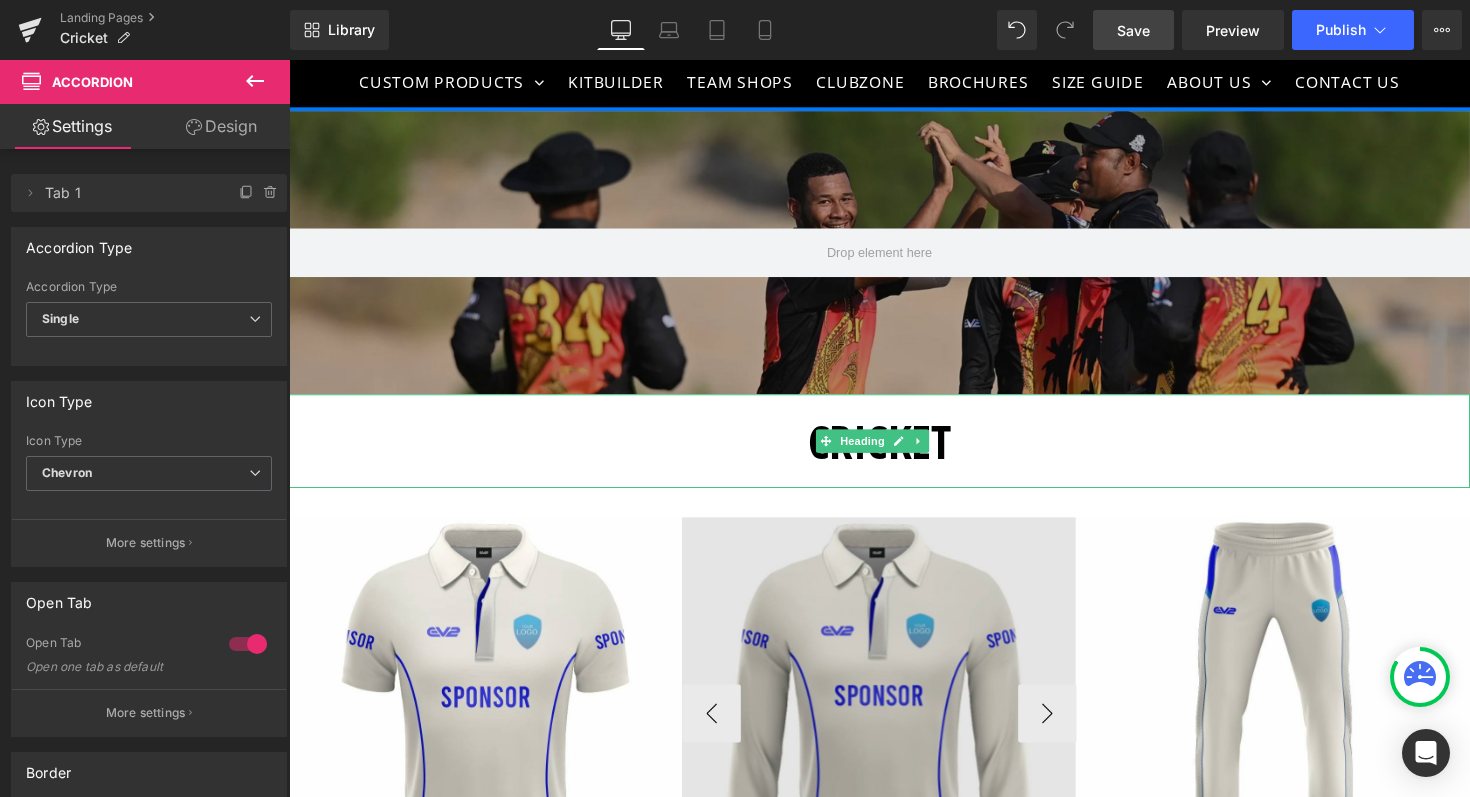 scroll, scrollTop: 95, scrollLeft: 0, axis: vertical 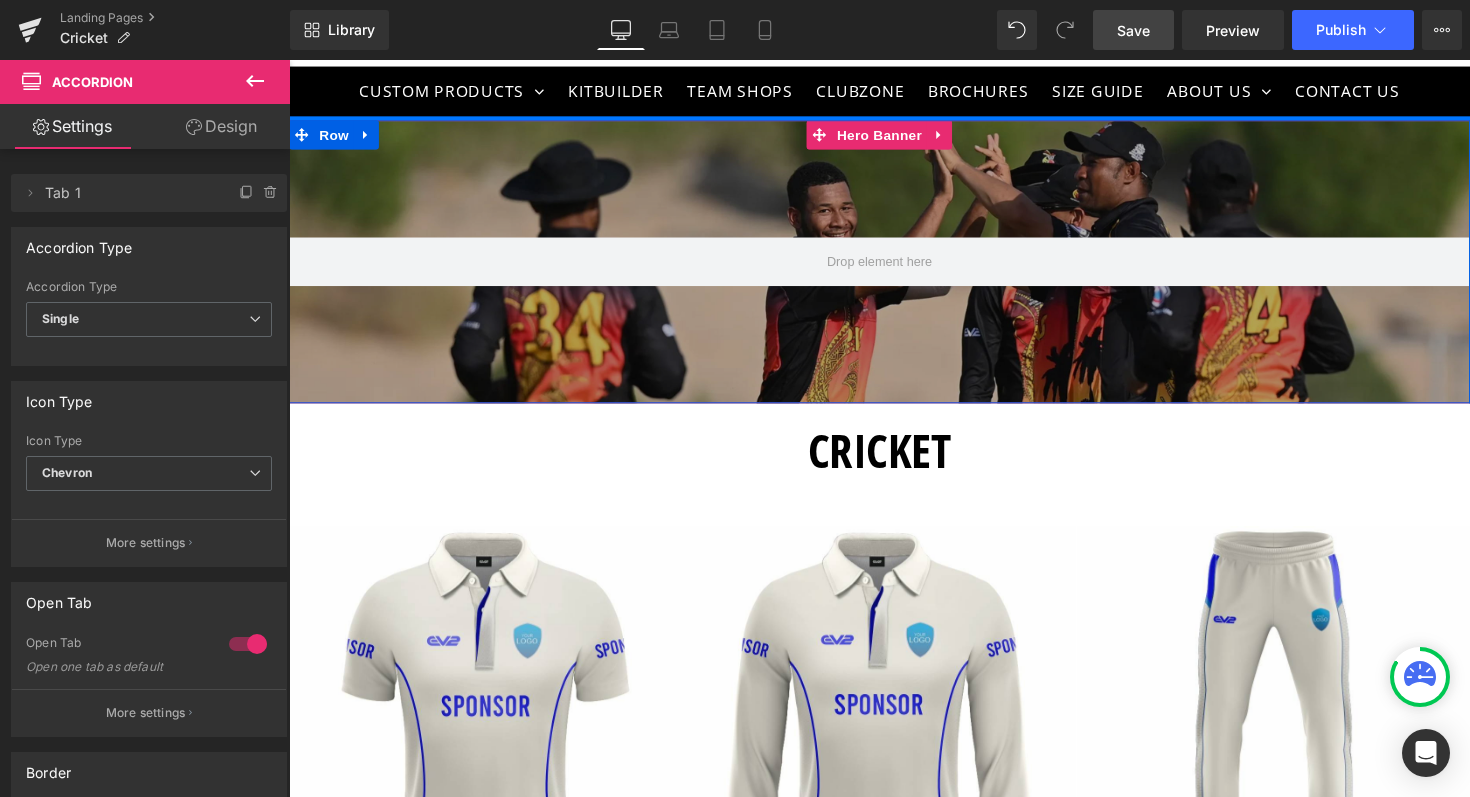 click at bounding box center [894, 267] 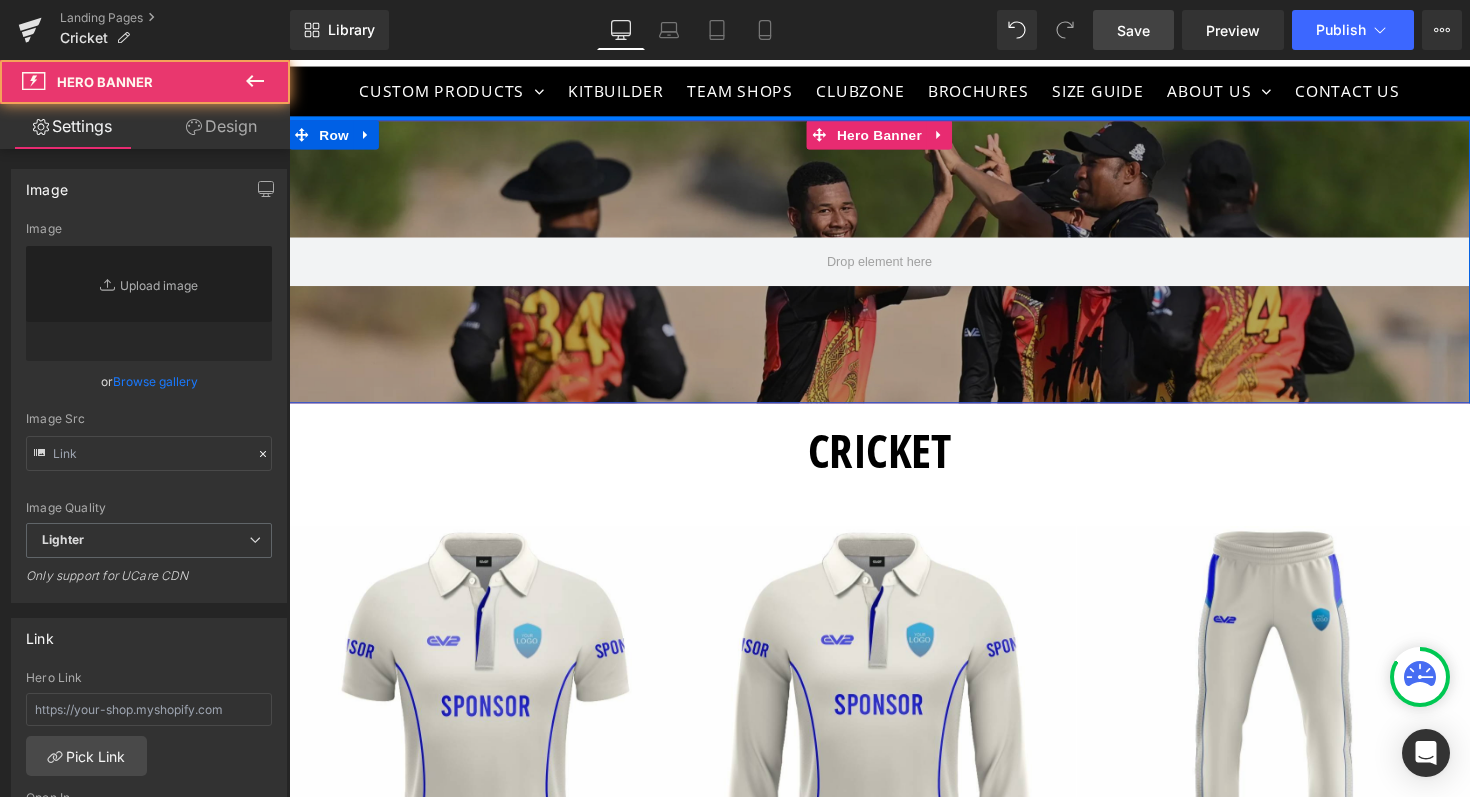type on "https://ucarecdn.com/dcf23a61-54a8-491b-a35f-d61dd2511033/-/format/auto/-/preview/3000x3000/-/quality/lighter/Papua%20New%20Guinea%20cricket.jpg" 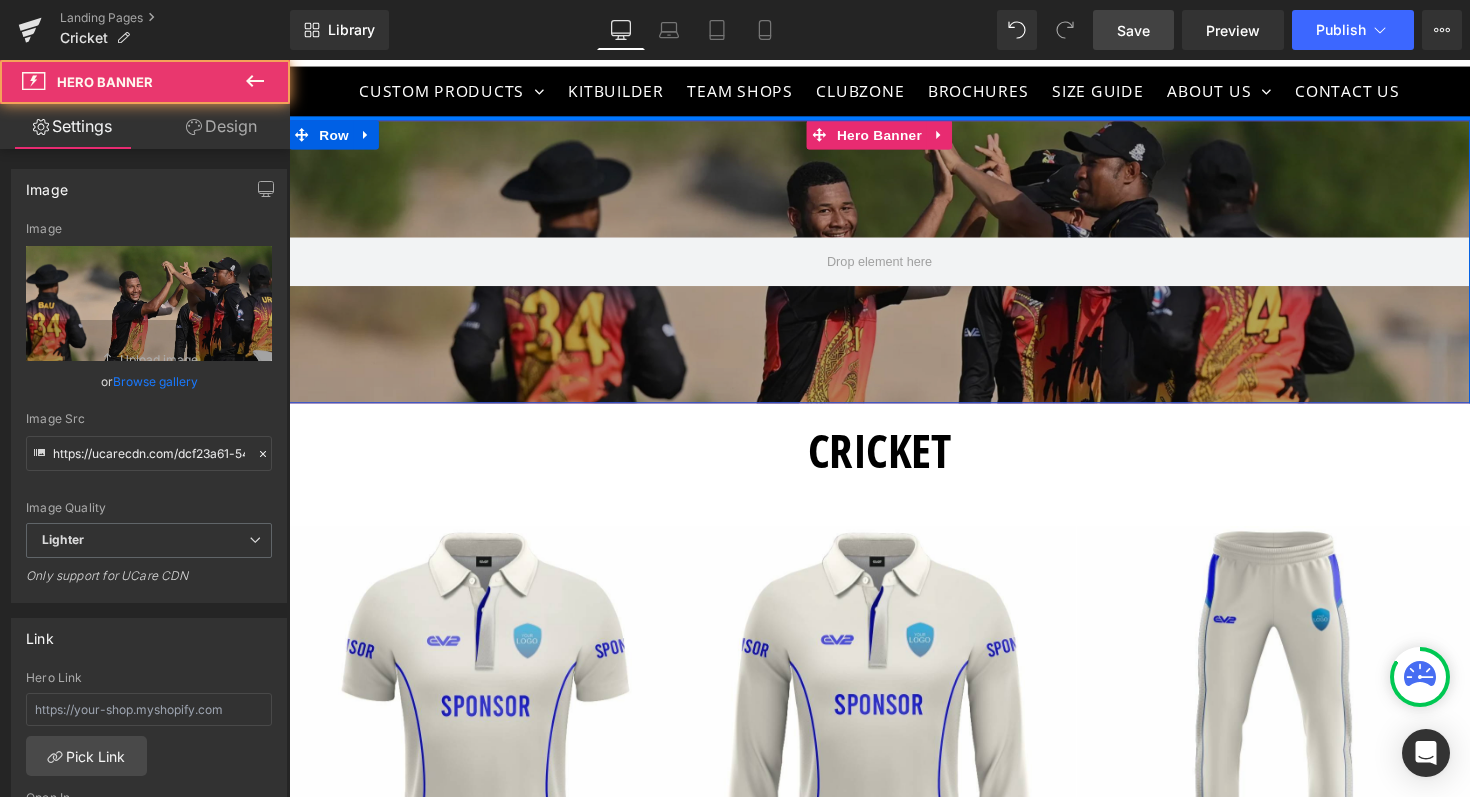 click at bounding box center (894, 267) 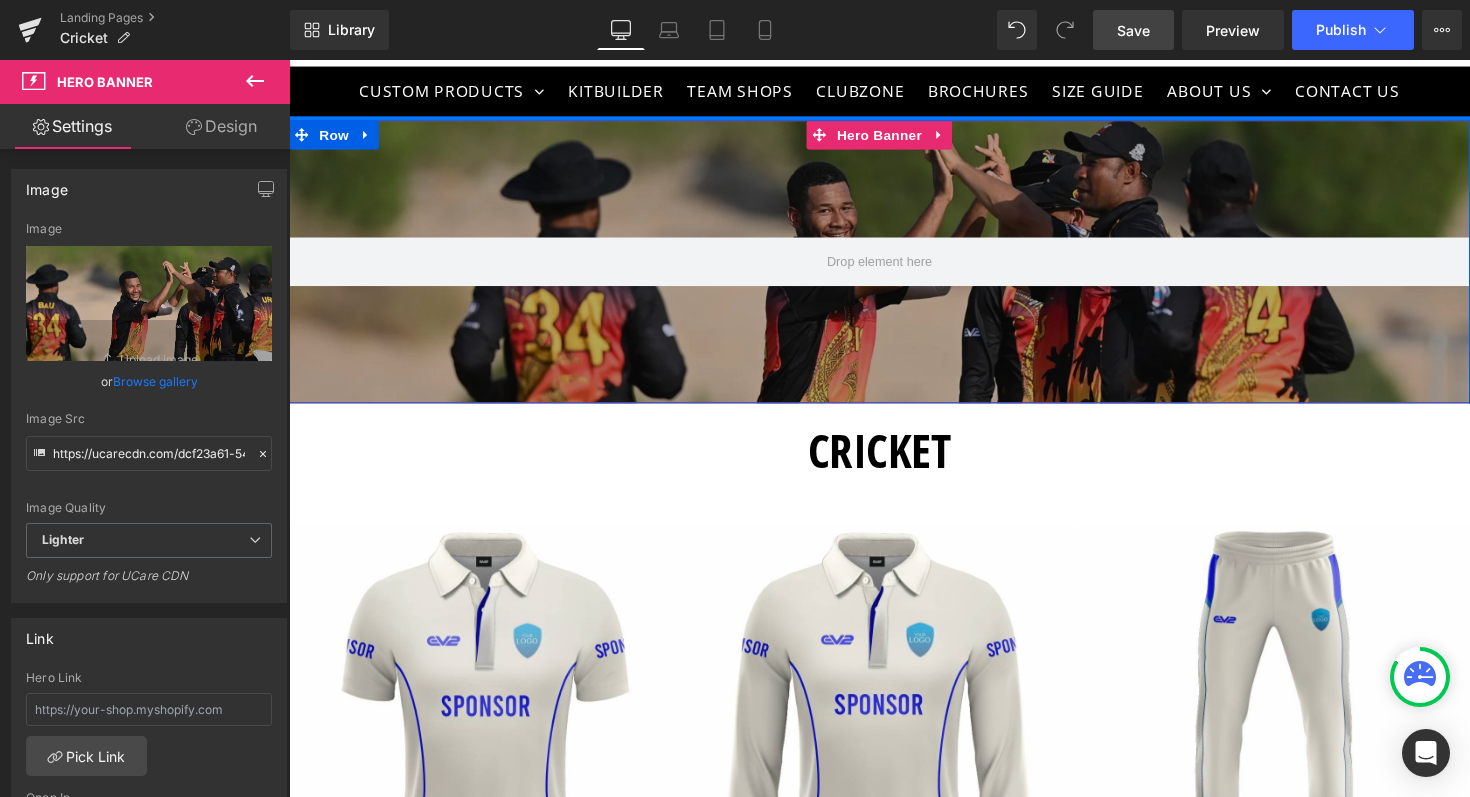 drag, startPoint x: 868, startPoint y: 364, endPoint x: 868, endPoint y: 389, distance: 25 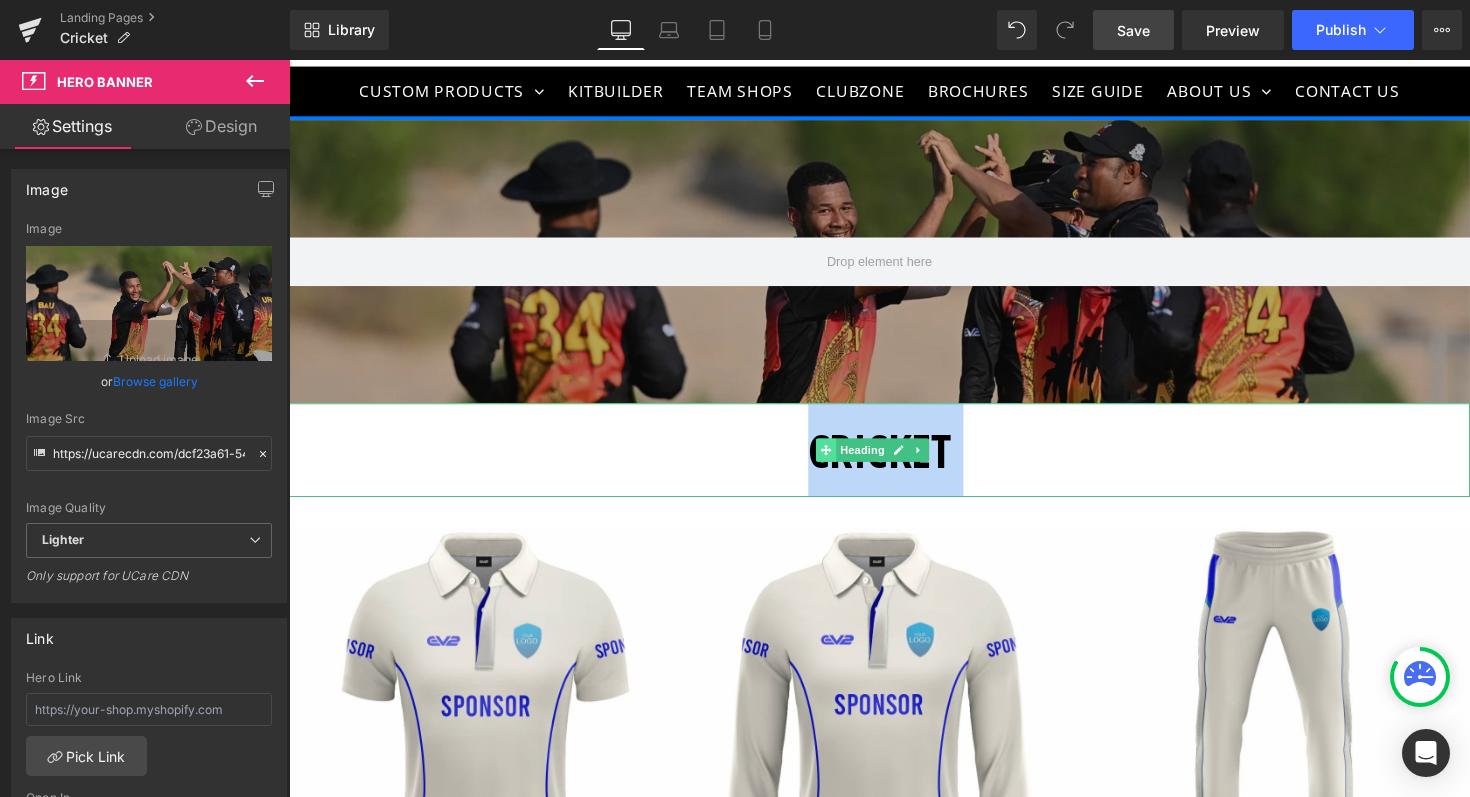 drag, startPoint x: 853, startPoint y: 410, endPoint x: 840, endPoint y: 458, distance: 49.729267 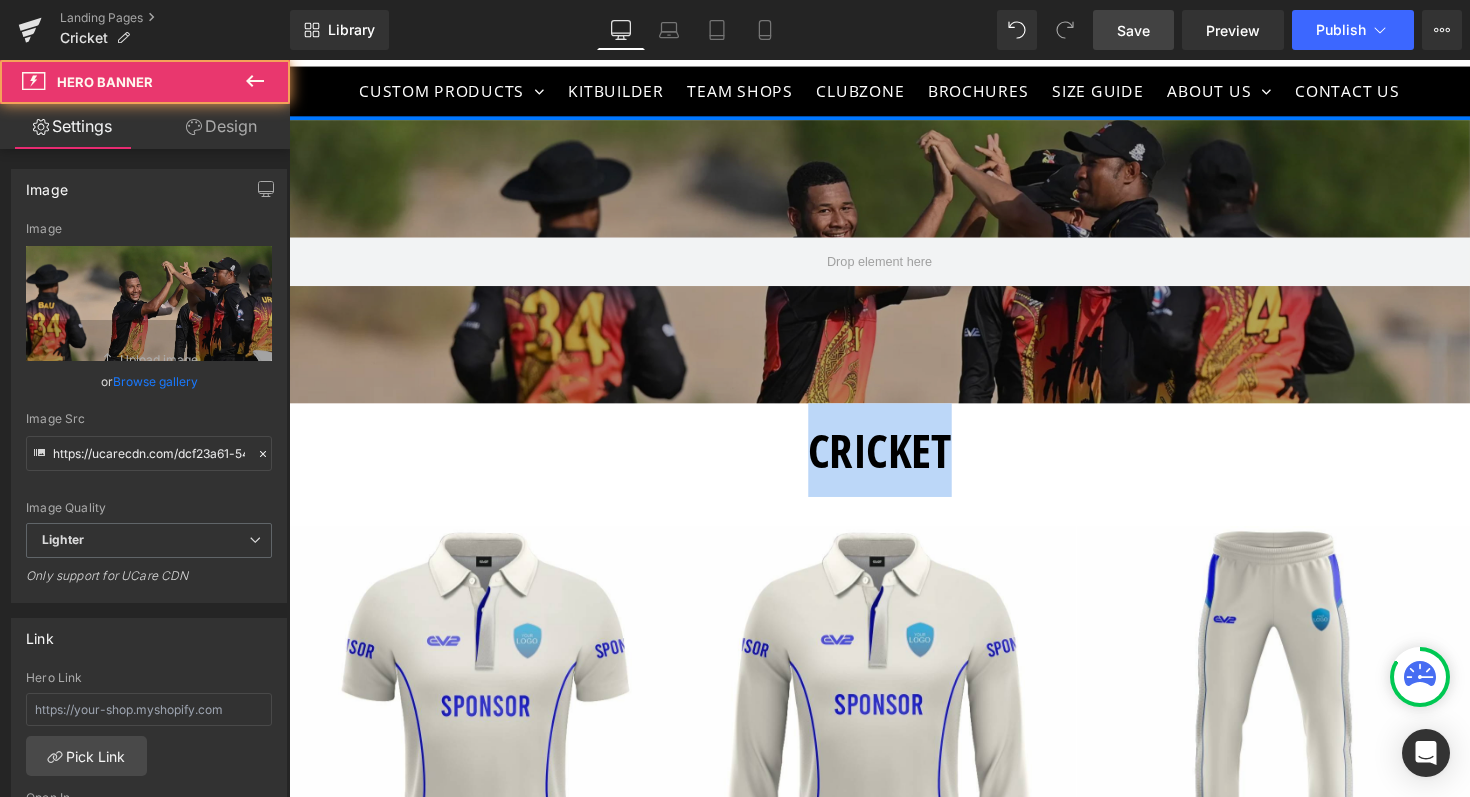 click at bounding box center (894, 267) 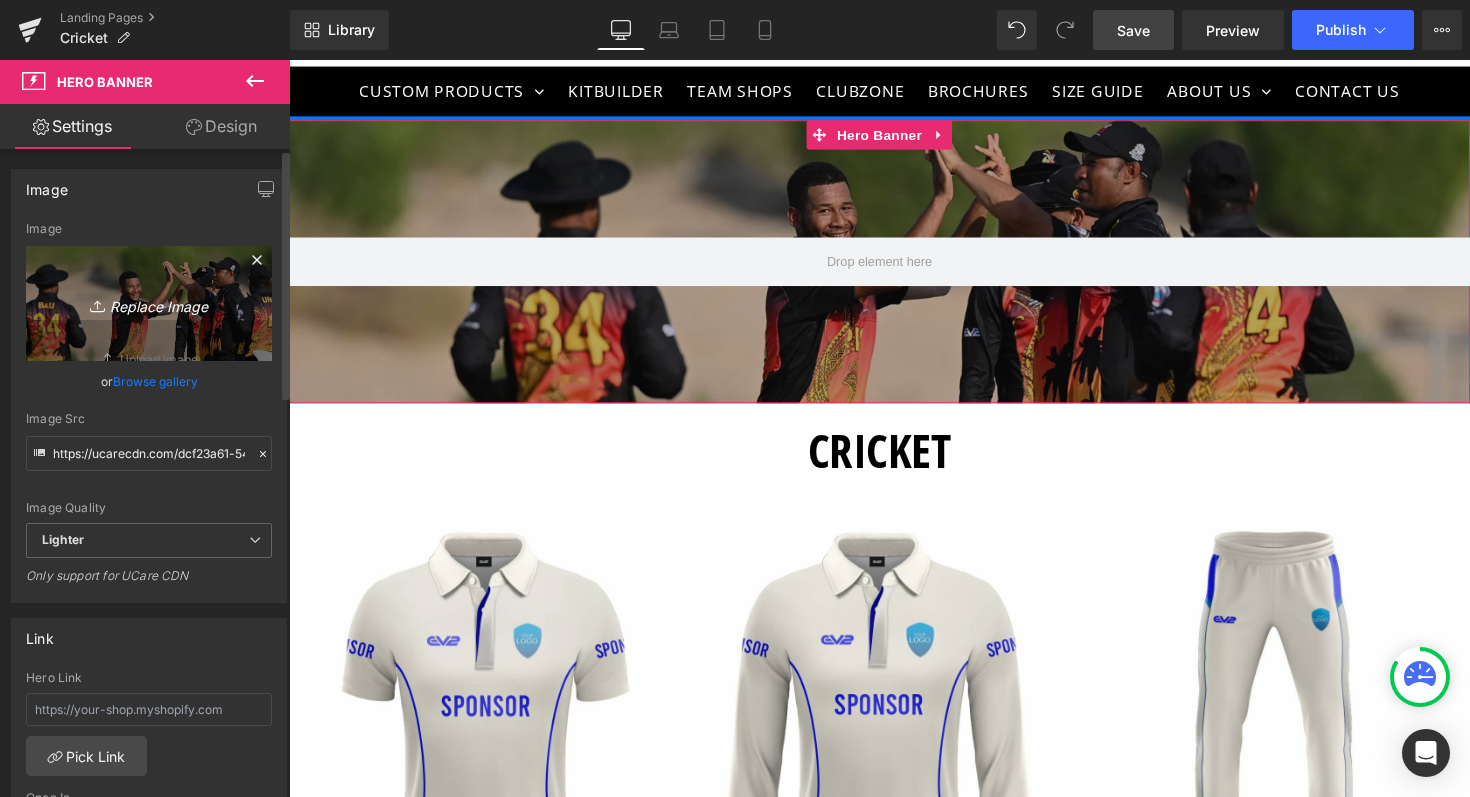click on "Replace Image" at bounding box center (149, 303) 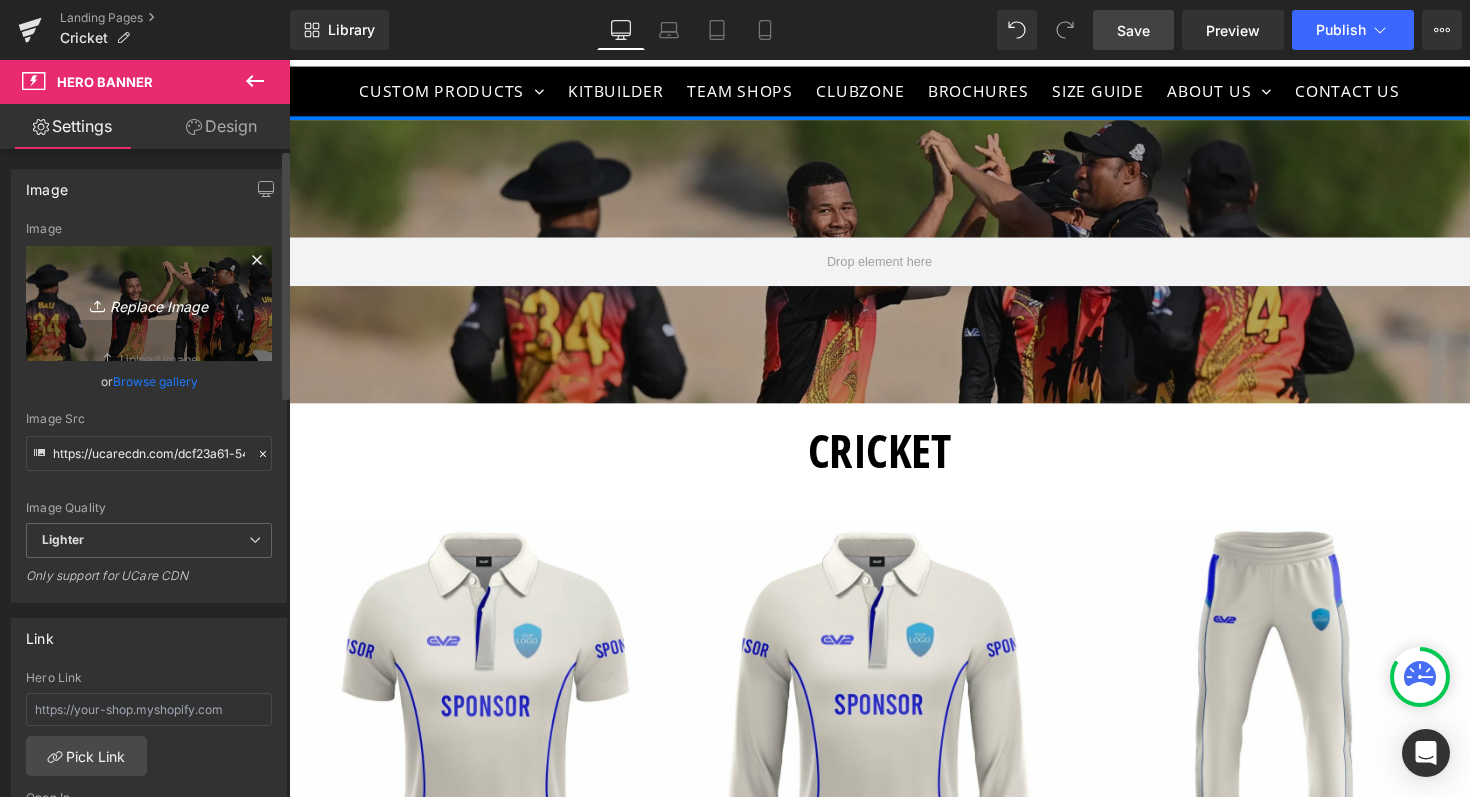type on "C:\fakepath\Banner (5).png" 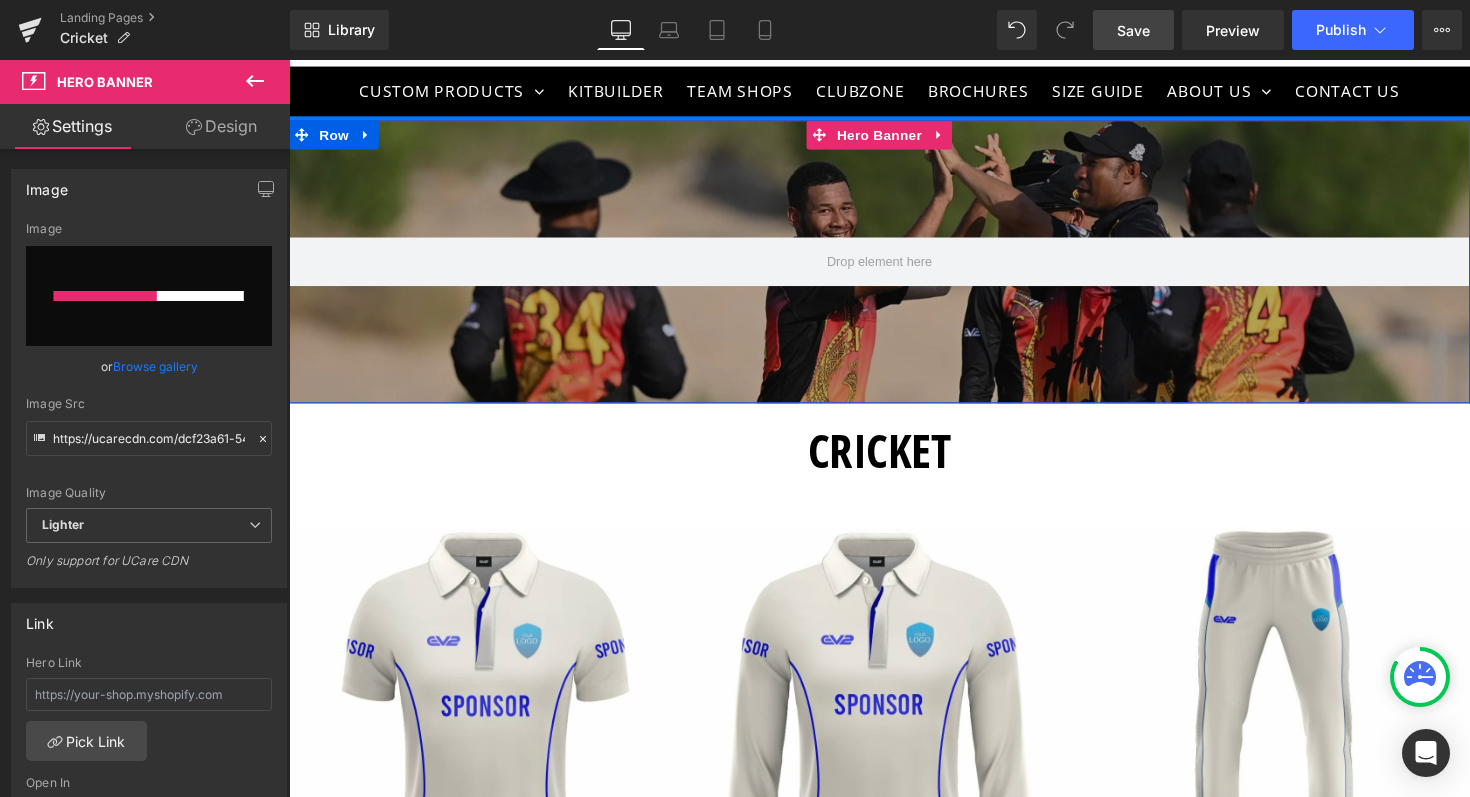 type 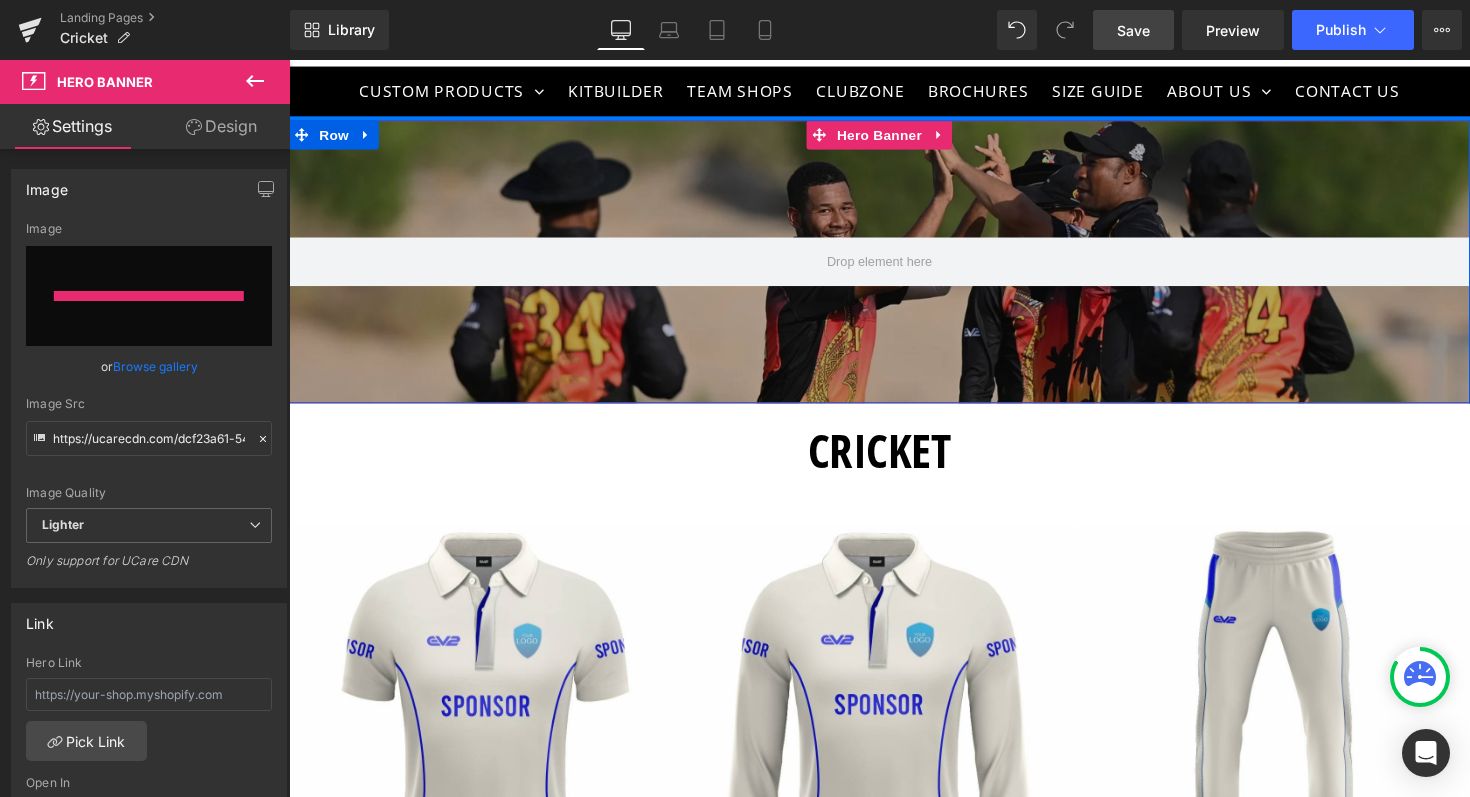 type on "https://ucarecdn.com/6e85b892-ac7a-4c79-858d-b6580fcf16e2/-/format/auto/-/preview/3000x3000/-/quality/lighter/Banner%20_5_.png" 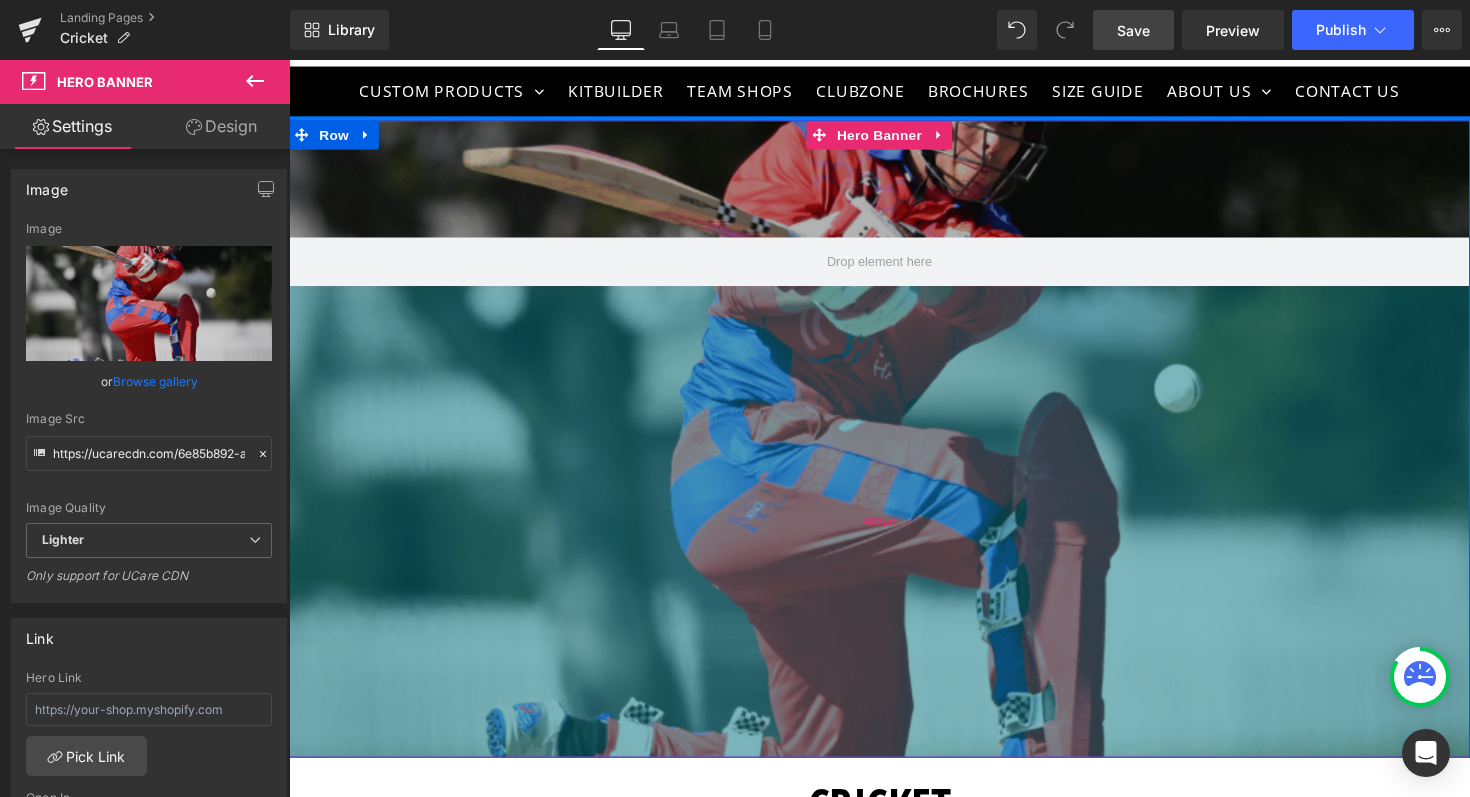 drag, startPoint x: 745, startPoint y: 314, endPoint x: 700, endPoint y: 677, distance: 365.77863 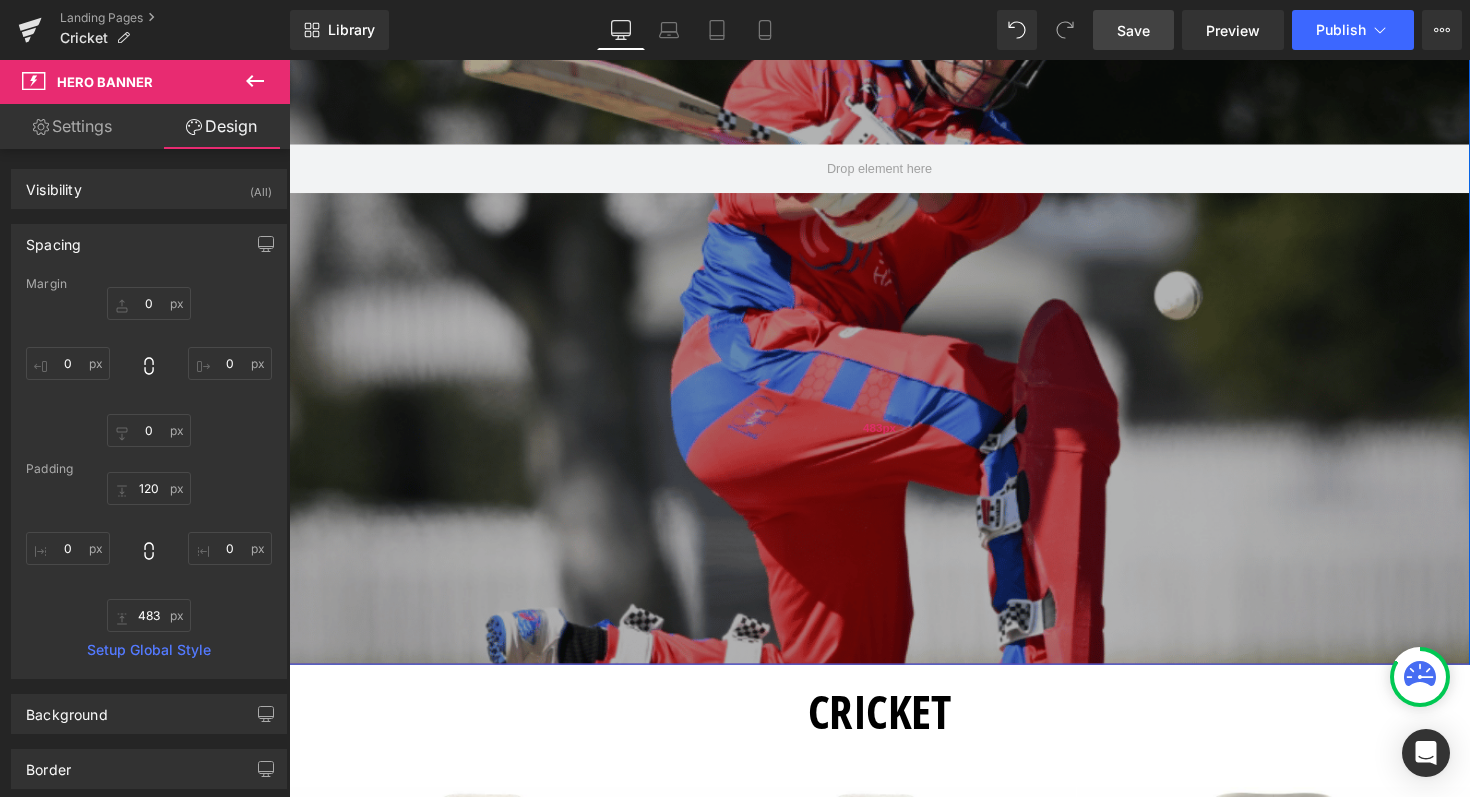 scroll, scrollTop: 218, scrollLeft: 0, axis: vertical 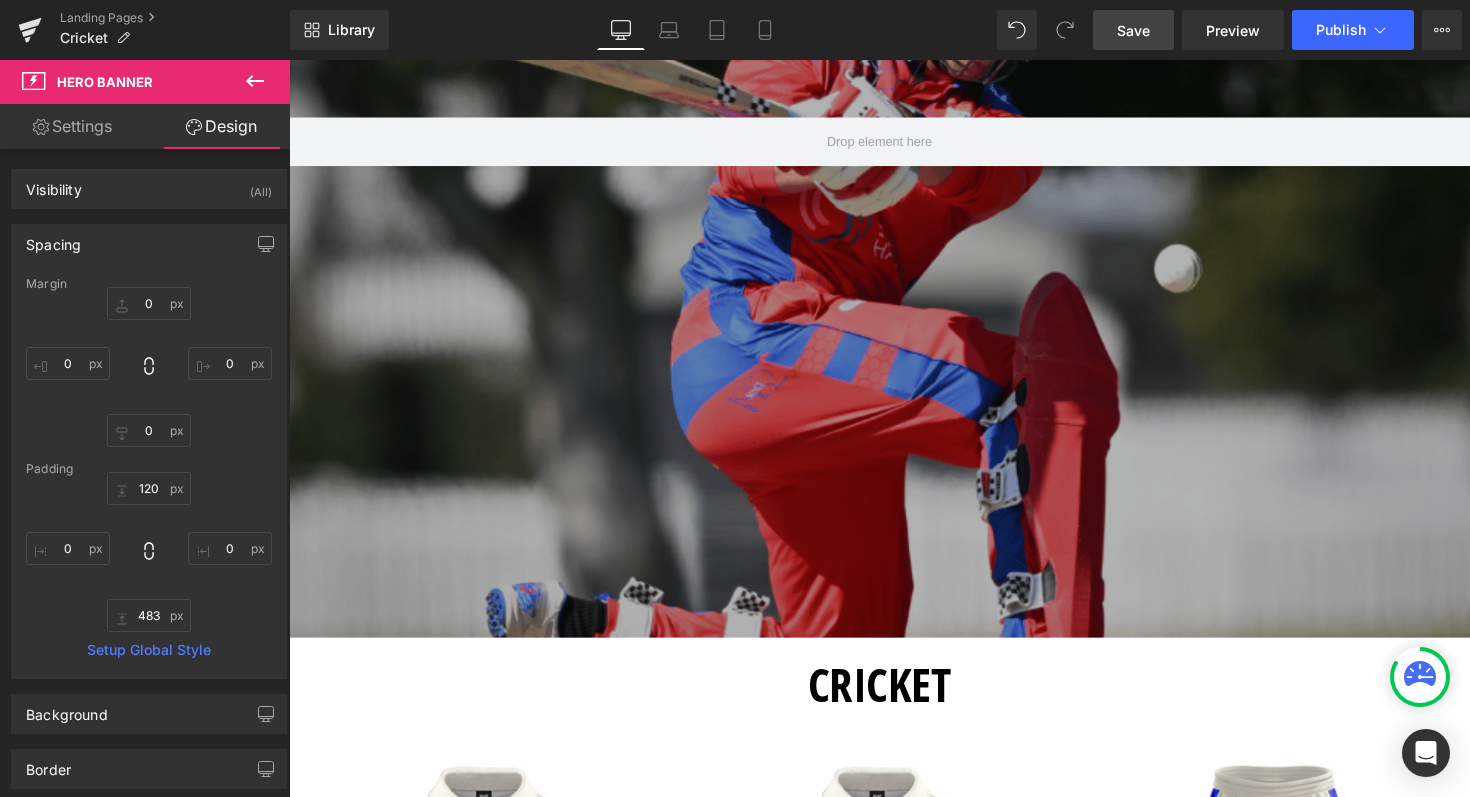click on "Save" at bounding box center (1133, 30) 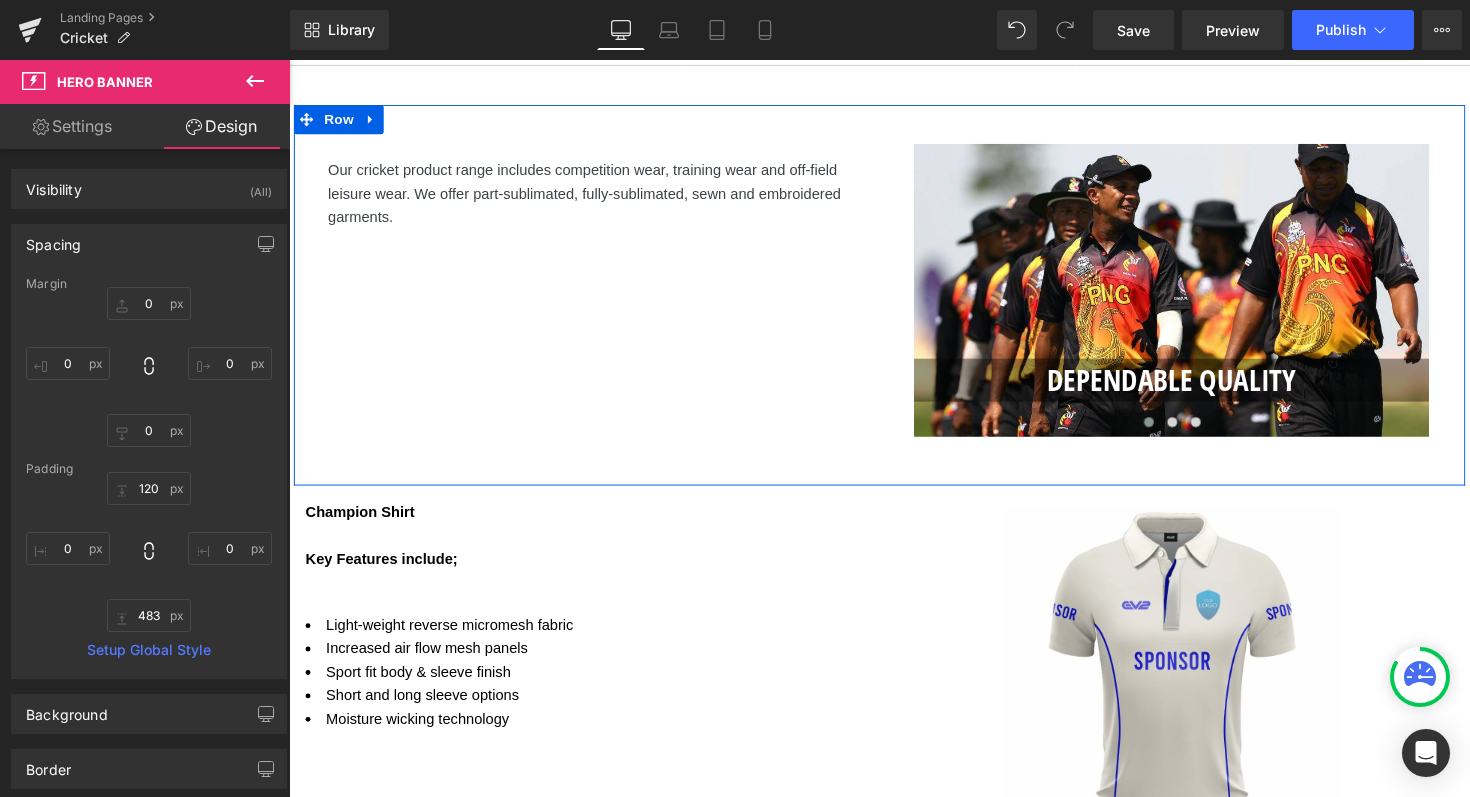 scroll, scrollTop: 1472, scrollLeft: 0, axis: vertical 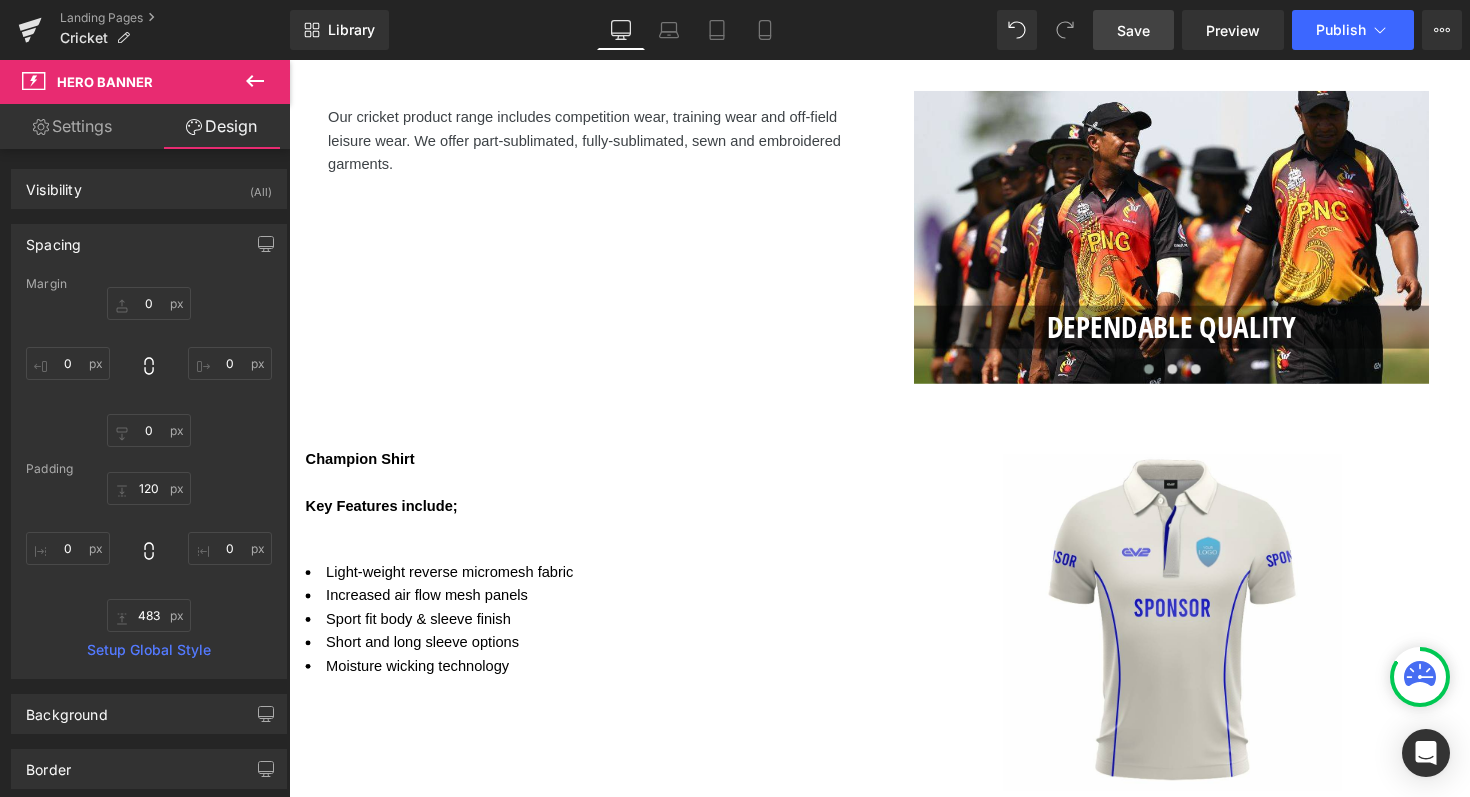 click on "Save" at bounding box center [1133, 30] 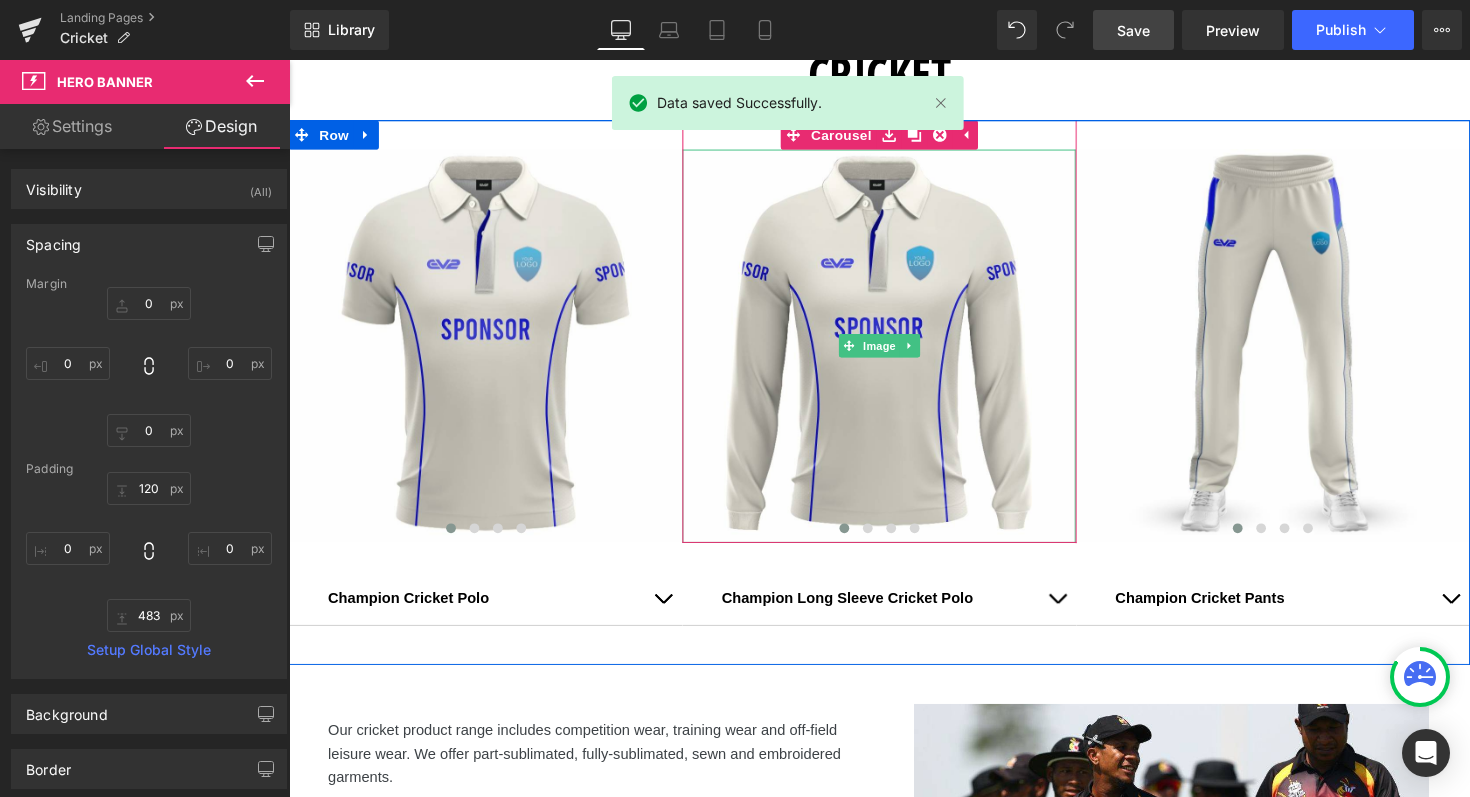 scroll, scrollTop: 867, scrollLeft: 0, axis: vertical 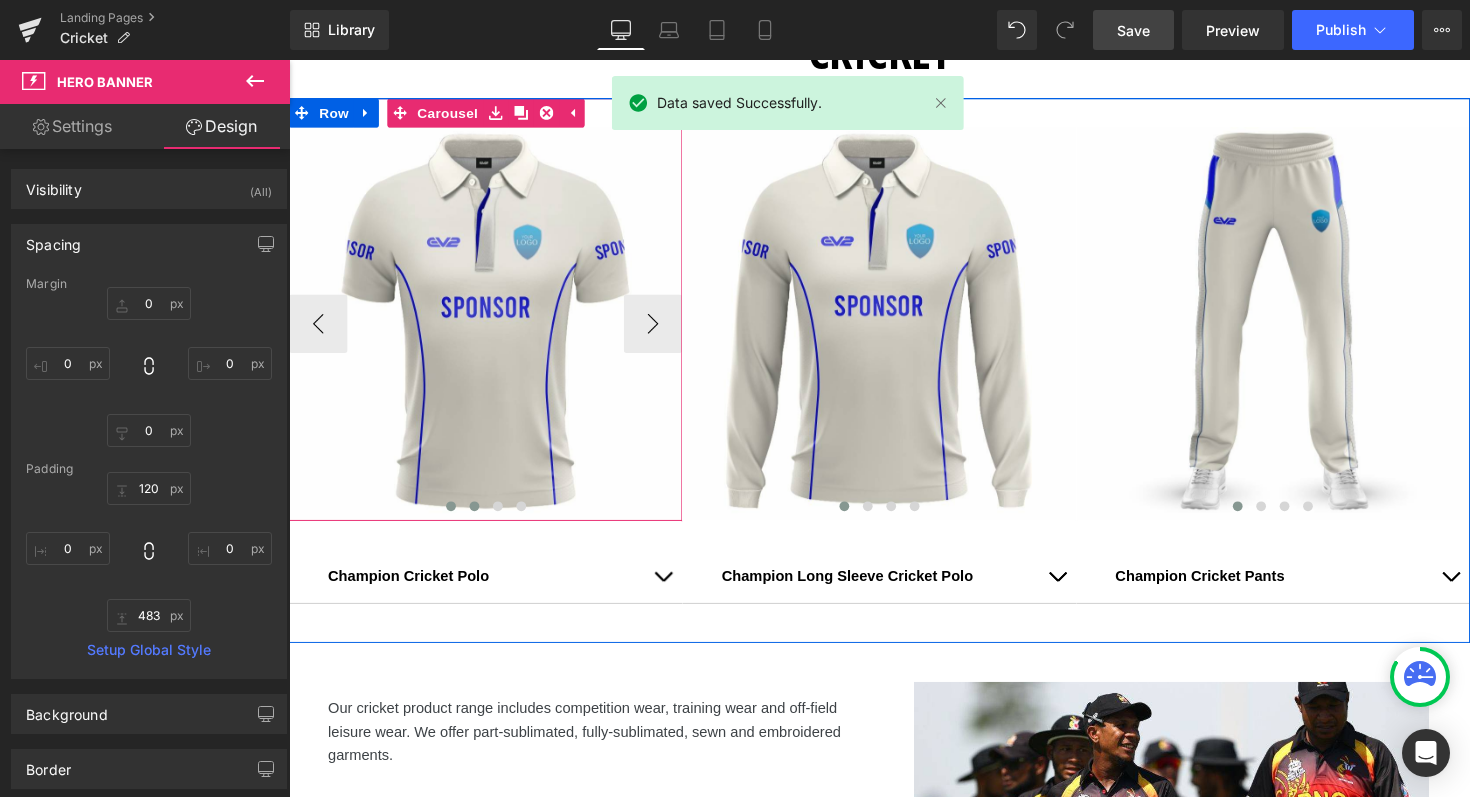 click at bounding box center (479, 517) 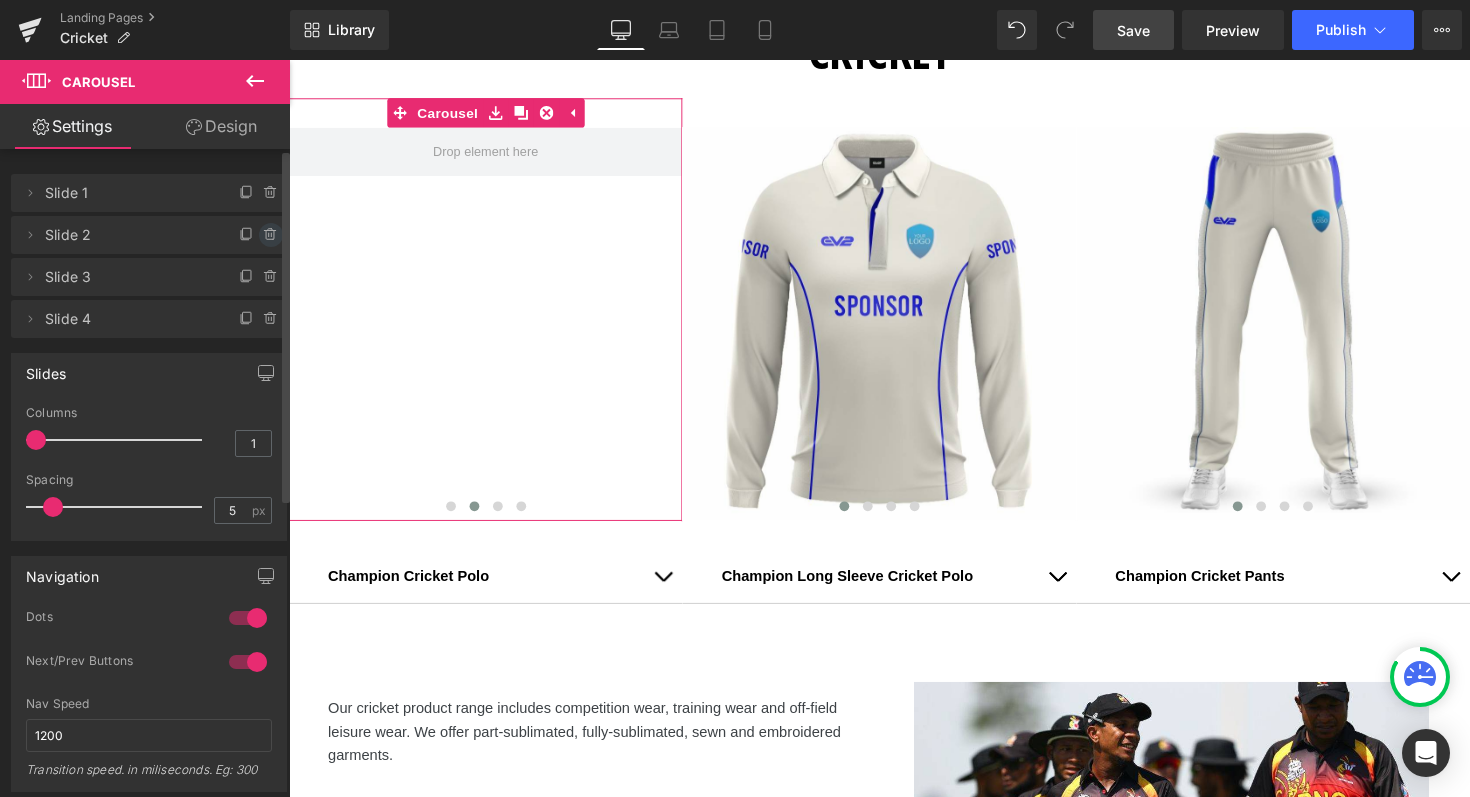 click 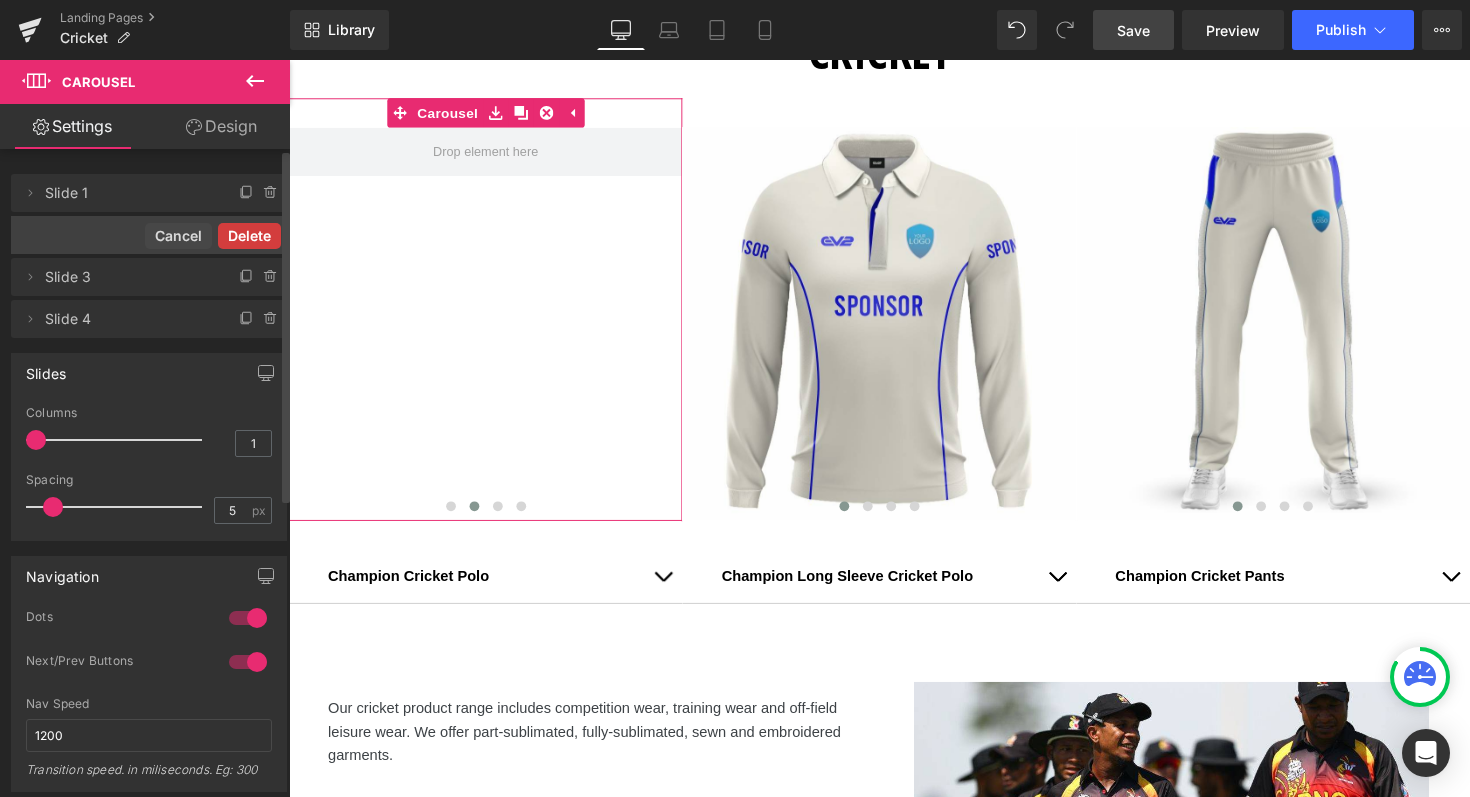 click on "Delete" at bounding box center [249, 236] 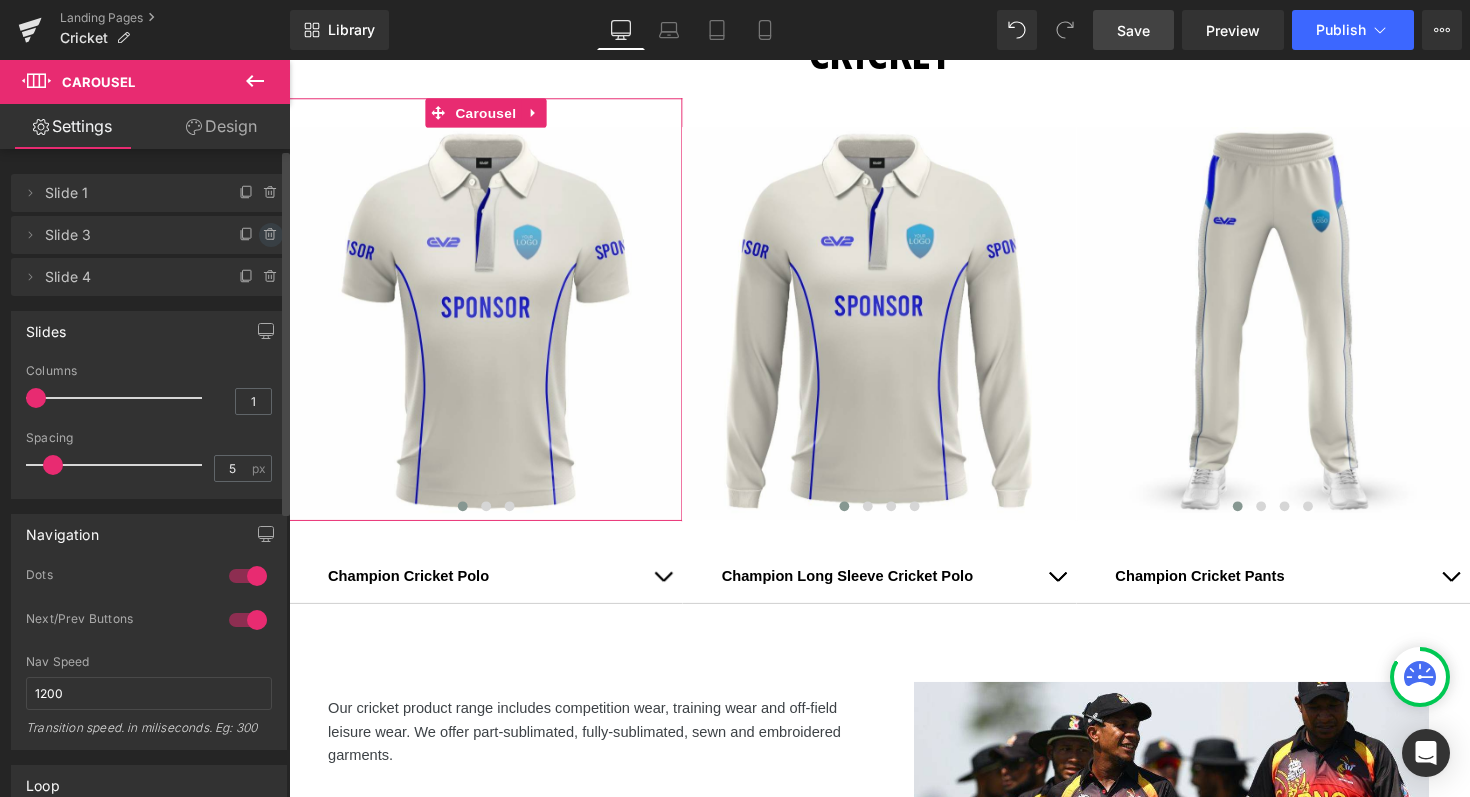 click 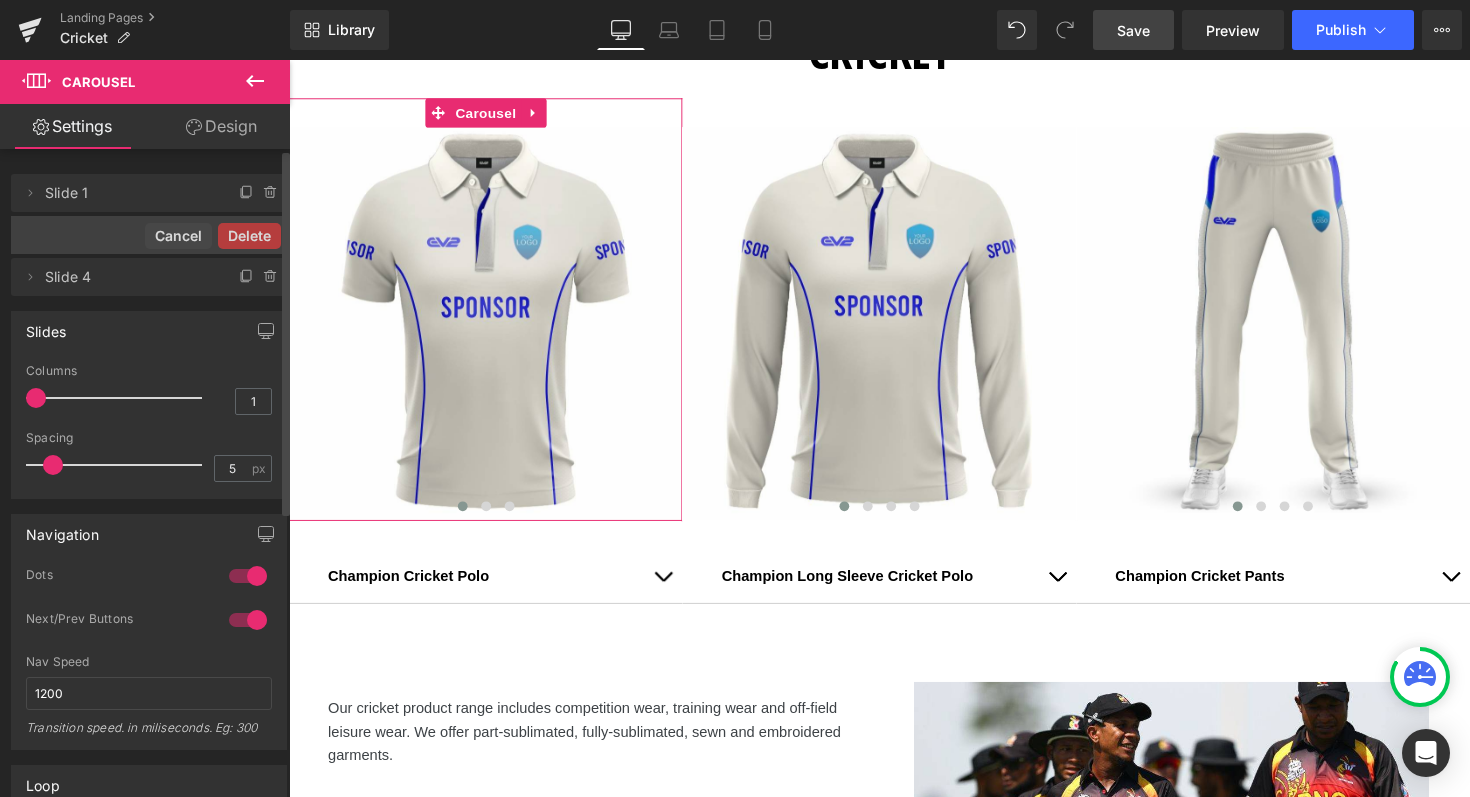 click on "Delete" at bounding box center (249, 236) 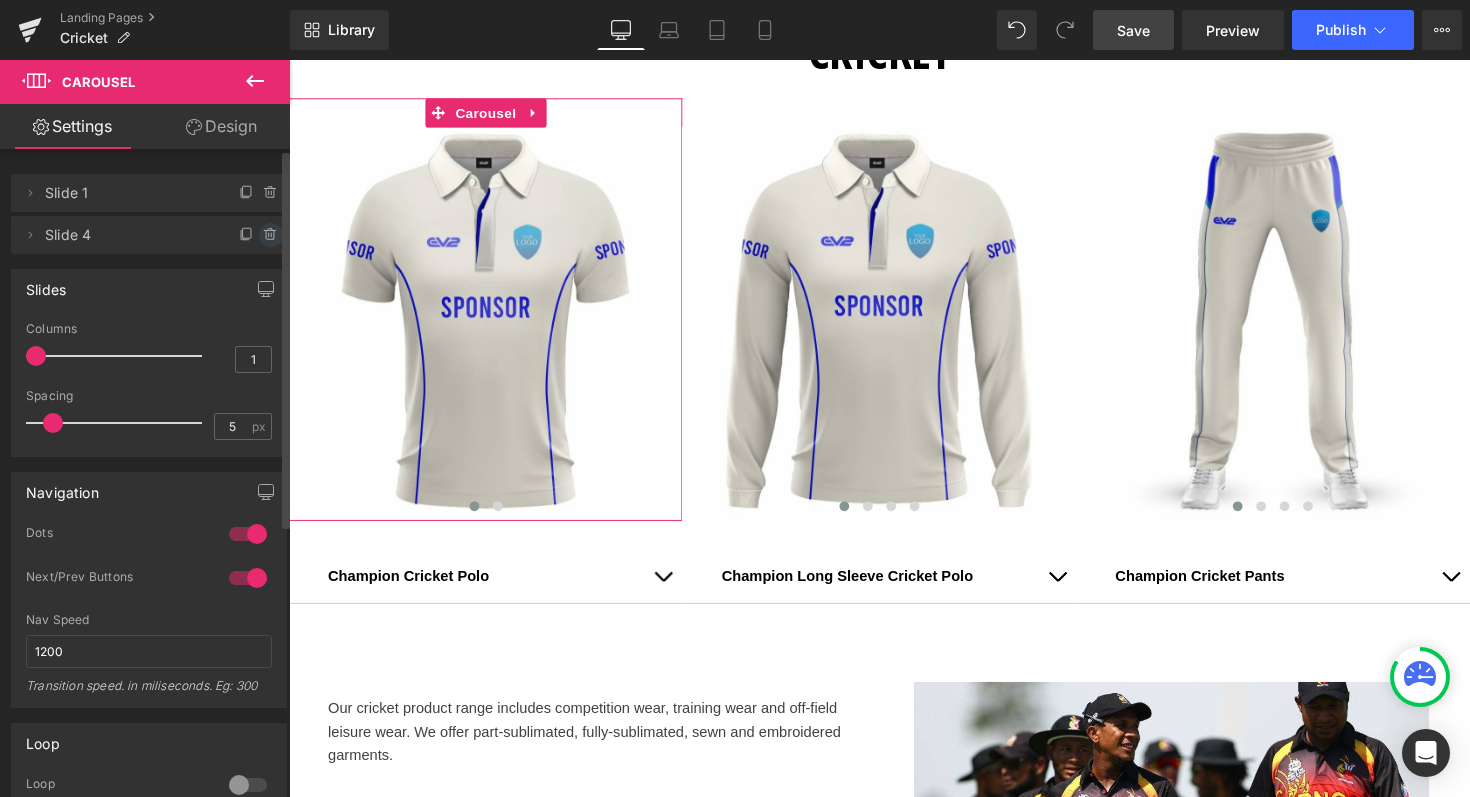 click at bounding box center [271, 235] 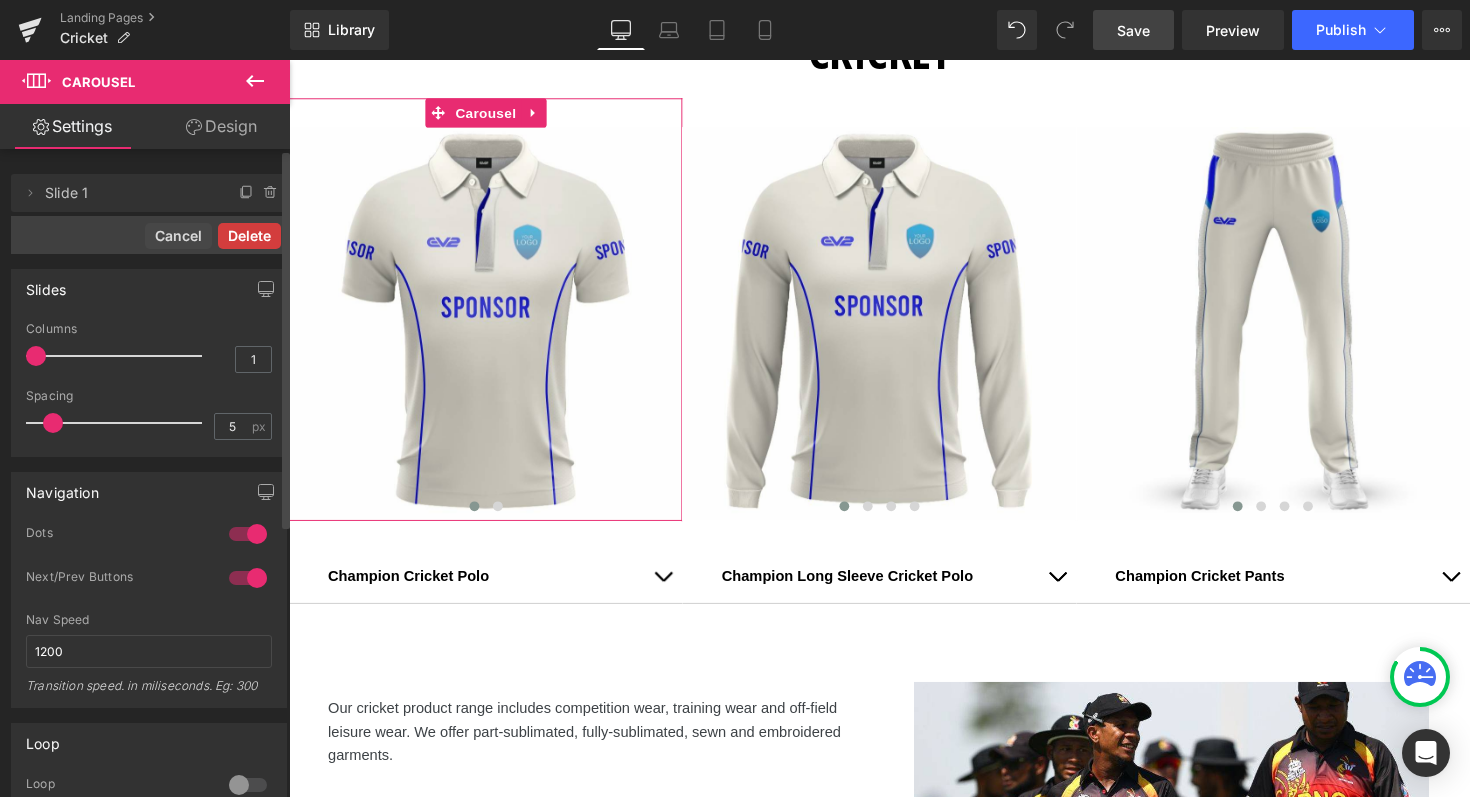 click on "Delete" at bounding box center (249, 236) 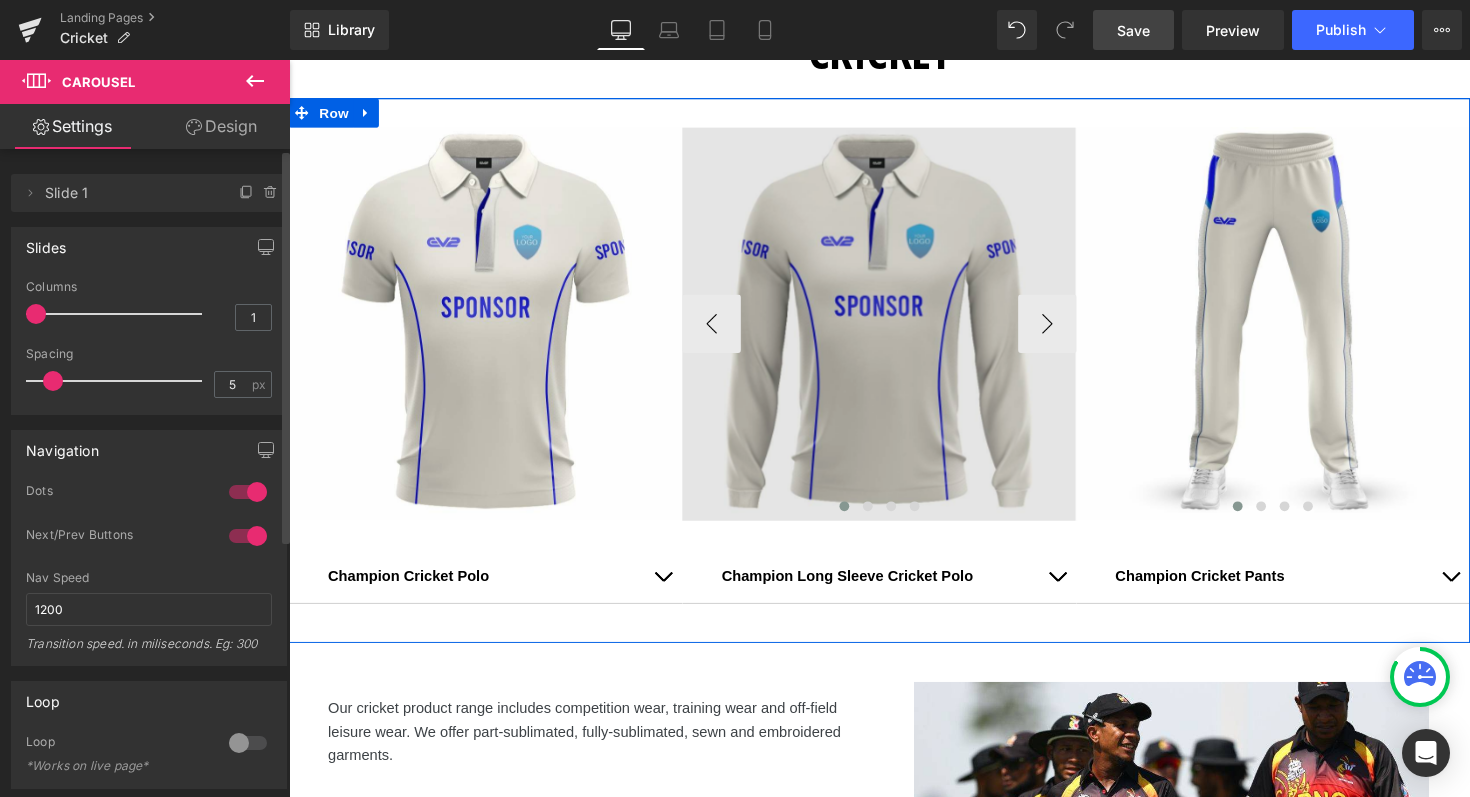 click at bounding box center (893, 330) 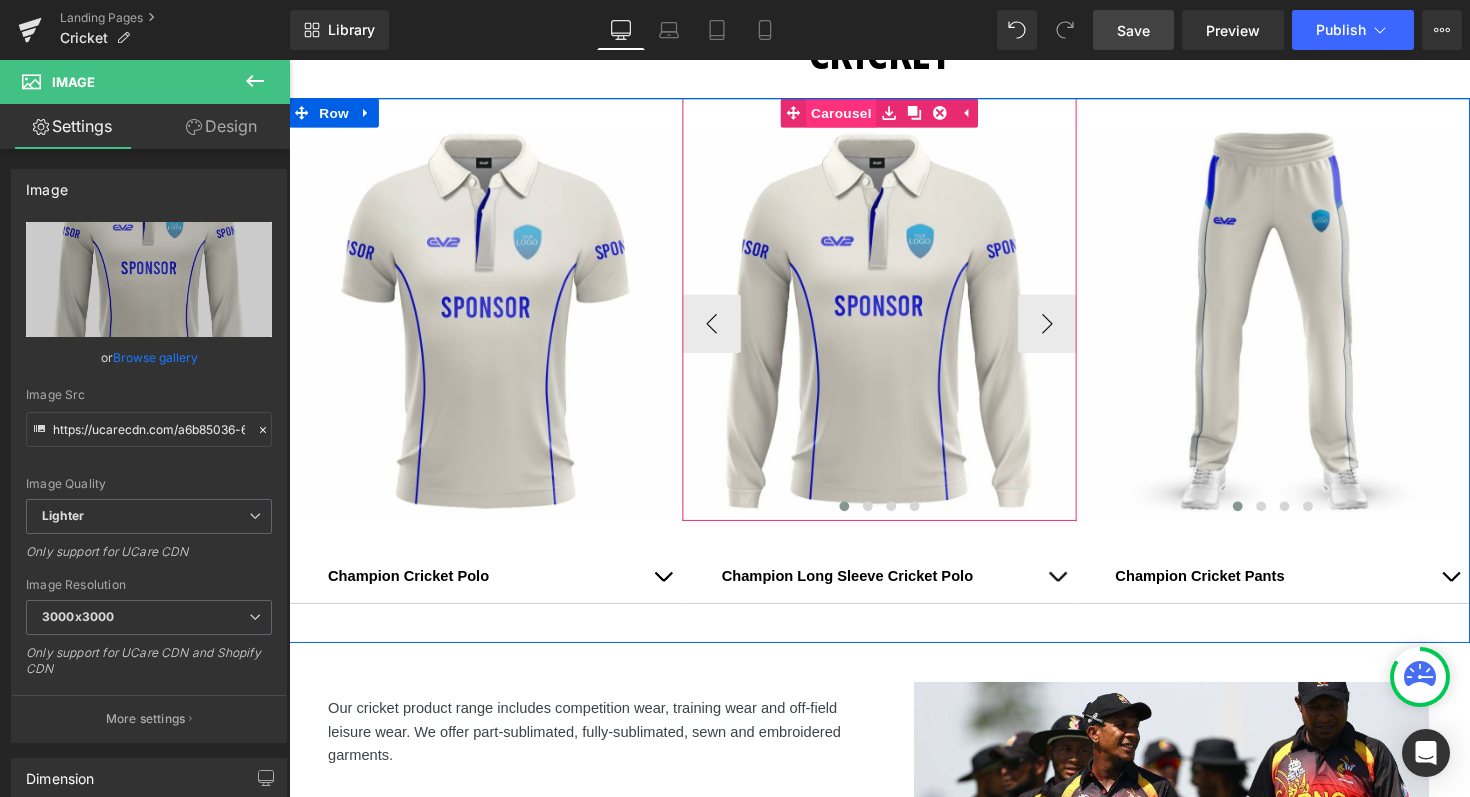 click on "Carousel" at bounding box center [842, 114] 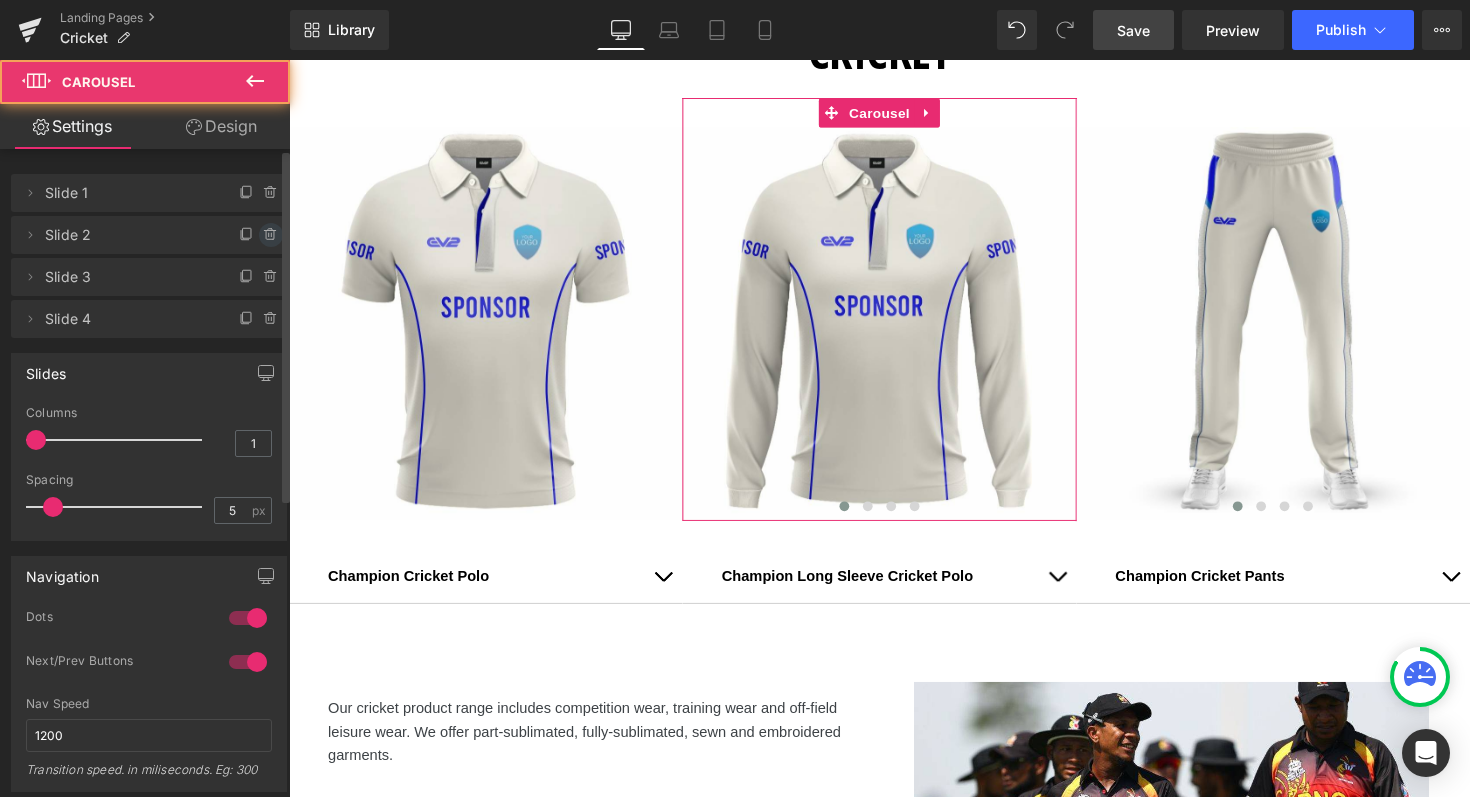 click 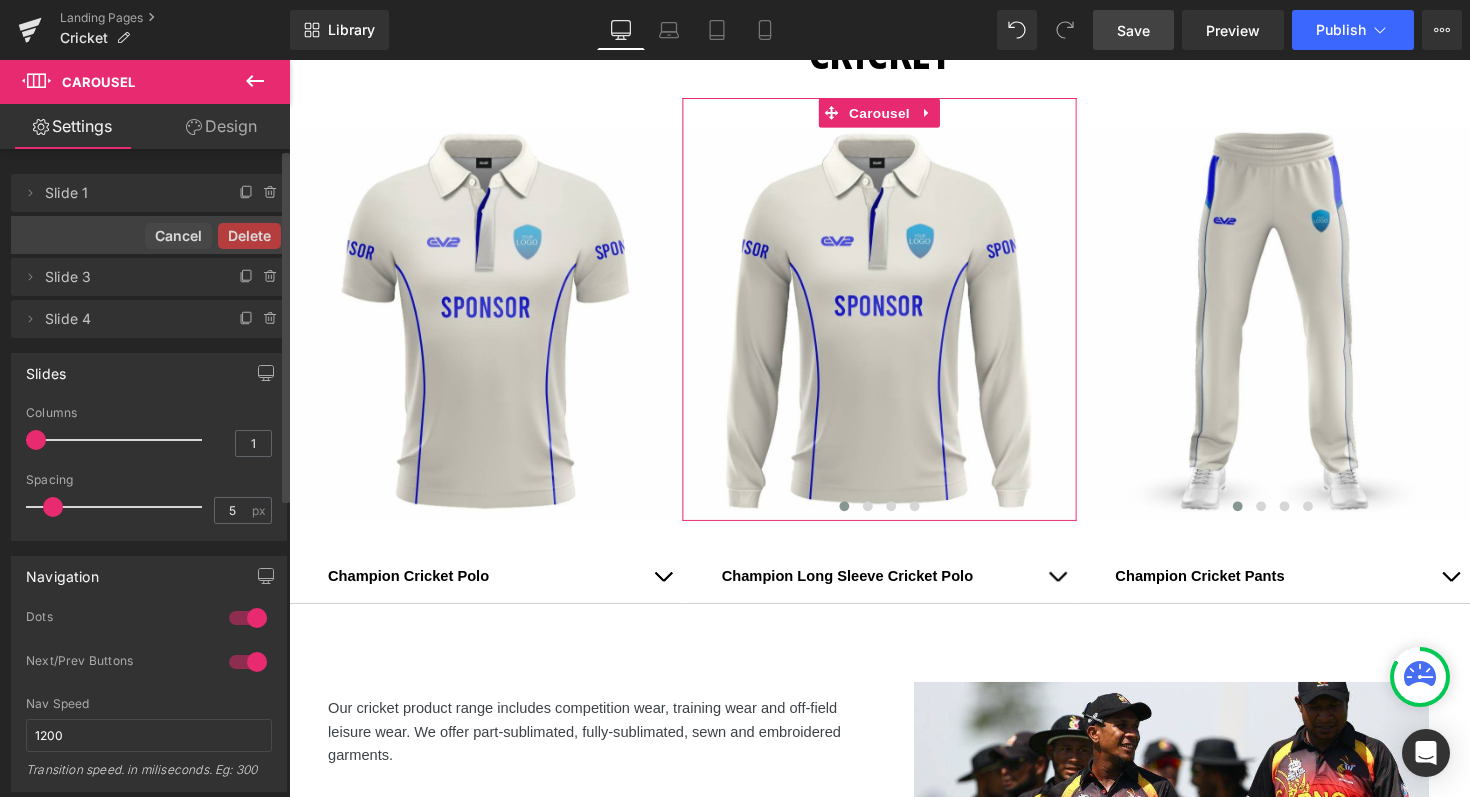 click on "Delete" at bounding box center (249, 236) 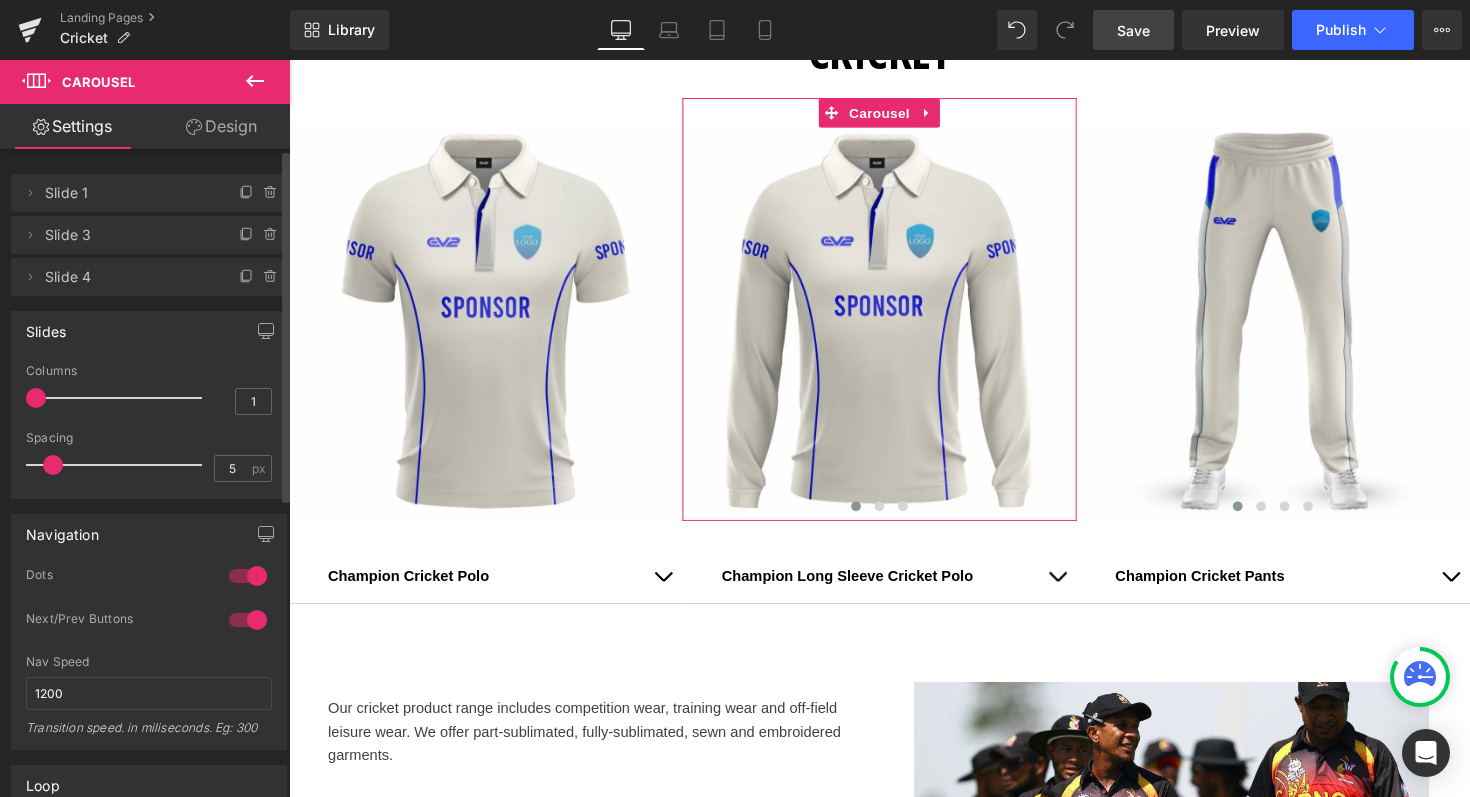 click 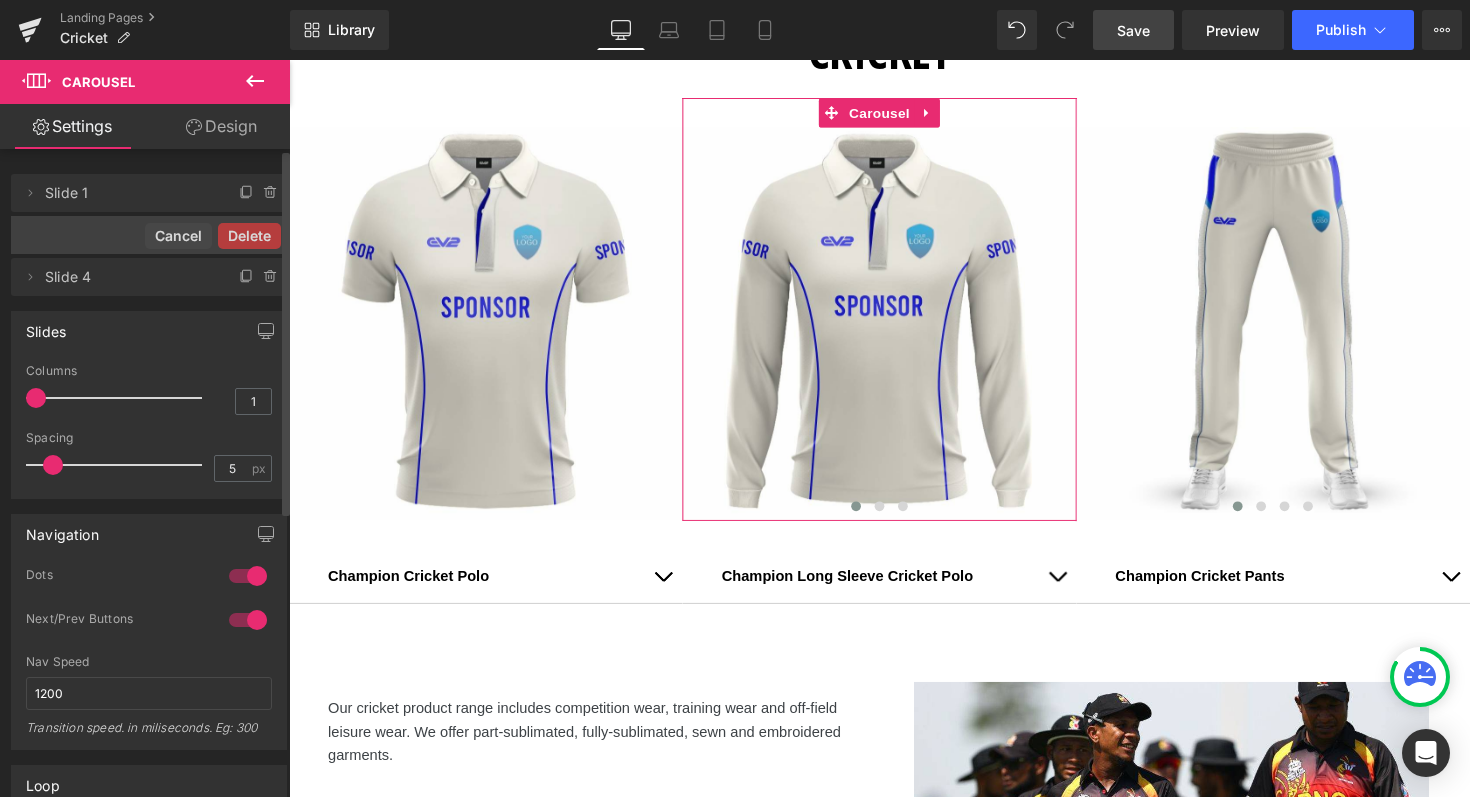 click on "Delete" at bounding box center (249, 236) 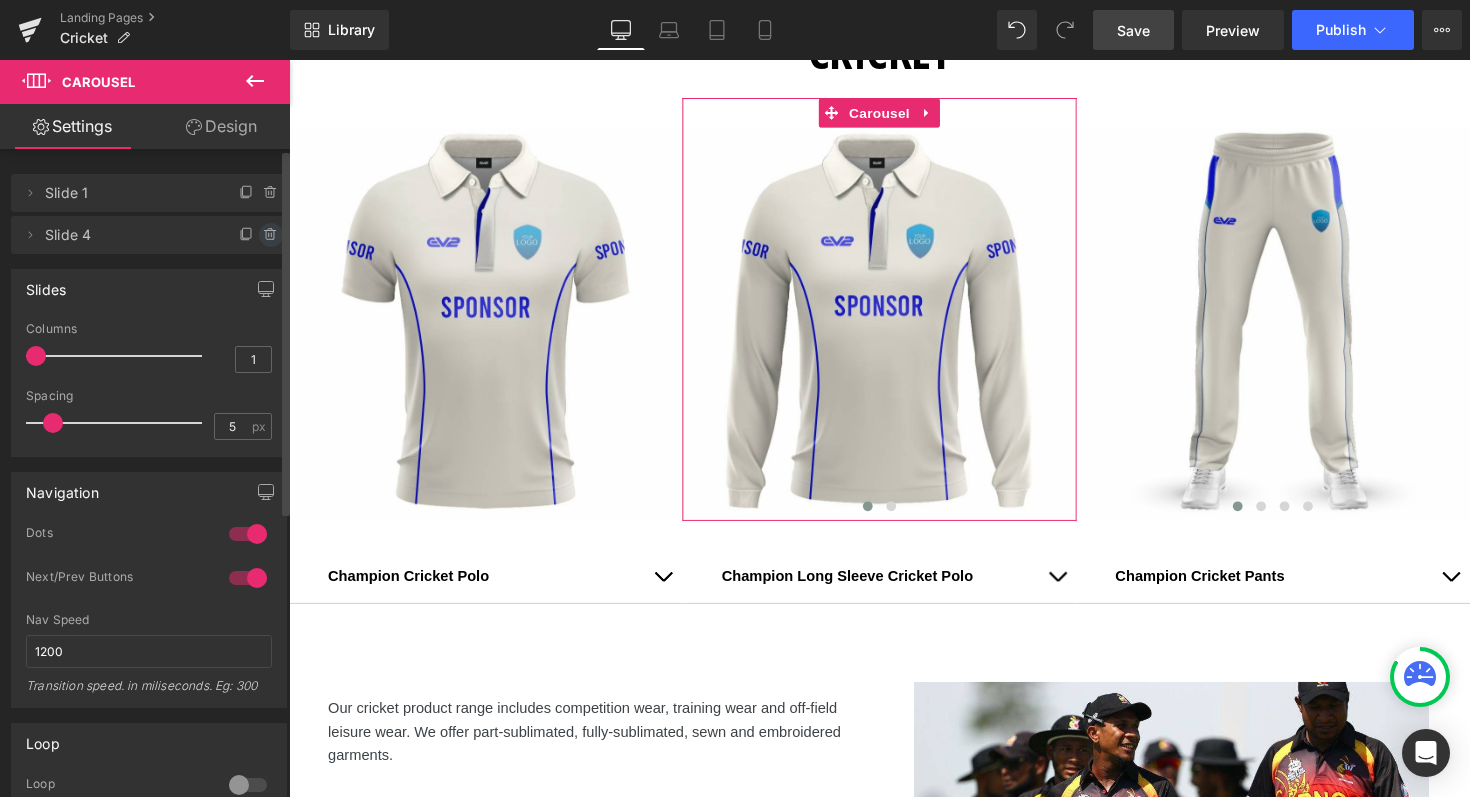 click 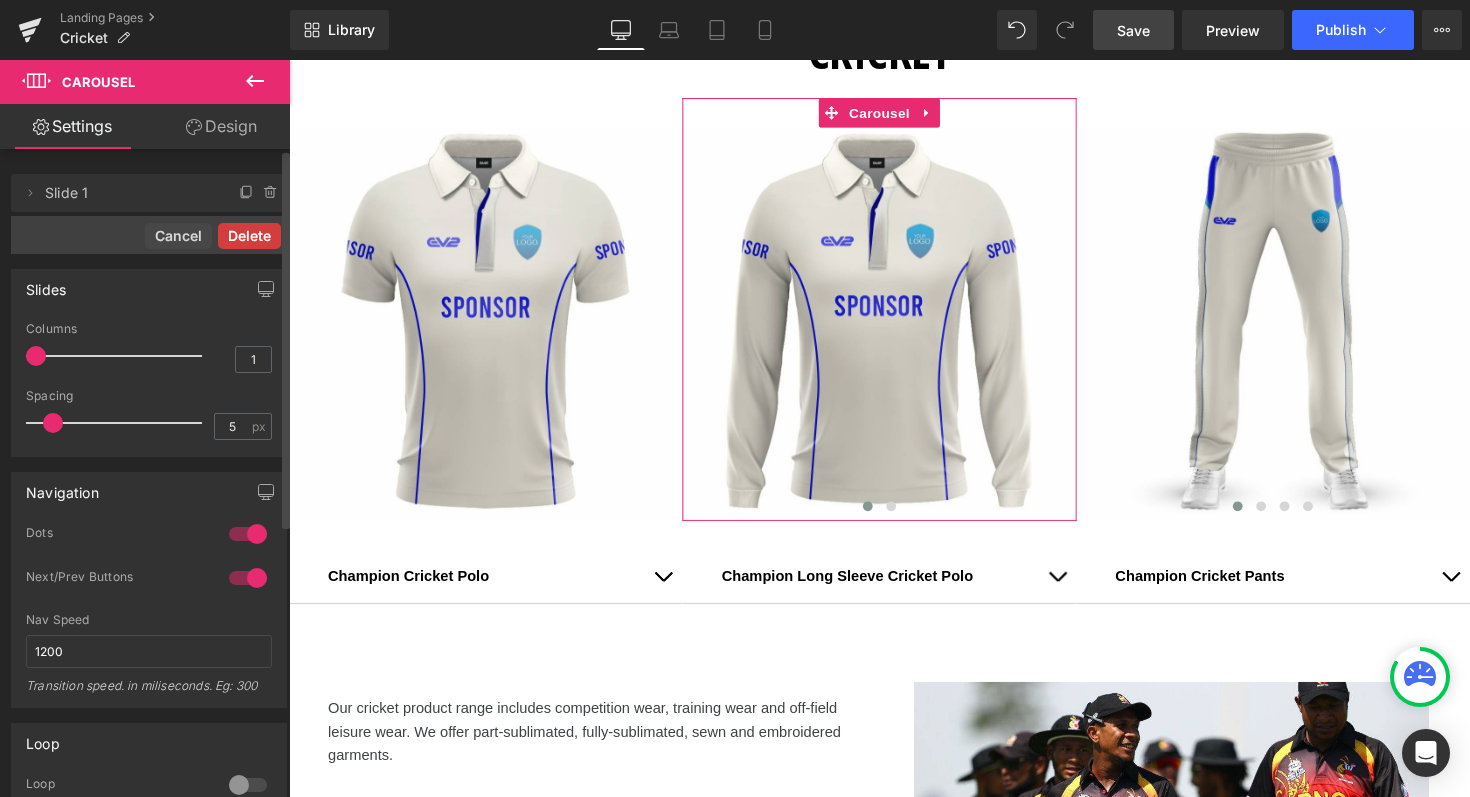 click on "Delete" at bounding box center [249, 236] 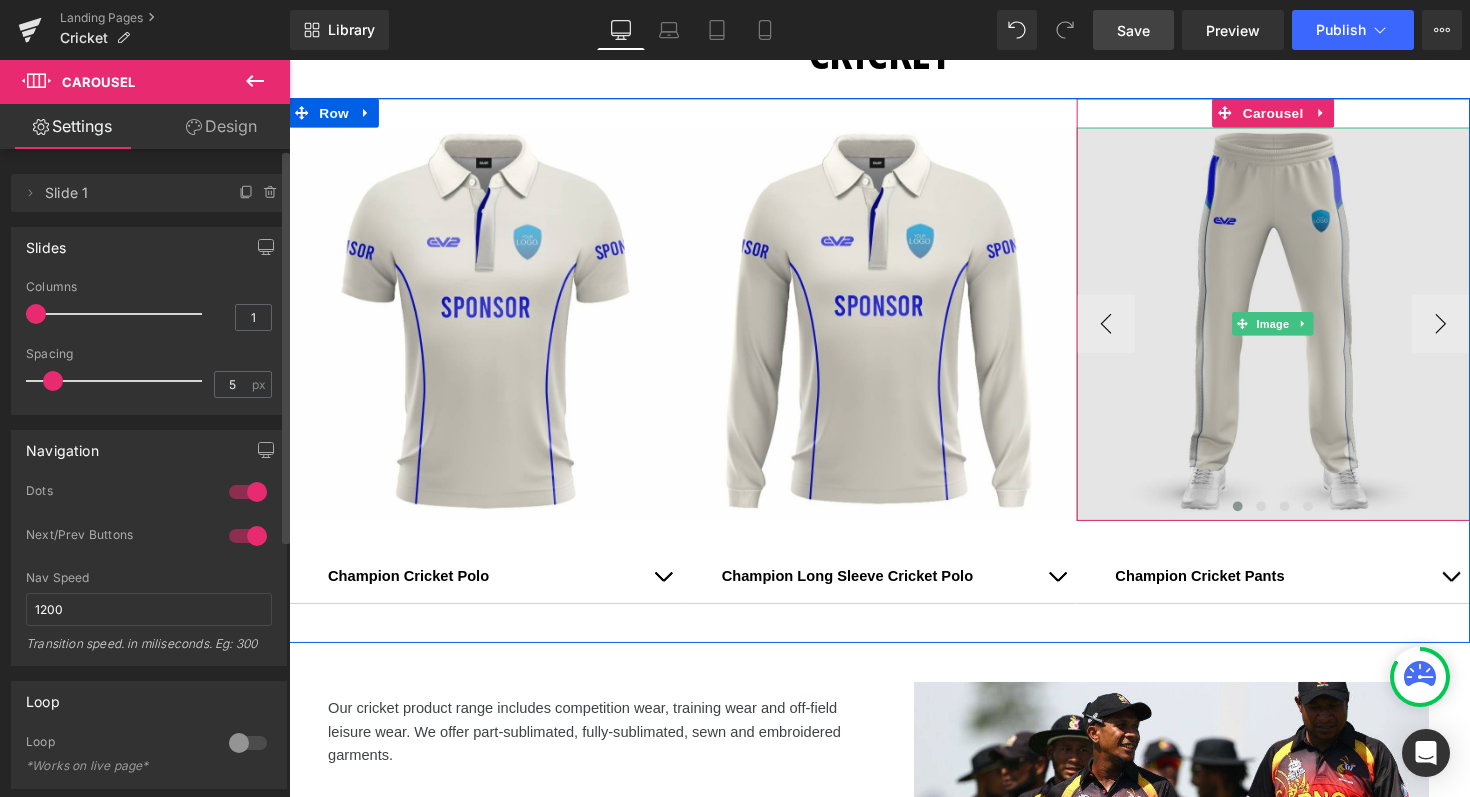 click at bounding box center (1297, 330) 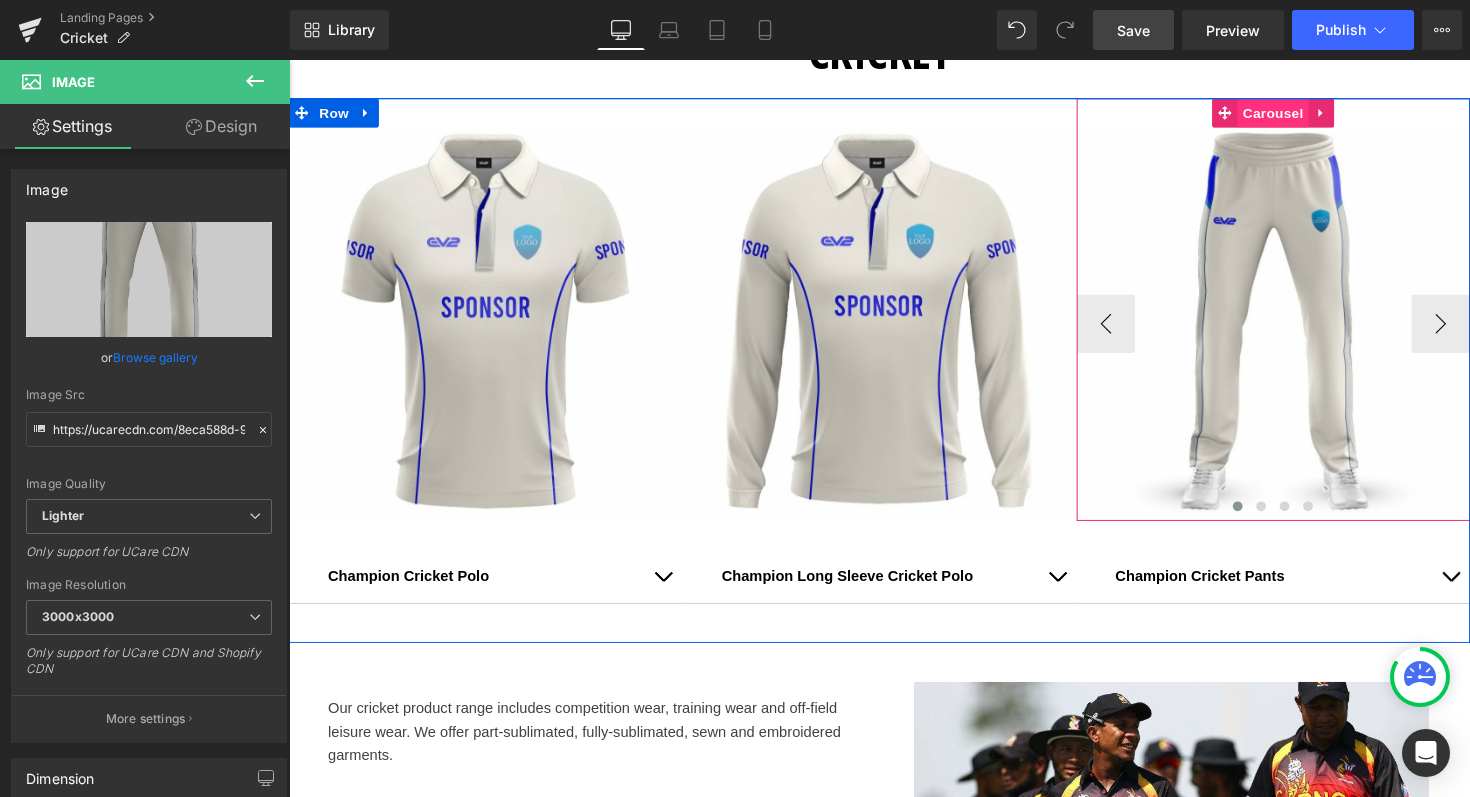 click on "Carousel" at bounding box center (1297, 114) 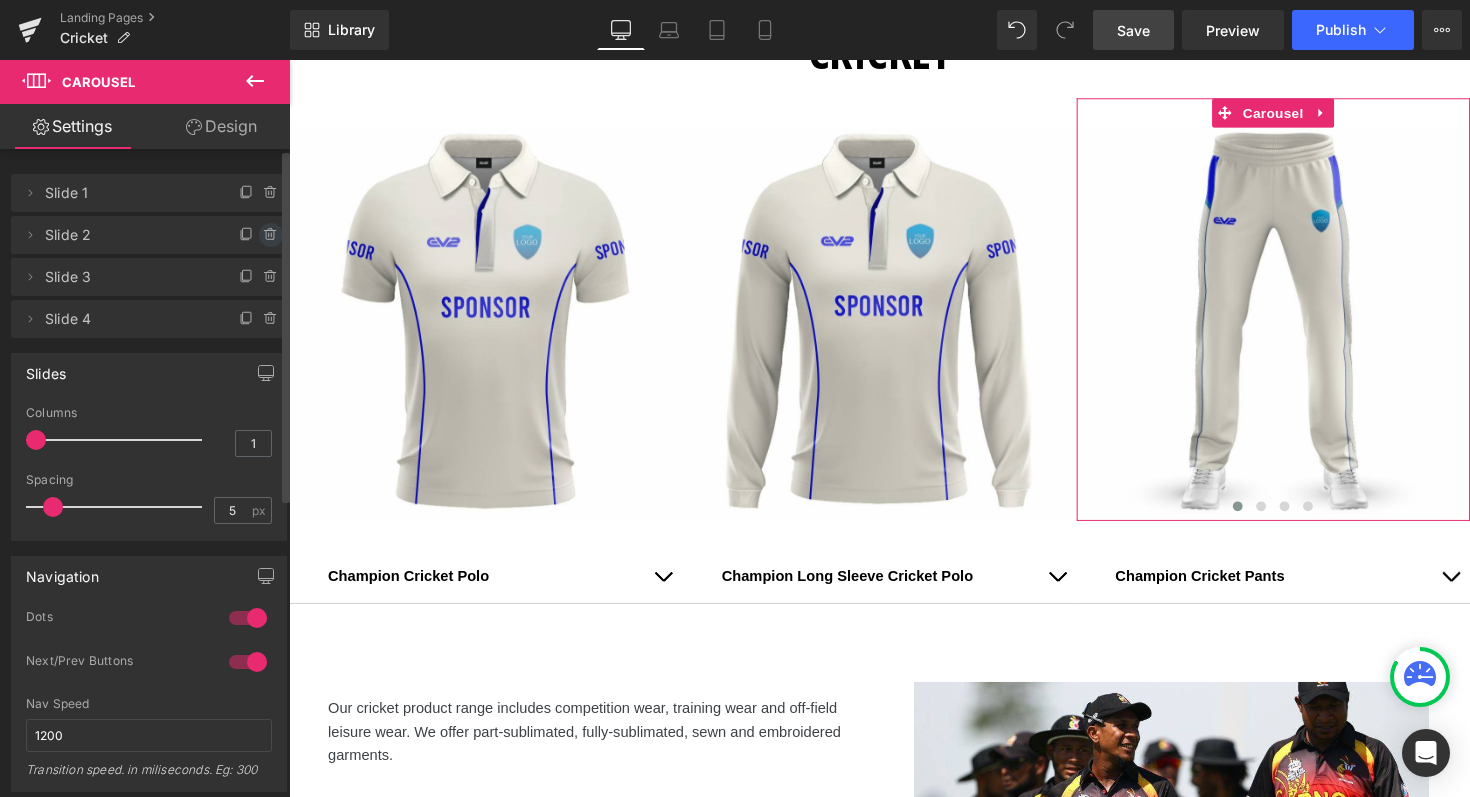 click 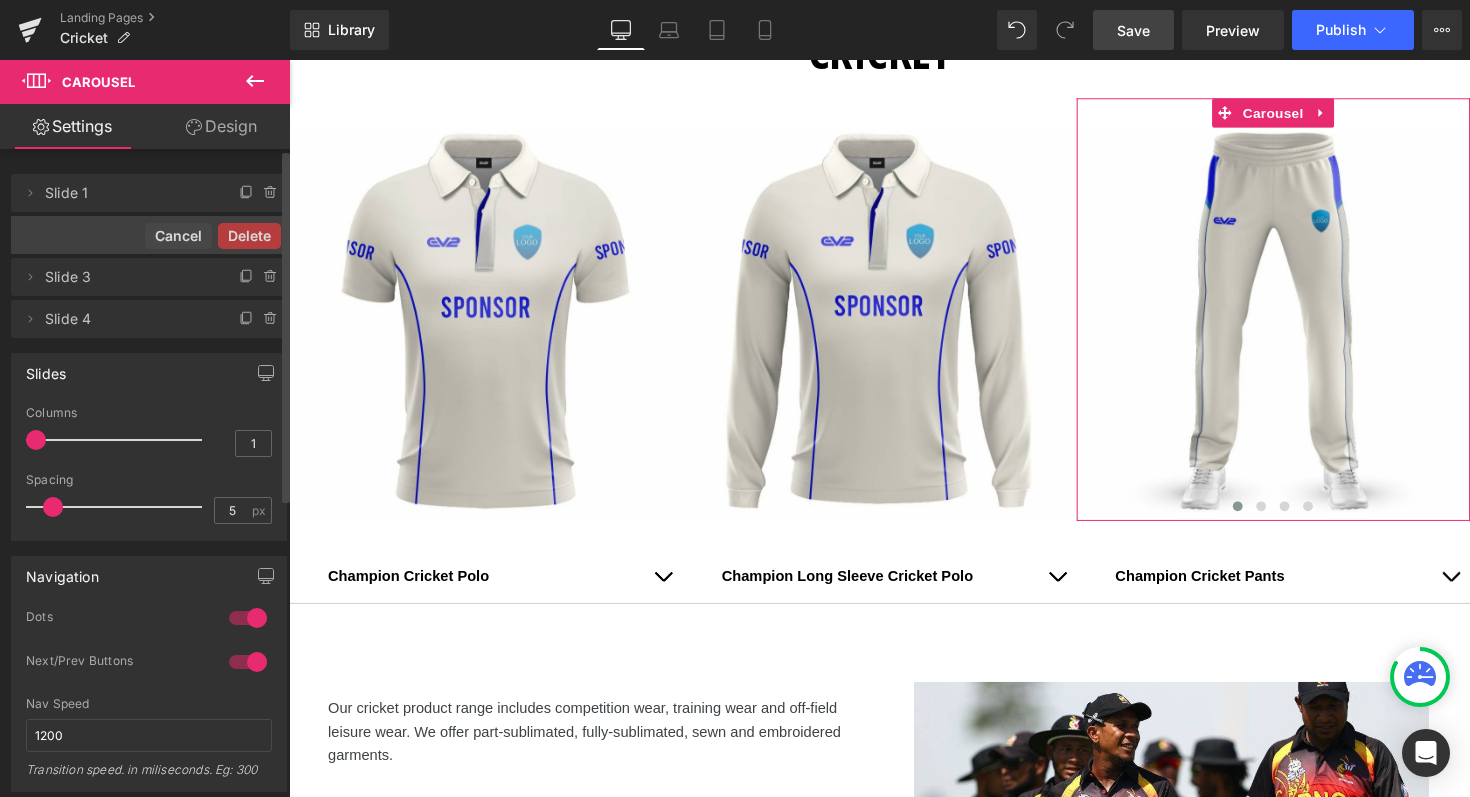 click on "Delete" at bounding box center (249, 236) 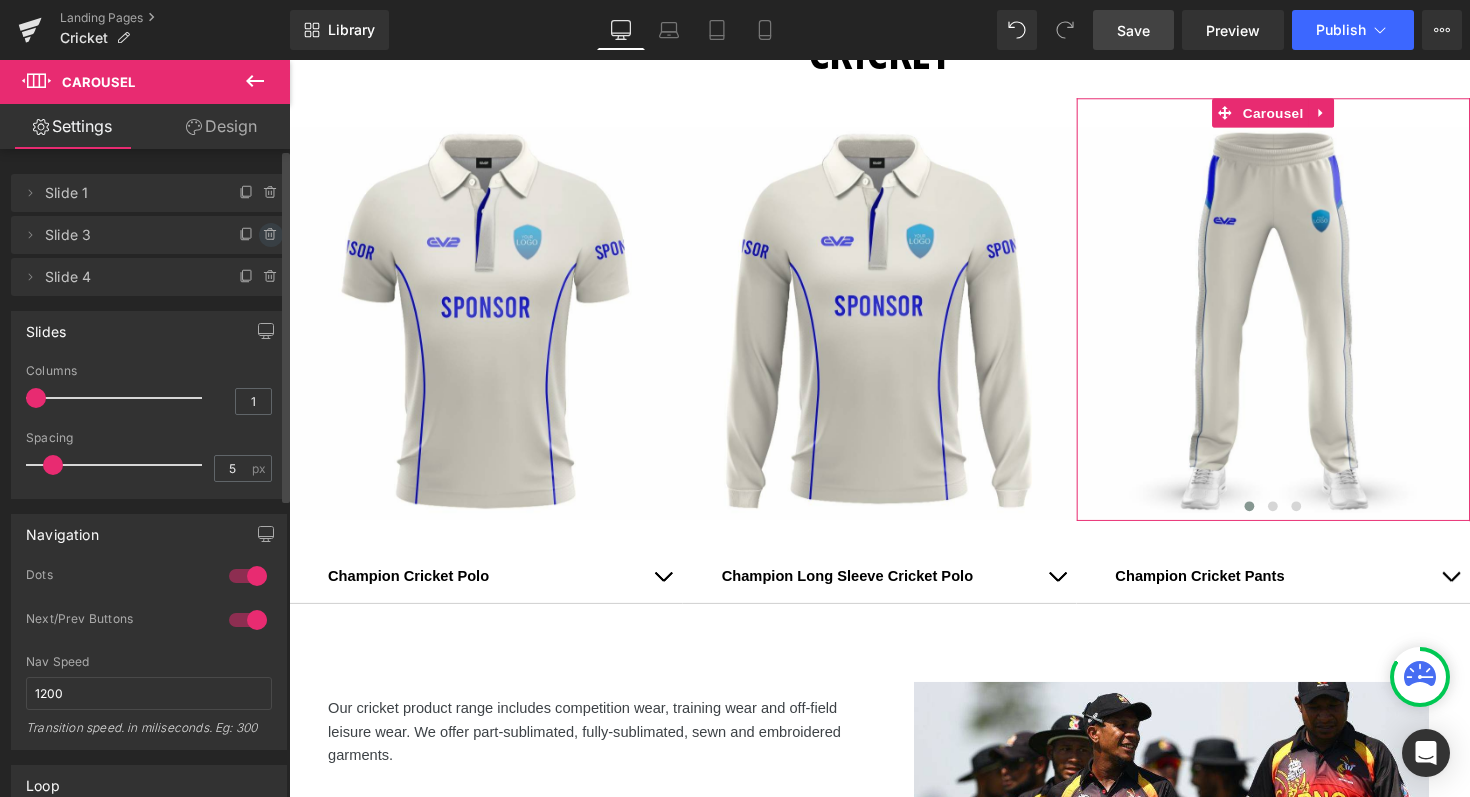 click 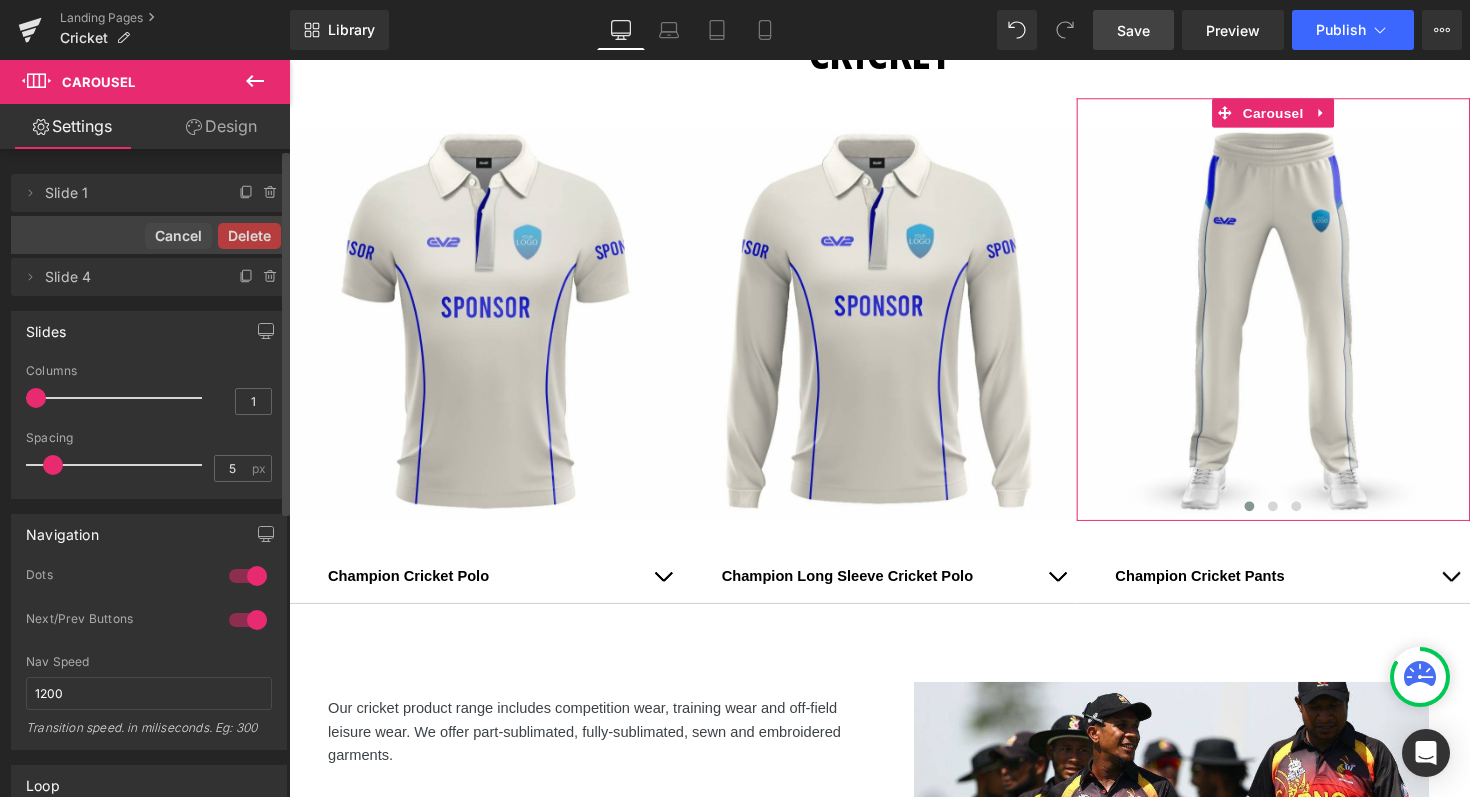 click on "Delete" at bounding box center [249, 236] 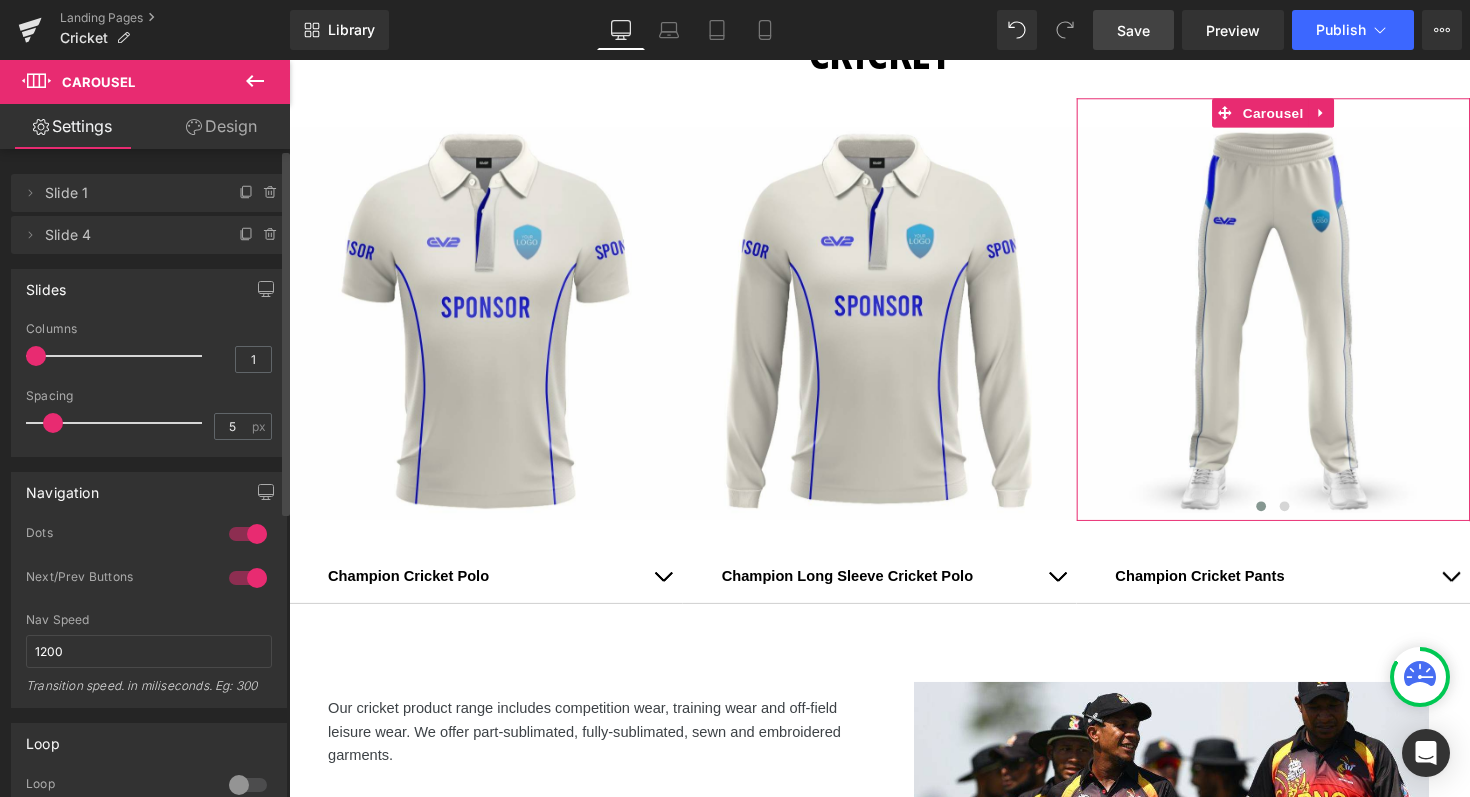 click 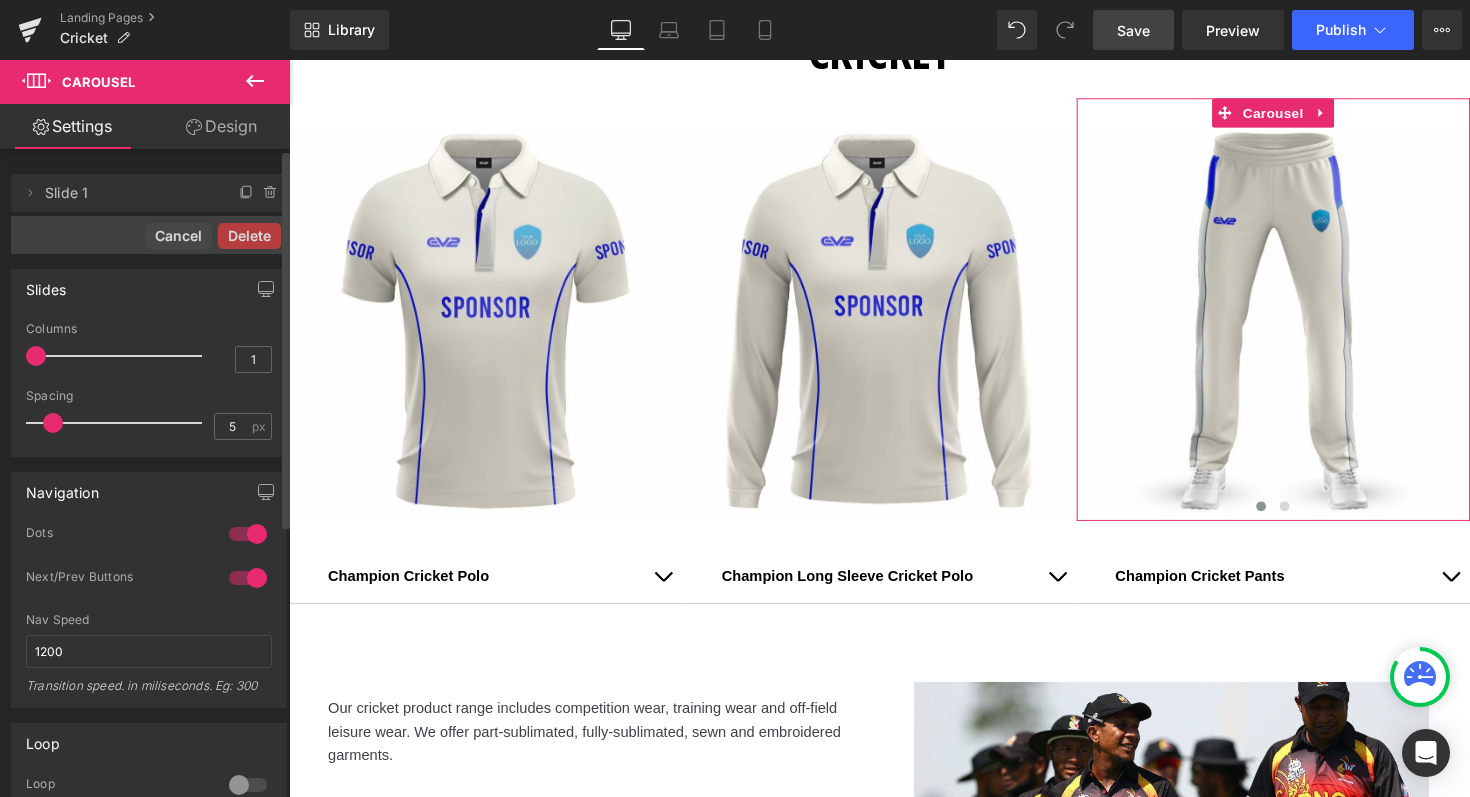 click on "Delete" at bounding box center (249, 236) 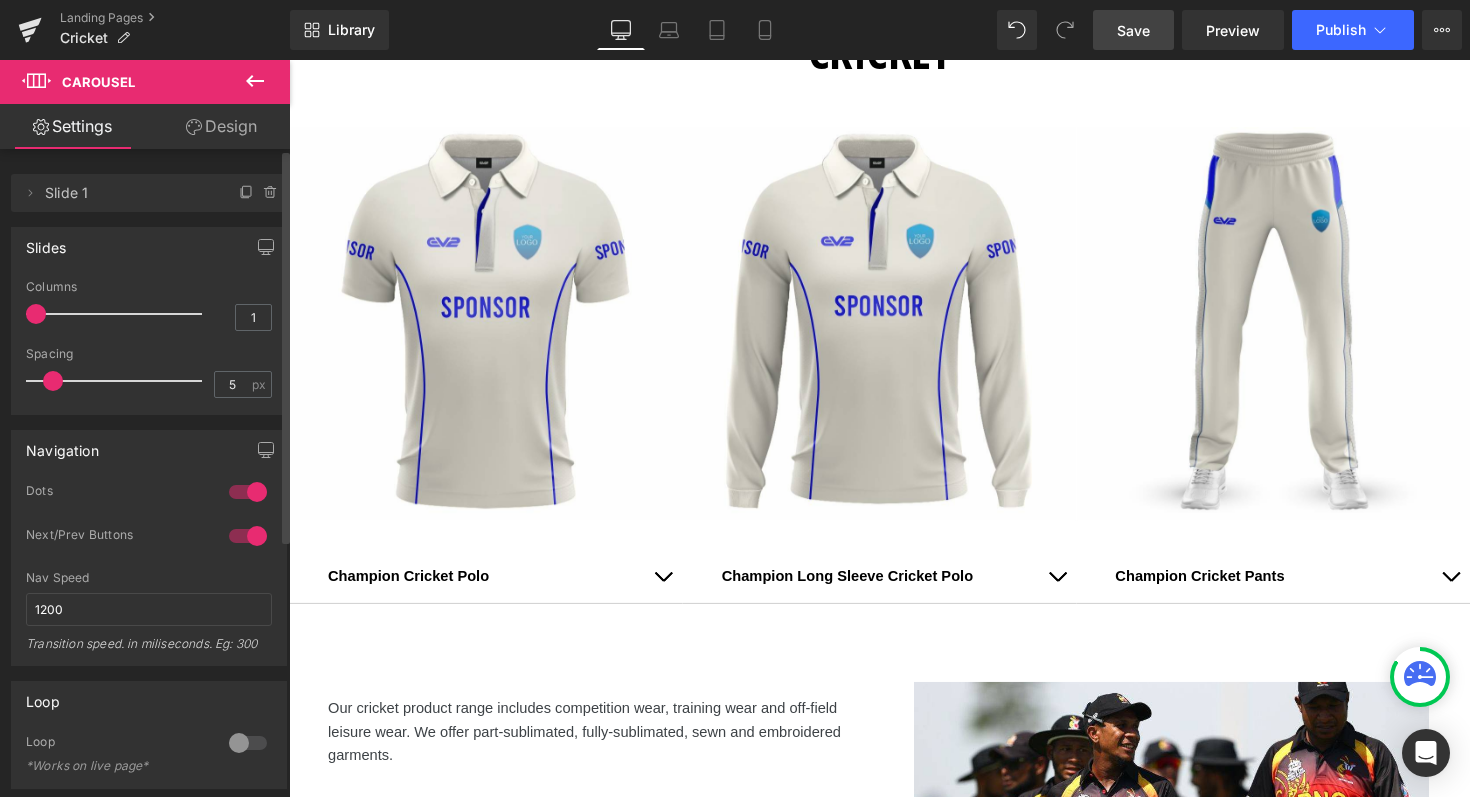 click on "Save" at bounding box center (1133, 30) 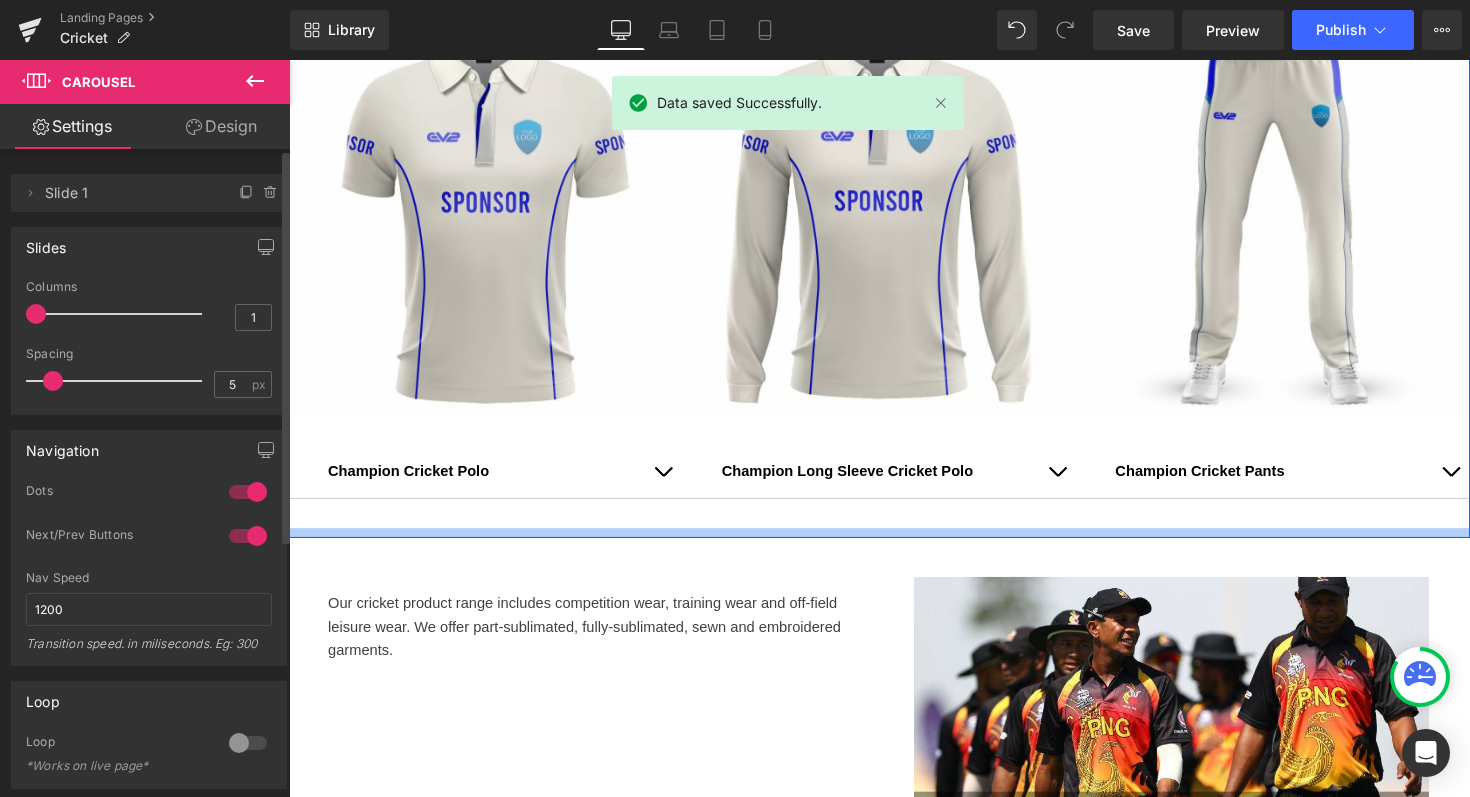 scroll, scrollTop: 1010, scrollLeft: 0, axis: vertical 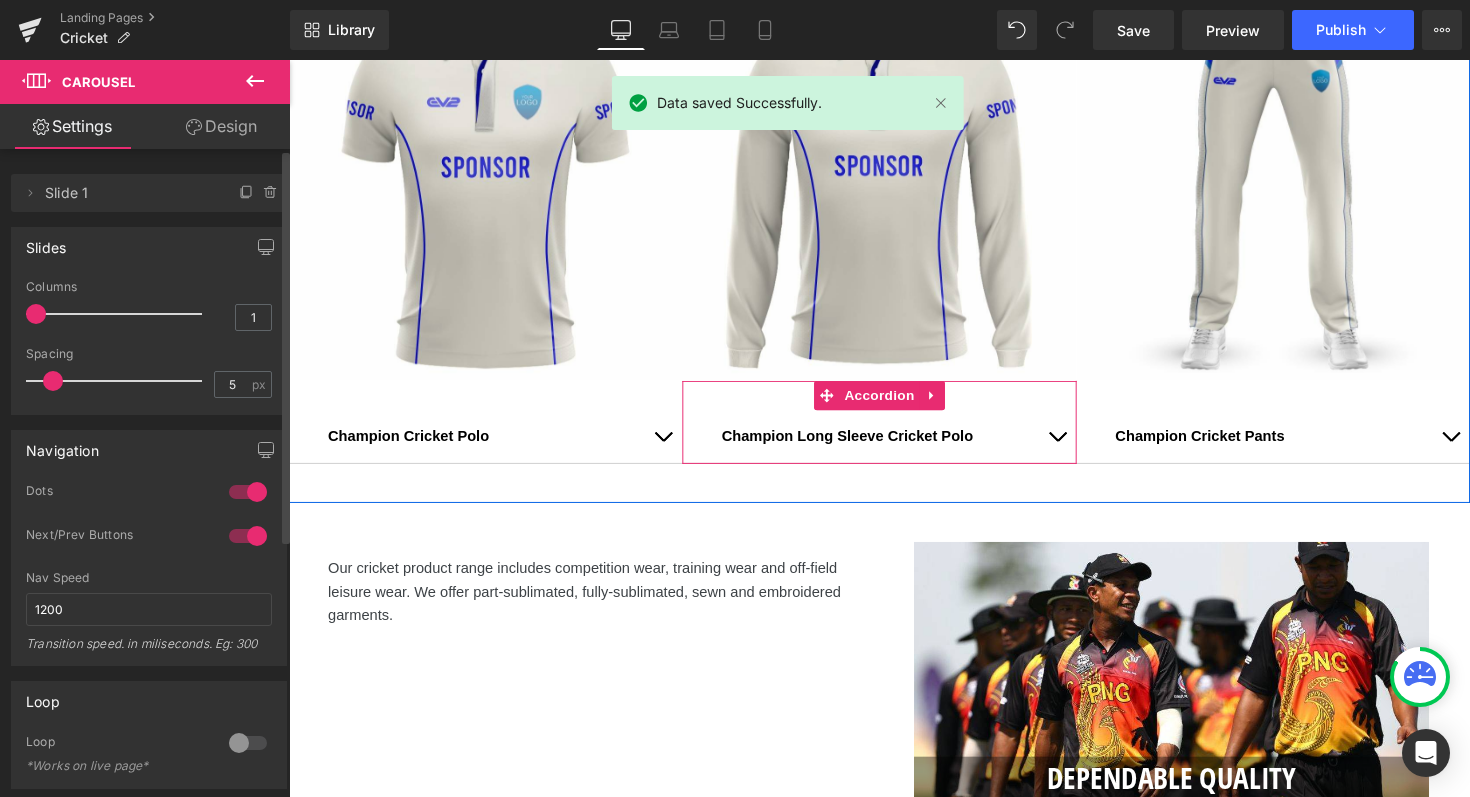 click at bounding box center (1076, 446) 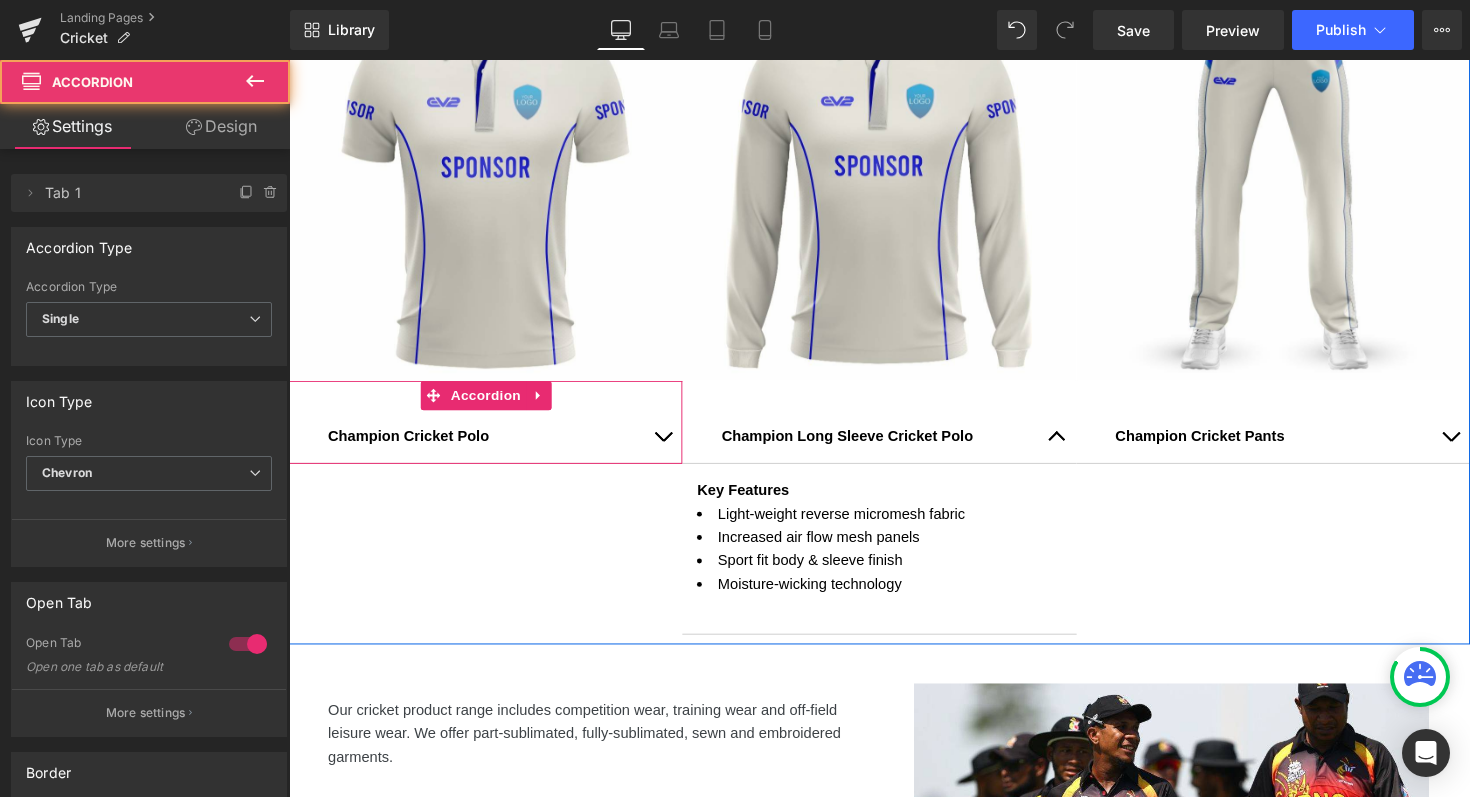click at bounding box center (672, 446) 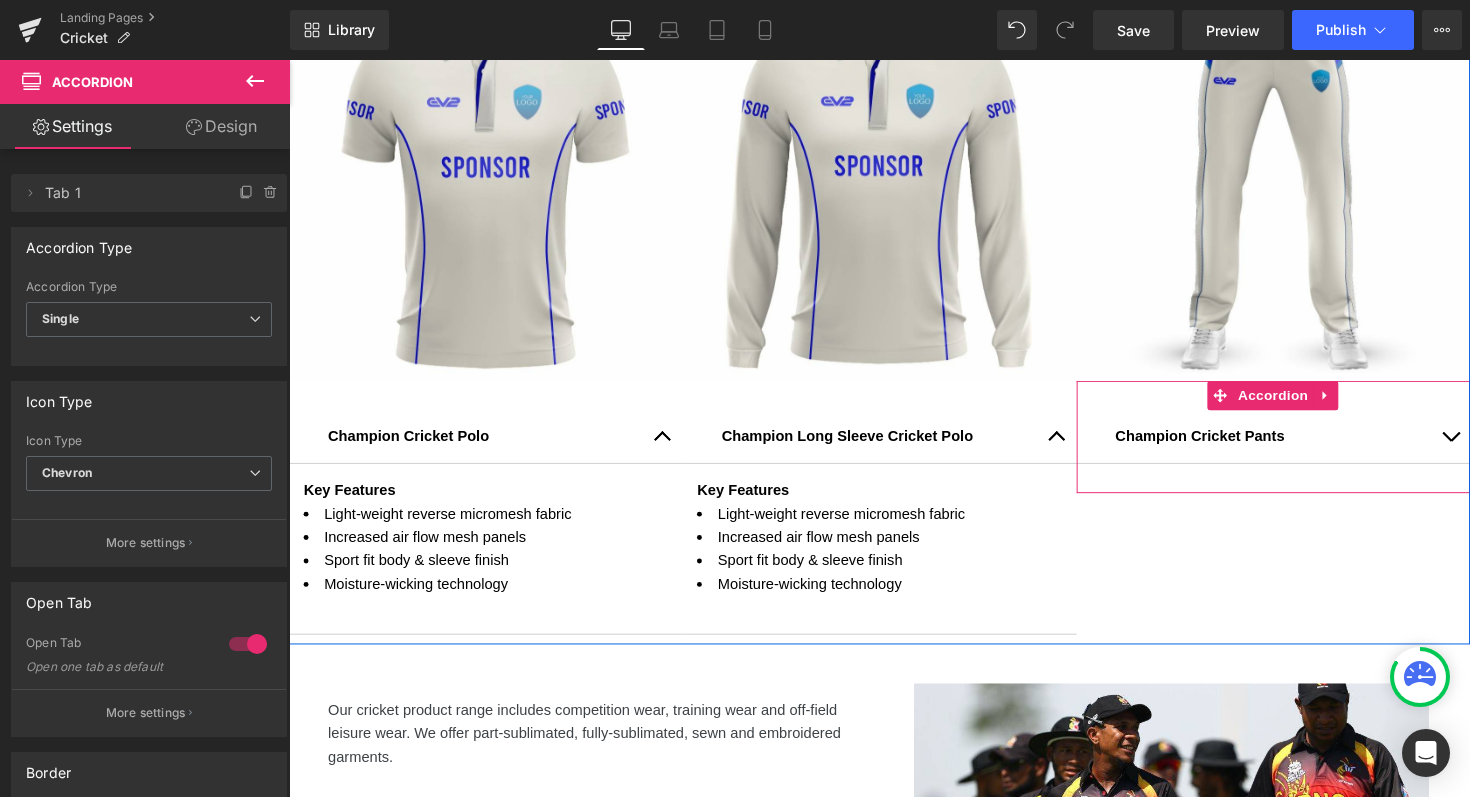 click at bounding box center [1479, 446] 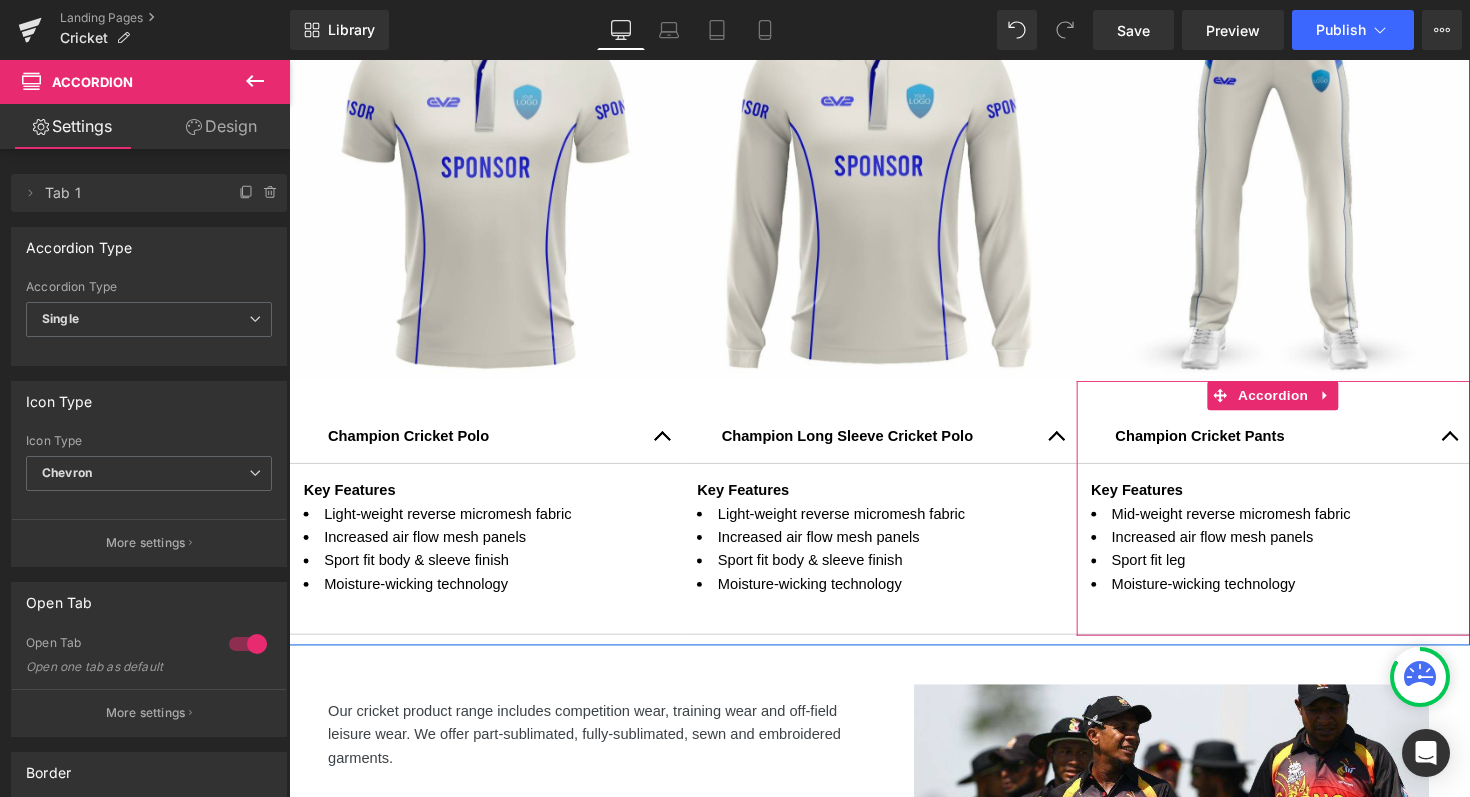 drag, startPoint x: 1217, startPoint y: 665, endPoint x: 1216, endPoint y: 636, distance: 29.017237 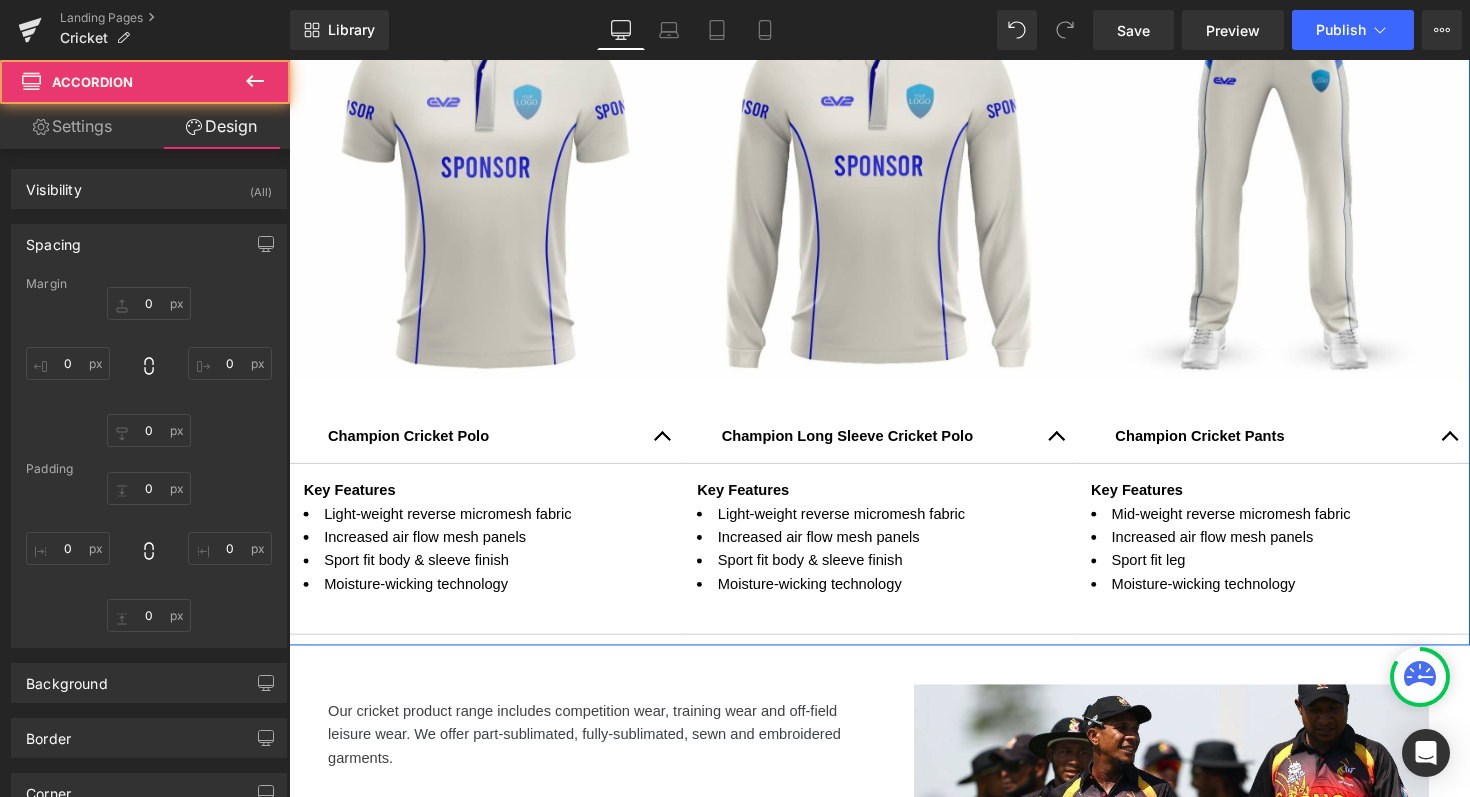 type on "0" 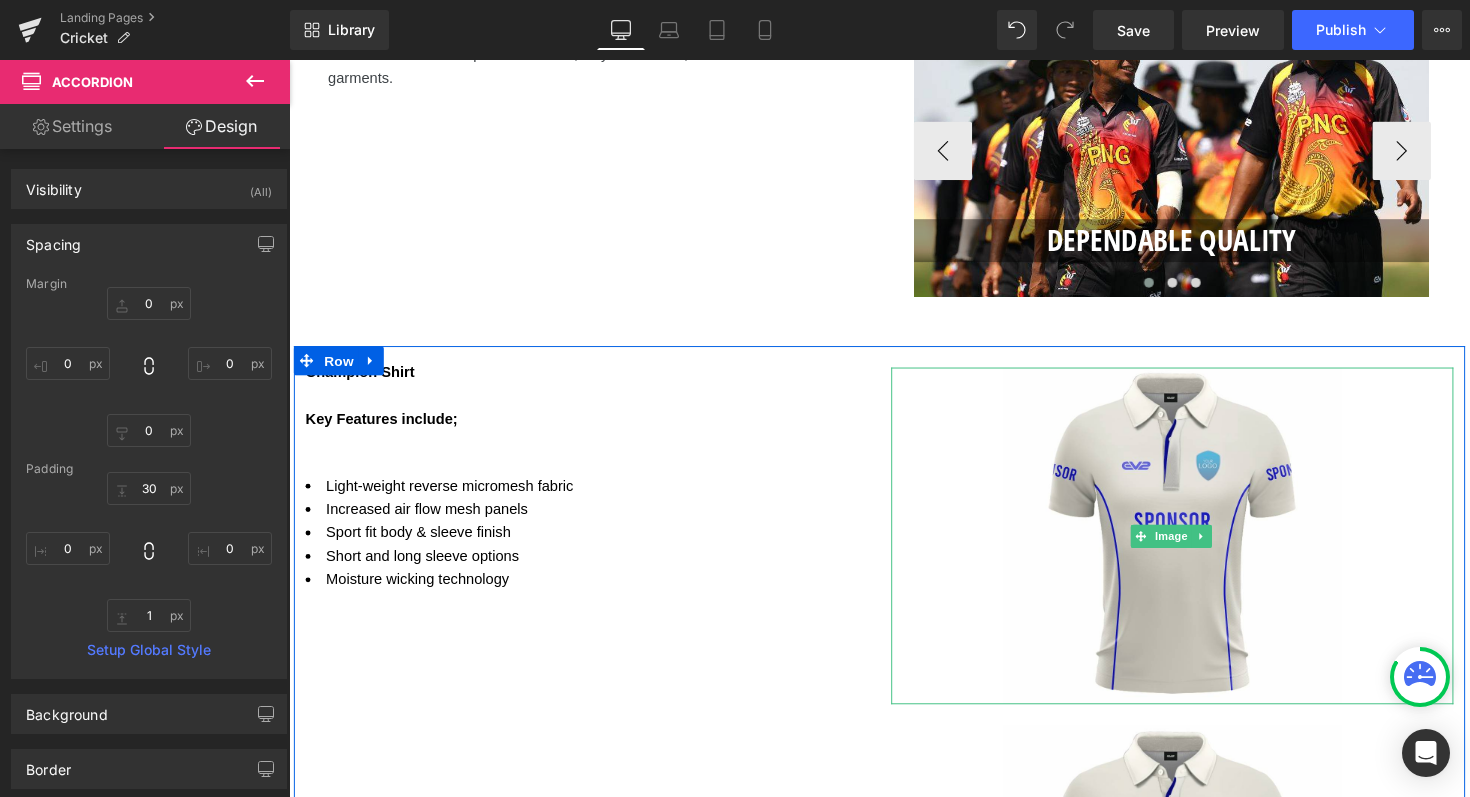 scroll, scrollTop: 1759, scrollLeft: 0, axis: vertical 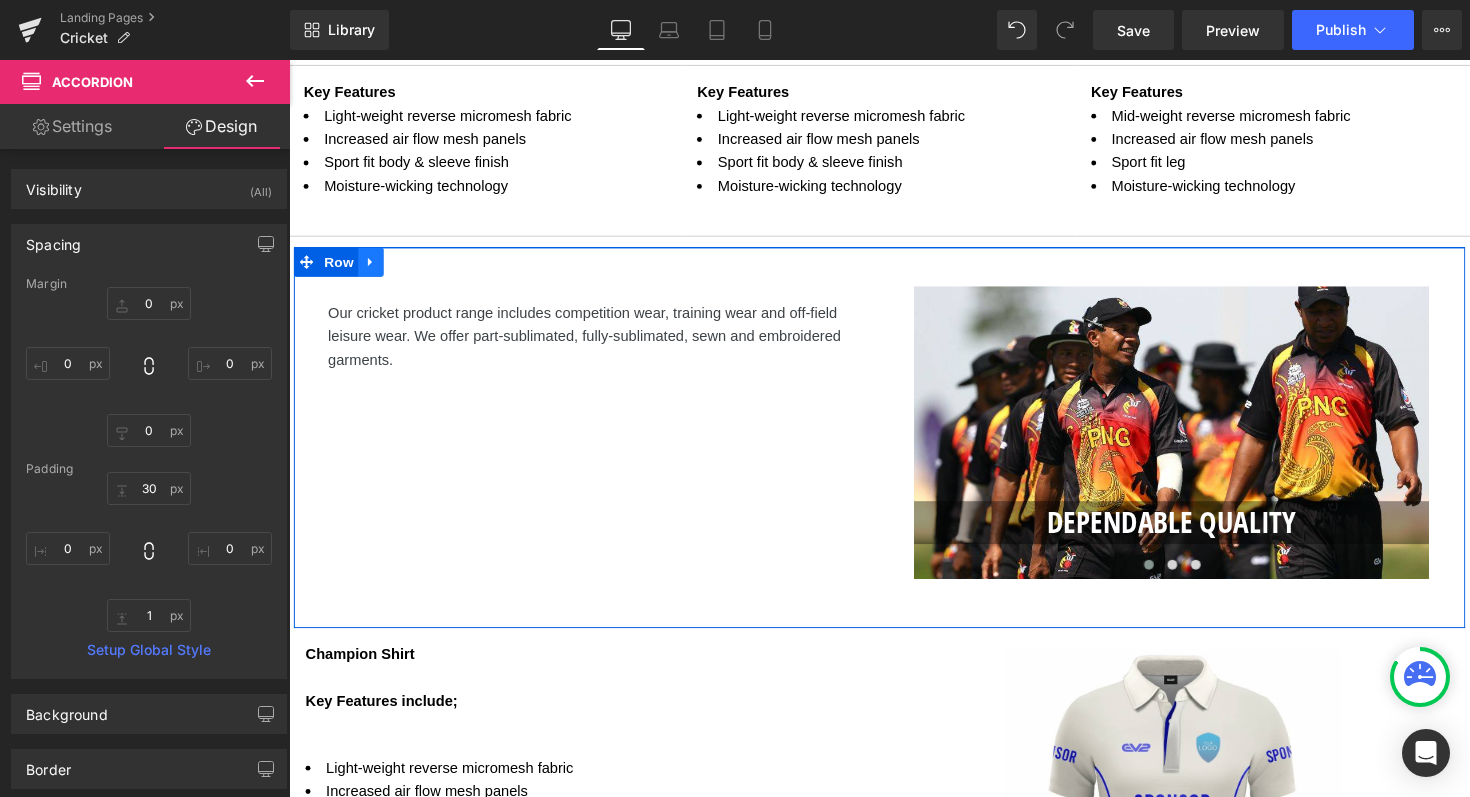 click 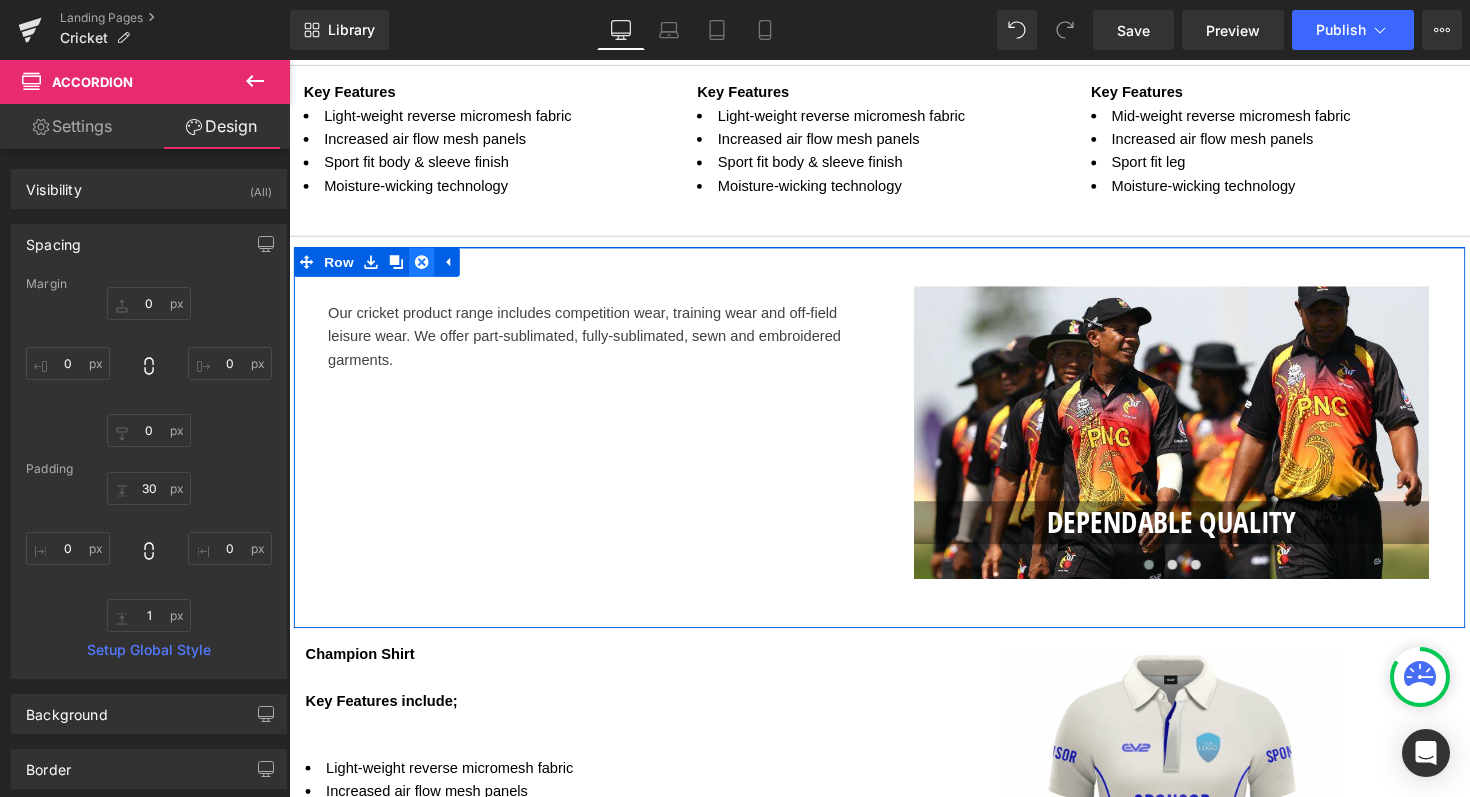 click 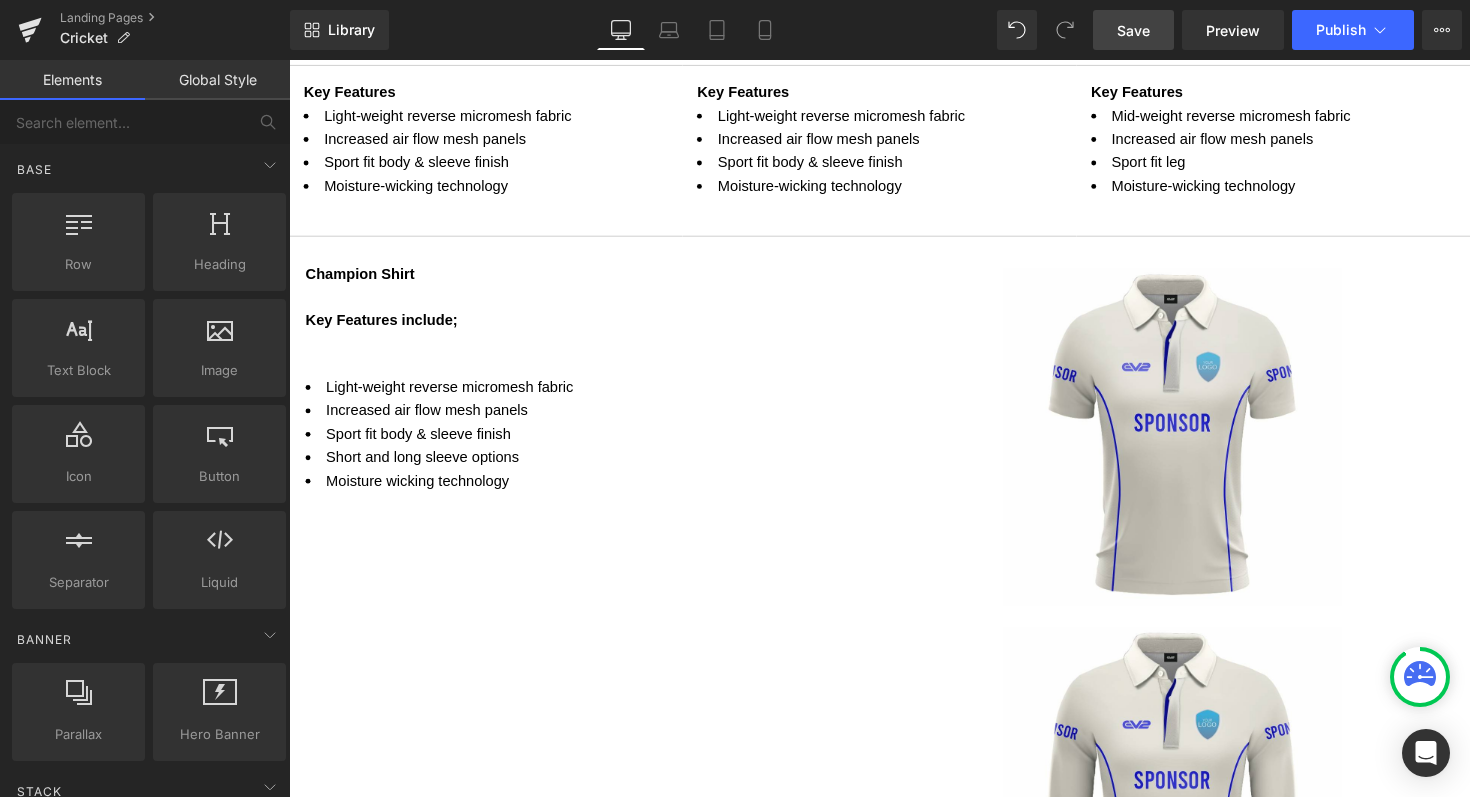 click on "Save" at bounding box center [1133, 30] 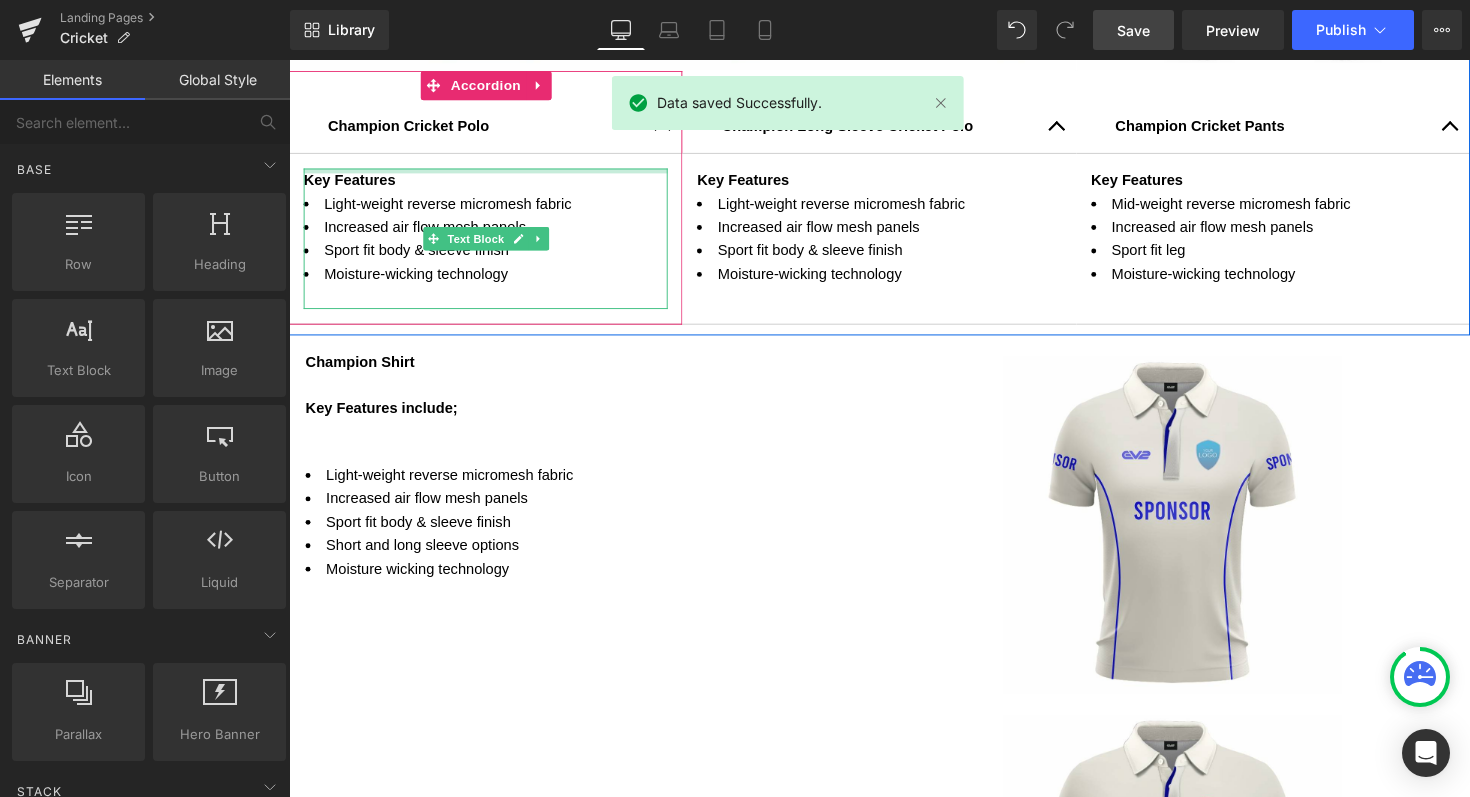 scroll, scrollTop: 1353, scrollLeft: 0, axis: vertical 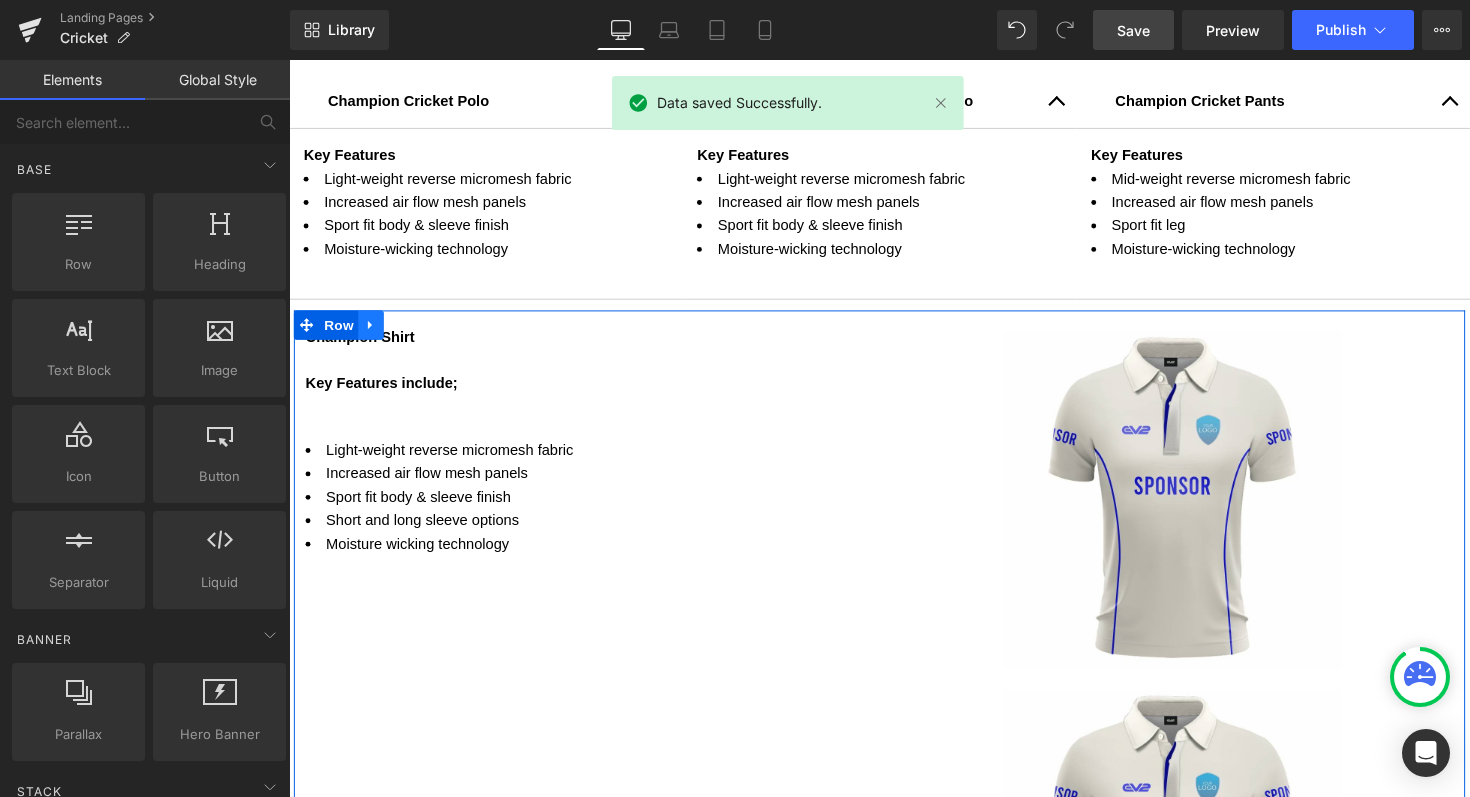 click 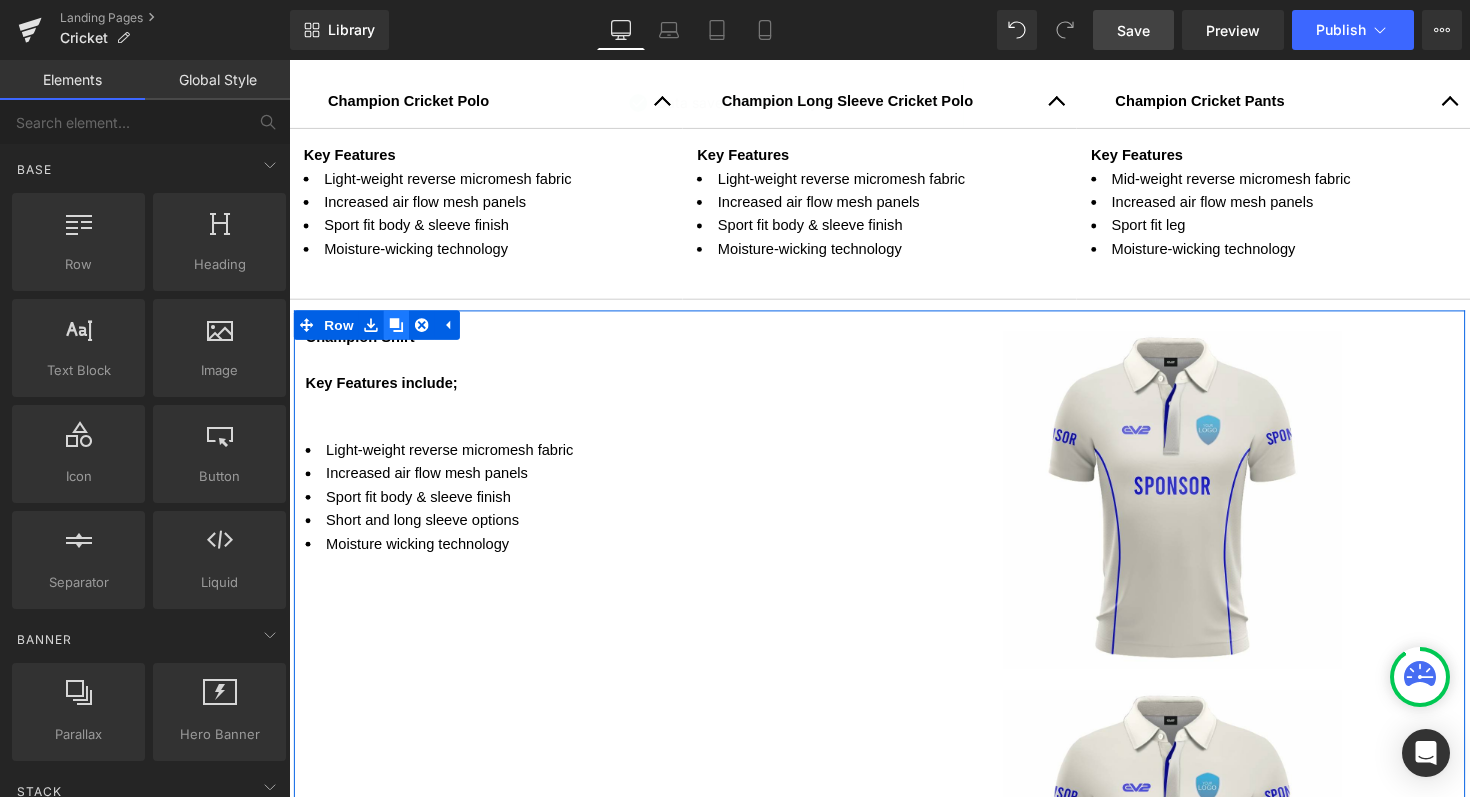 click 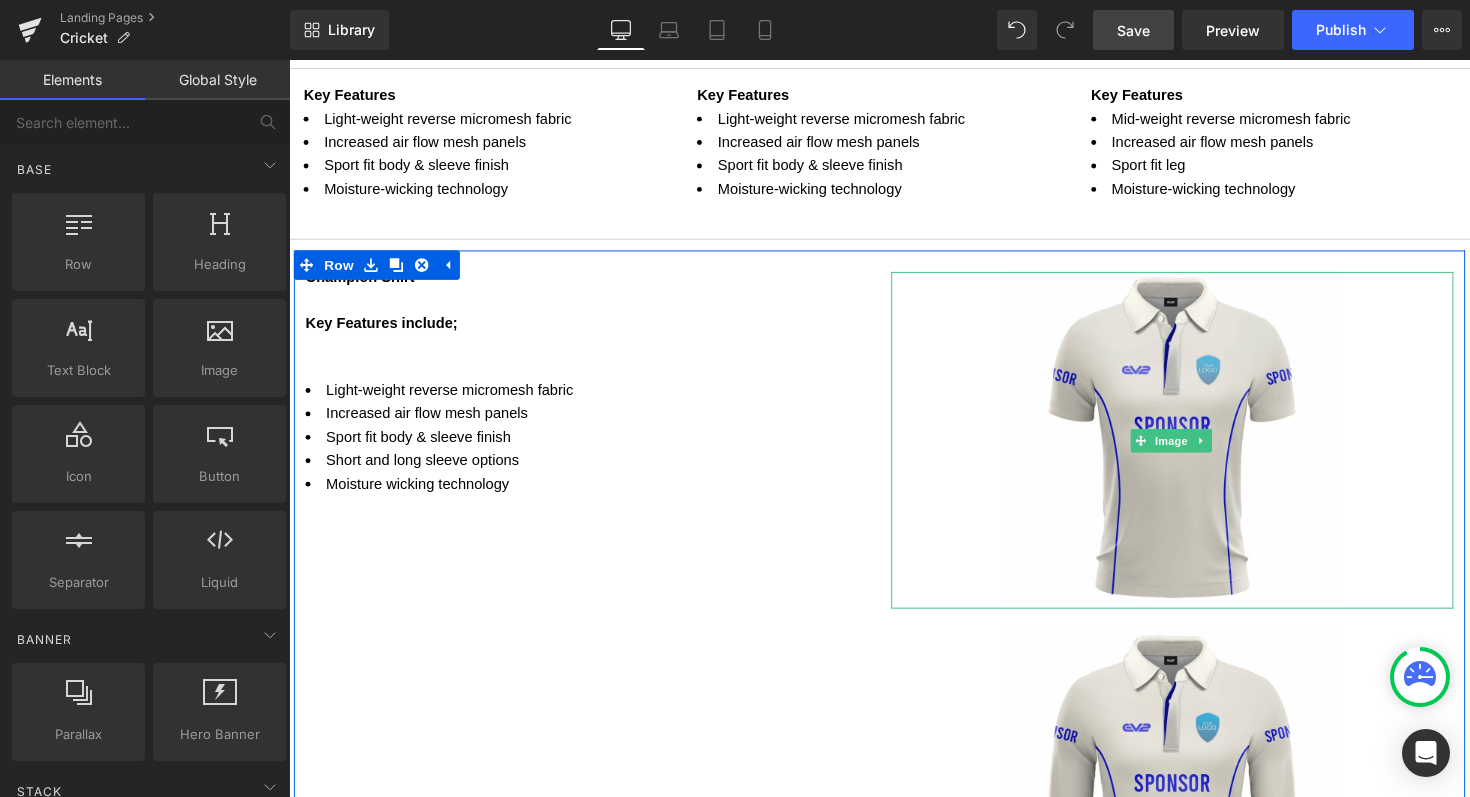 scroll, scrollTop: 1419, scrollLeft: 0, axis: vertical 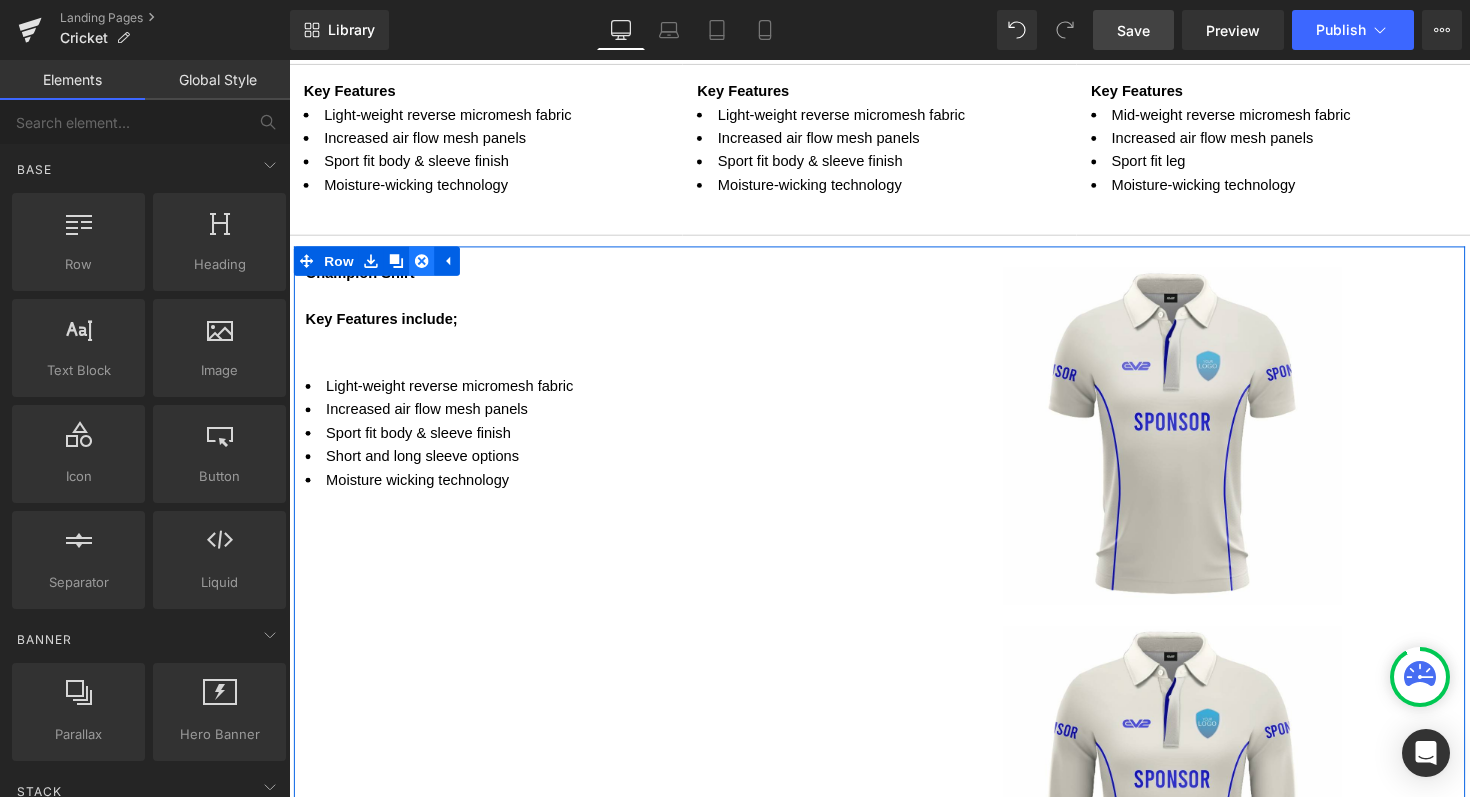 click 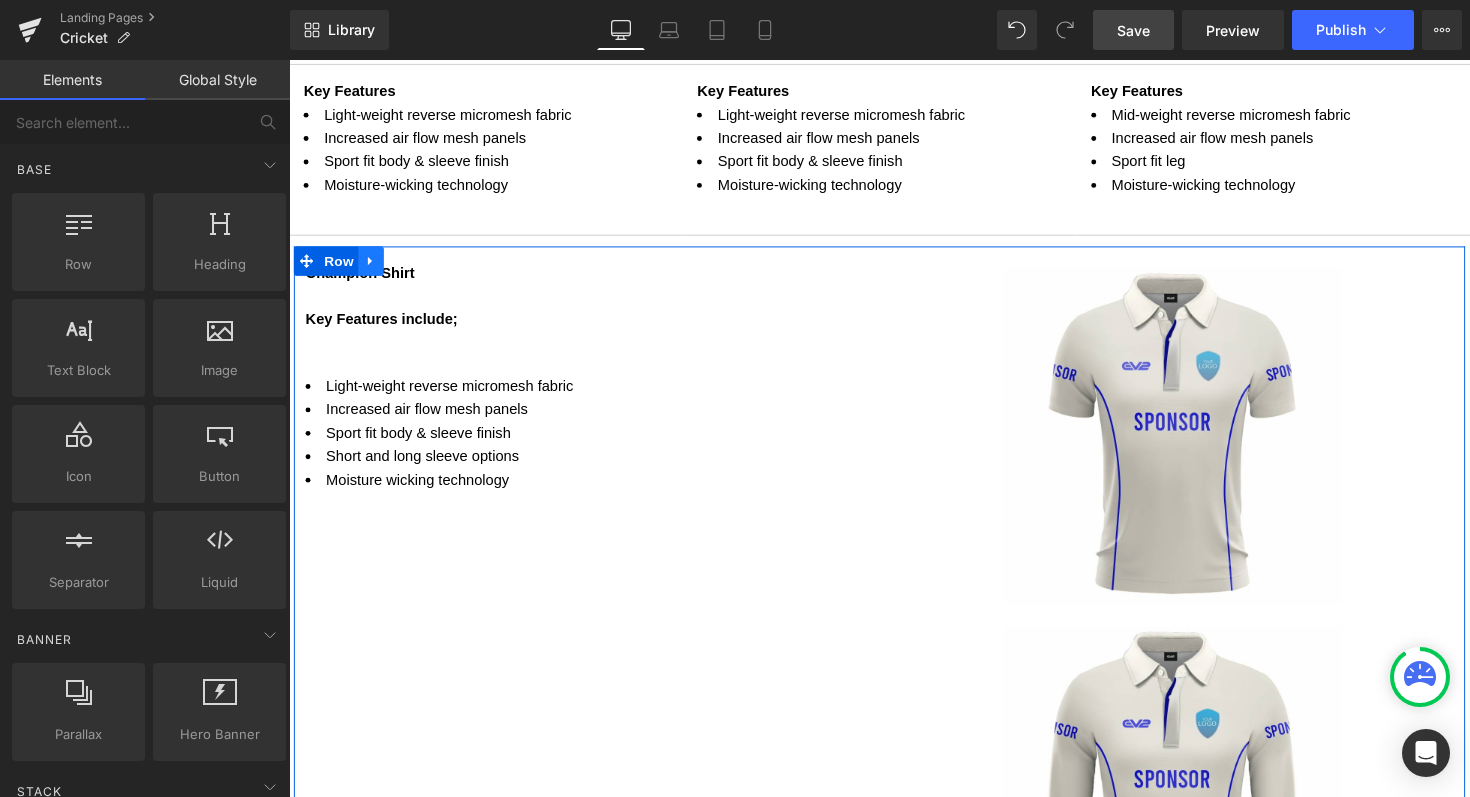 click 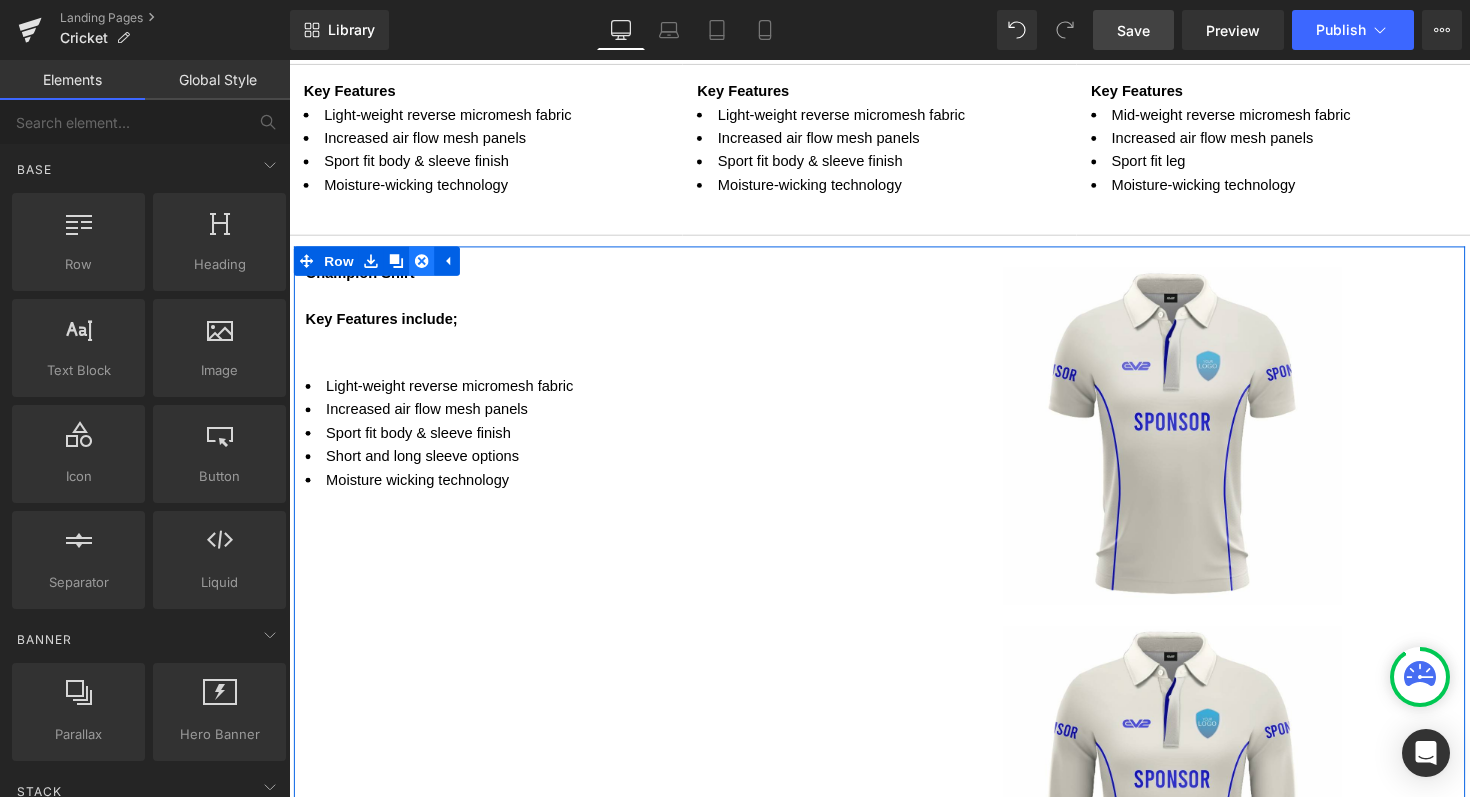click 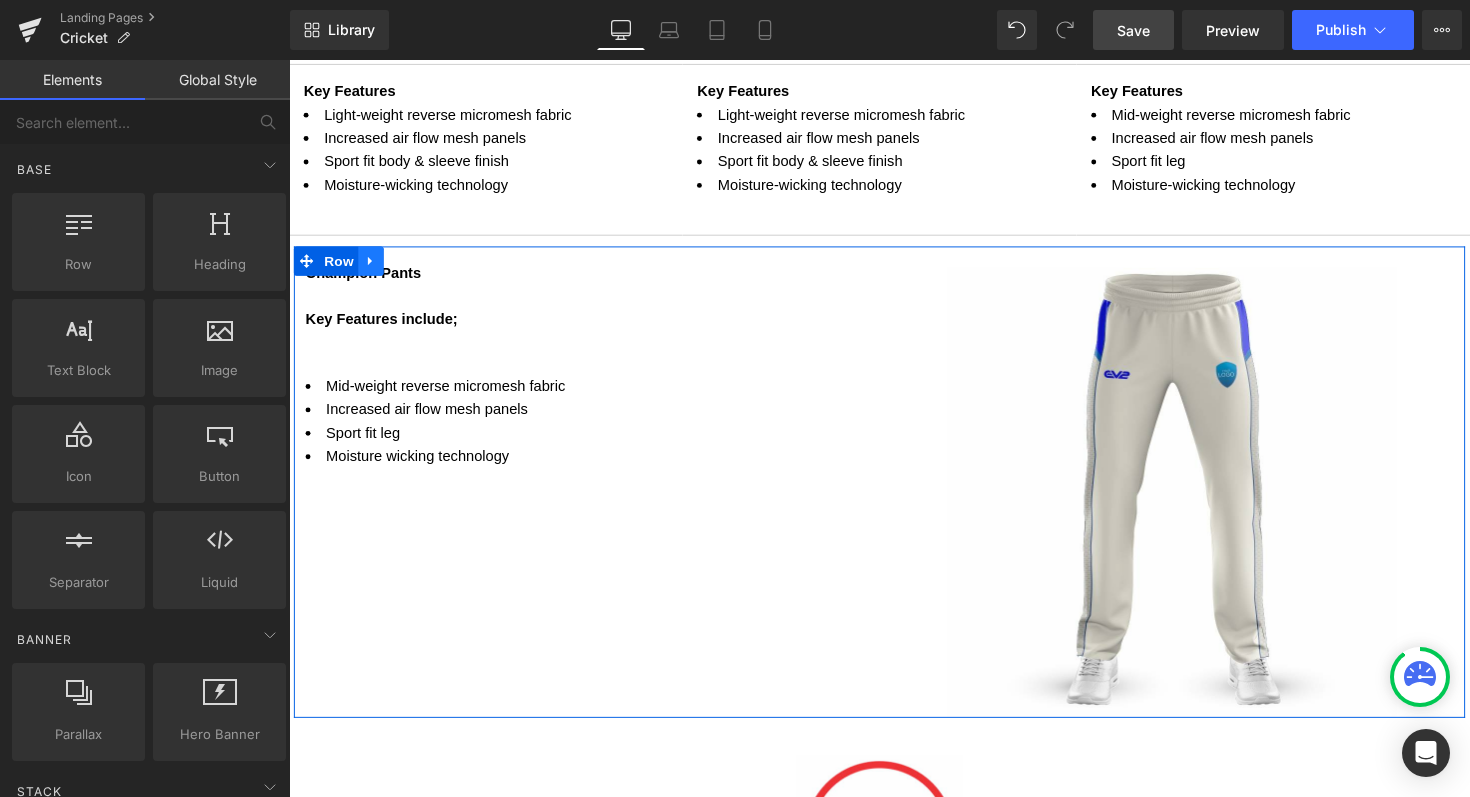 click 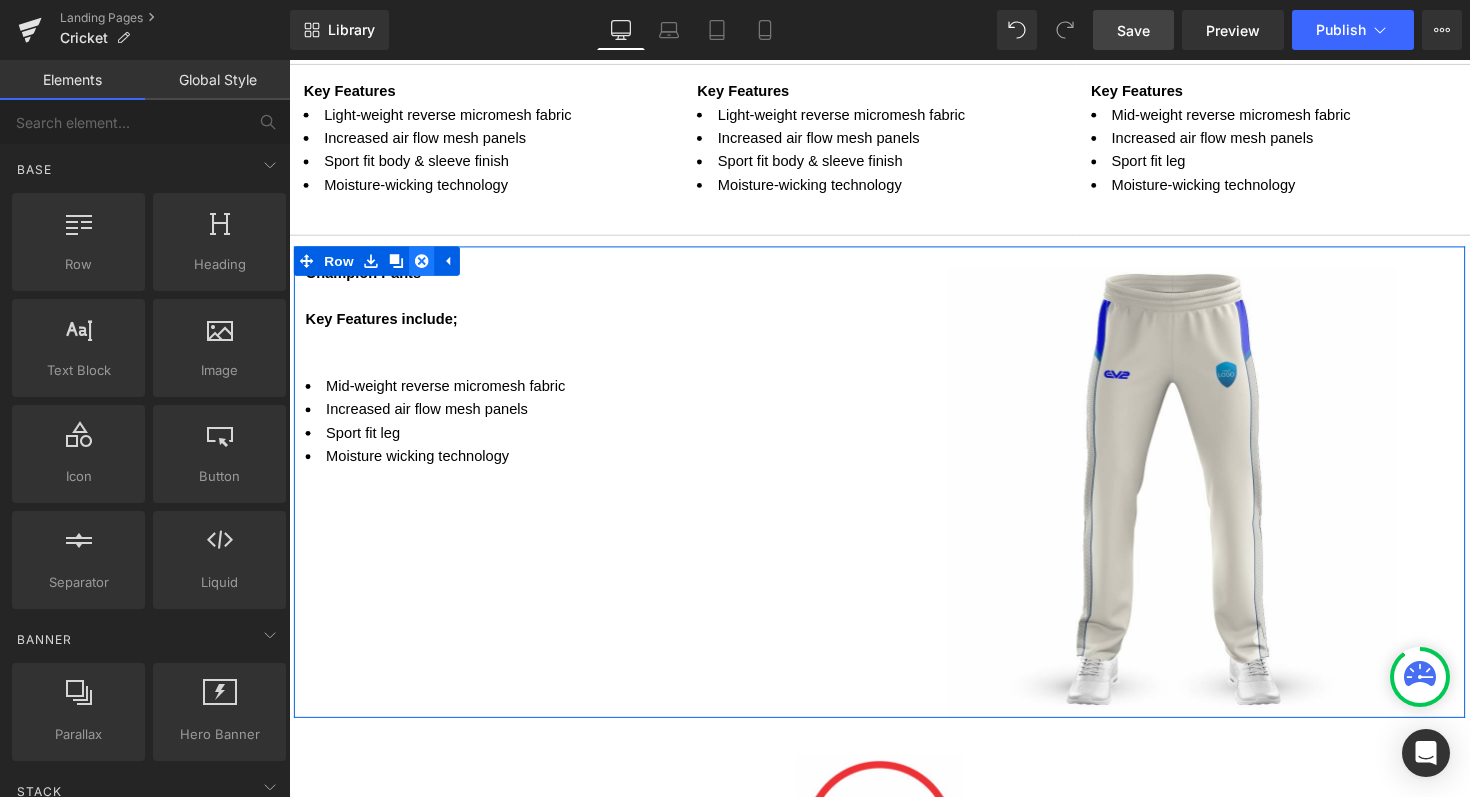 click 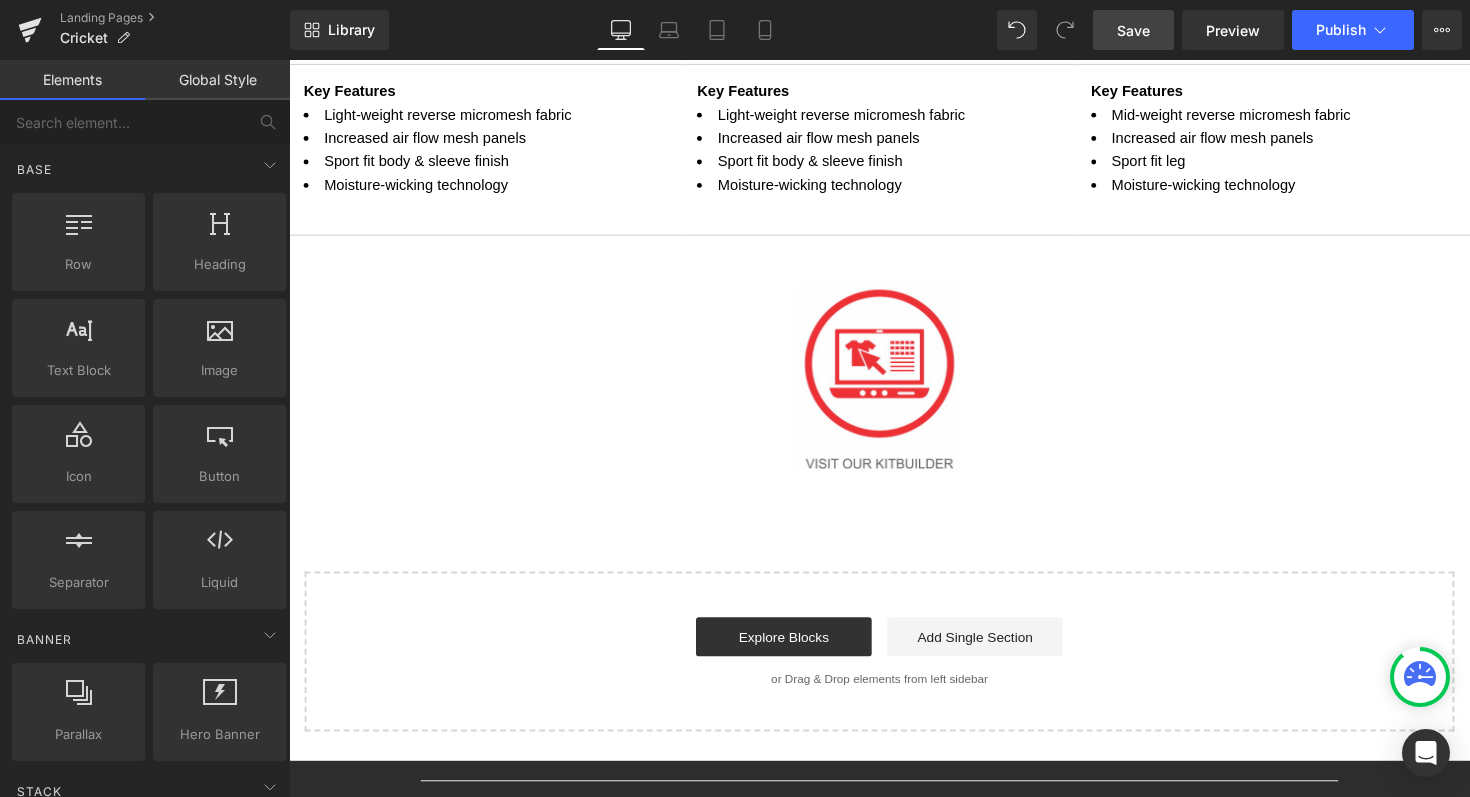 click on "Save" at bounding box center (1133, 30) 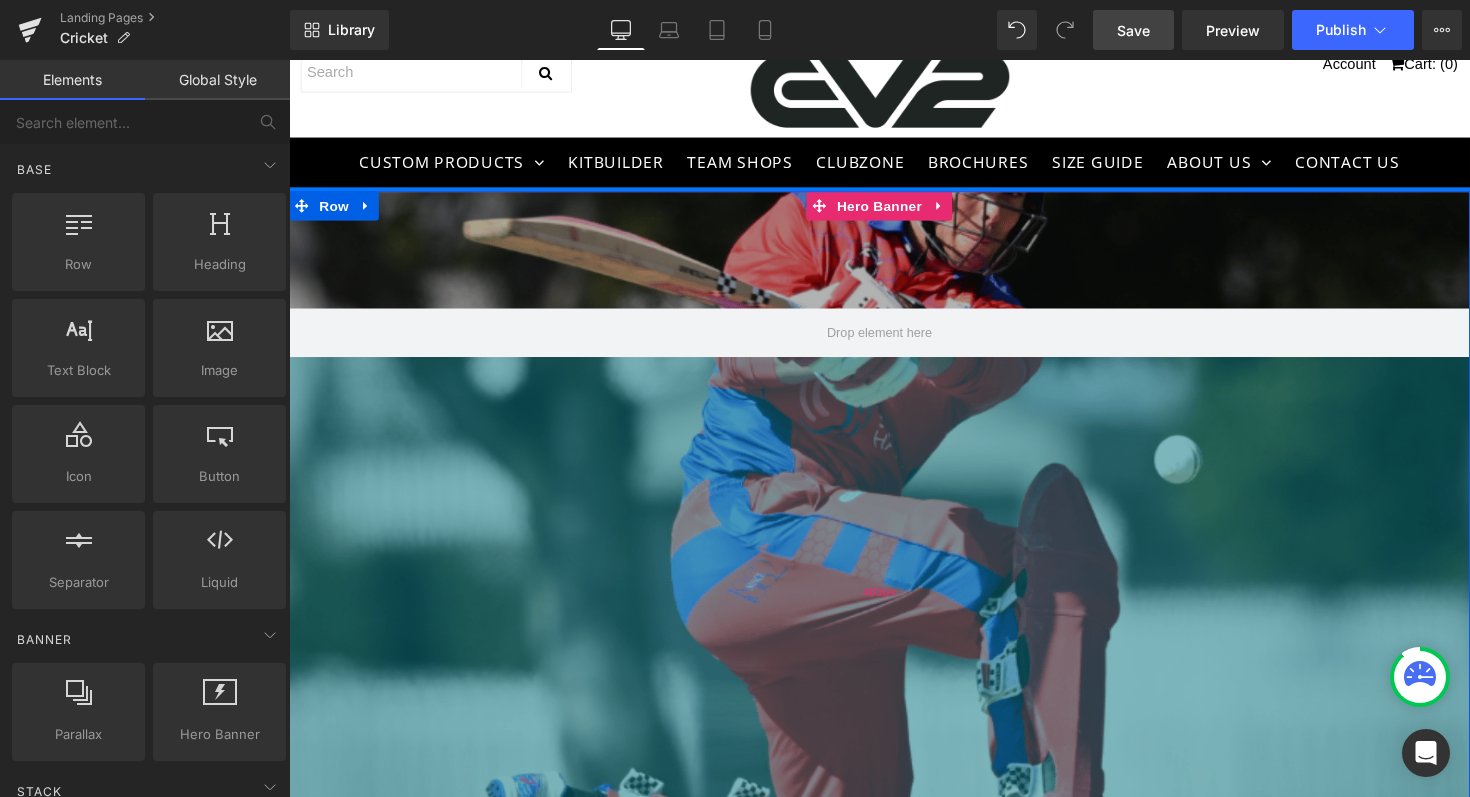 scroll, scrollTop: 5, scrollLeft: 0, axis: vertical 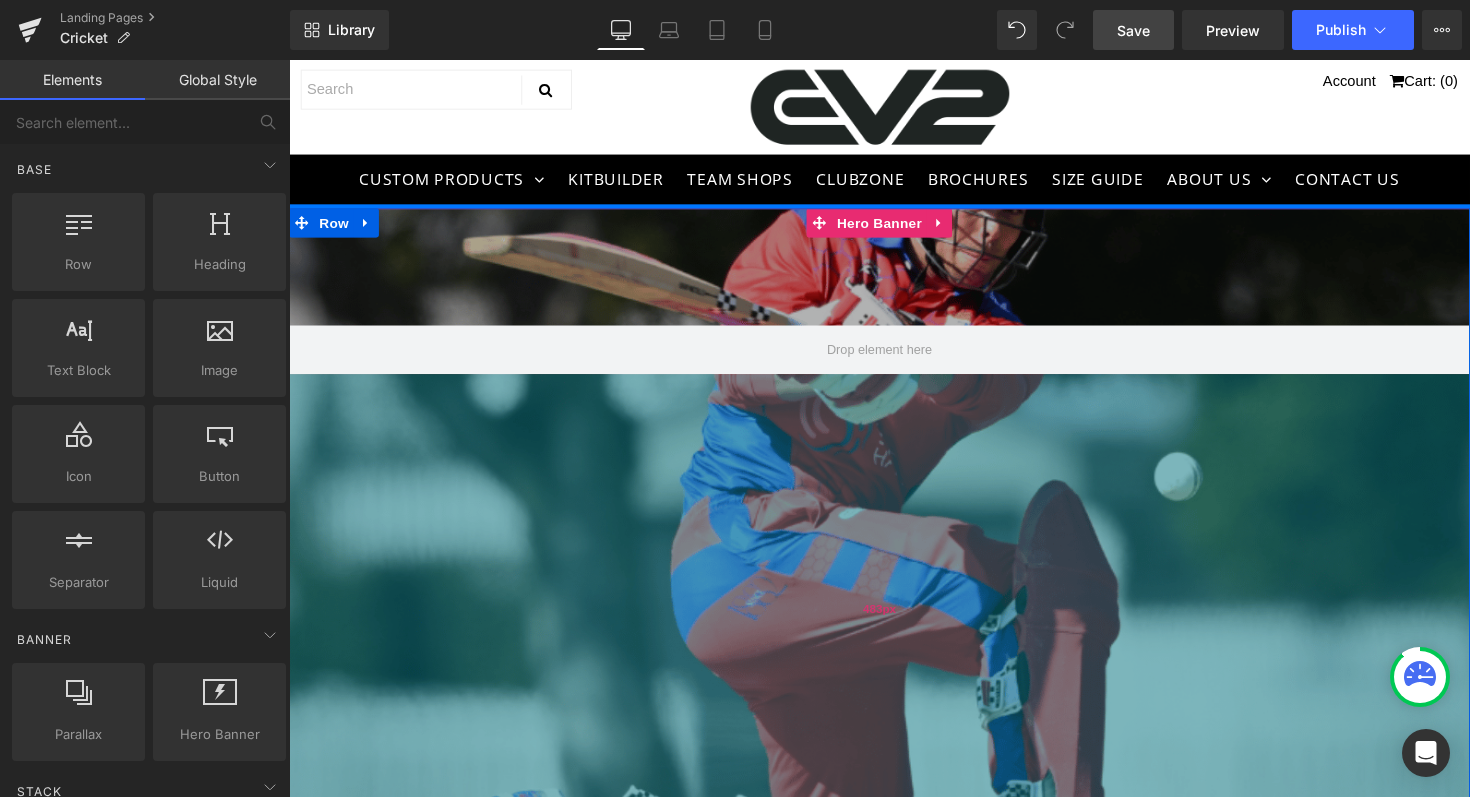 click on "483px" at bounding box center (894, 623) 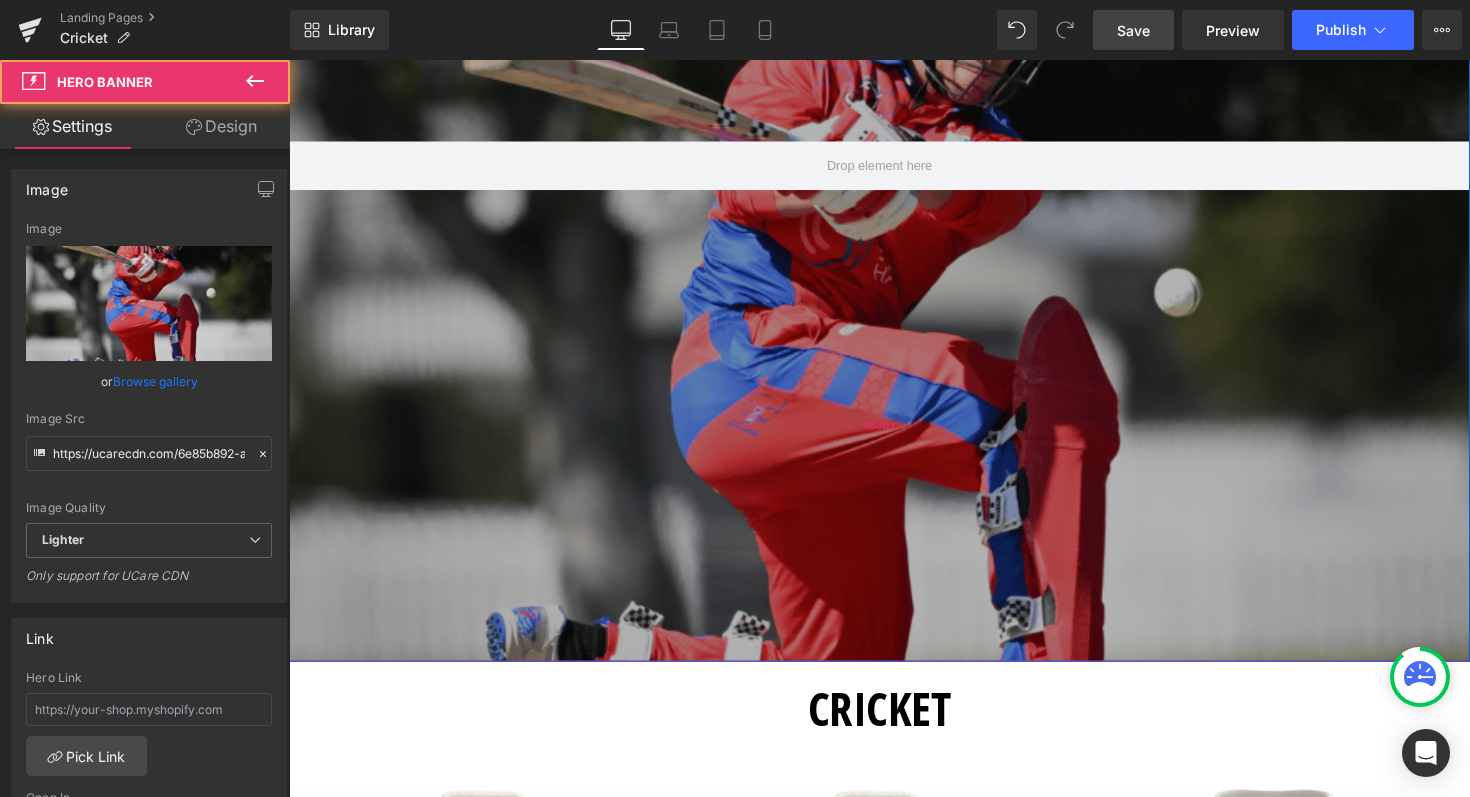 scroll, scrollTop: 200, scrollLeft: 0, axis: vertical 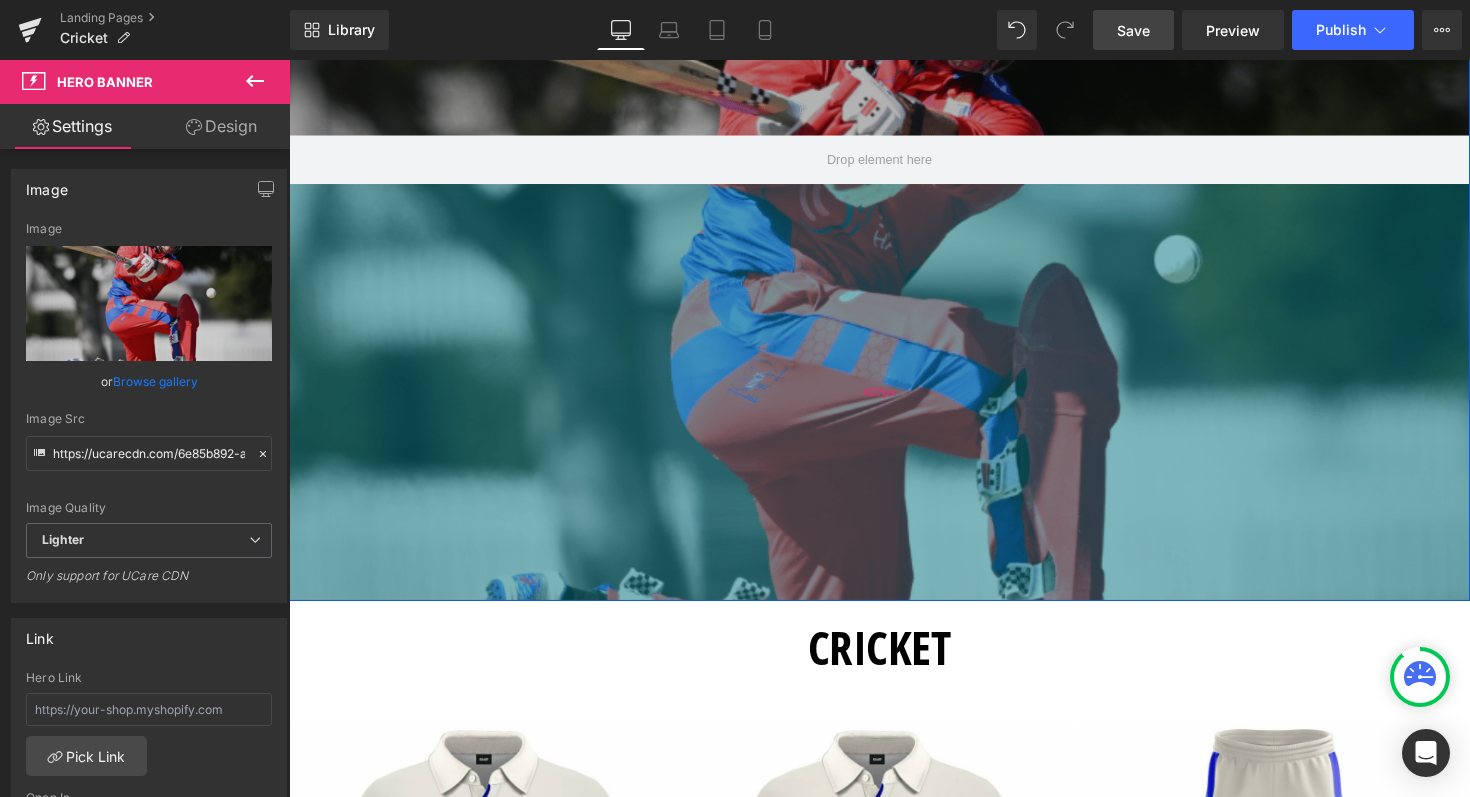 drag, startPoint x: 832, startPoint y: 614, endPoint x: 840, endPoint y: 555, distance: 59.5399 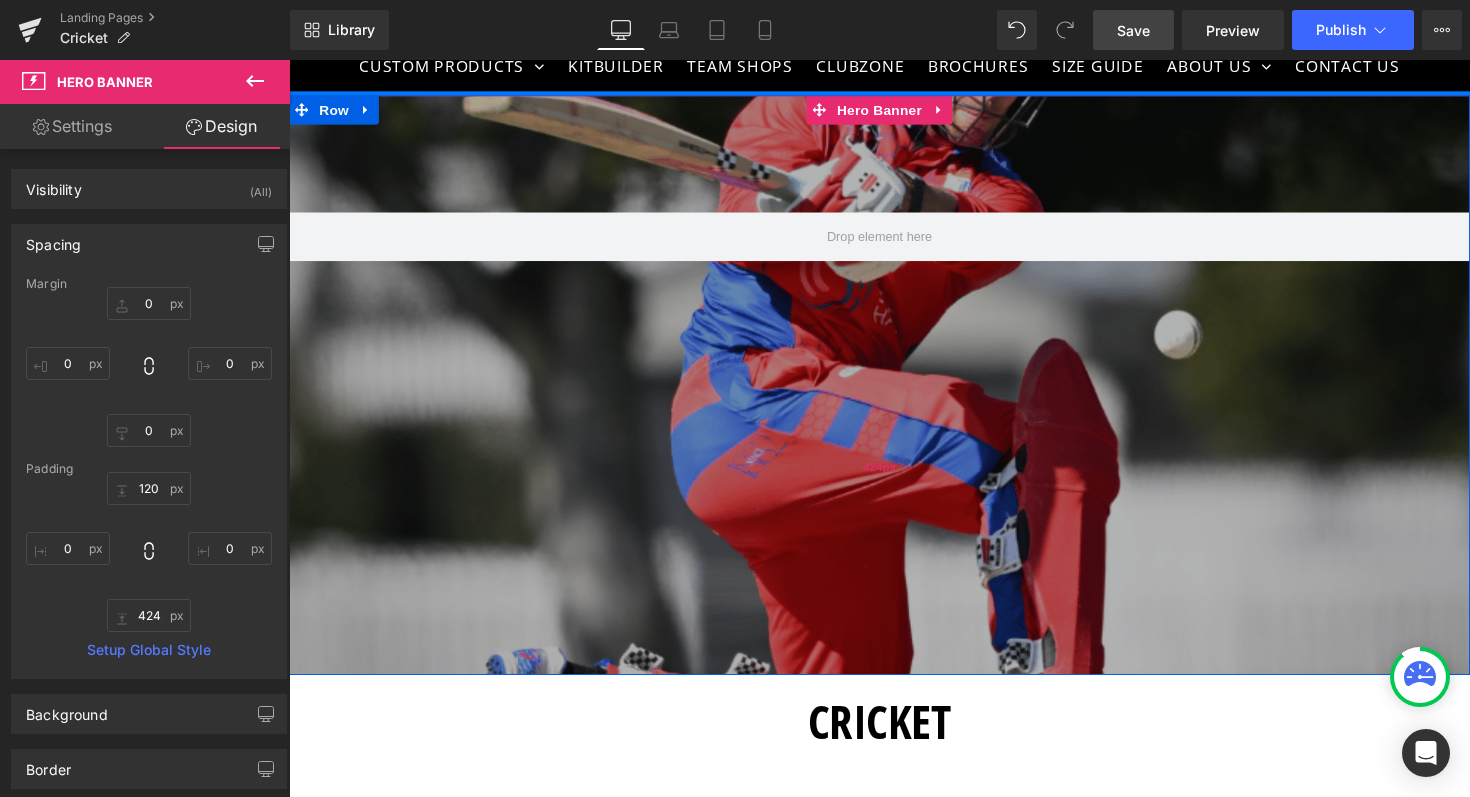 scroll, scrollTop: 129, scrollLeft: 0, axis: vertical 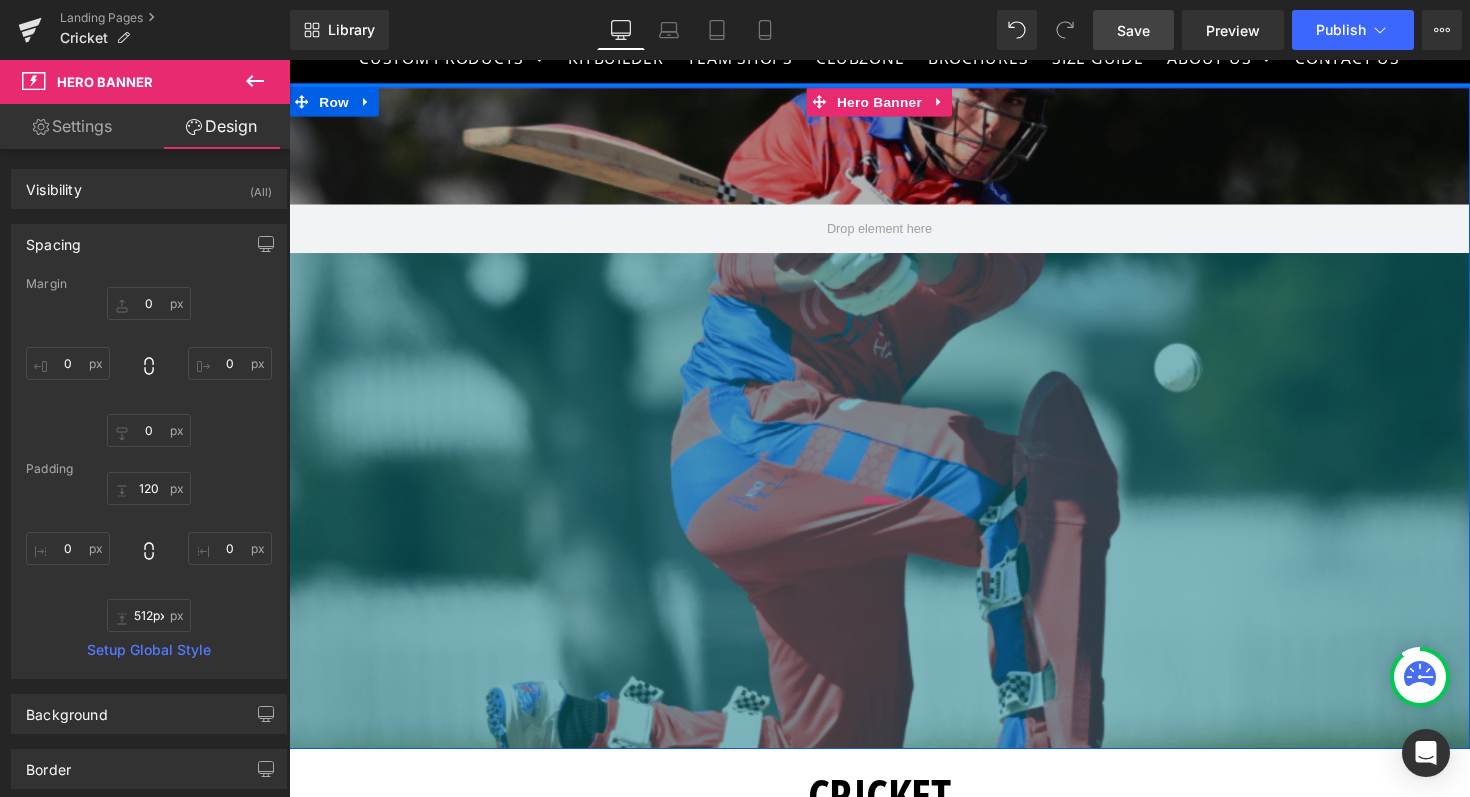 type on "513px" 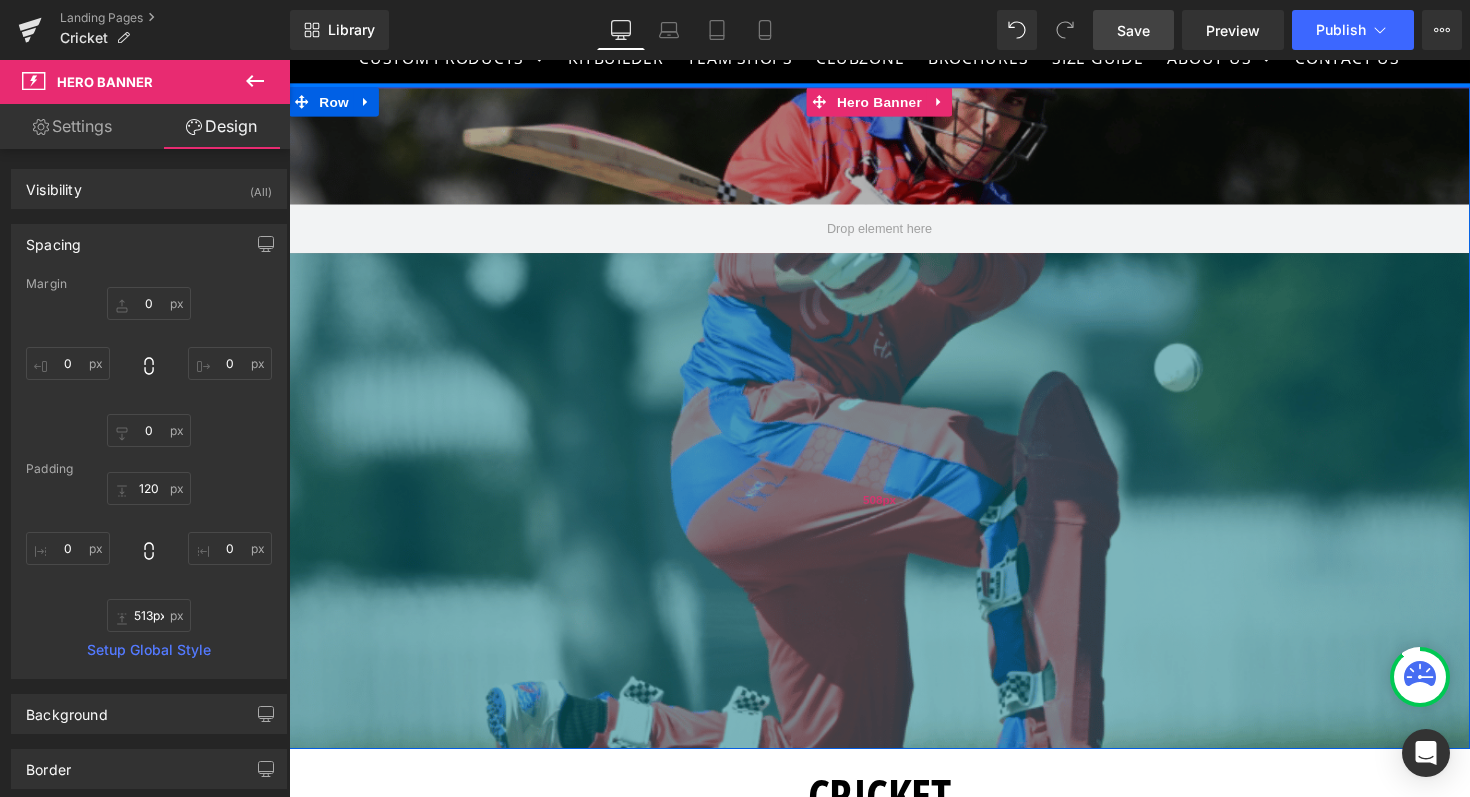 drag, startPoint x: 820, startPoint y: 585, endPoint x: 815, endPoint y: 674, distance: 89.140335 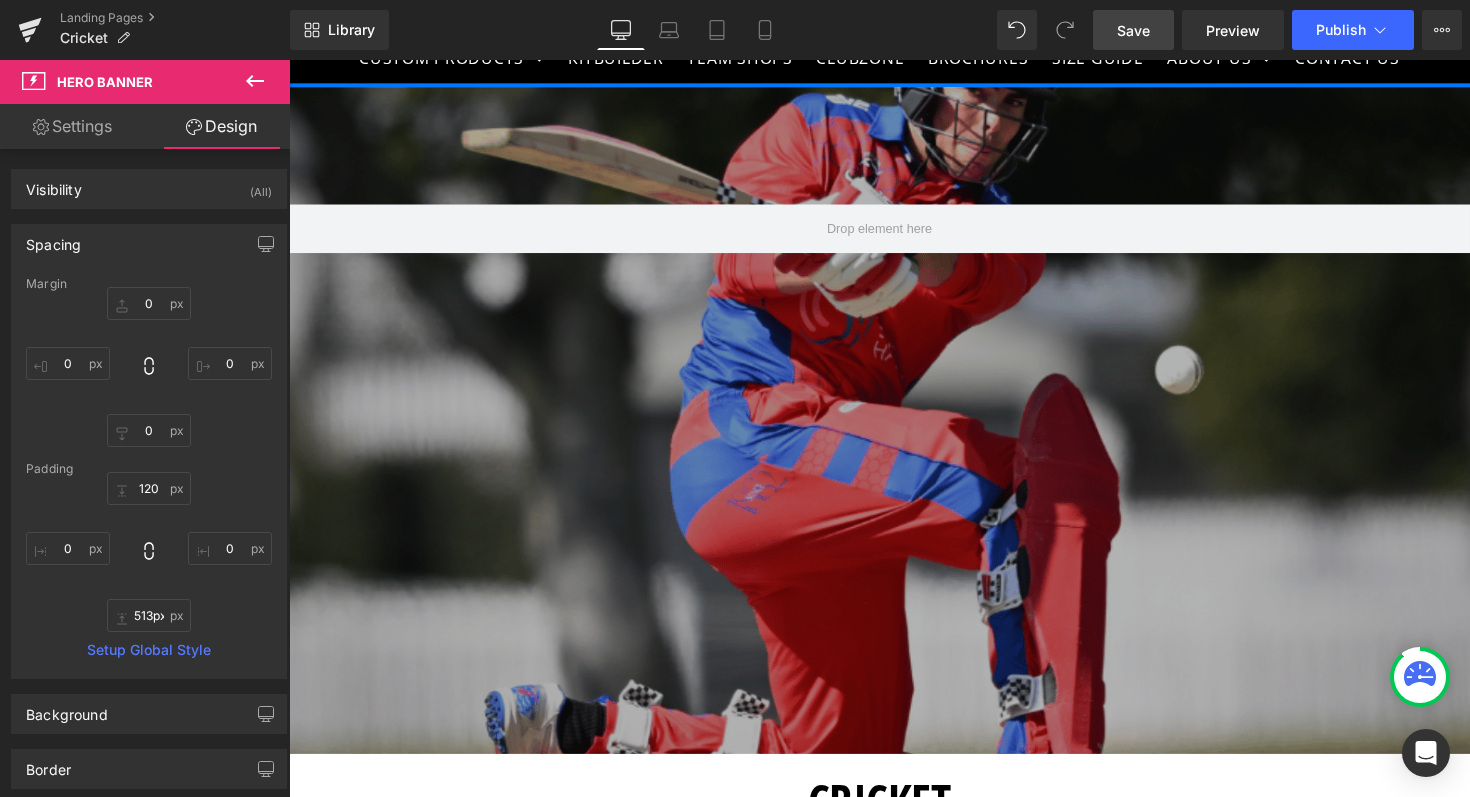 click on "Save" at bounding box center [1133, 30] 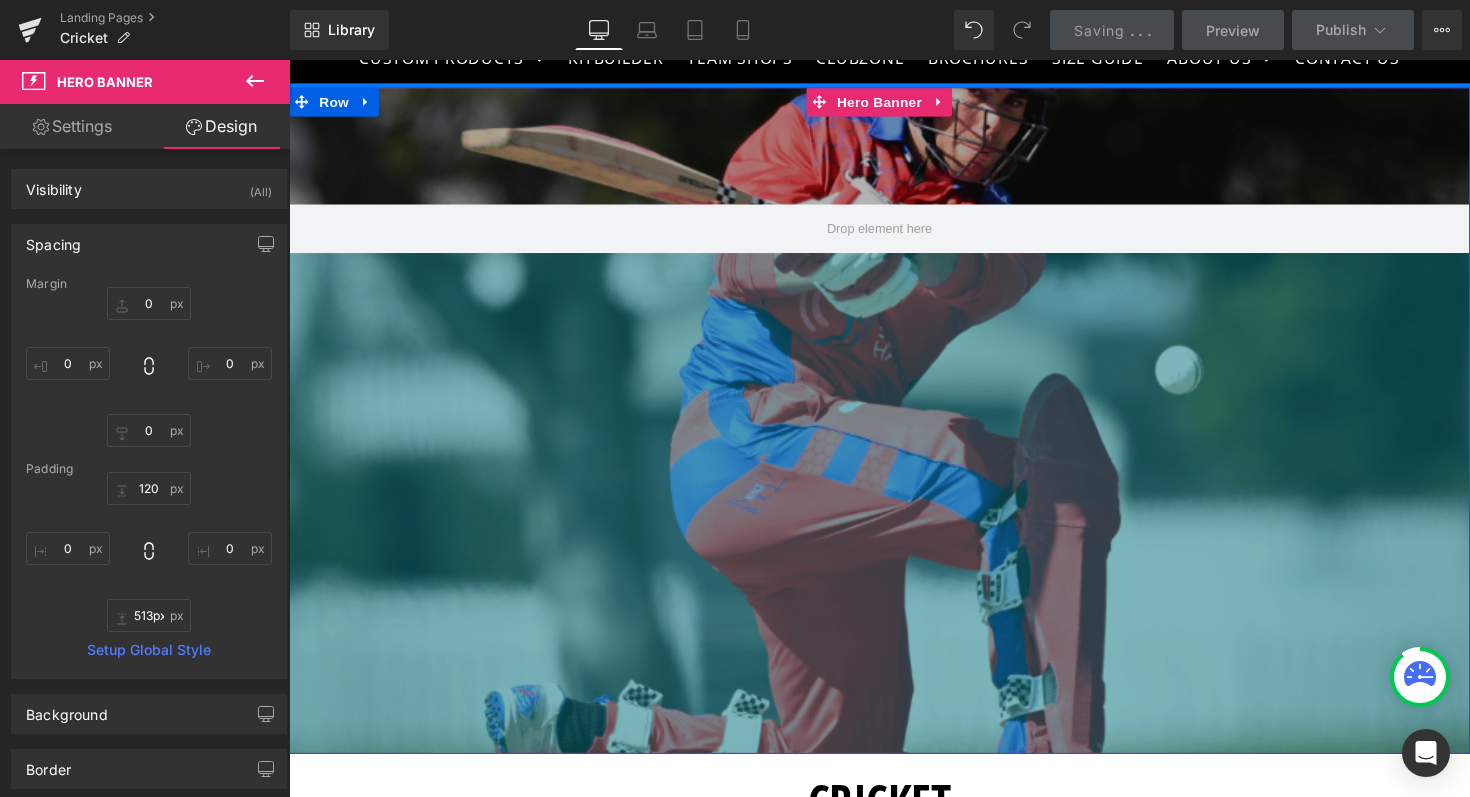 scroll, scrollTop: 0, scrollLeft: 0, axis: both 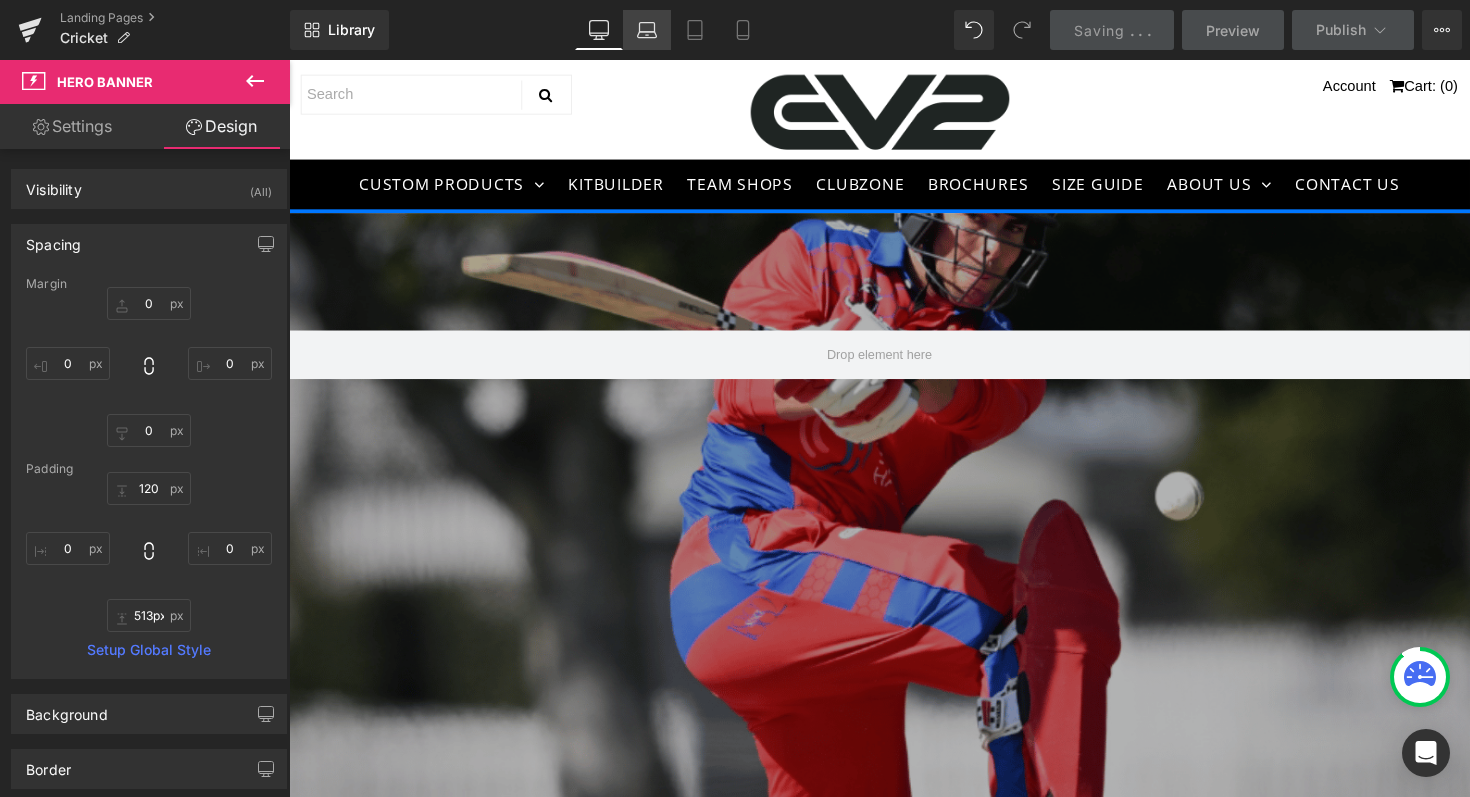 click 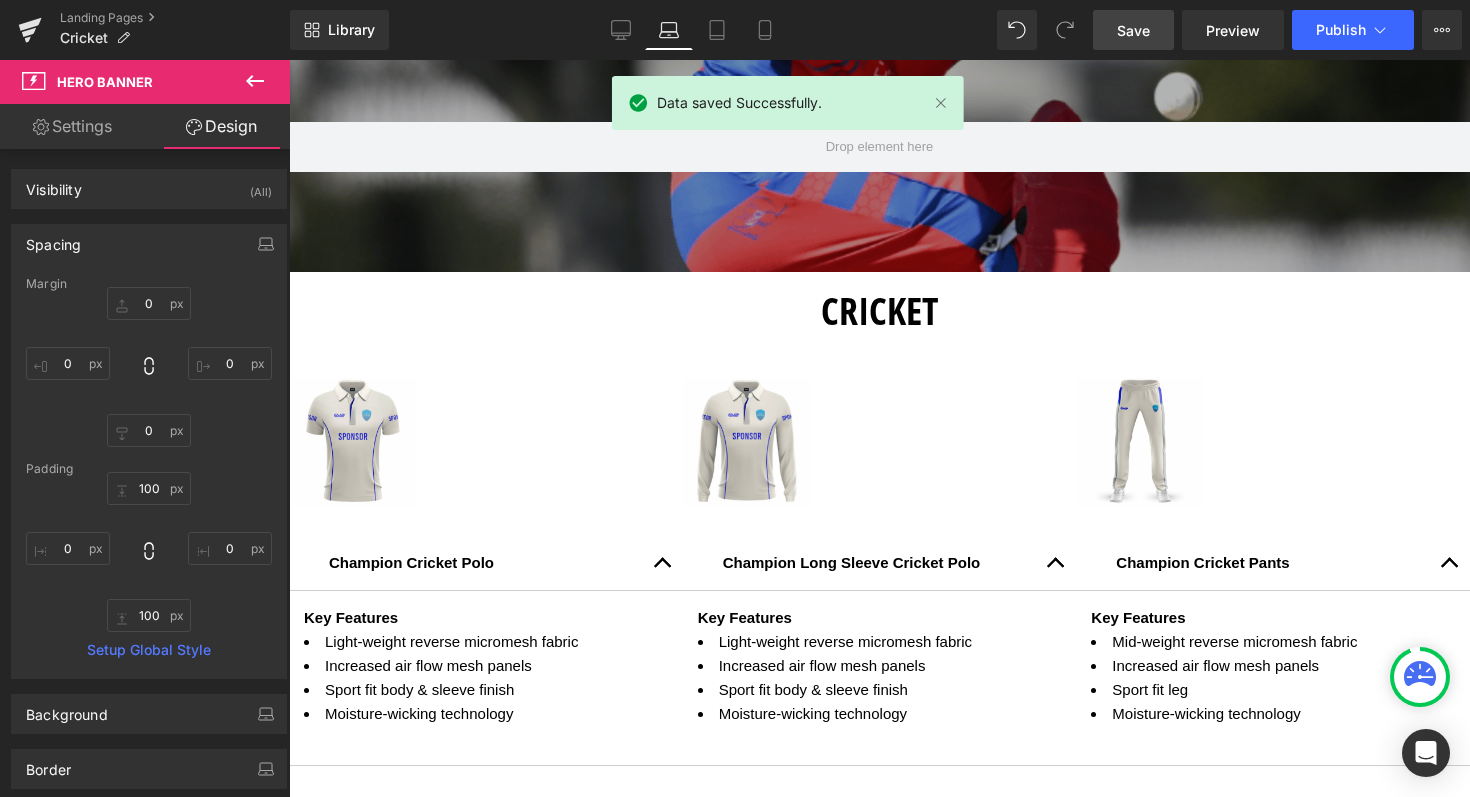 scroll, scrollTop: 211, scrollLeft: 0, axis: vertical 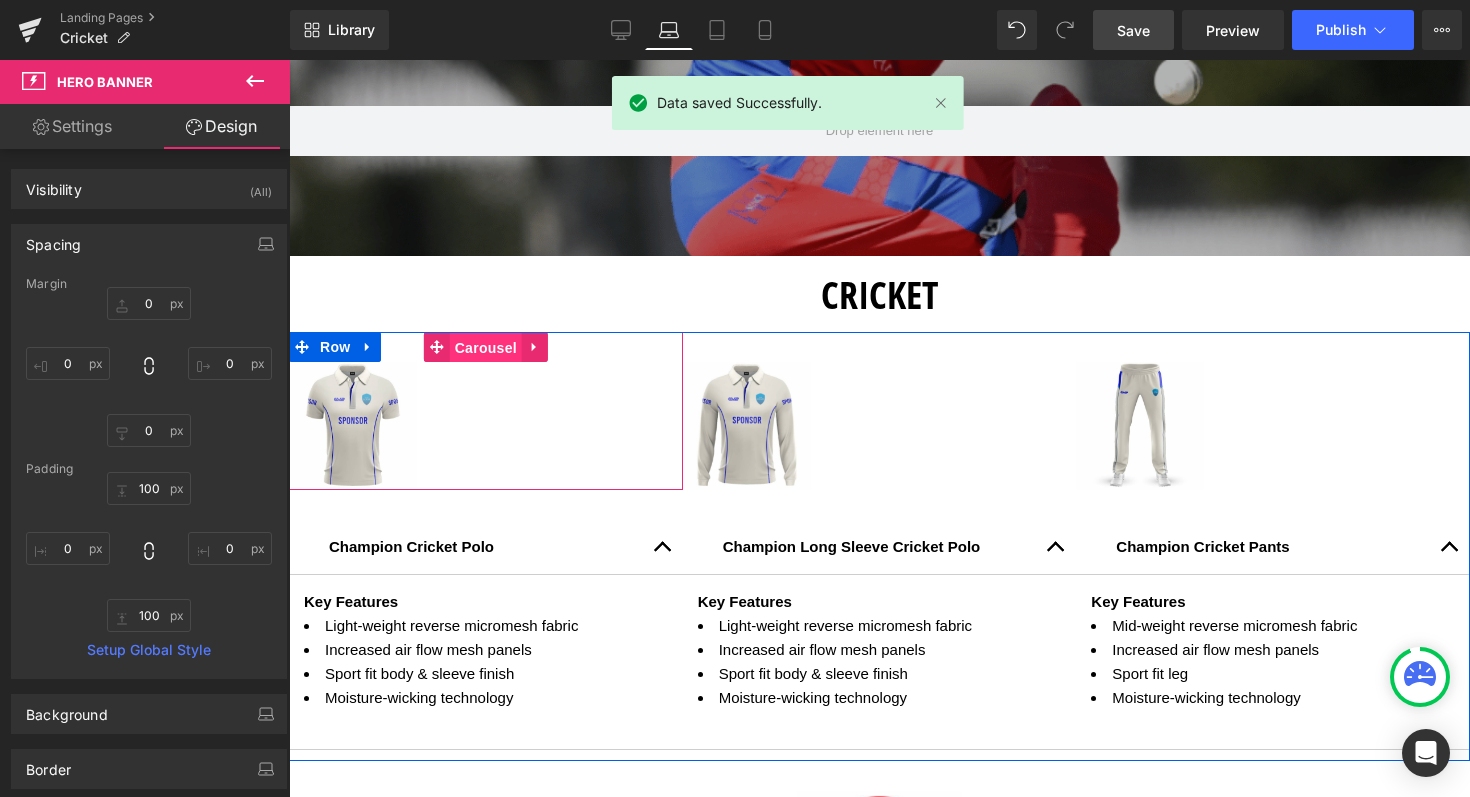 click on "Carousel" at bounding box center (486, 348) 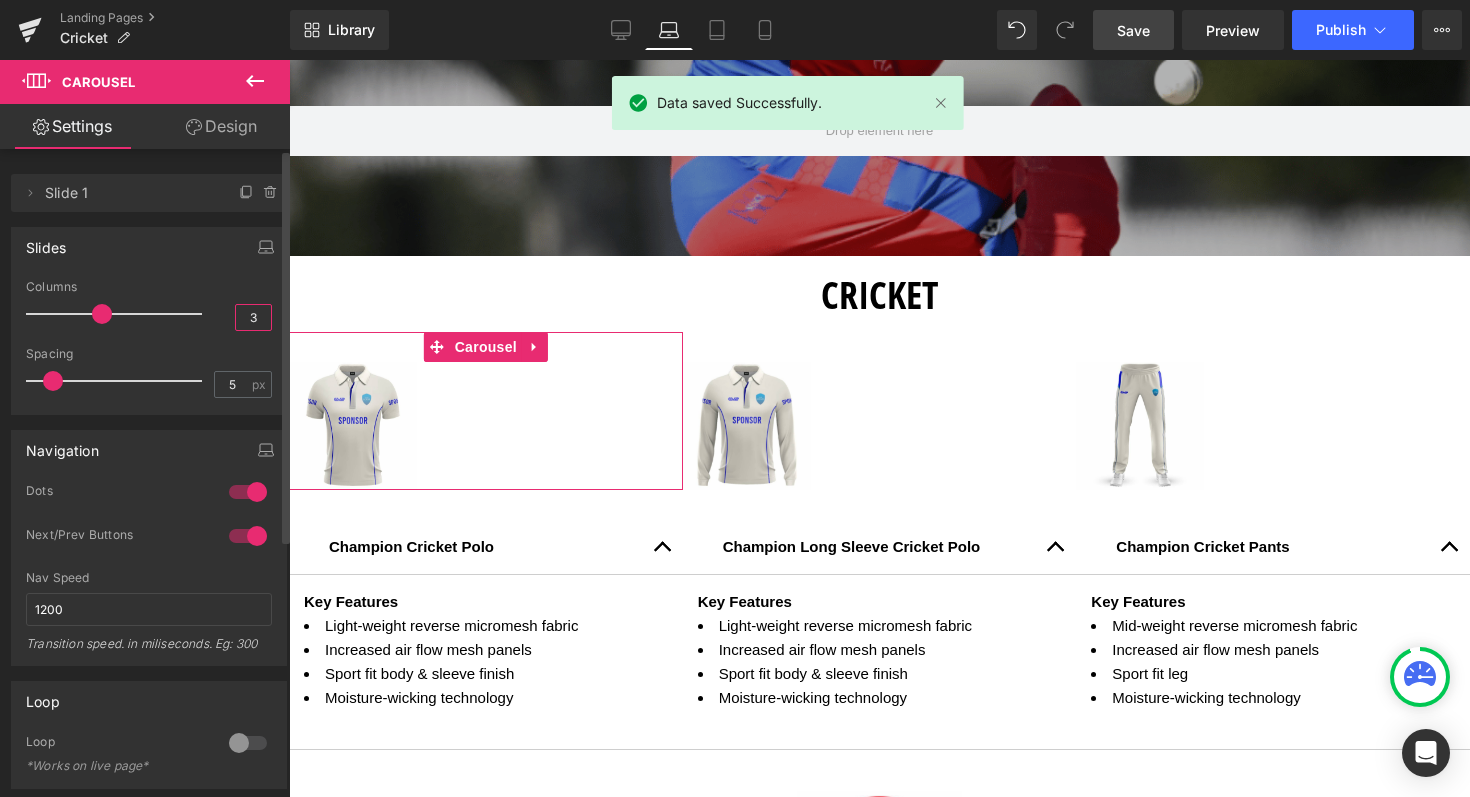 click on "3" at bounding box center [253, 317] 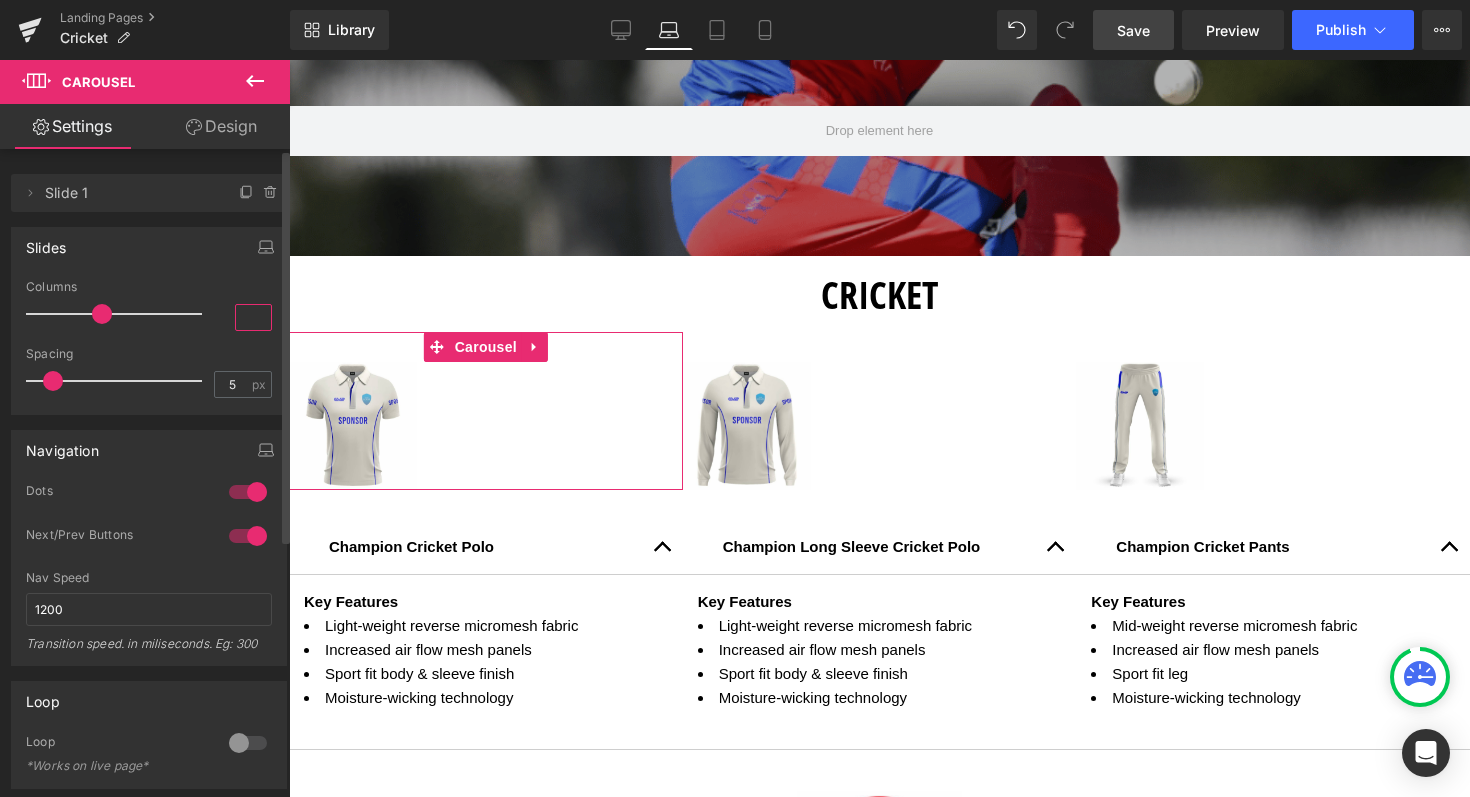 type on "1" 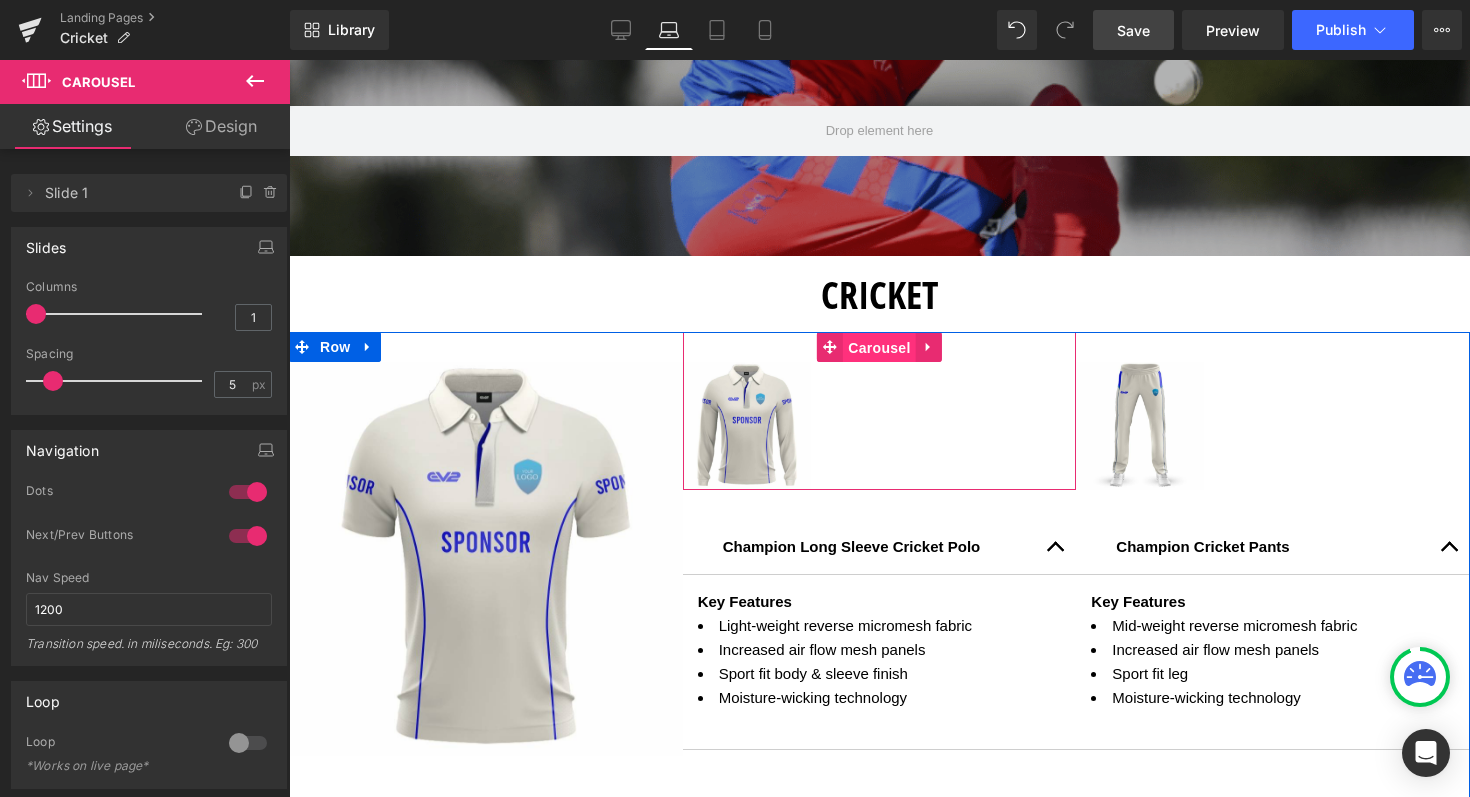 click on "Carousel" at bounding box center (879, 348) 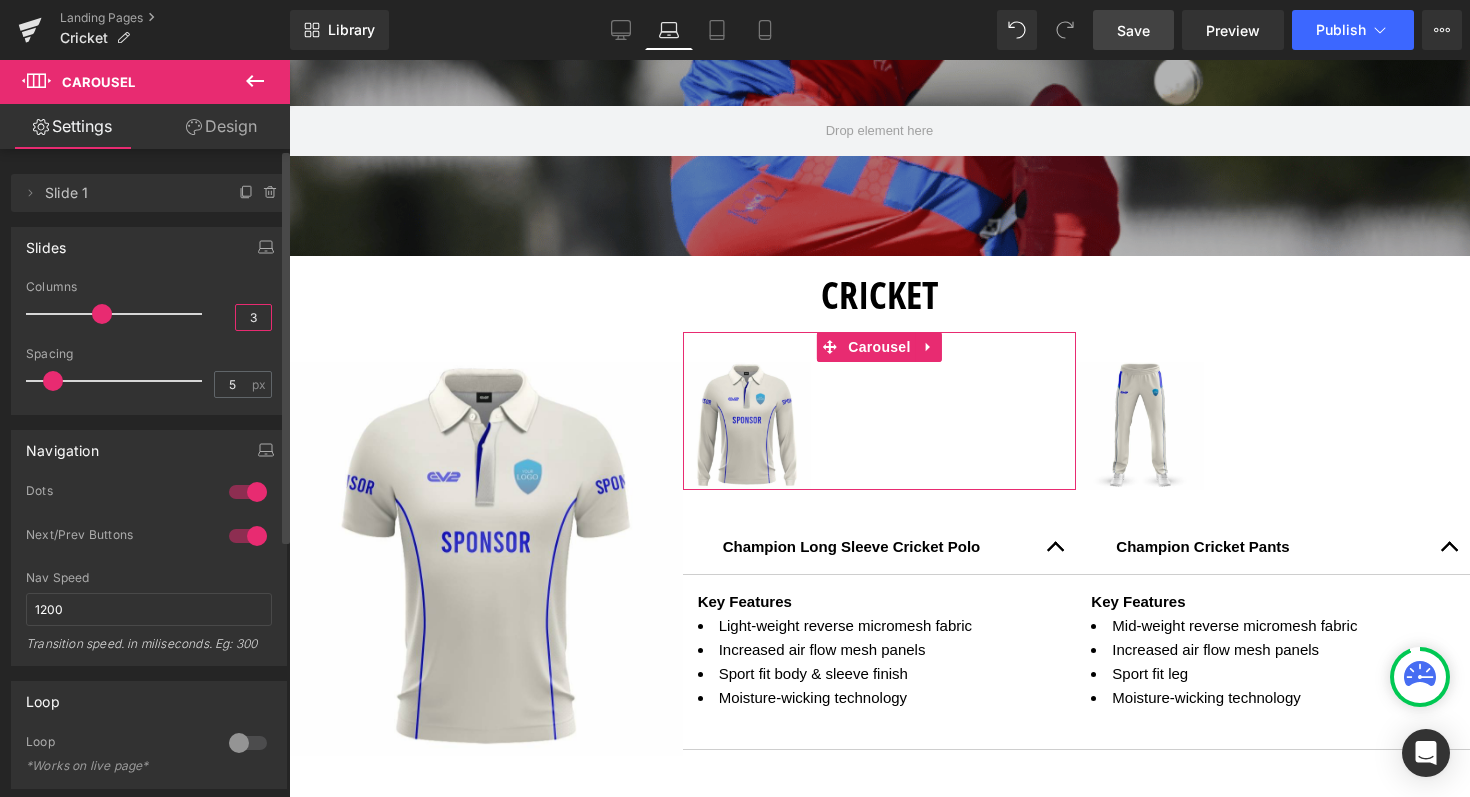 click on "3" at bounding box center (253, 317) 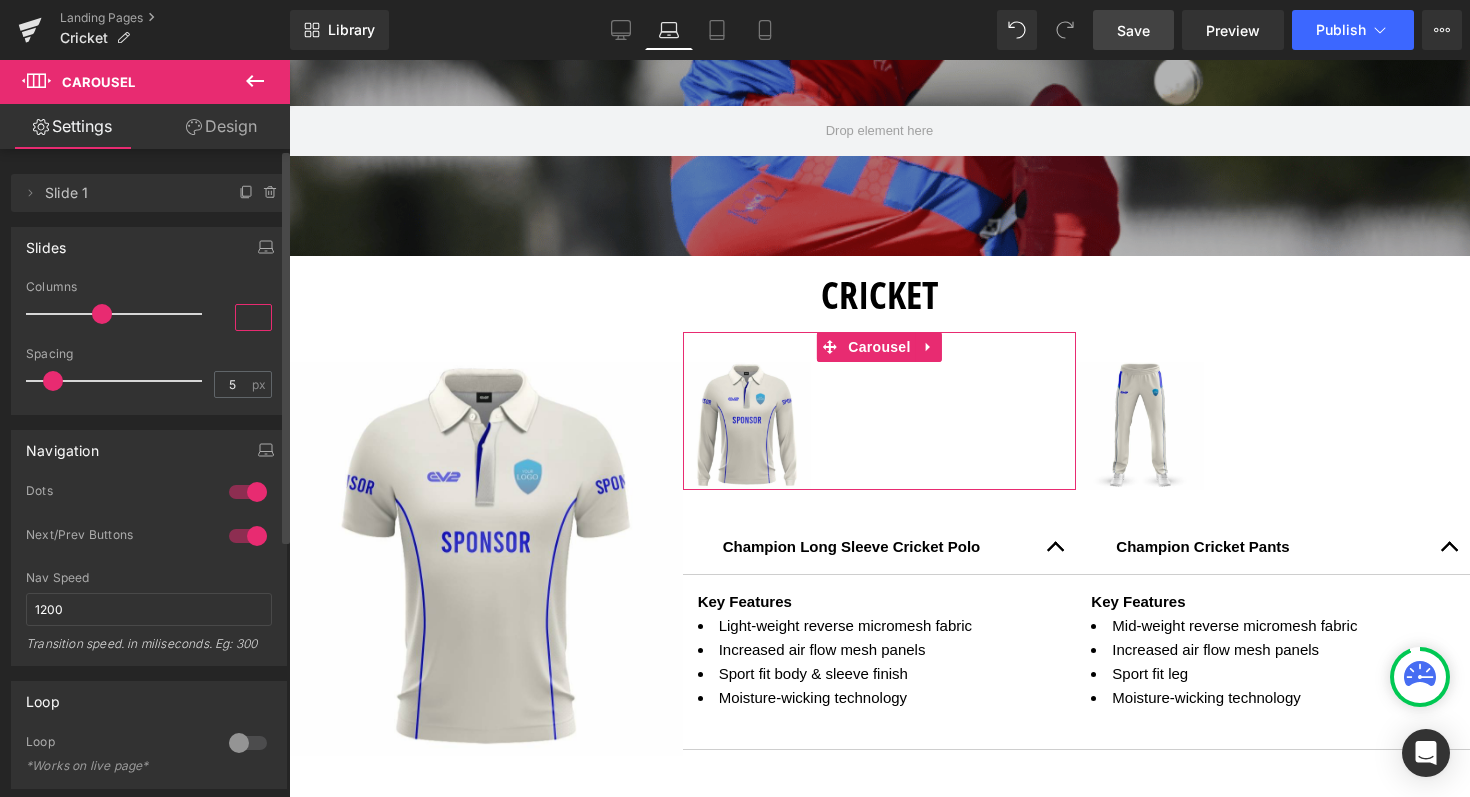 type on "1" 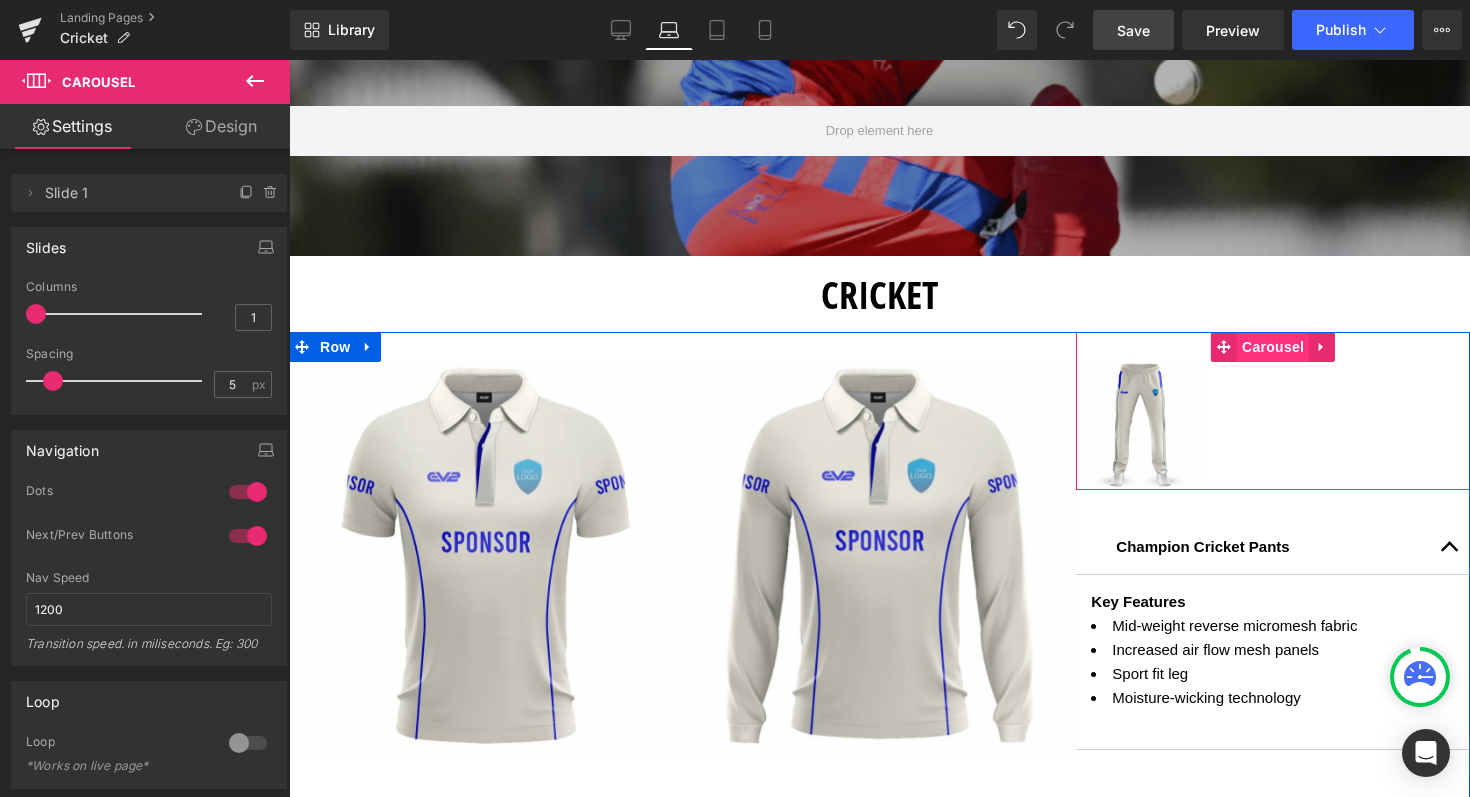 click on "Carousel" at bounding box center [1273, 347] 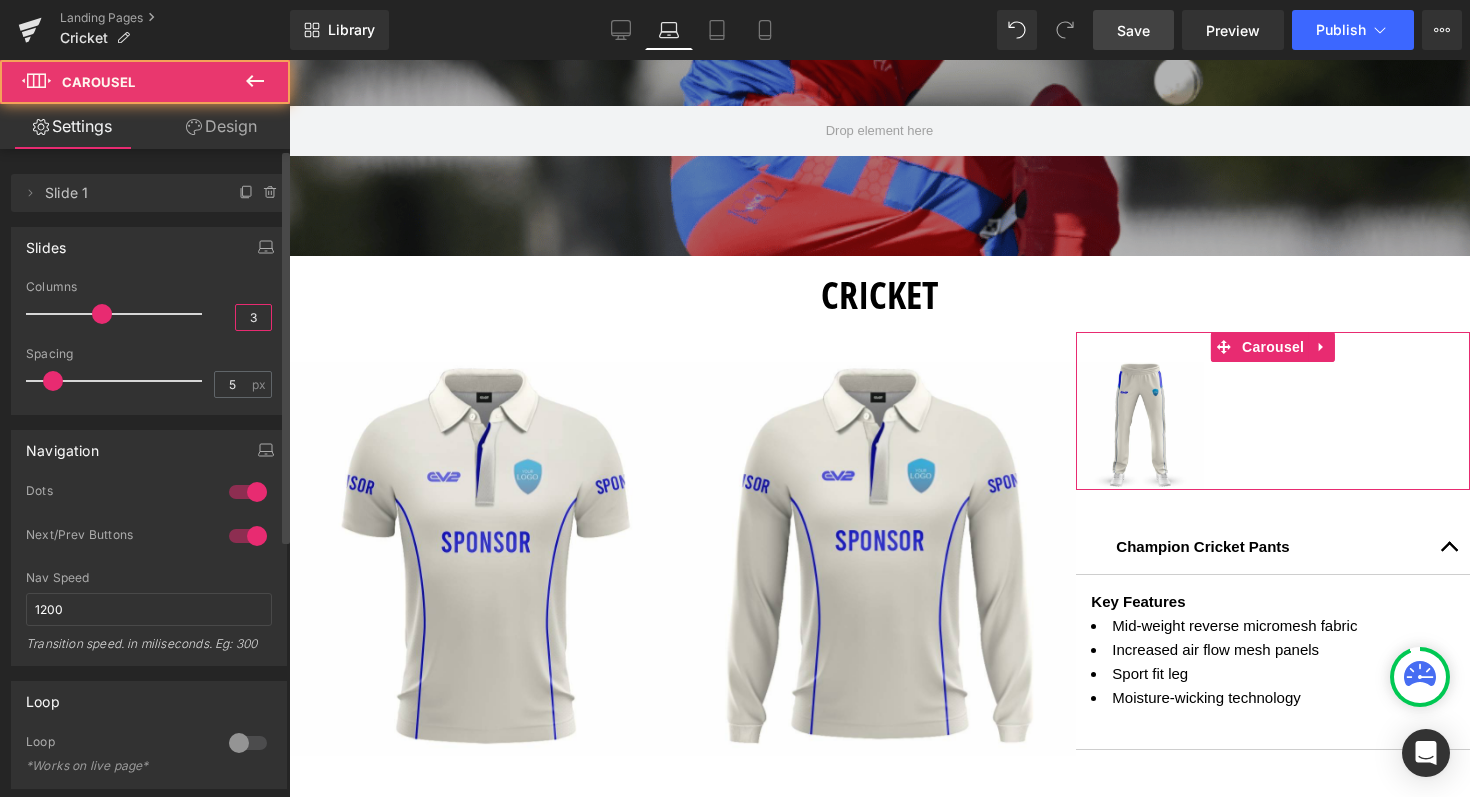 click on "3" at bounding box center (253, 317) 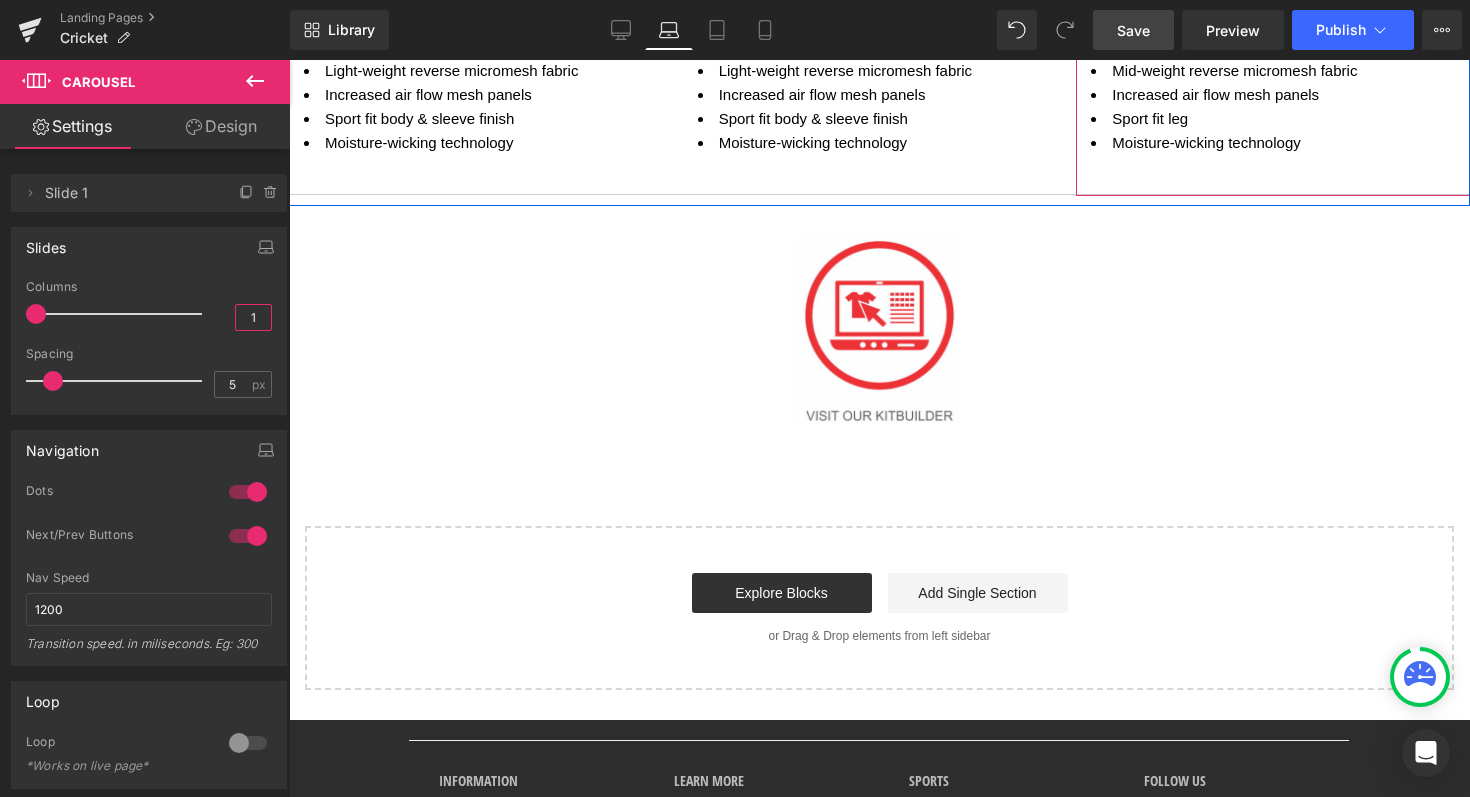 scroll, scrollTop: 0, scrollLeft: 0, axis: both 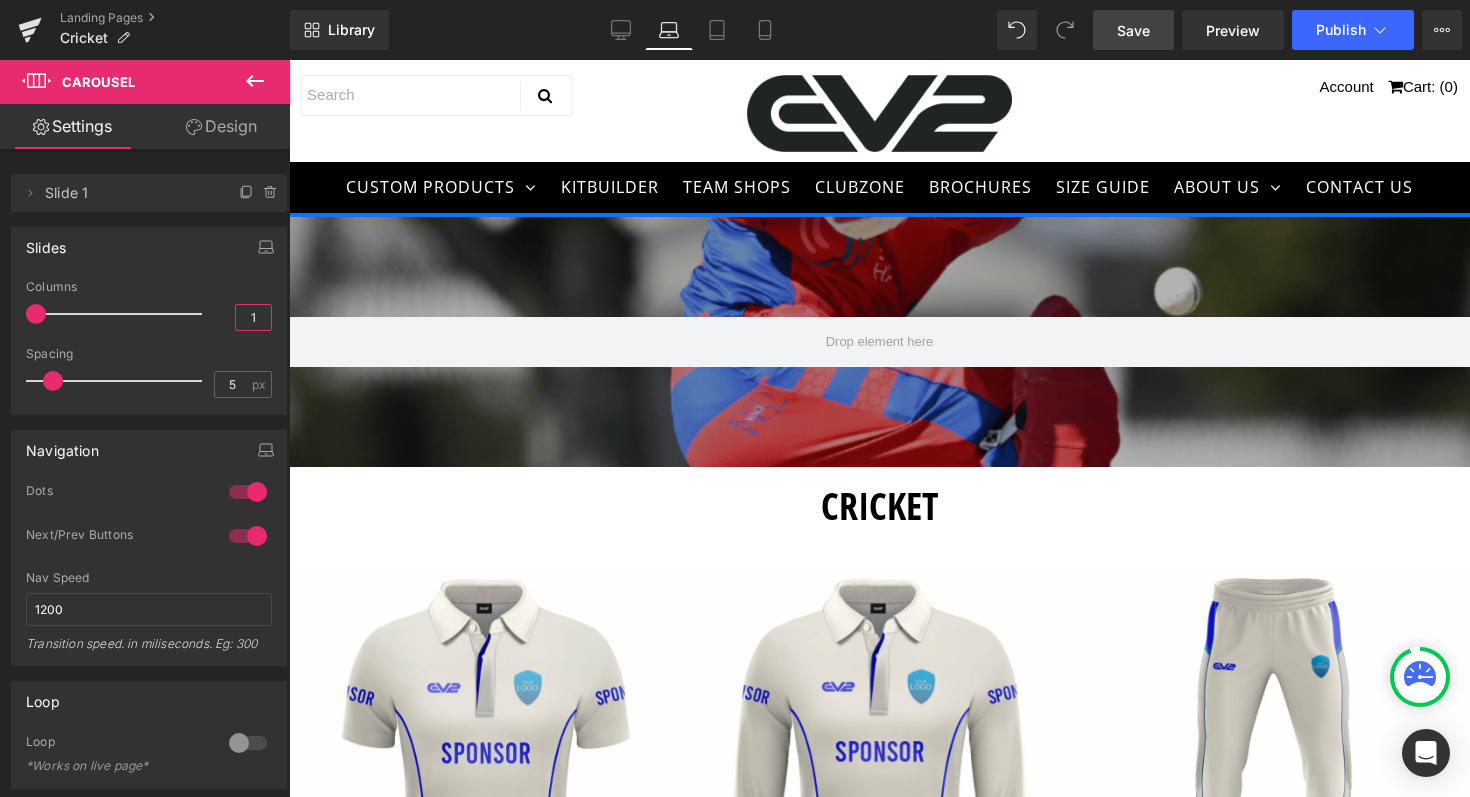 type on "1" 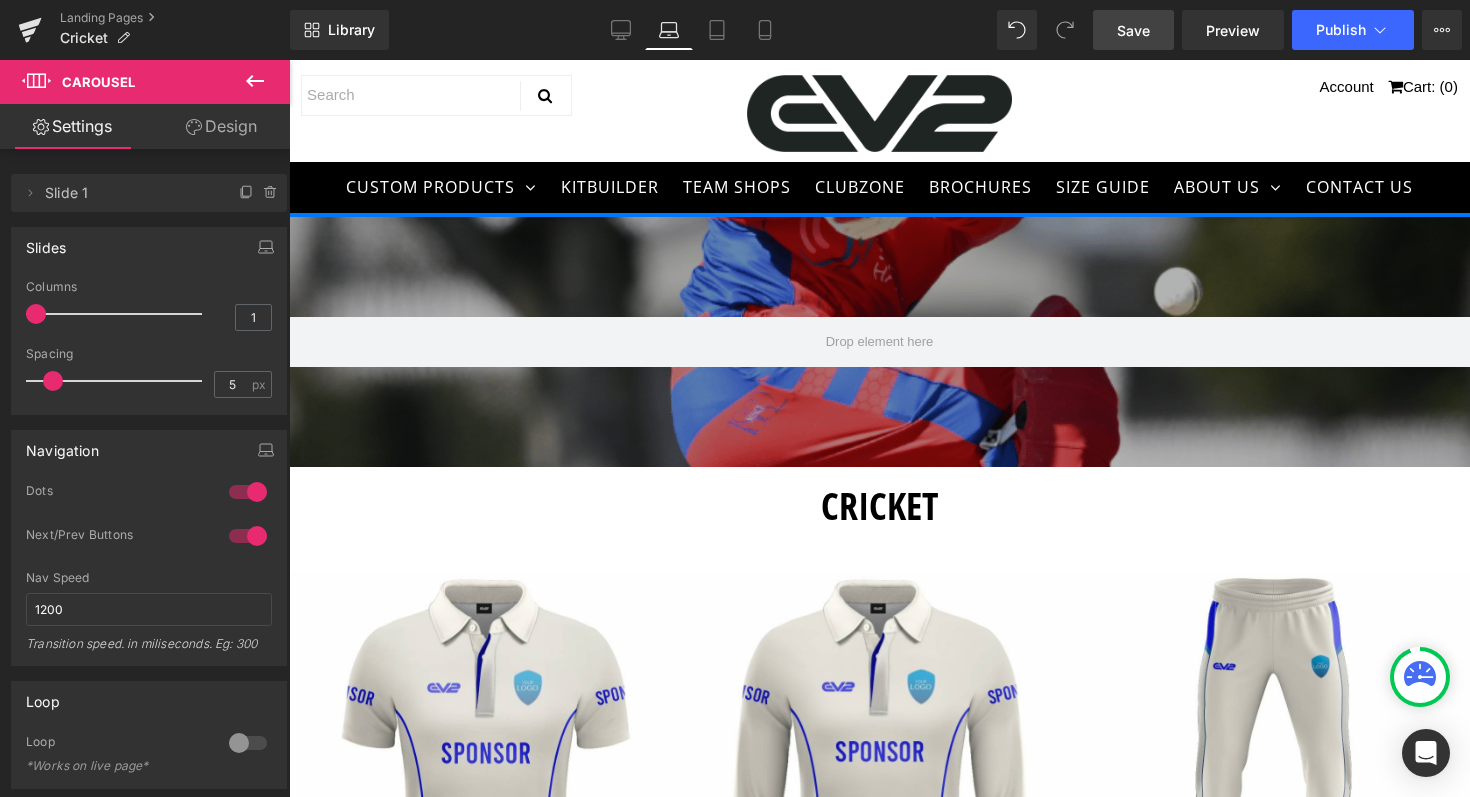 click on "Save" at bounding box center (1133, 30) 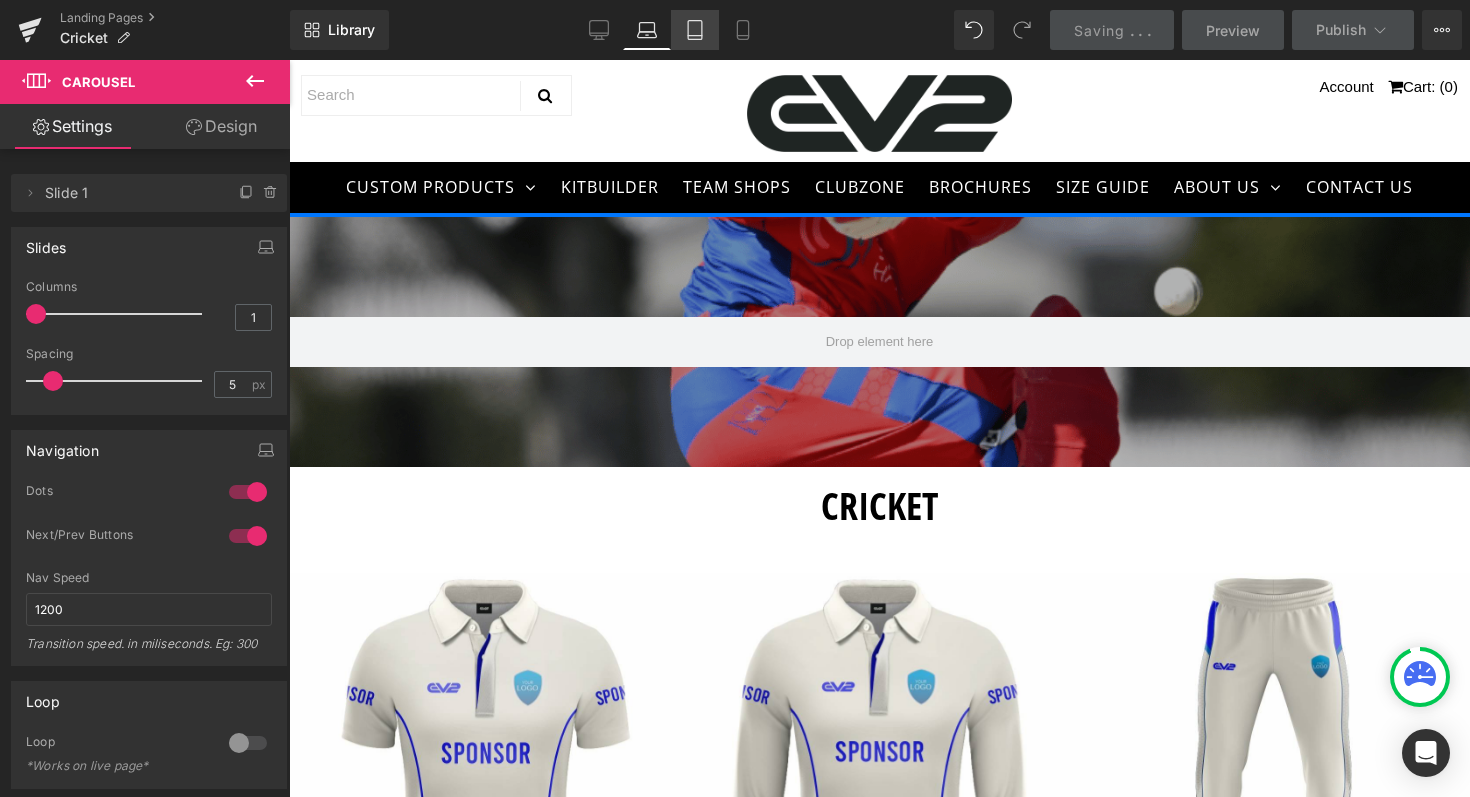 click 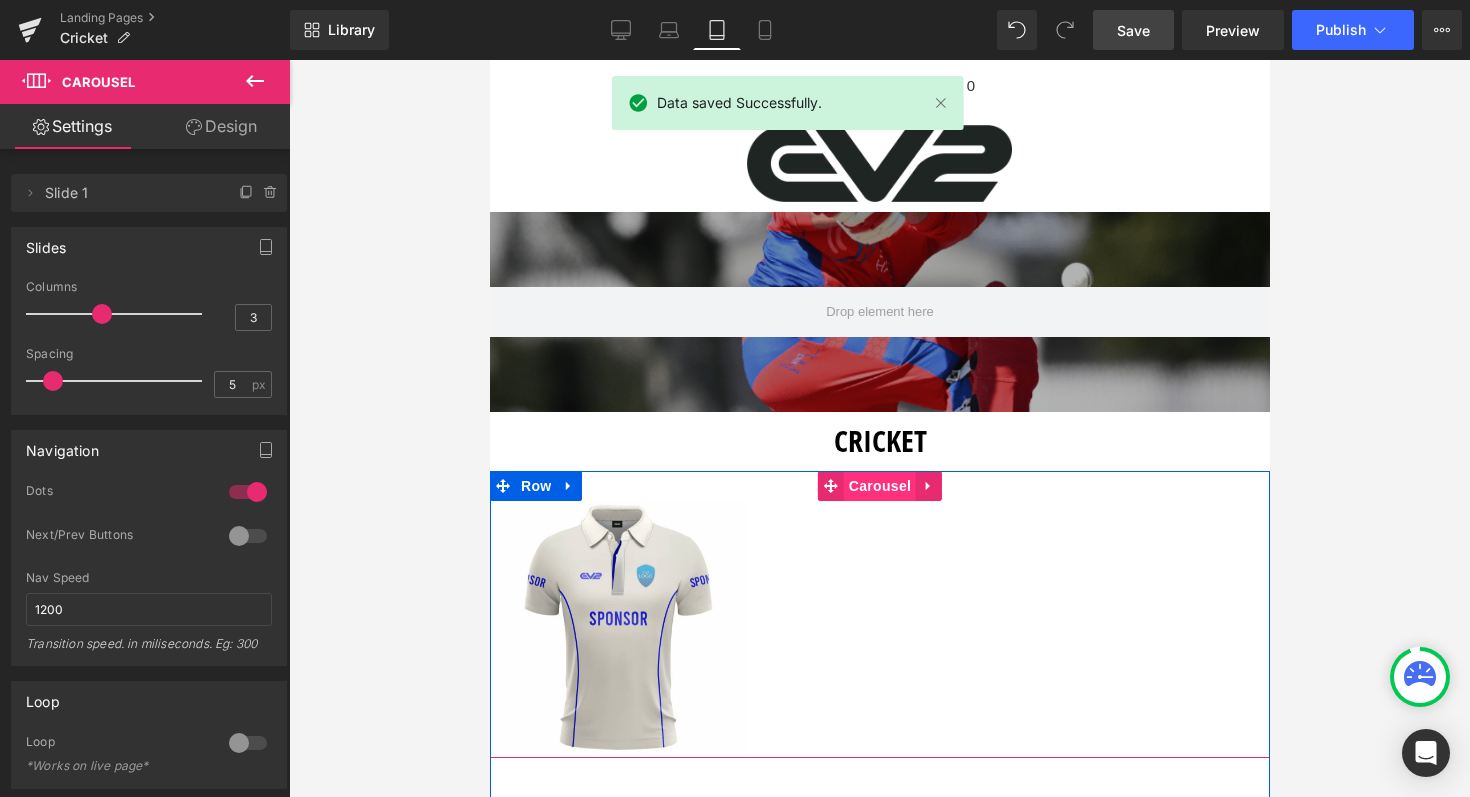 click on "Carousel" at bounding box center [879, 486] 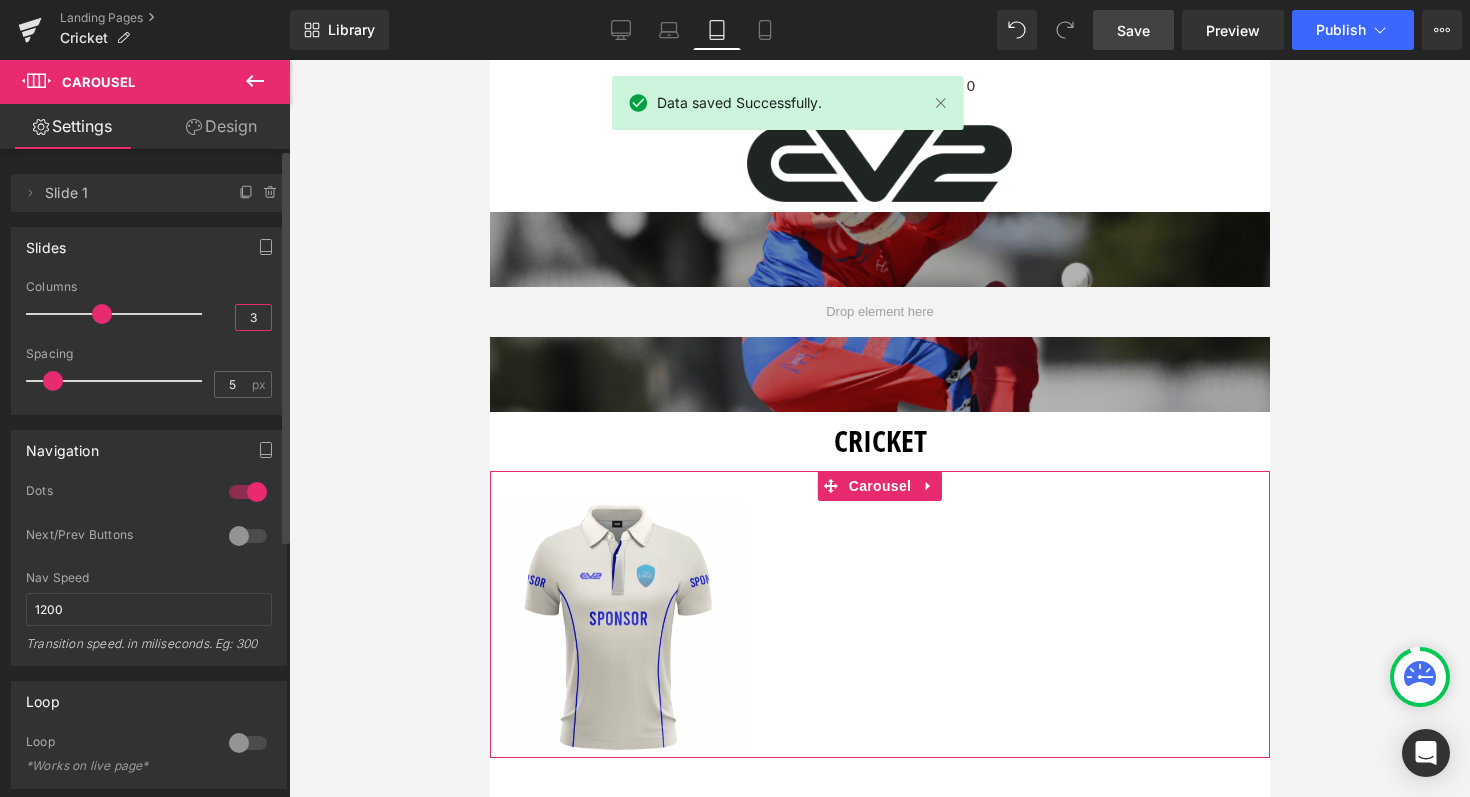 click on "3" at bounding box center (253, 317) 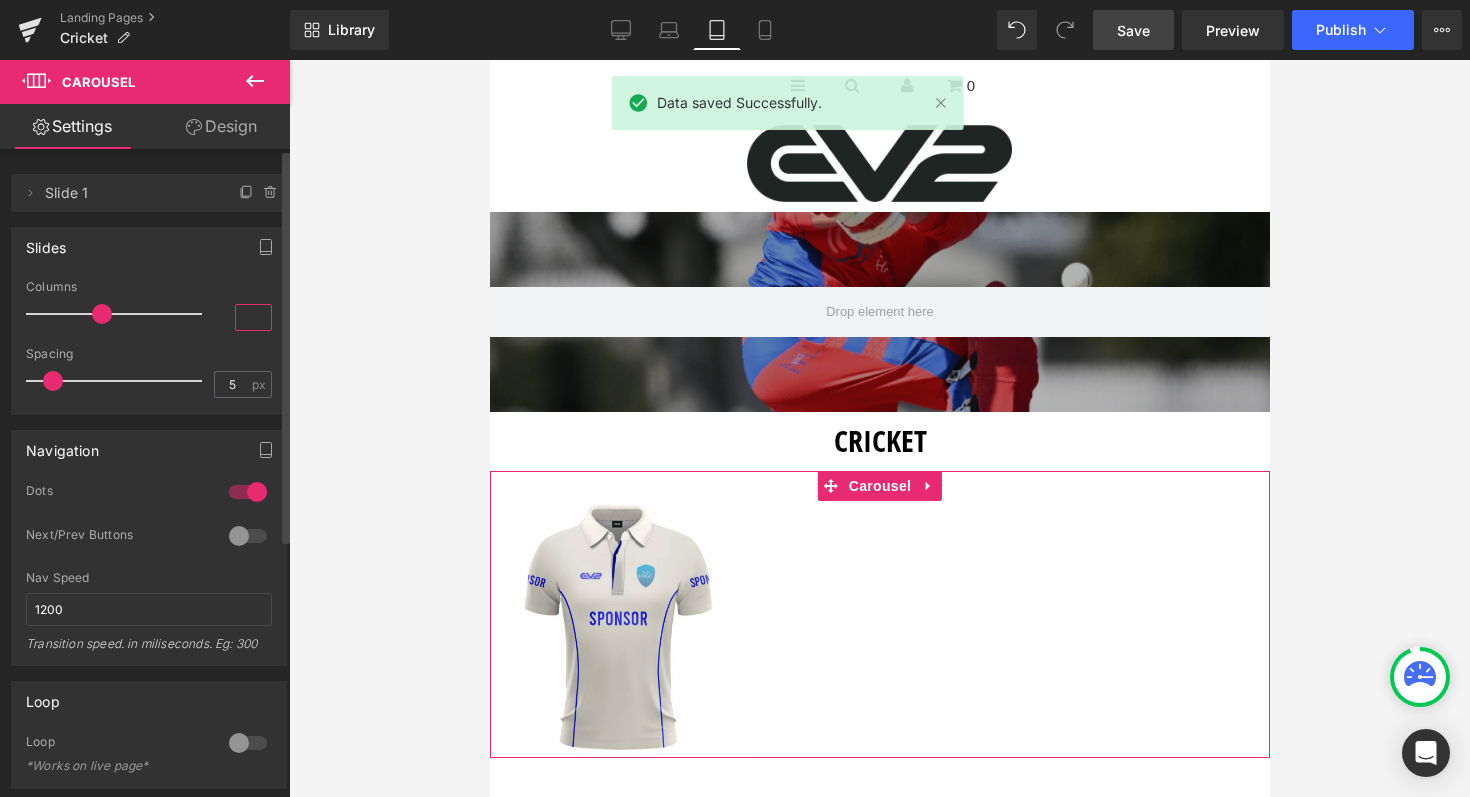 type on "1" 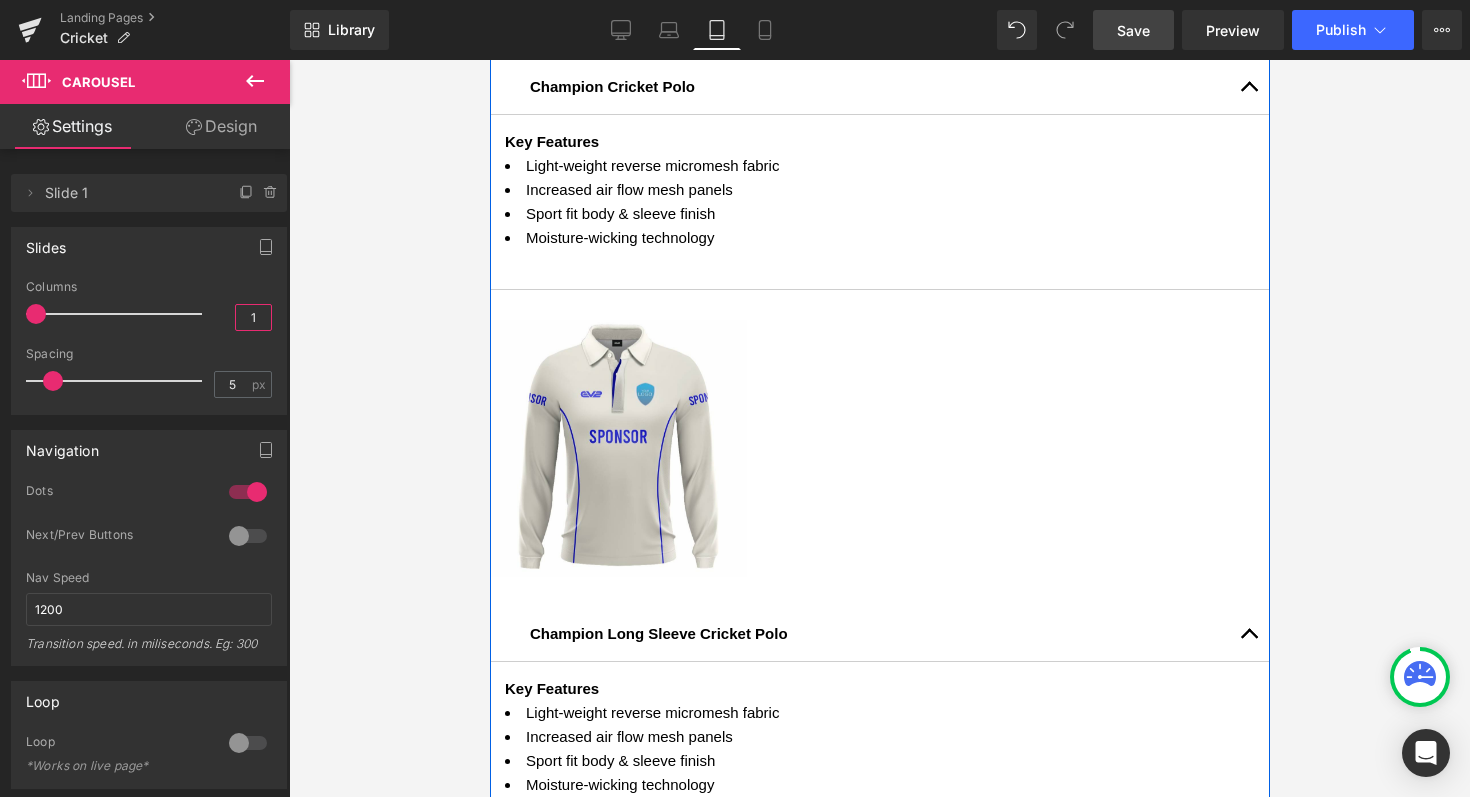 scroll, scrollTop: 1266, scrollLeft: 0, axis: vertical 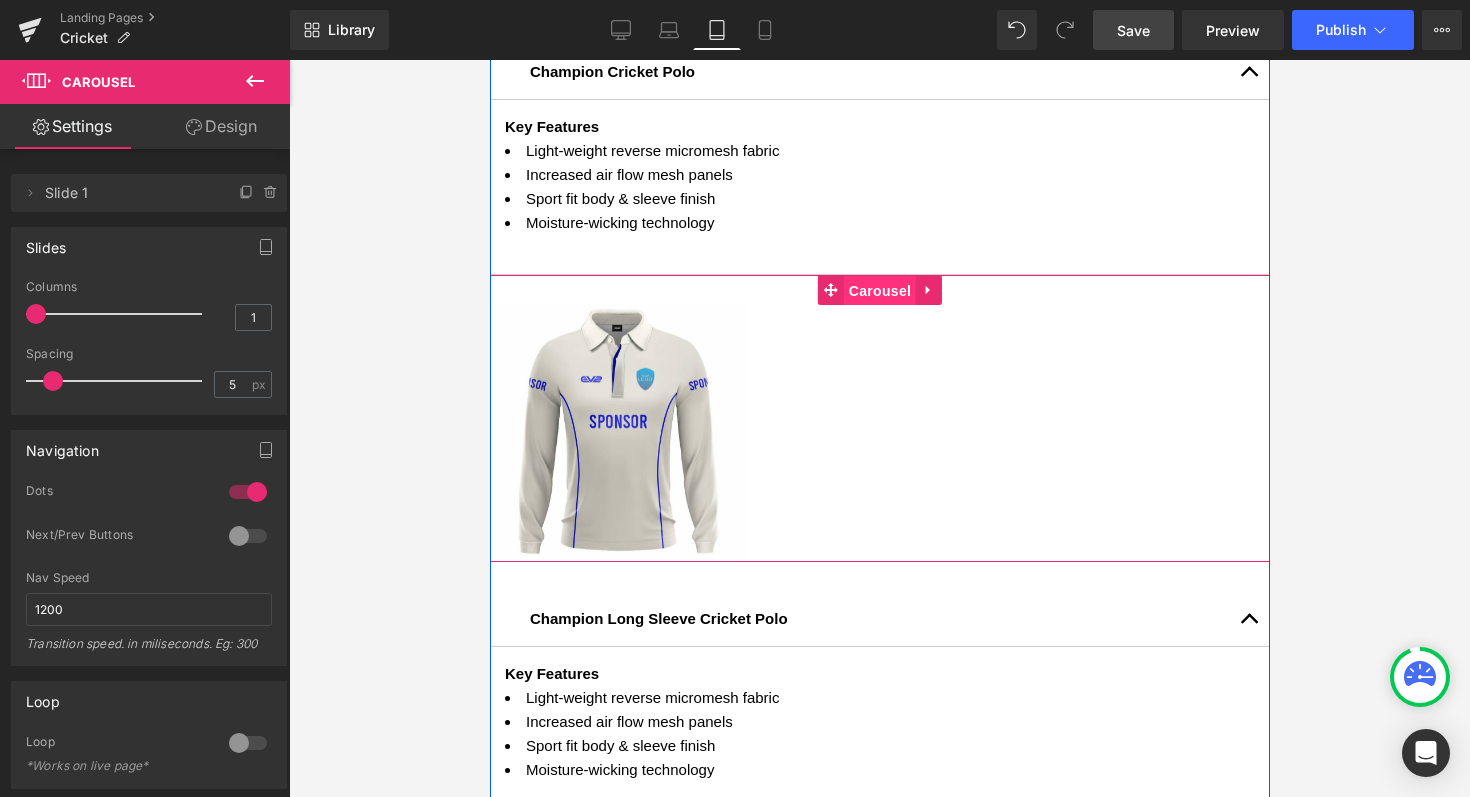click on "Carousel" at bounding box center [879, 291] 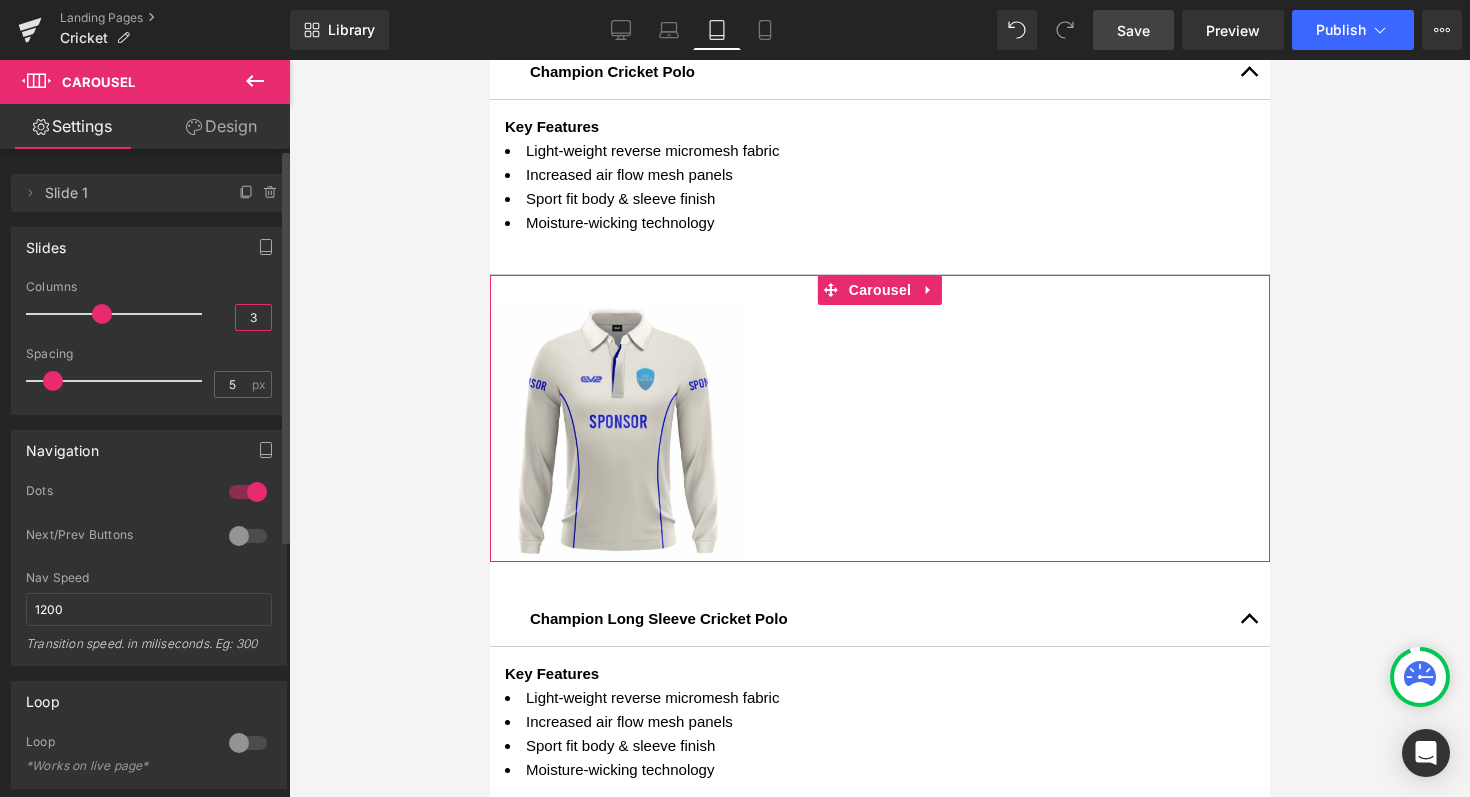 click on "3" at bounding box center (253, 317) 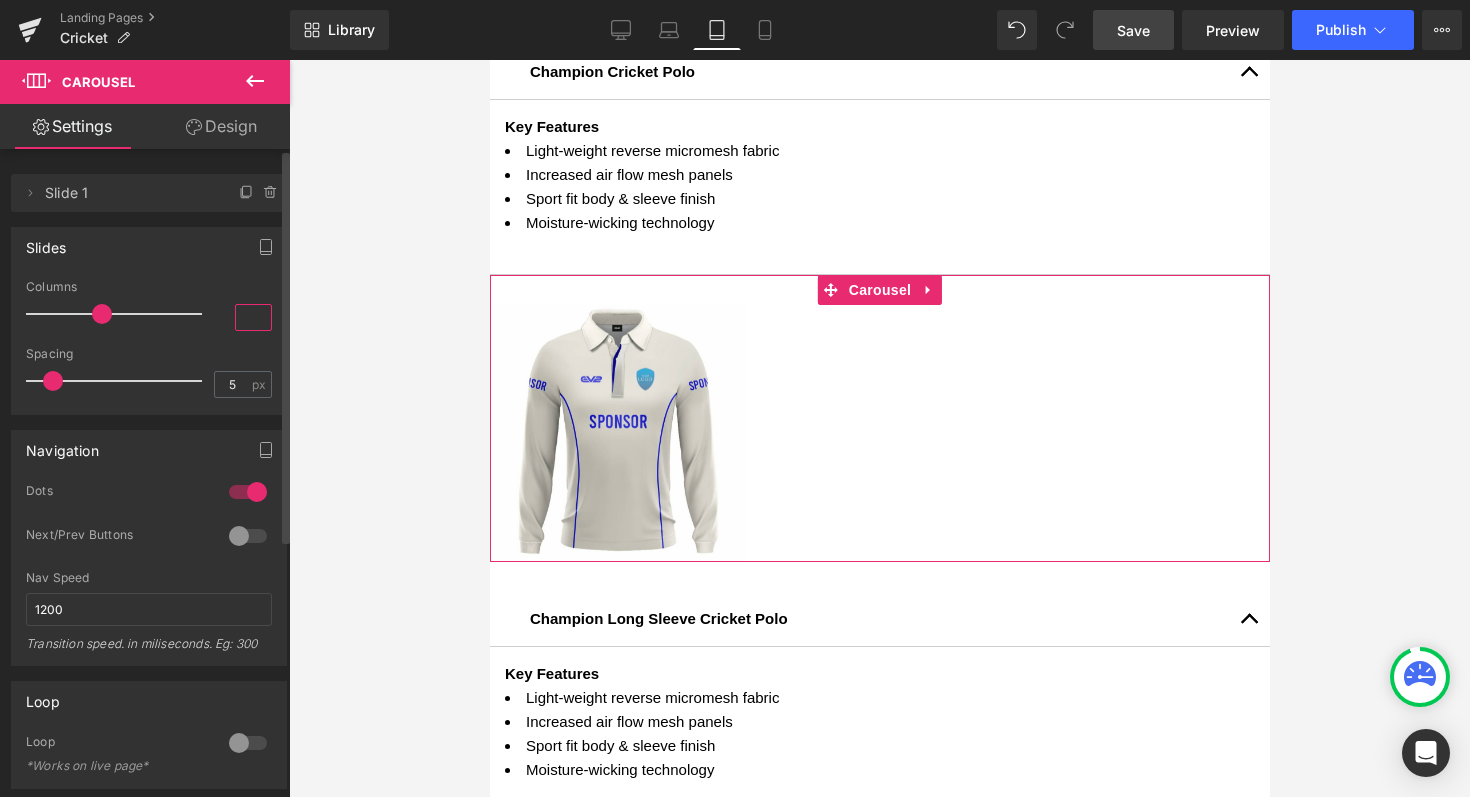 type on "1" 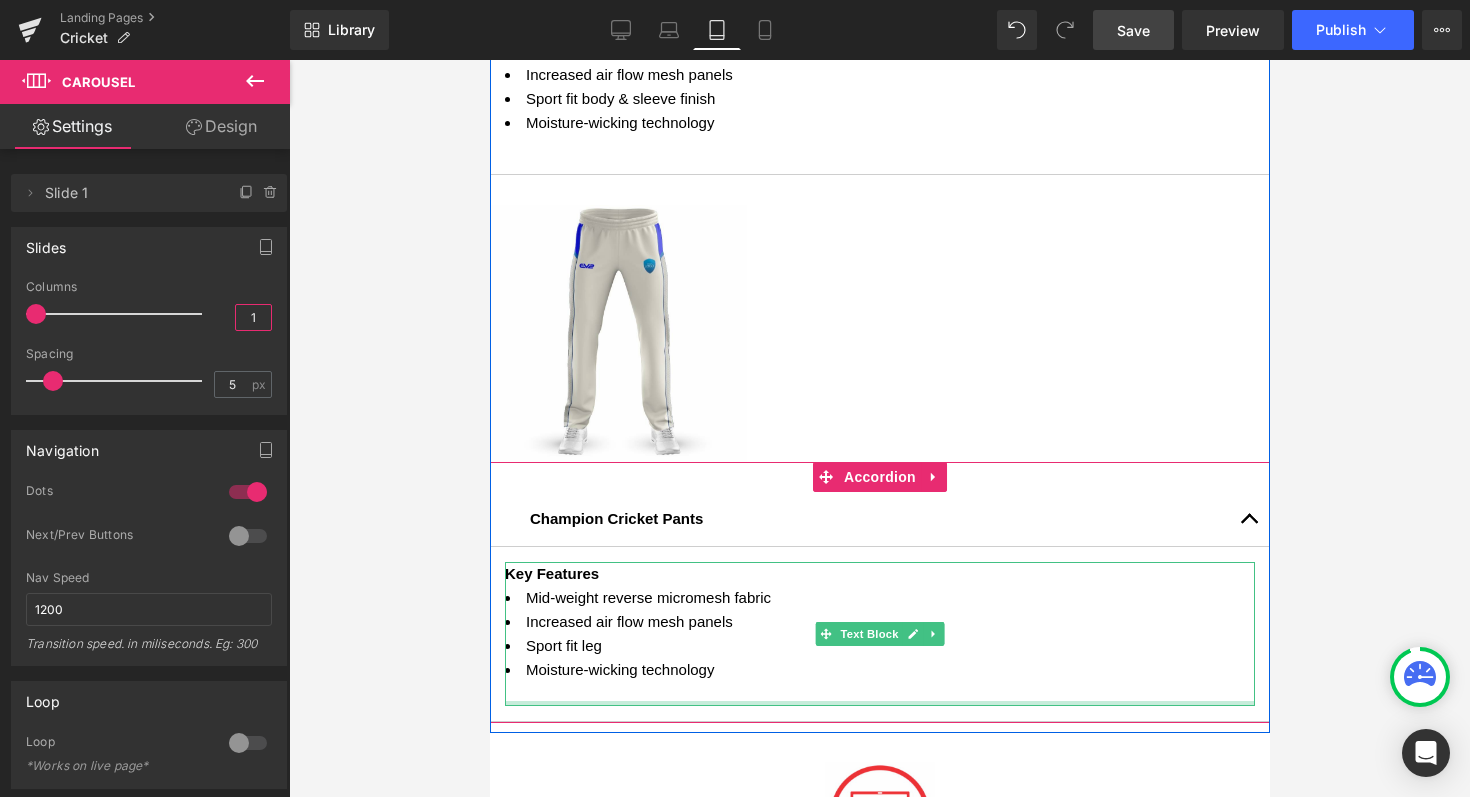 scroll, scrollTop: 2398, scrollLeft: 0, axis: vertical 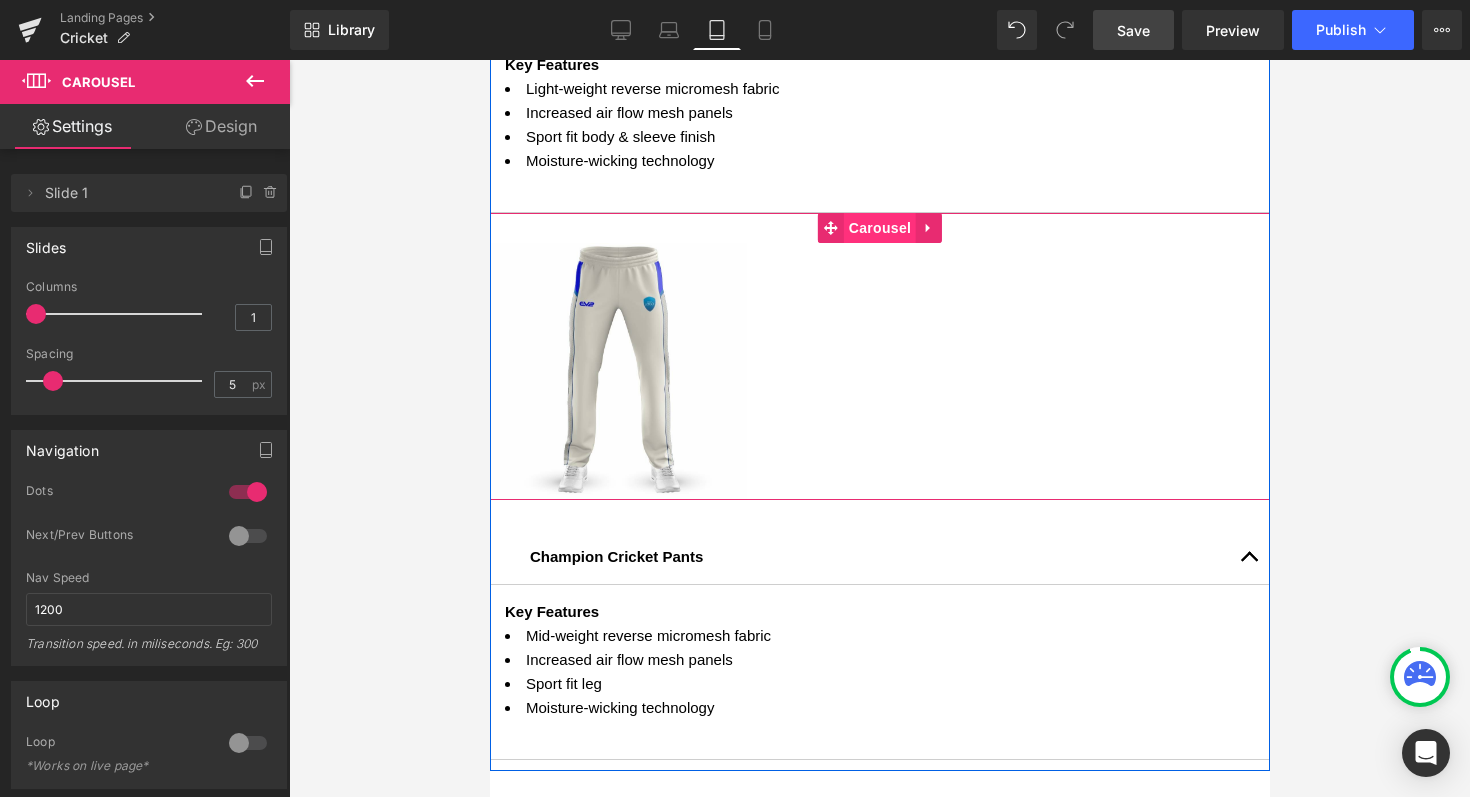 click on "Carousel" at bounding box center (879, 228) 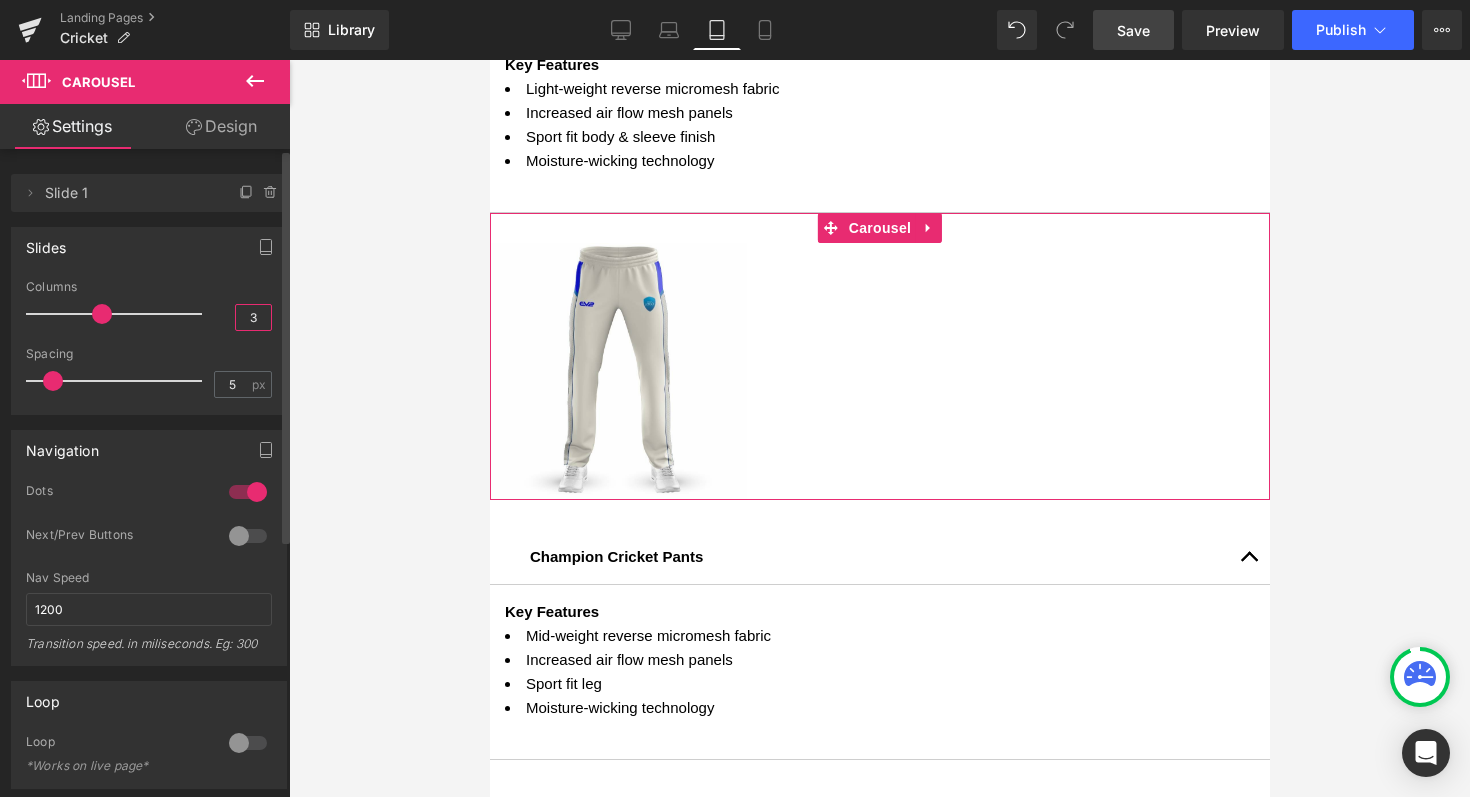 click on "3" at bounding box center (253, 317) 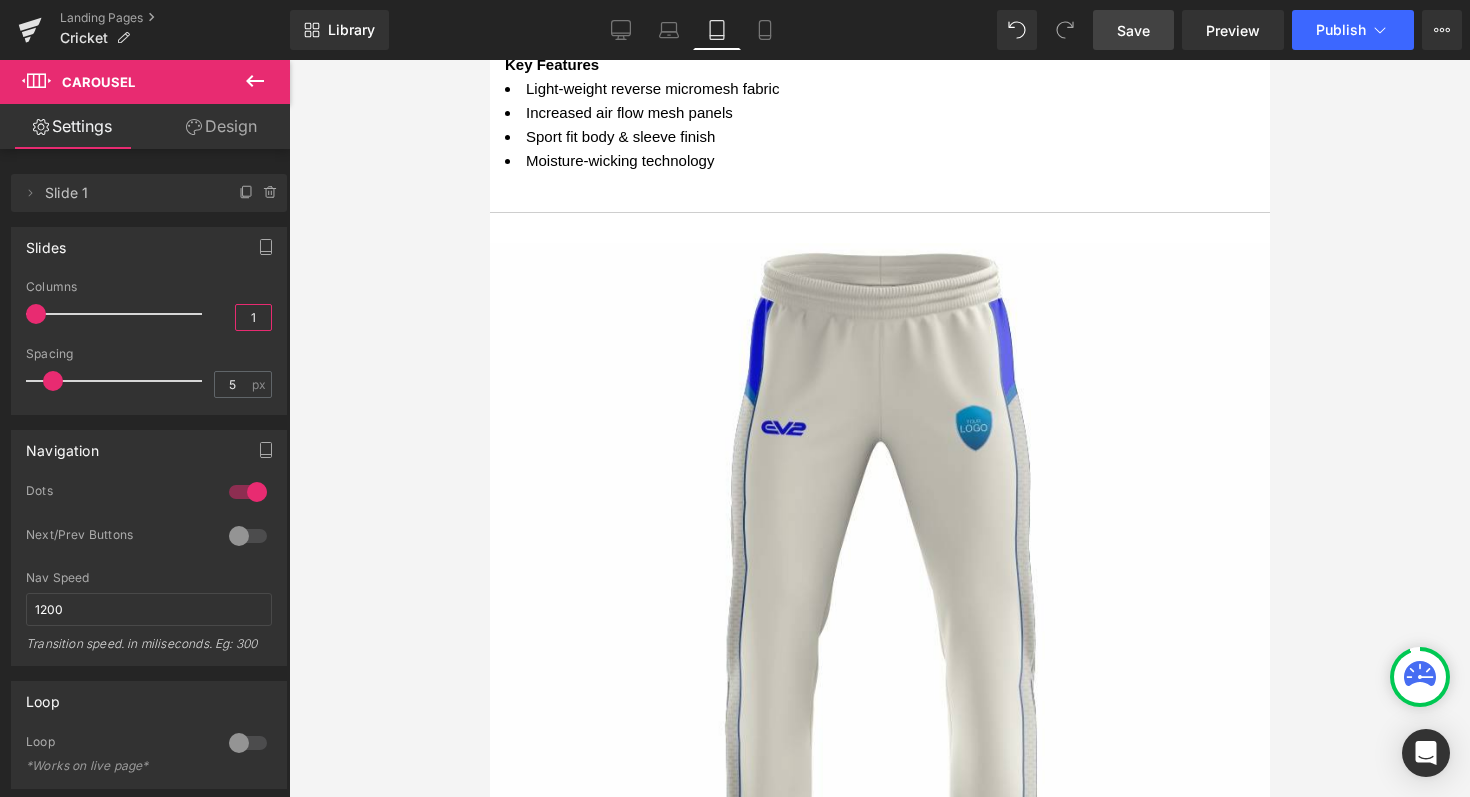 type on "1" 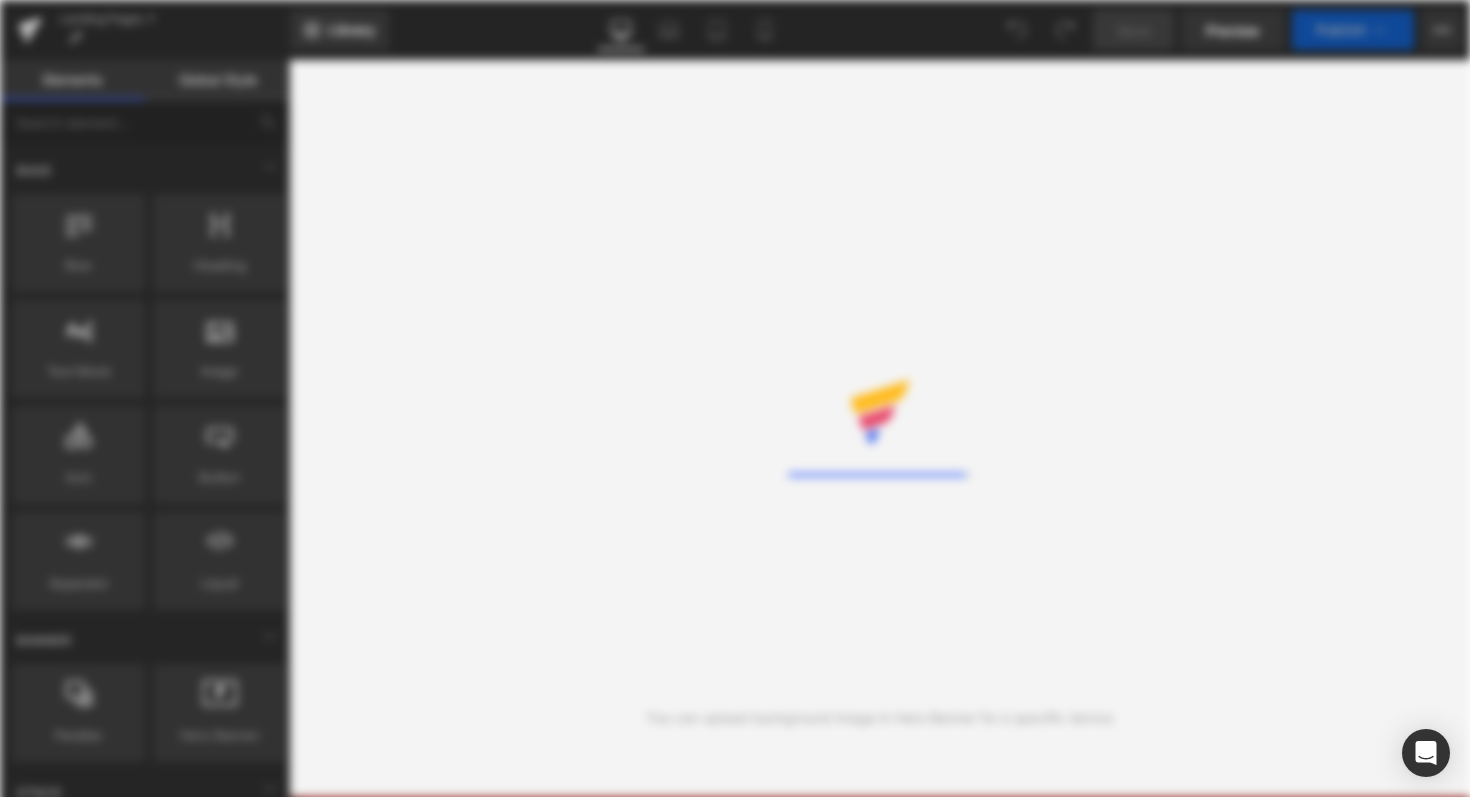 scroll, scrollTop: 0, scrollLeft: 0, axis: both 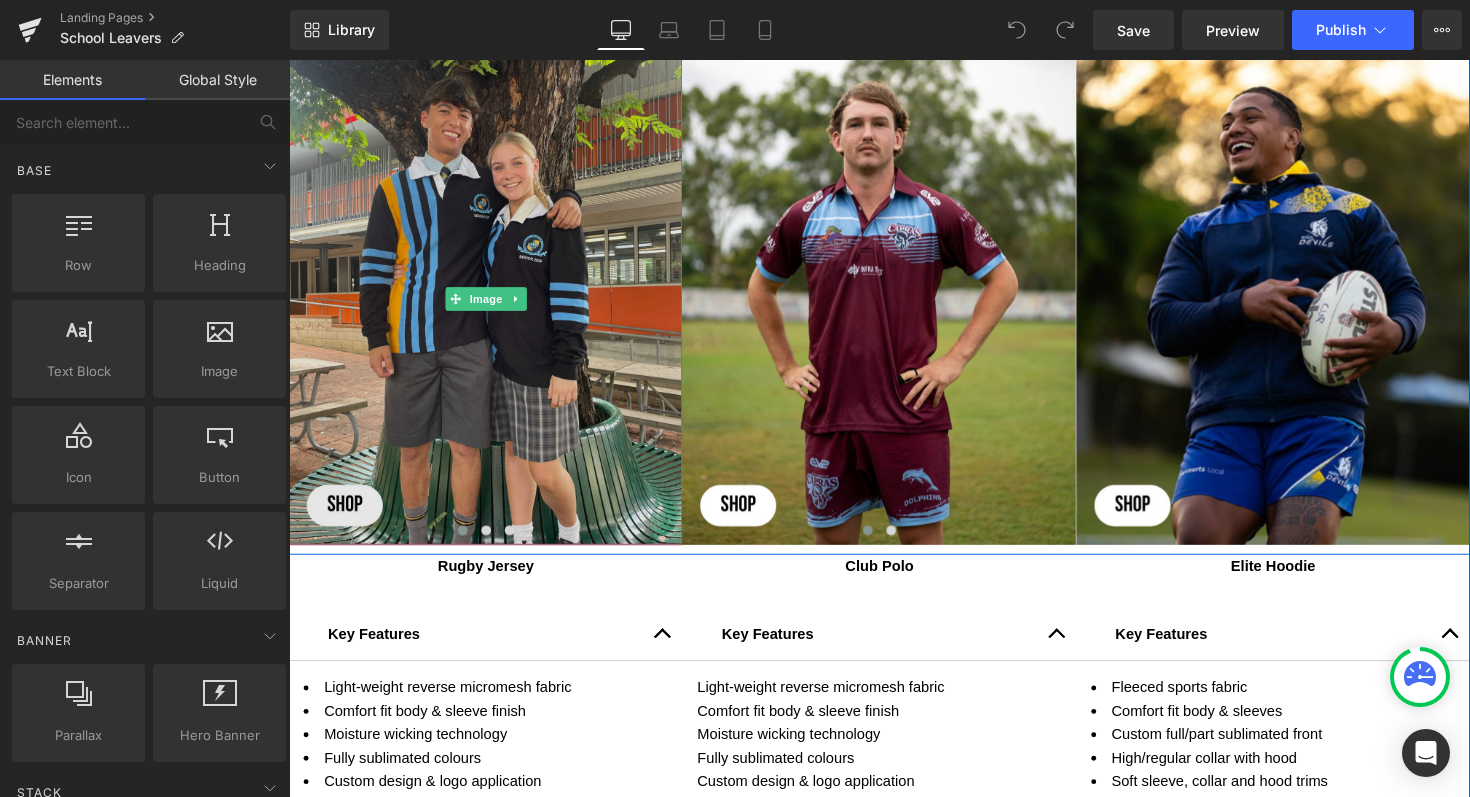 click at bounding box center (490, 305) 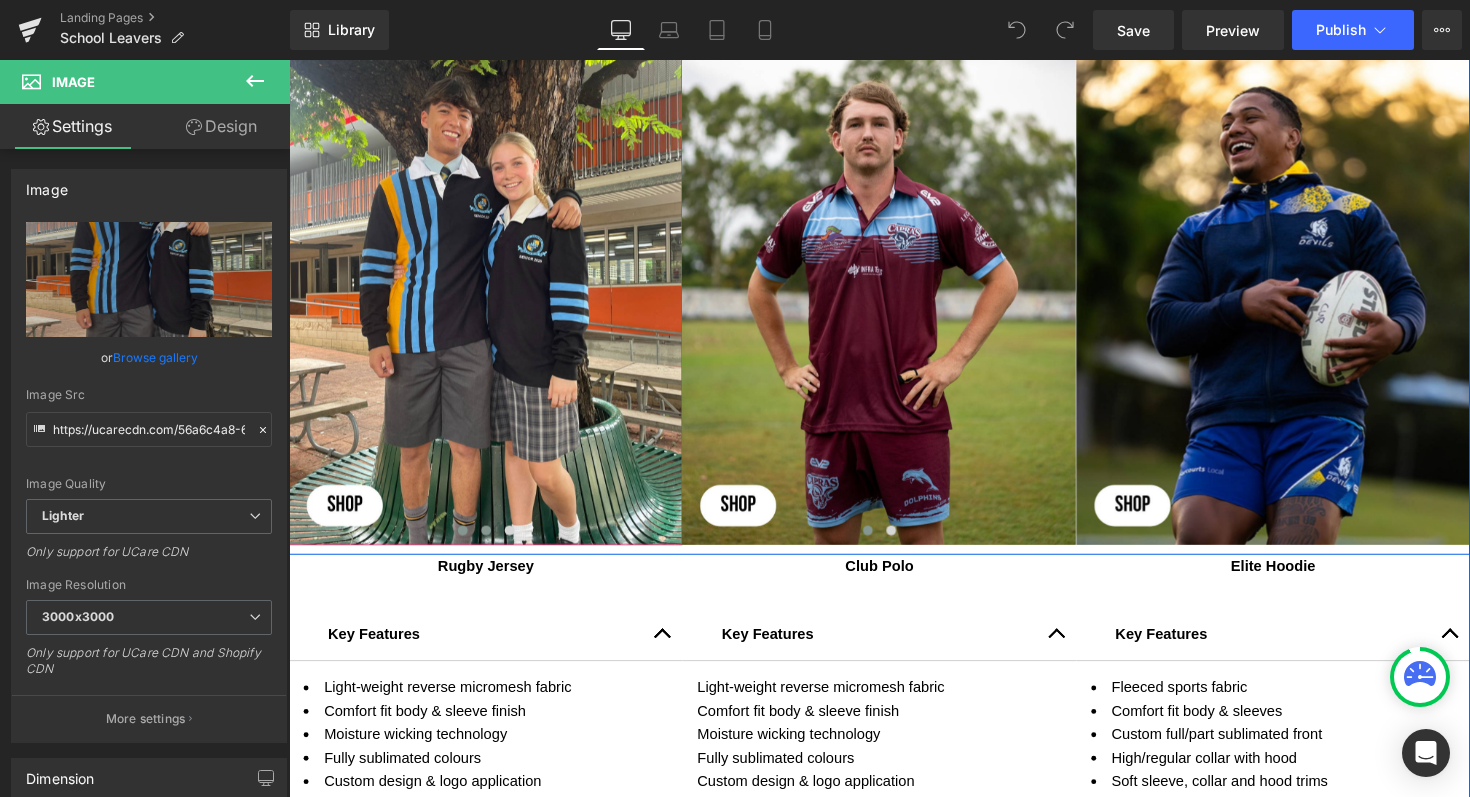 click at bounding box center (491, 542) 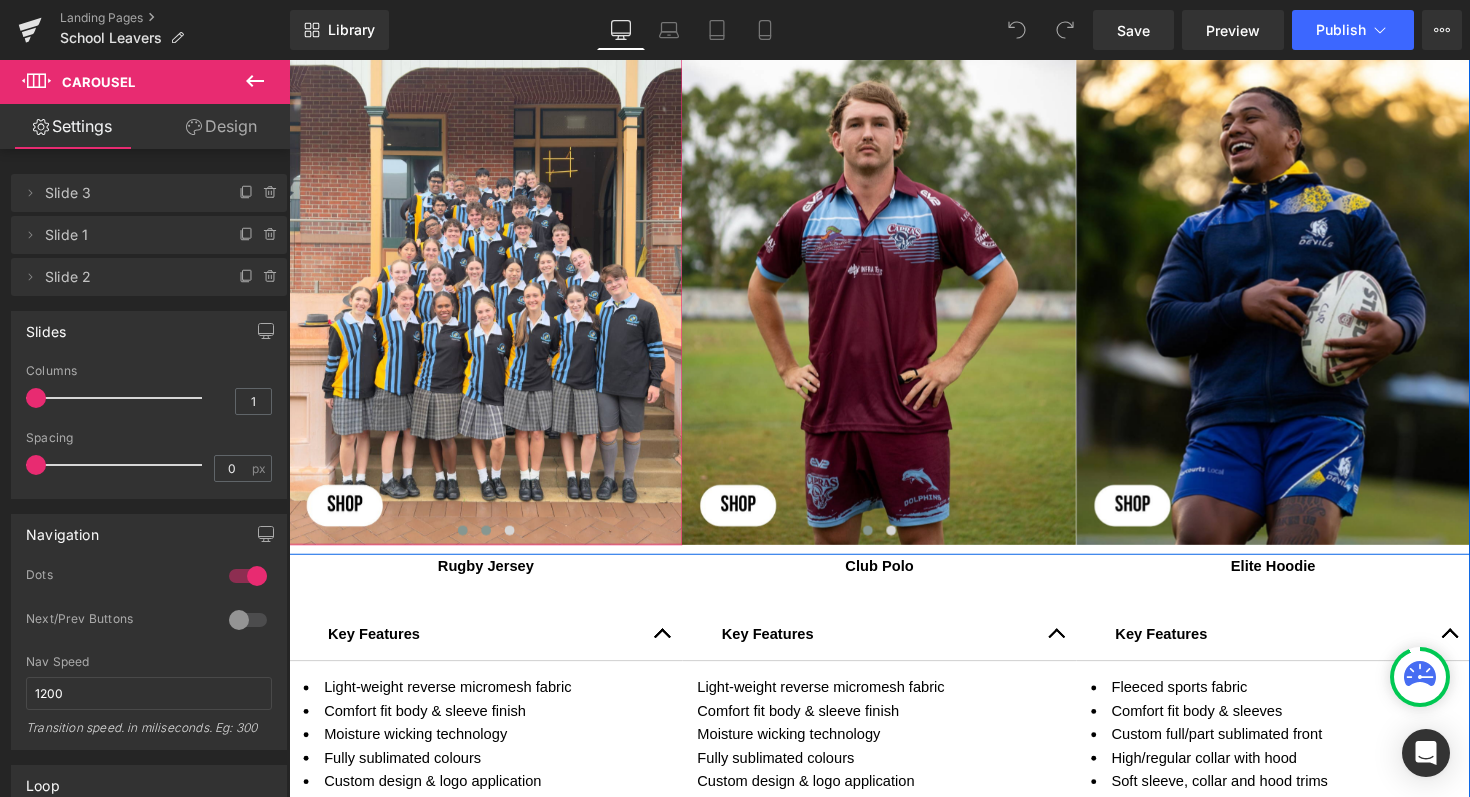 click at bounding box center (467, 542) 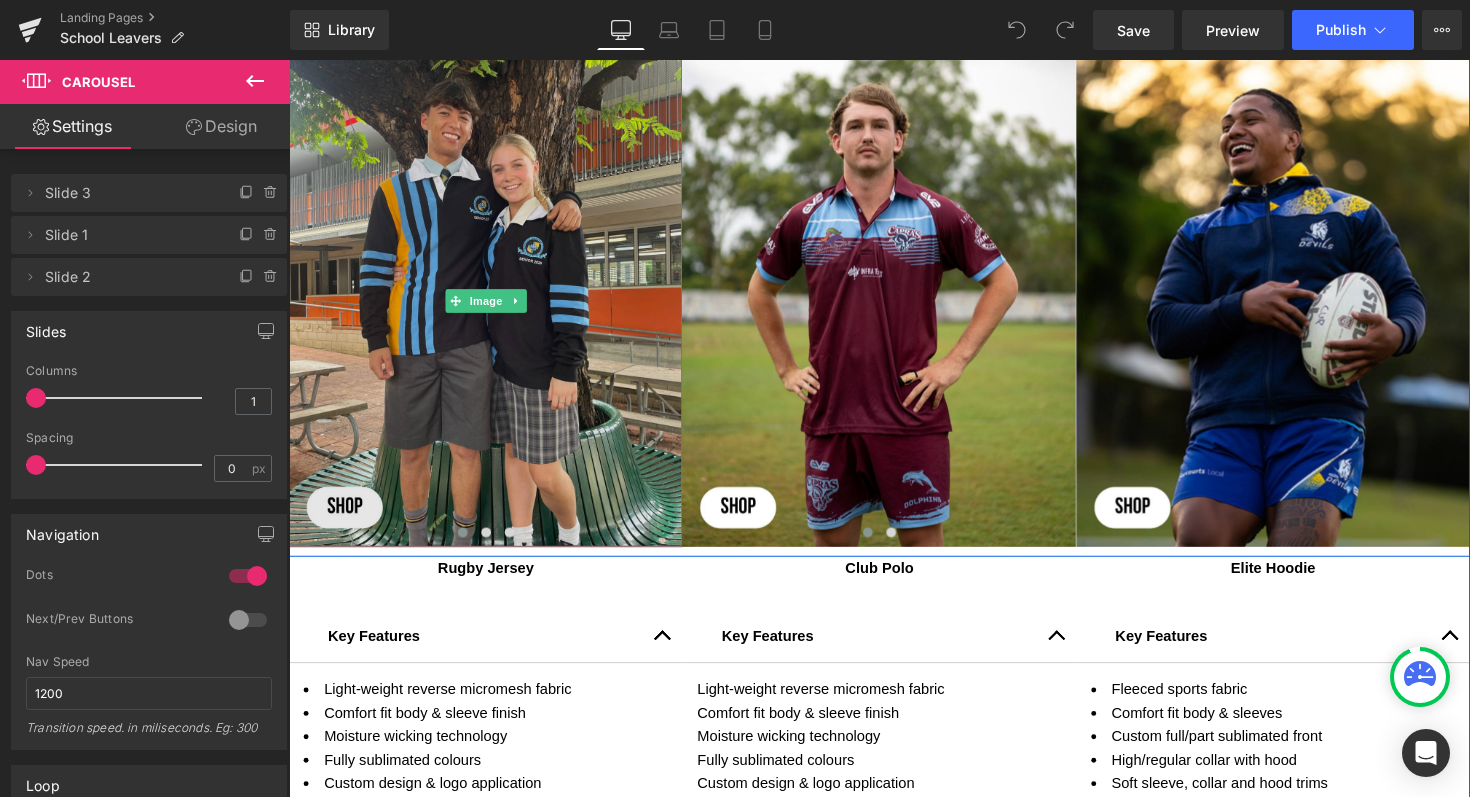 scroll, scrollTop: 1051, scrollLeft: 0, axis: vertical 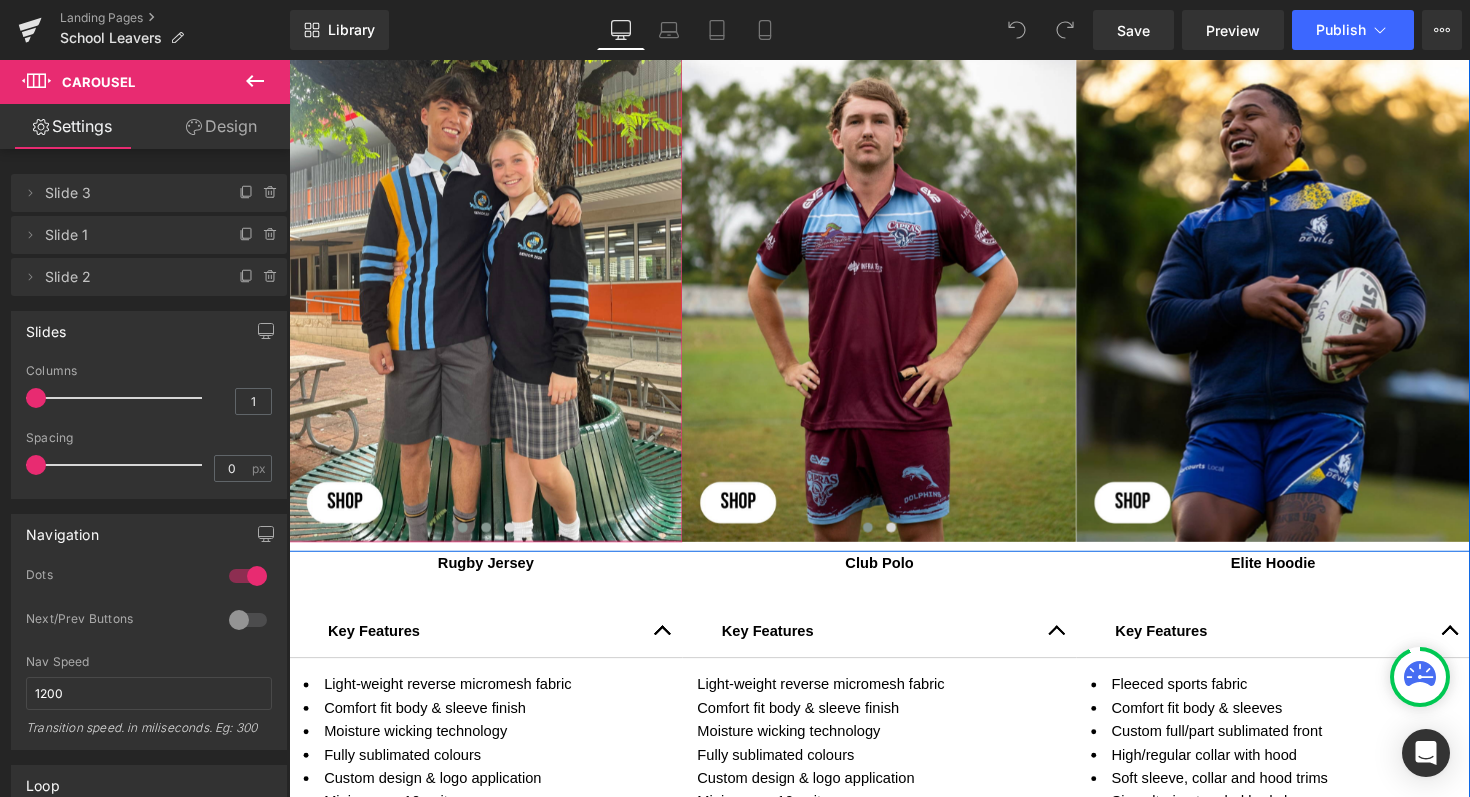 click at bounding box center [491, 539] 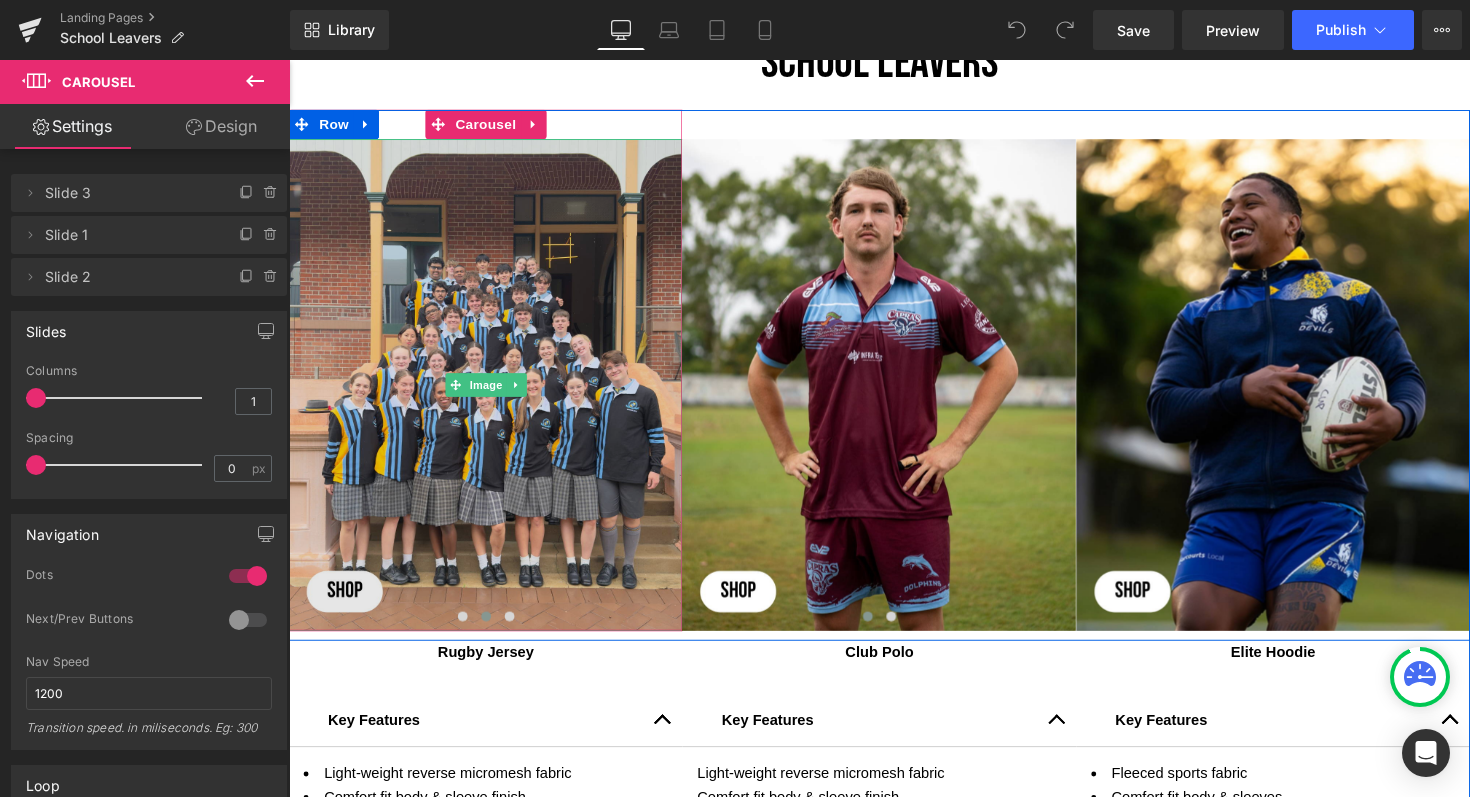 scroll, scrollTop: 959, scrollLeft: 0, axis: vertical 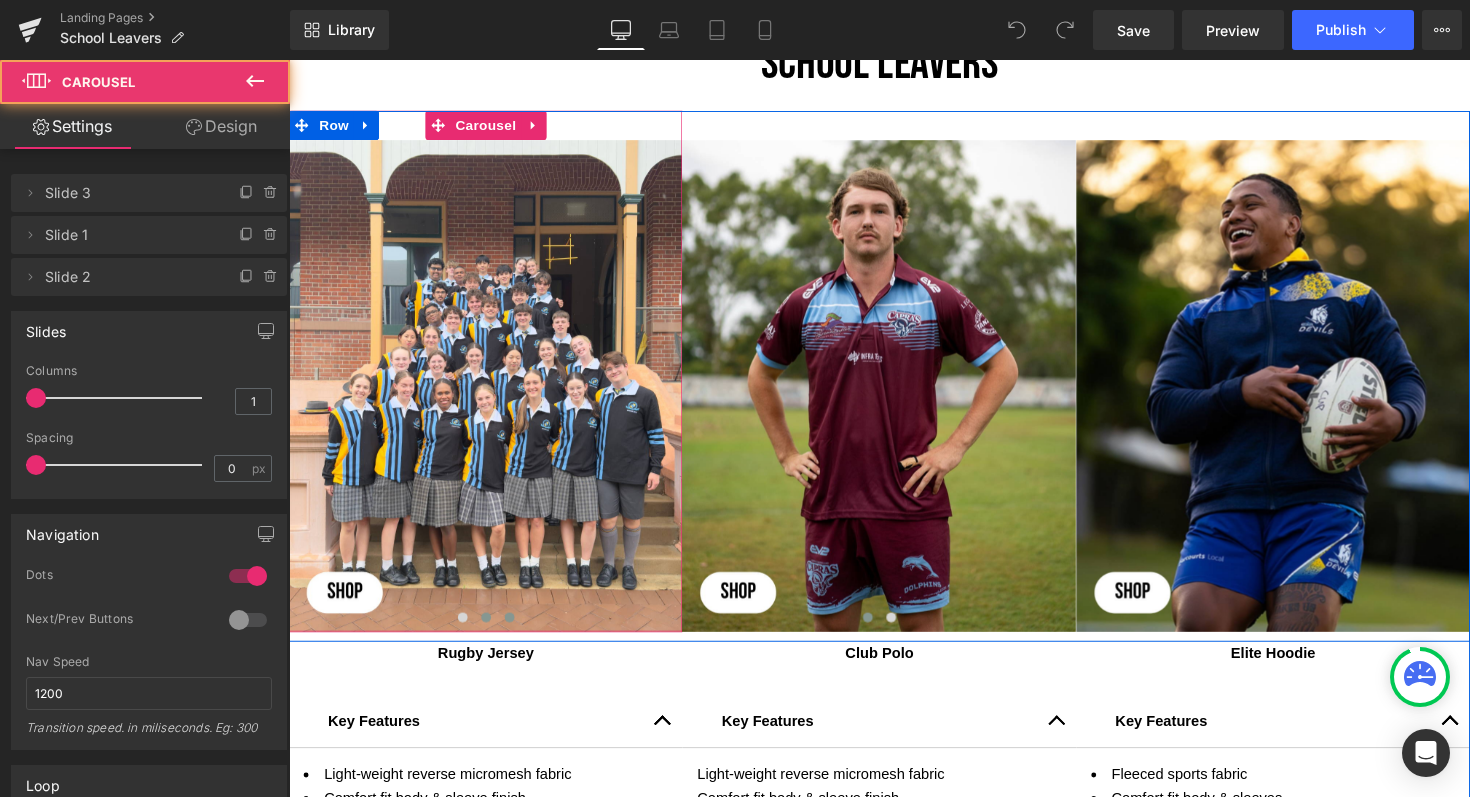 click at bounding box center [515, 631] 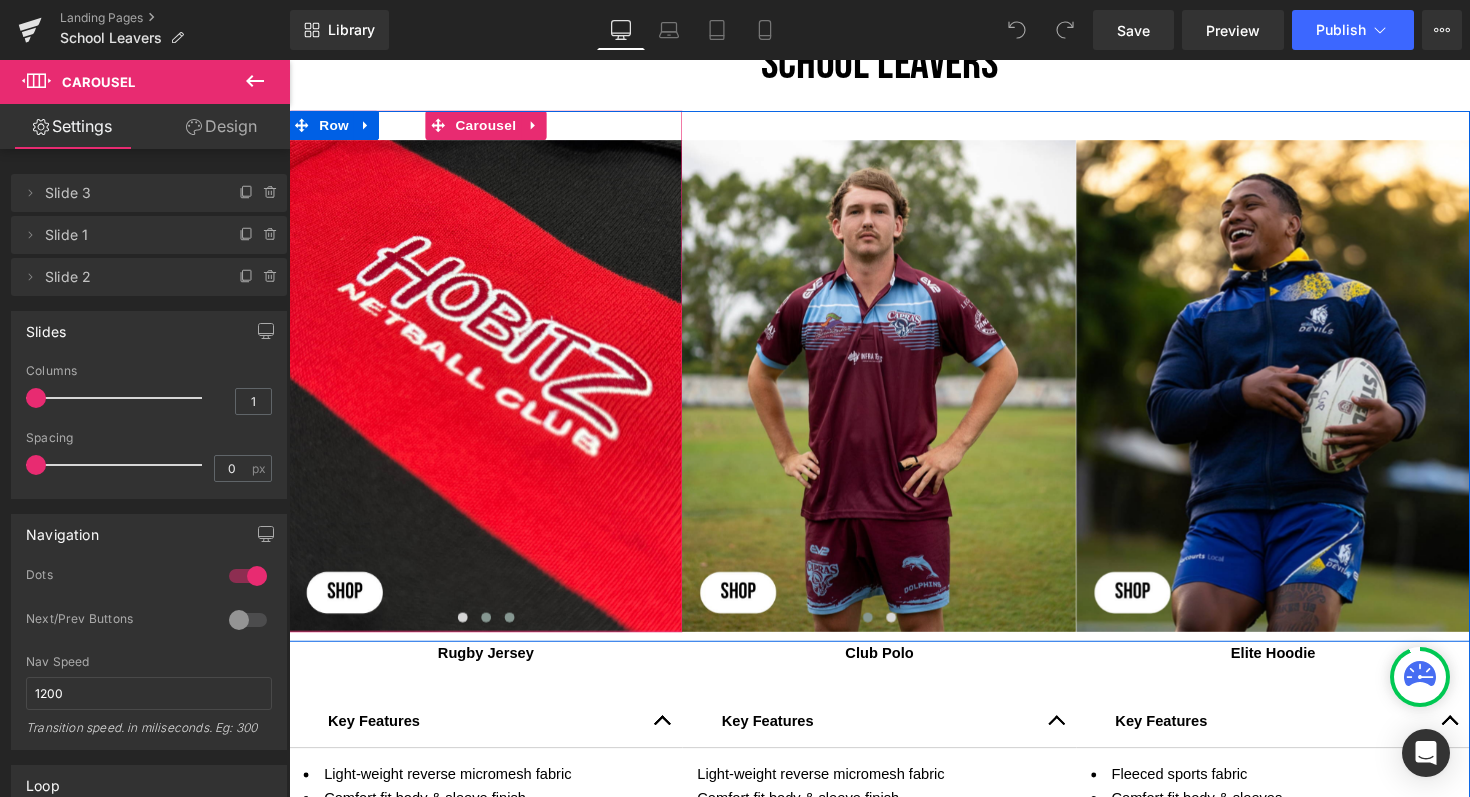 click at bounding box center (491, 631) 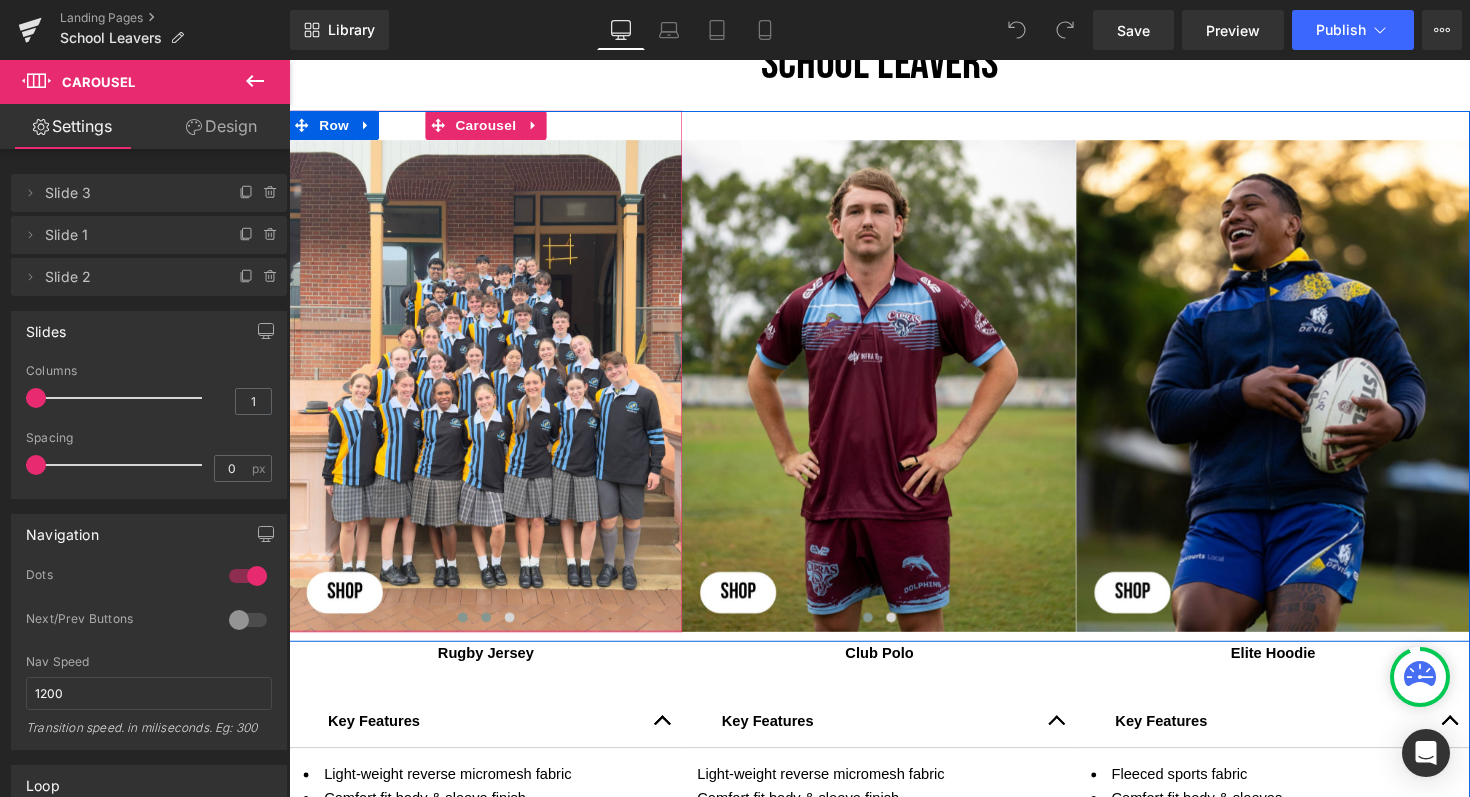 click at bounding box center [467, 631] 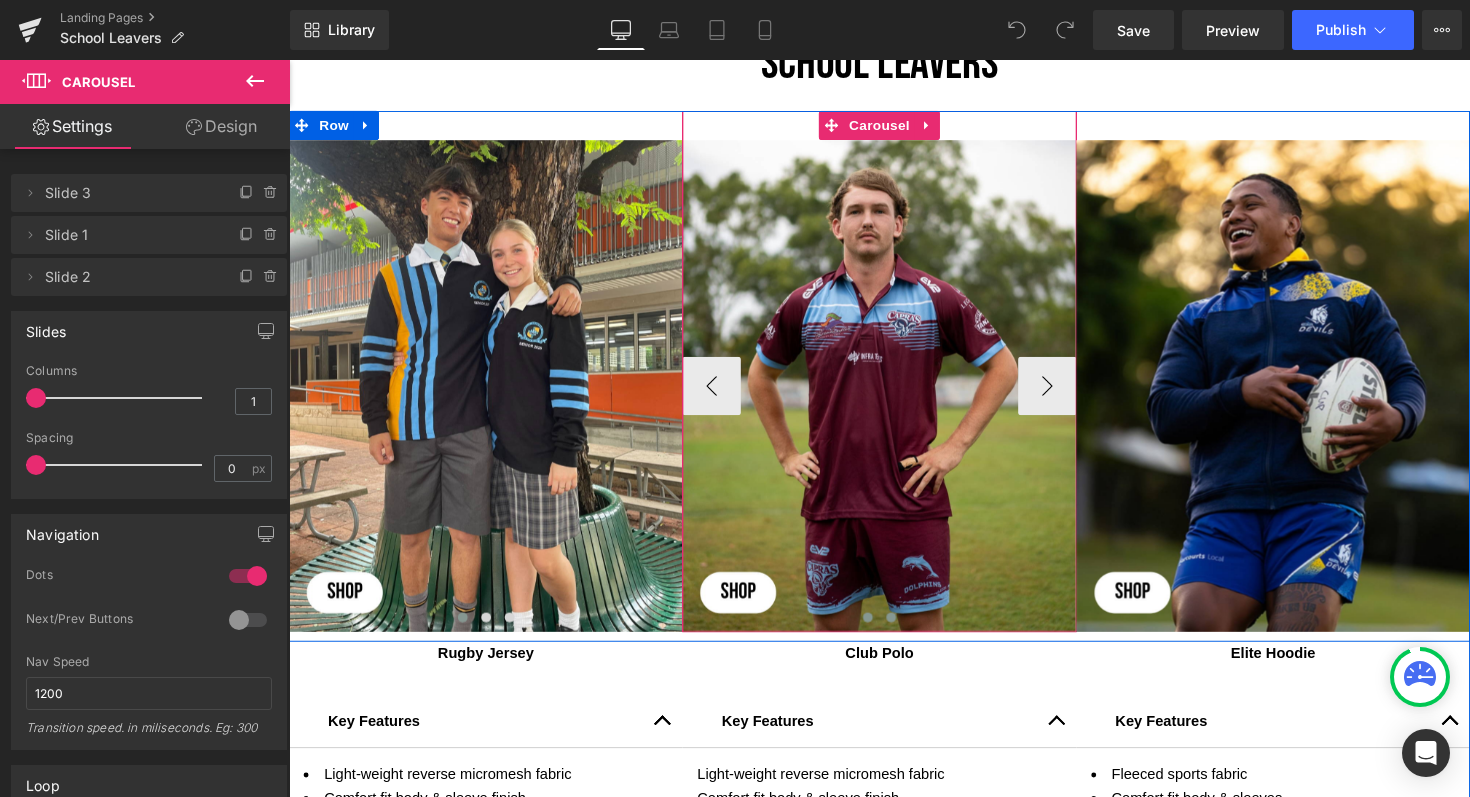 click at bounding box center [906, 631] 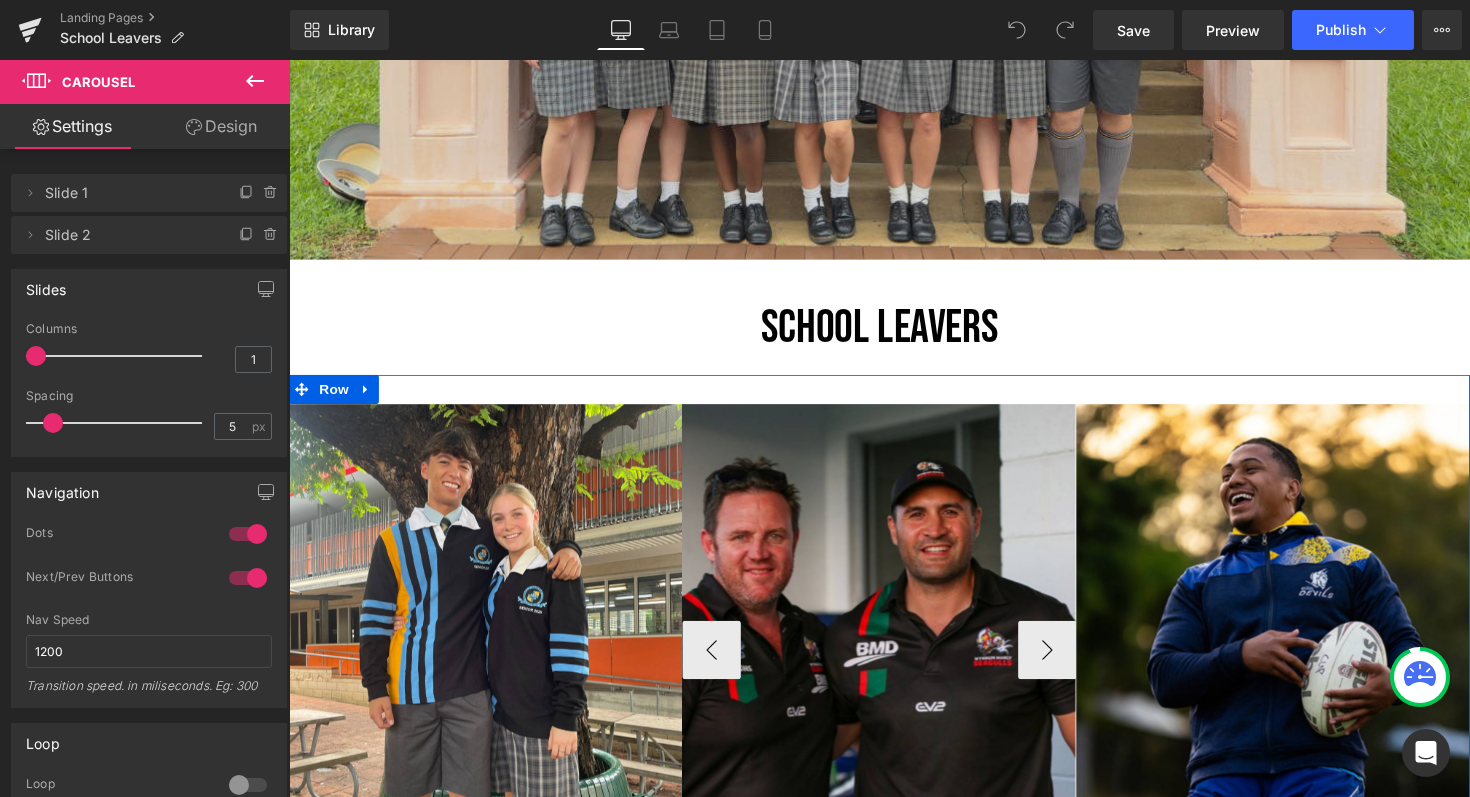 scroll, scrollTop: 660, scrollLeft: 0, axis: vertical 